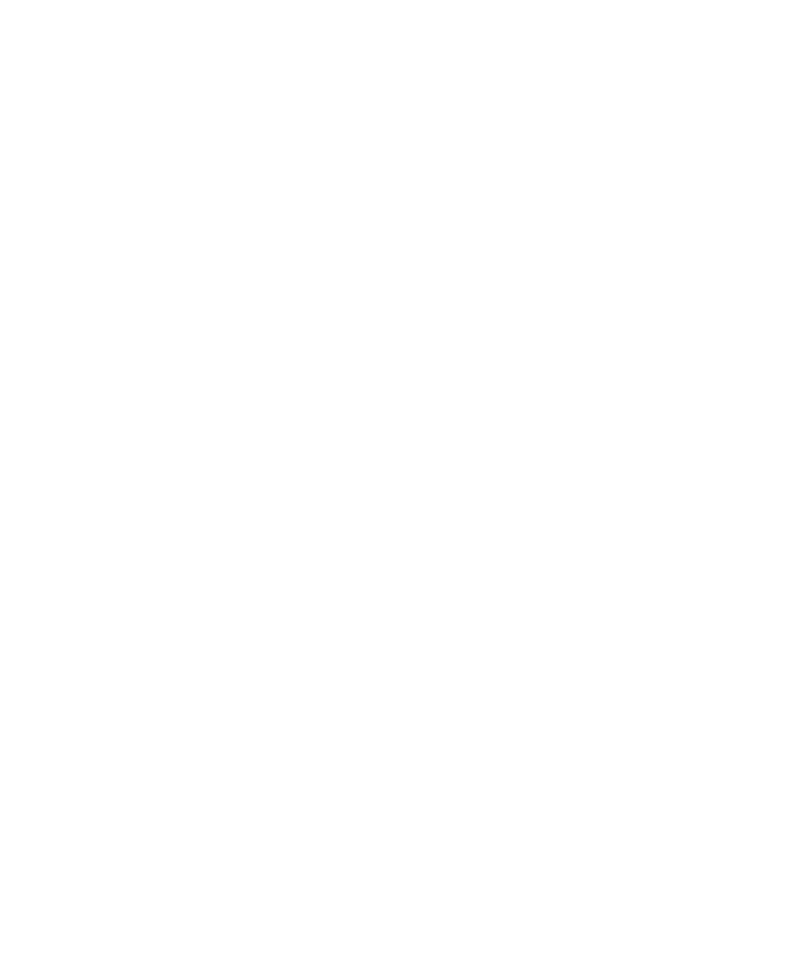 scroll, scrollTop: 0, scrollLeft: 0, axis: both 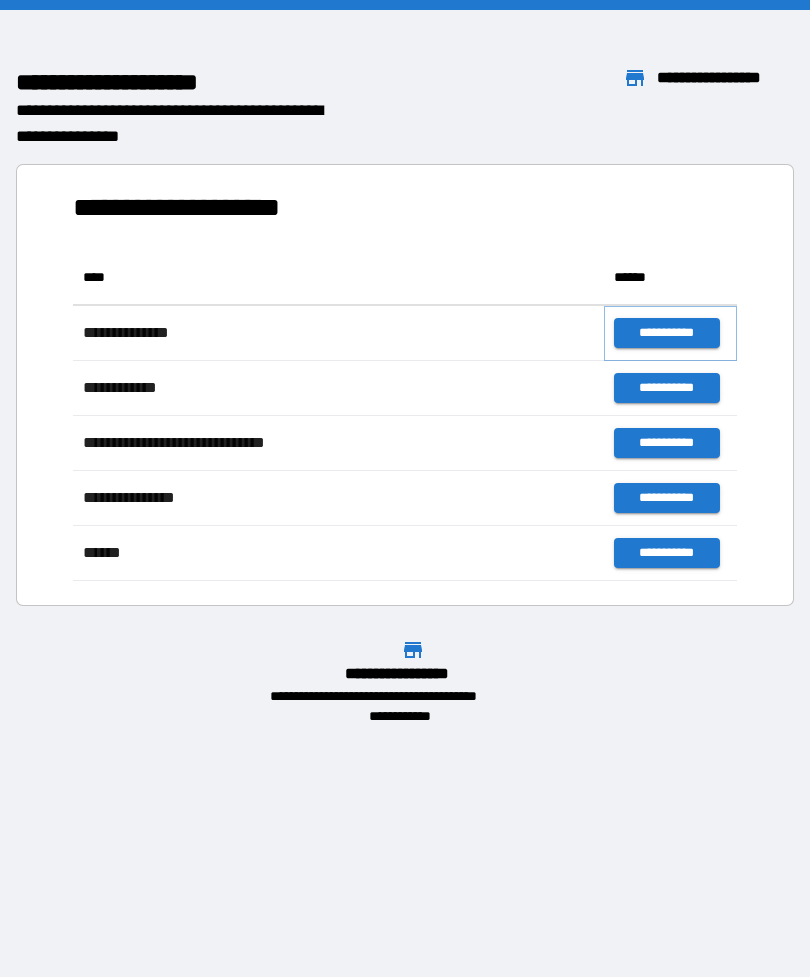 click on "**********" at bounding box center [666, 333] 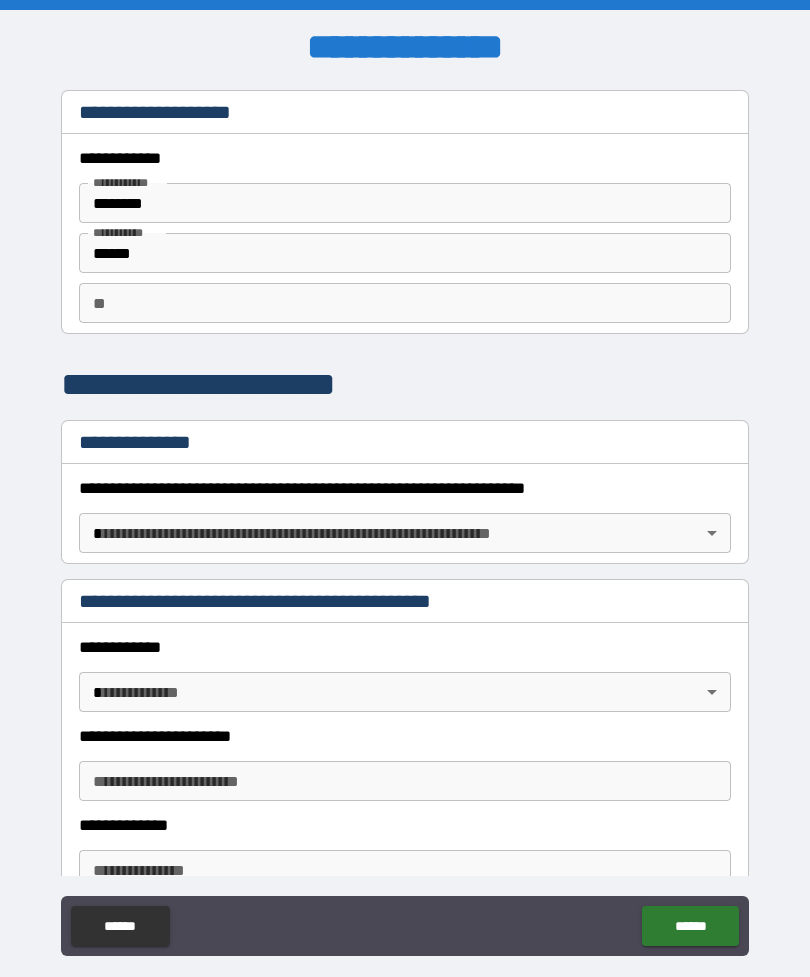 scroll, scrollTop: 0, scrollLeft: 0, axis: both 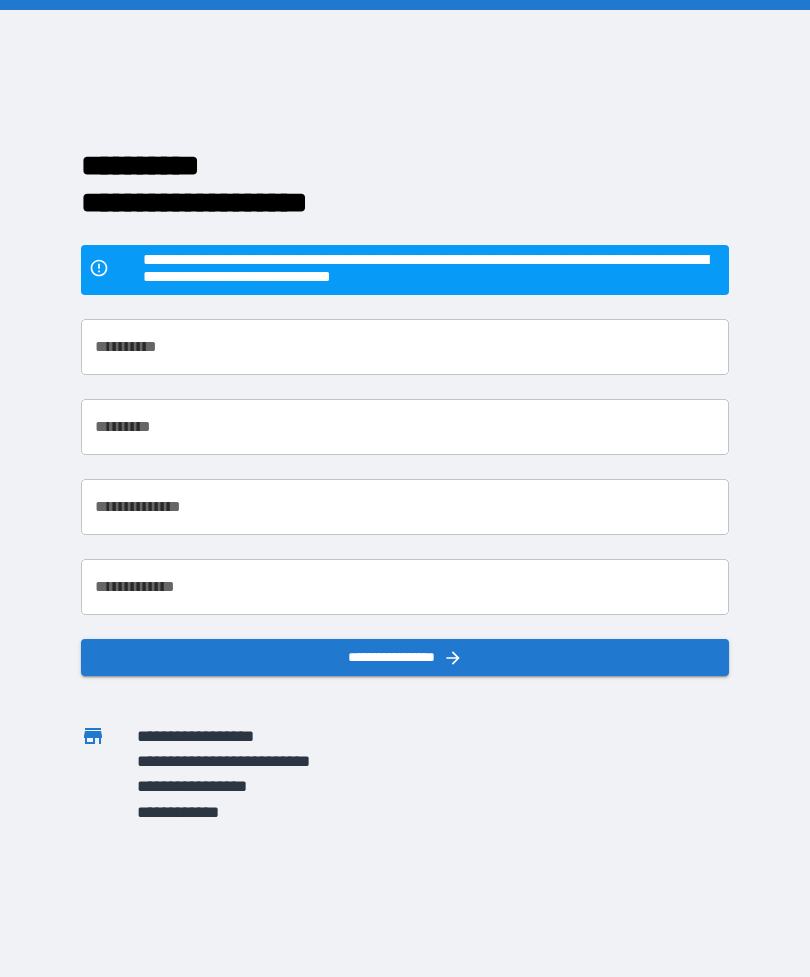 click on "**********" at bounding box center (405, 347) 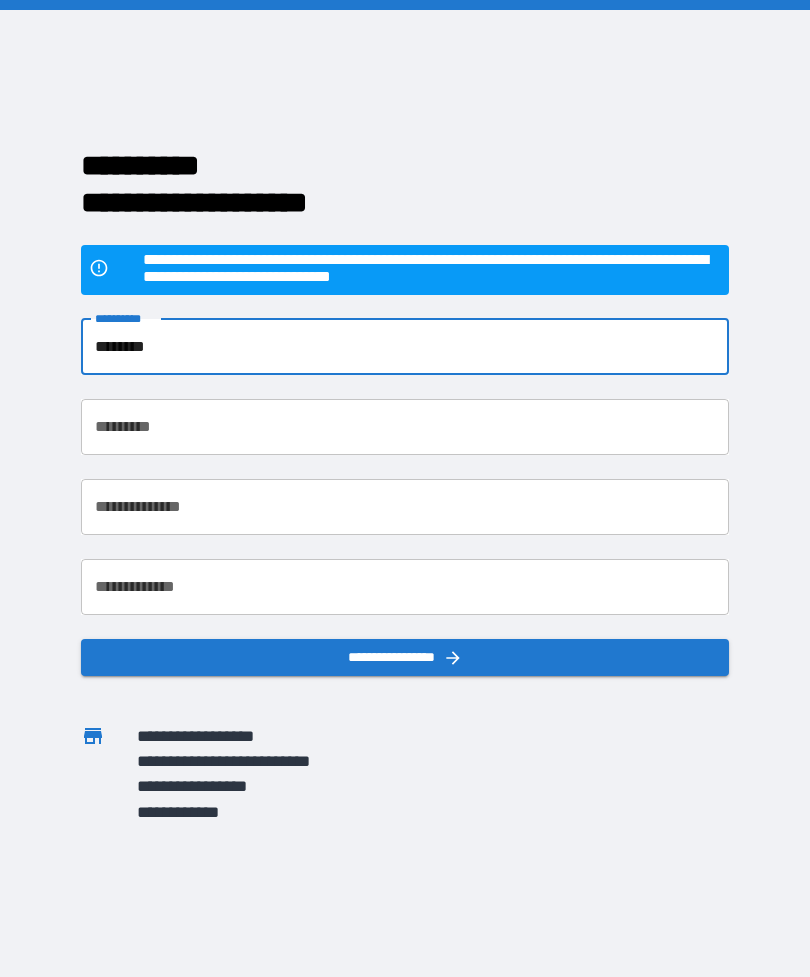 type on "********" 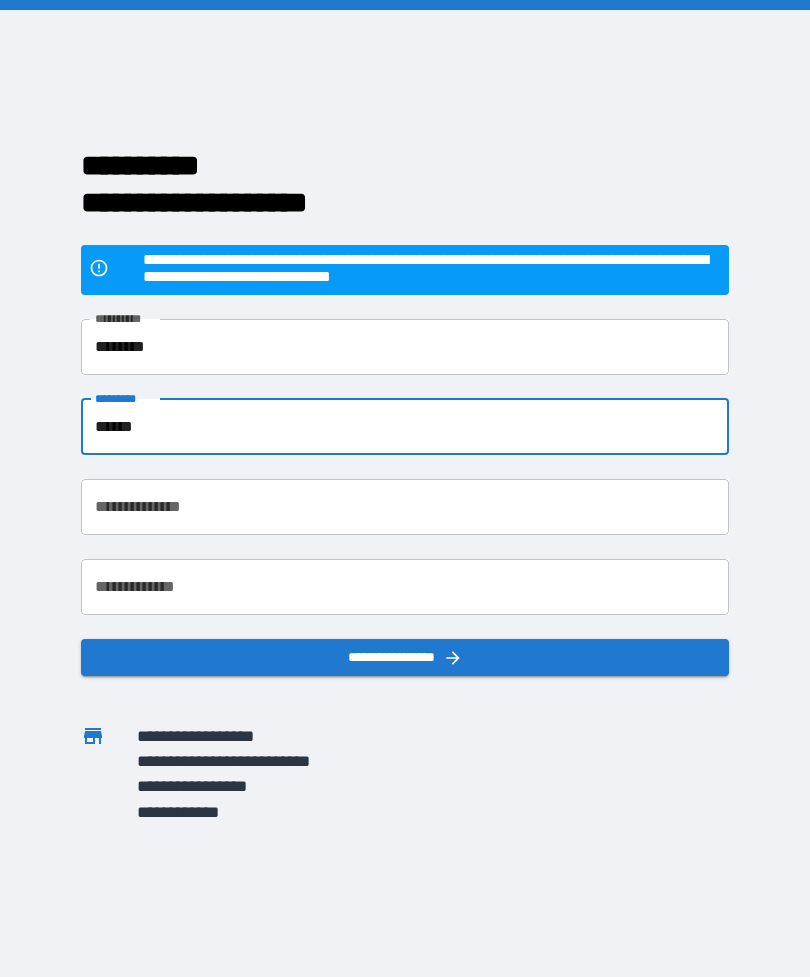 type on "******" 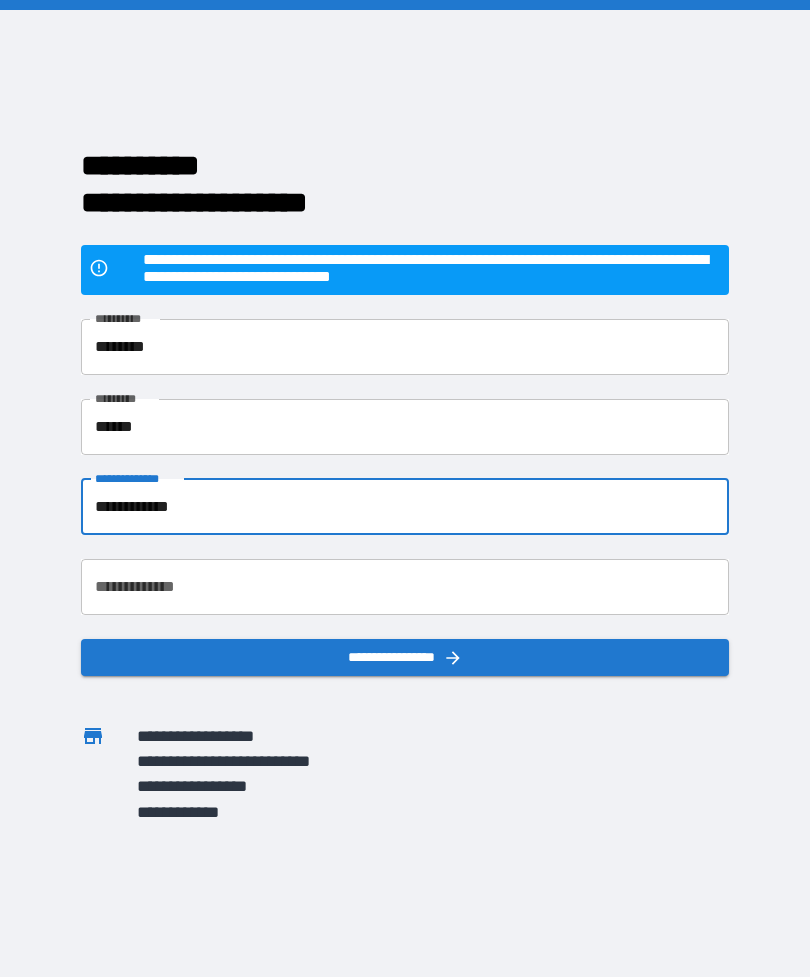 type on "**********" 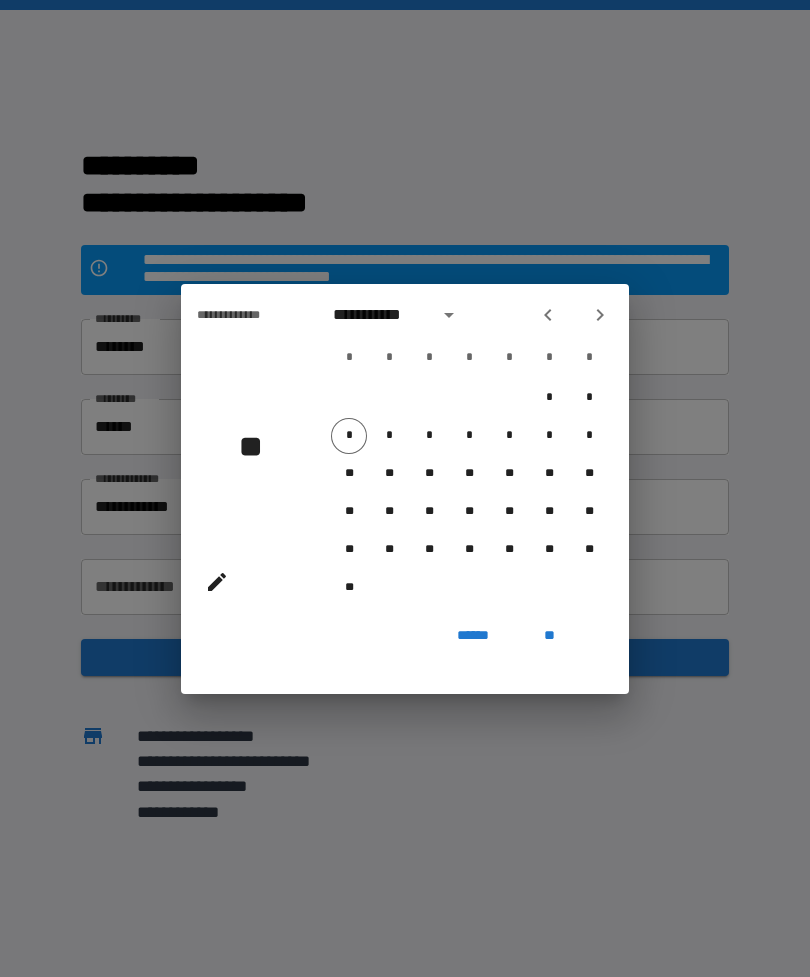 click 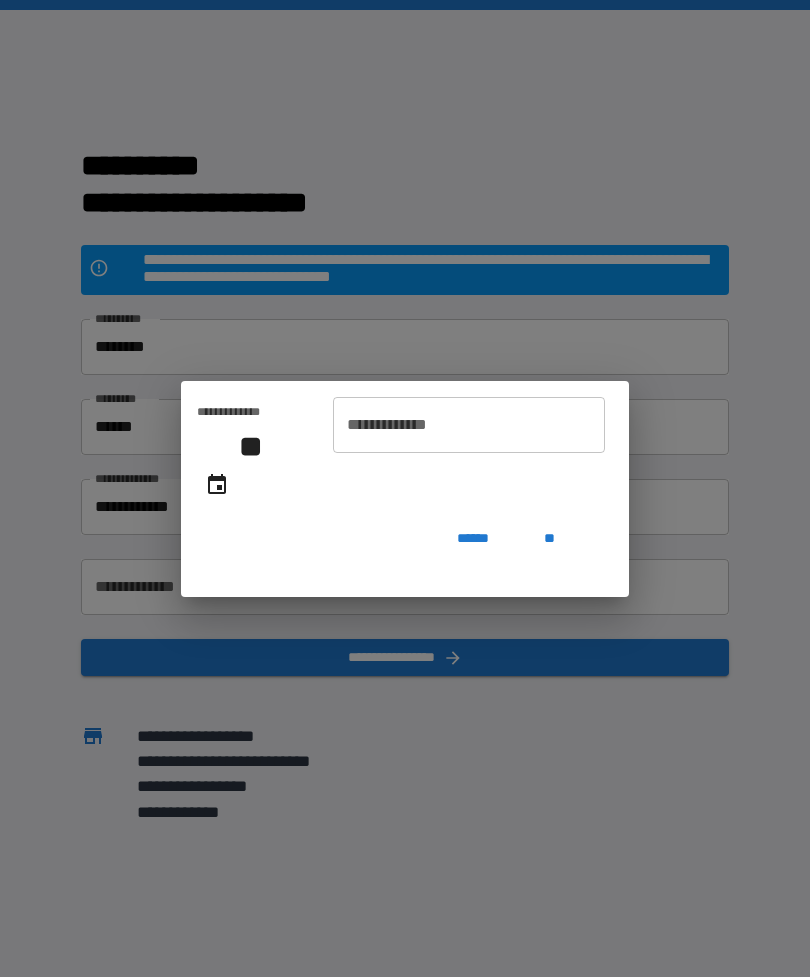 click on "**********" at bounding box center [469, 425] 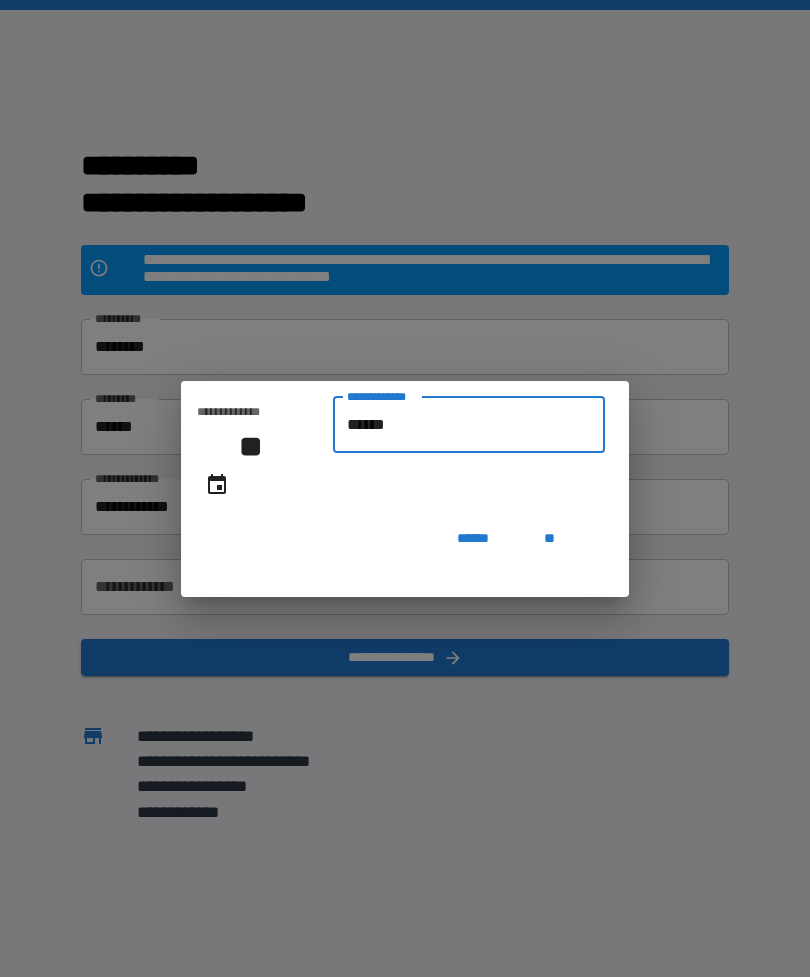 type on "*******" 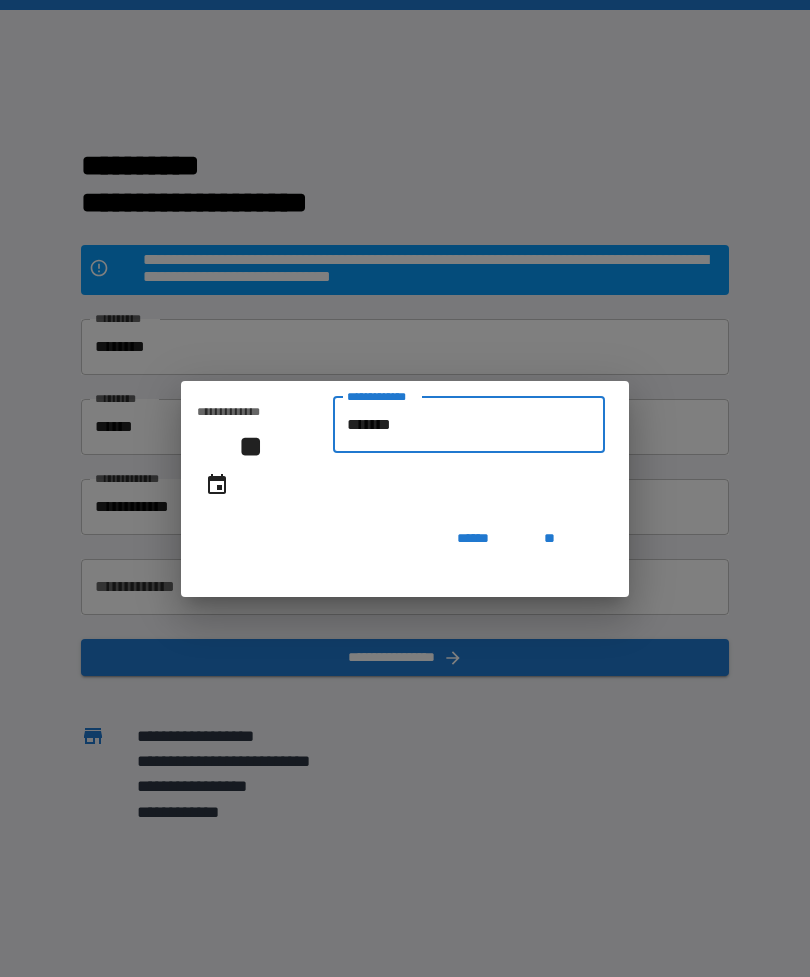 type on "**********" 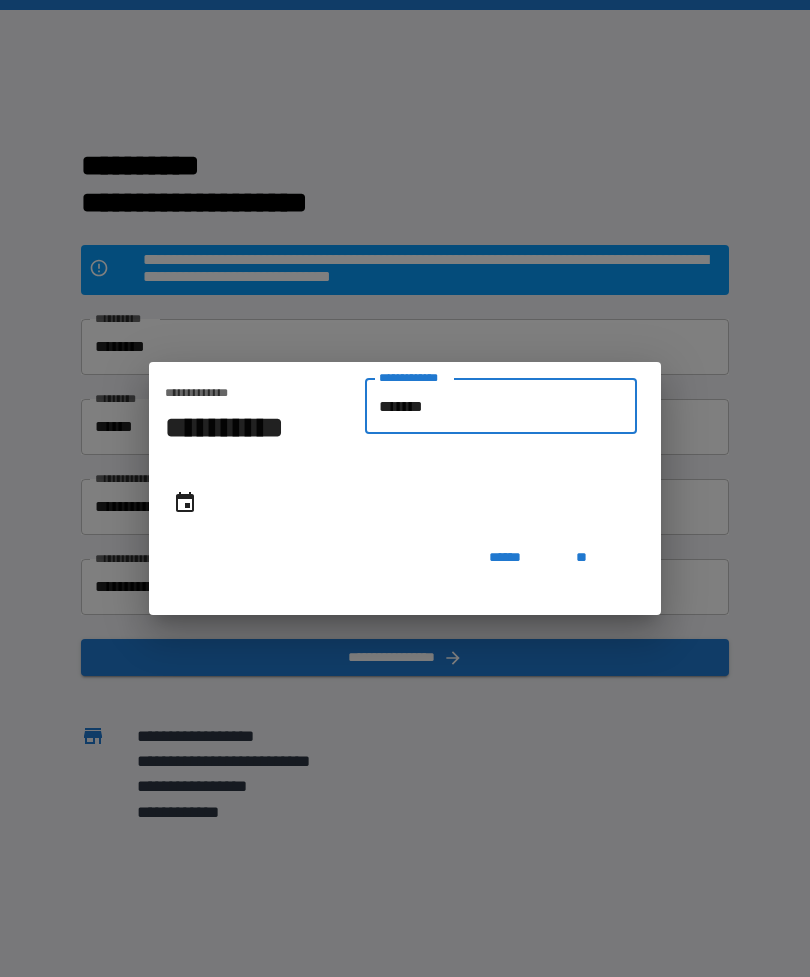 type on "********" 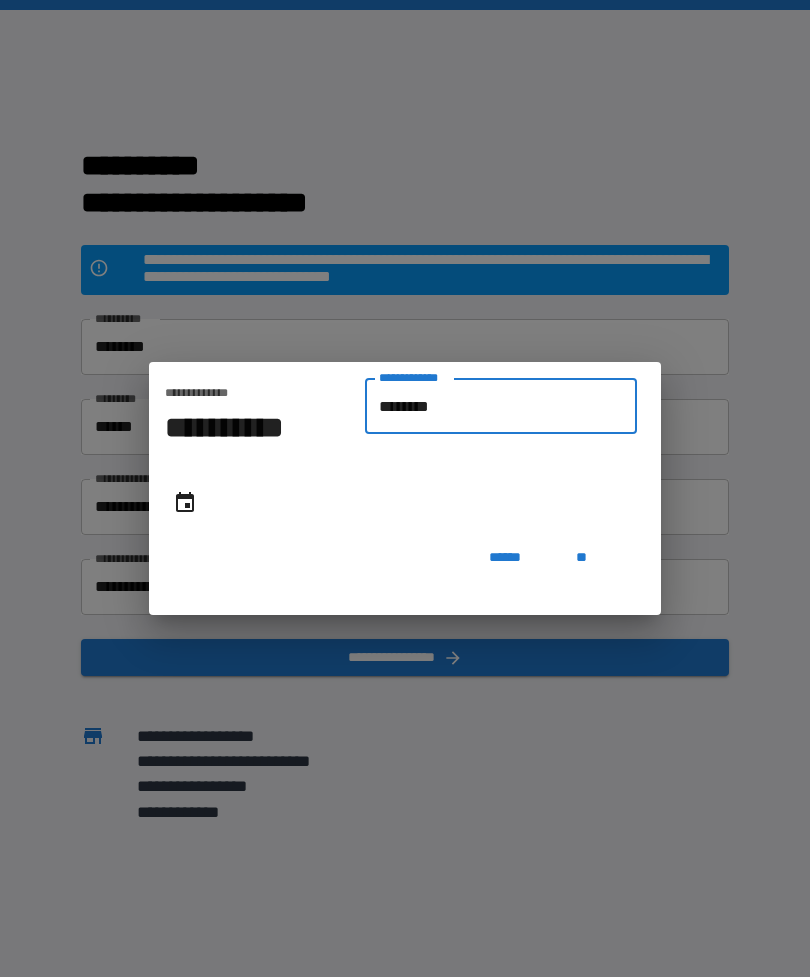 type on "**********" 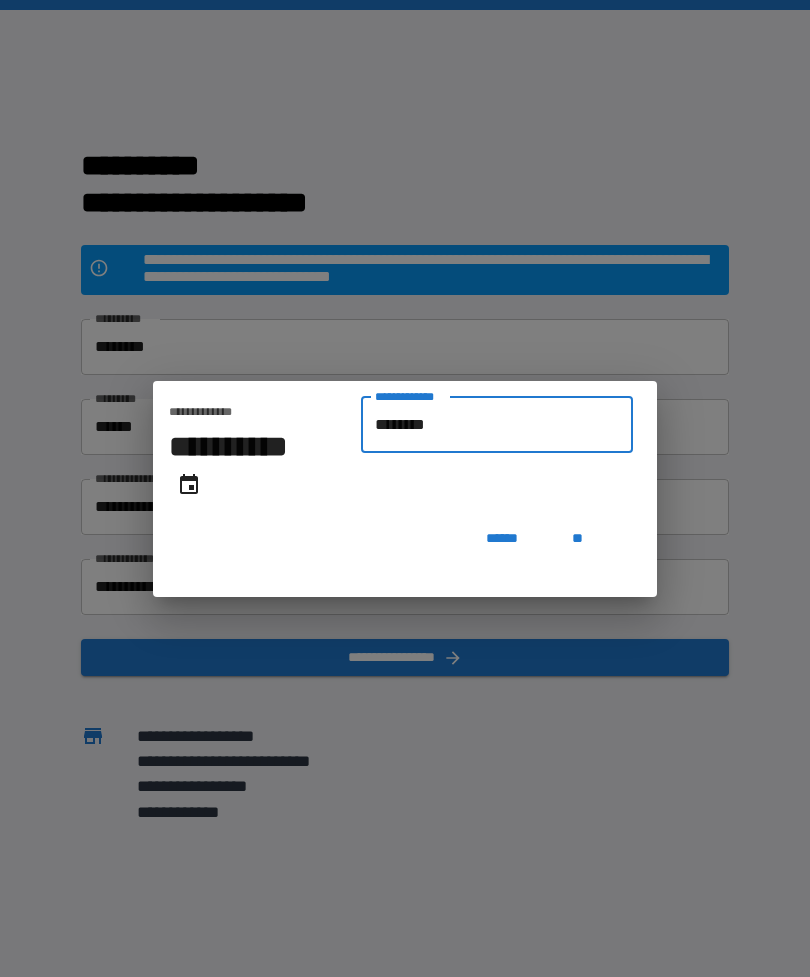 type on "*********" 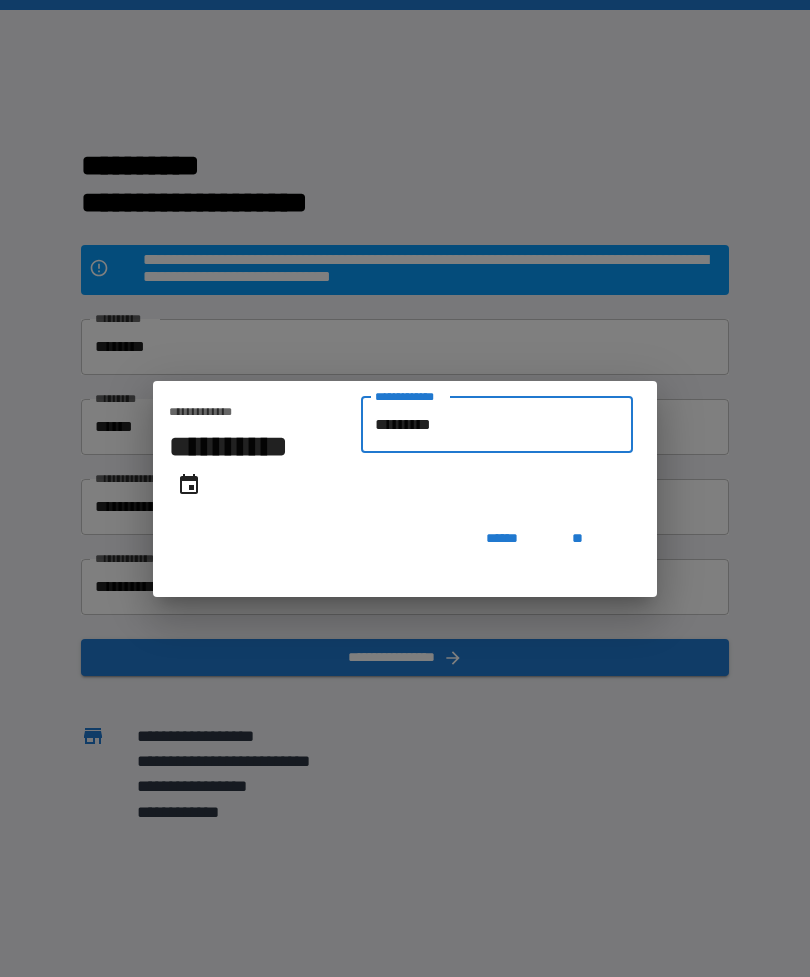 type on "**********" 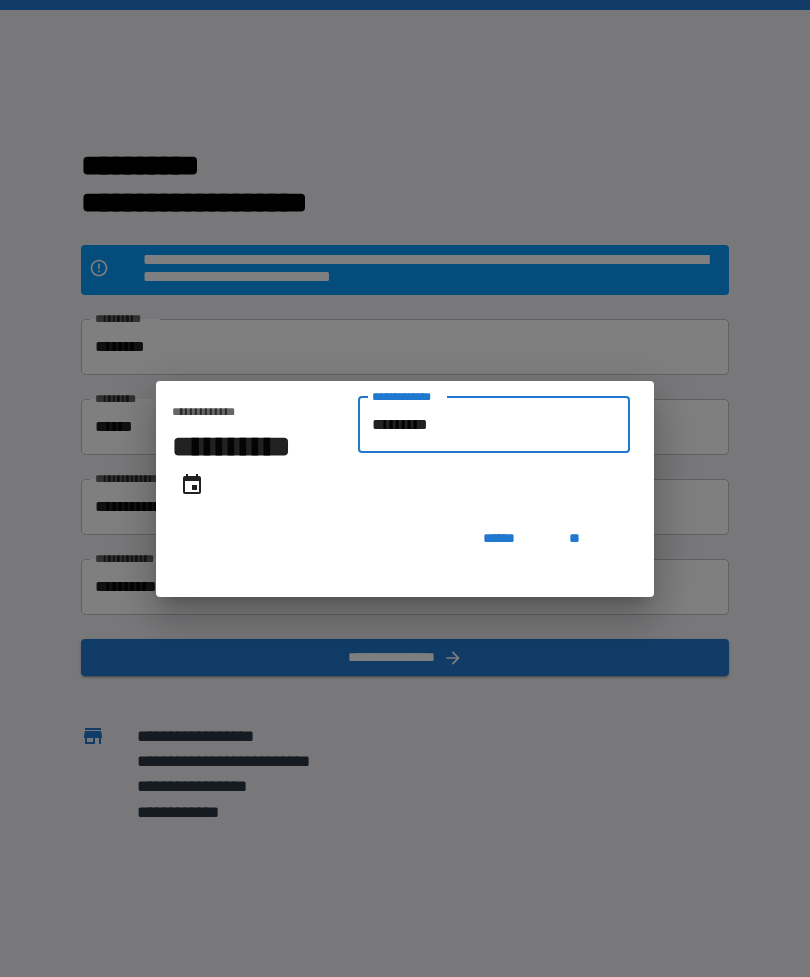type on "**********" 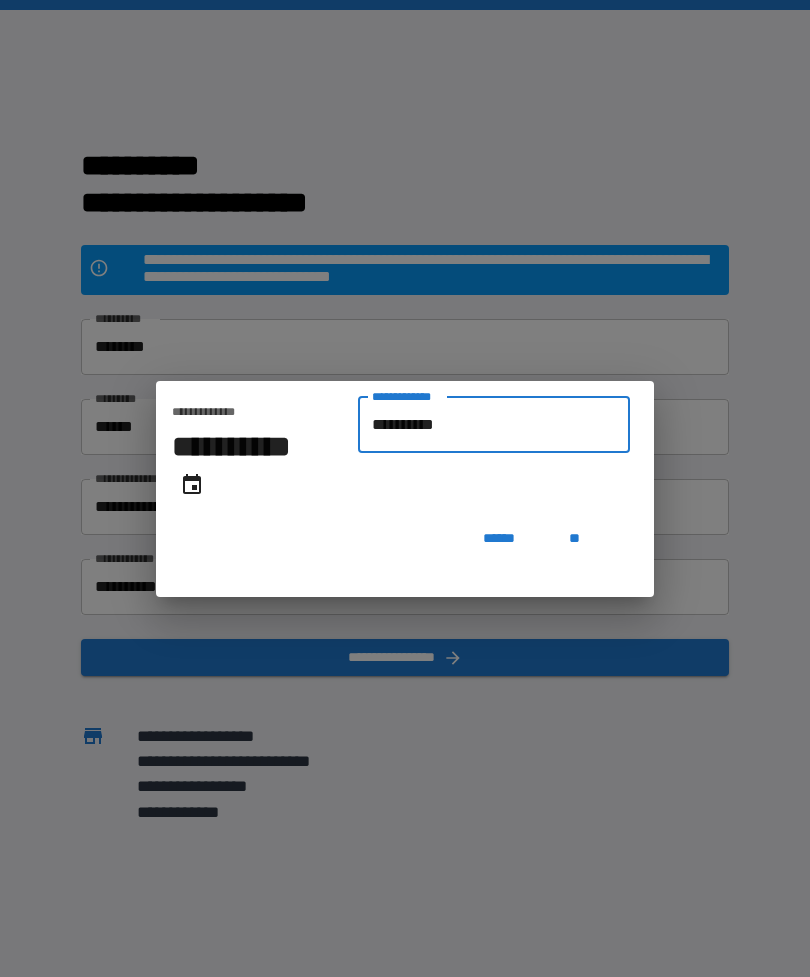 type on "**********" 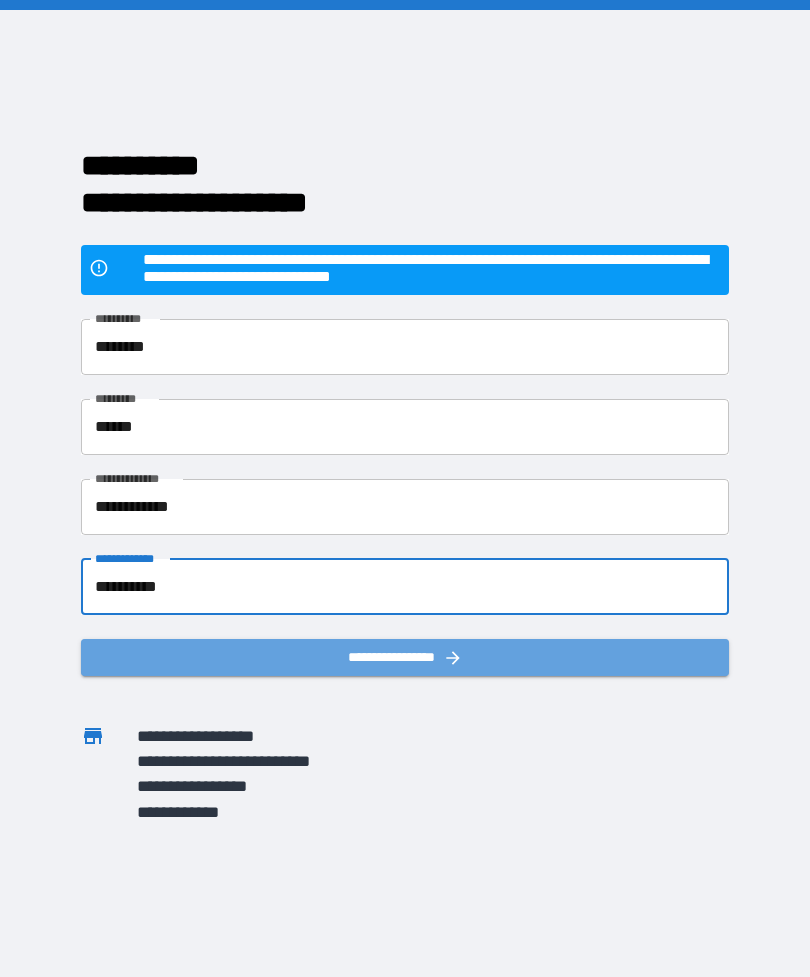 click on "**********" at bounding box center (405, 657) 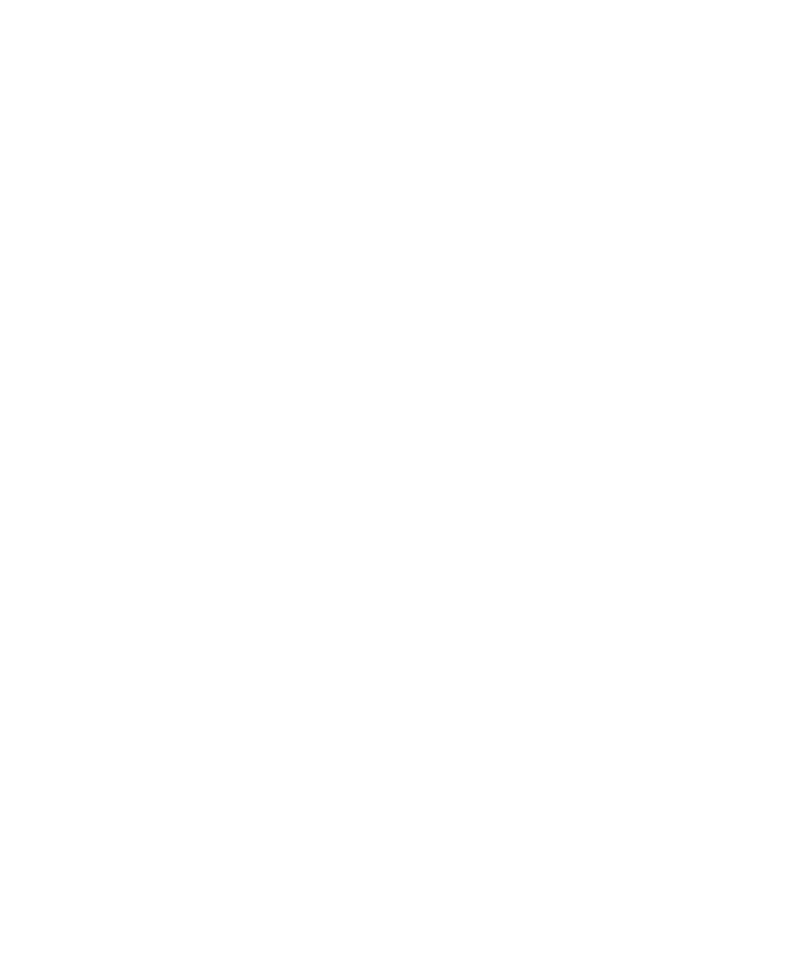 scroll, scrollTop: 0, scrollLeft: 0, axis: both 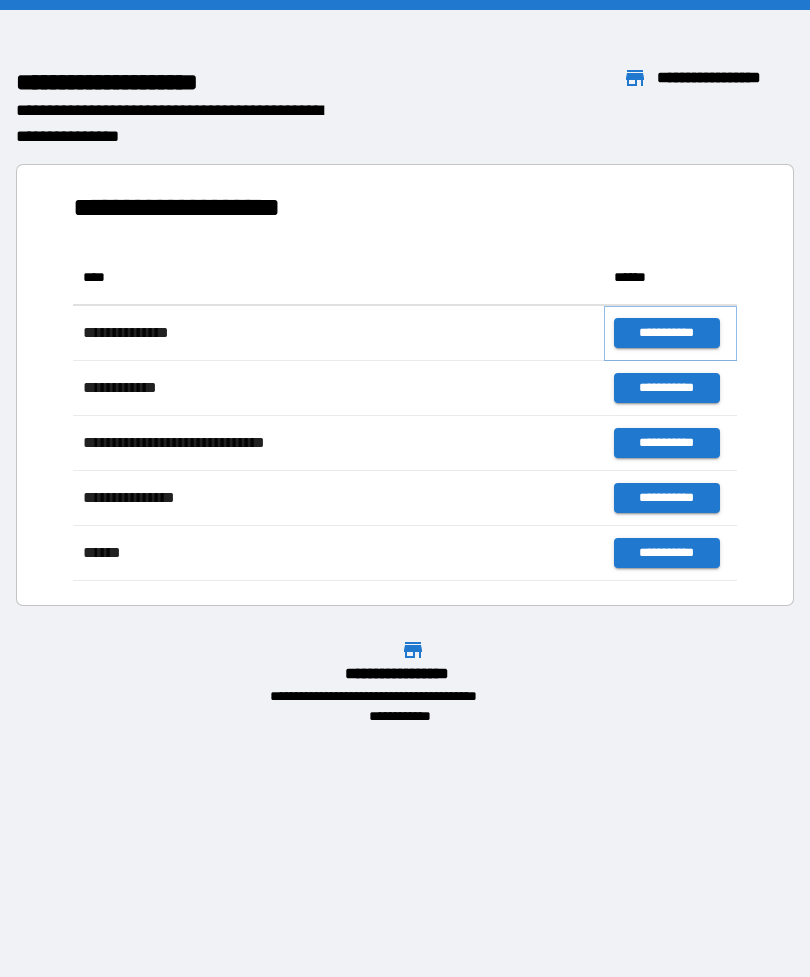 click on "**********" at bounding box center (666, 333) 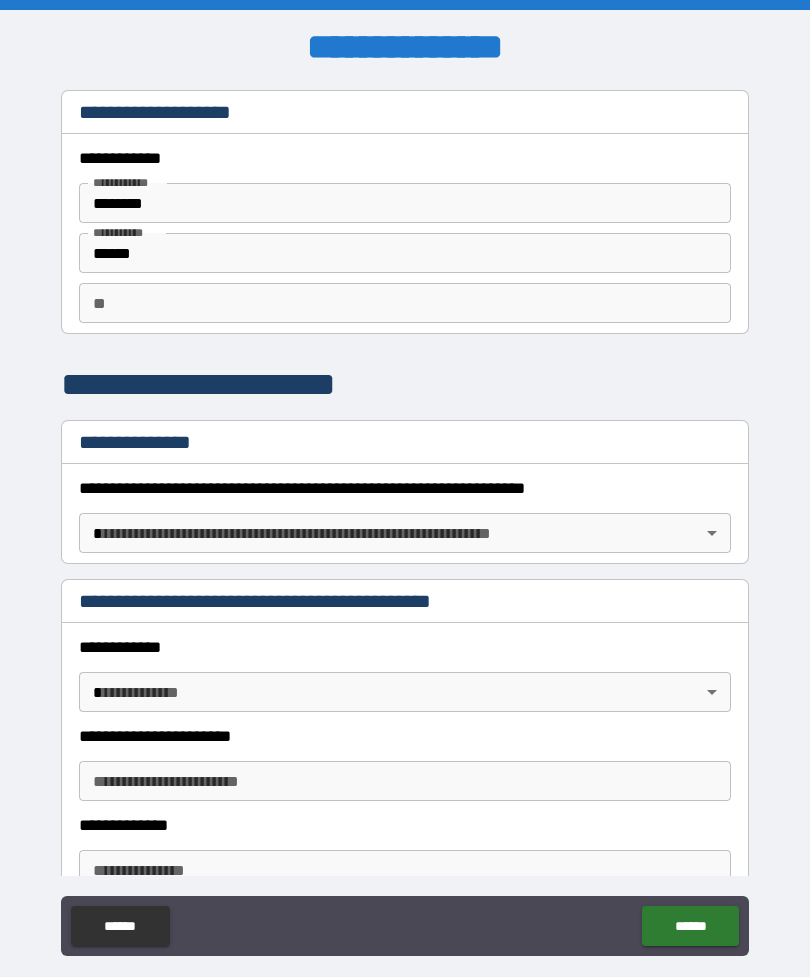 click on "**********" at bounding box center [405, 520] 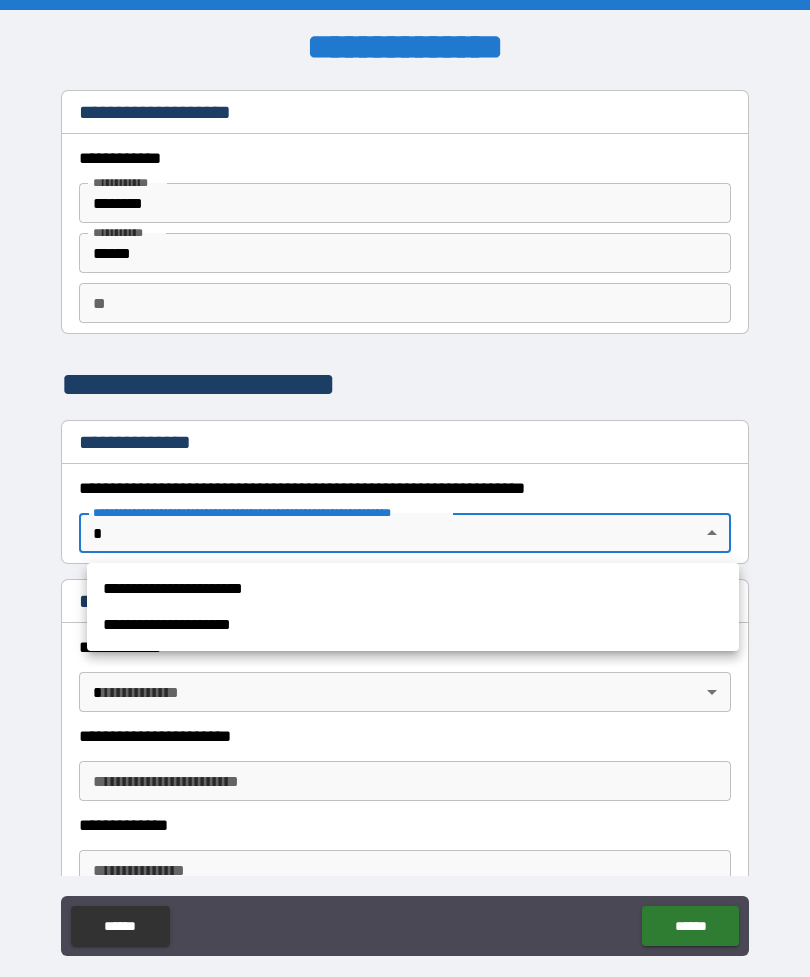 click on "**********" at bounding box center (413, 589) 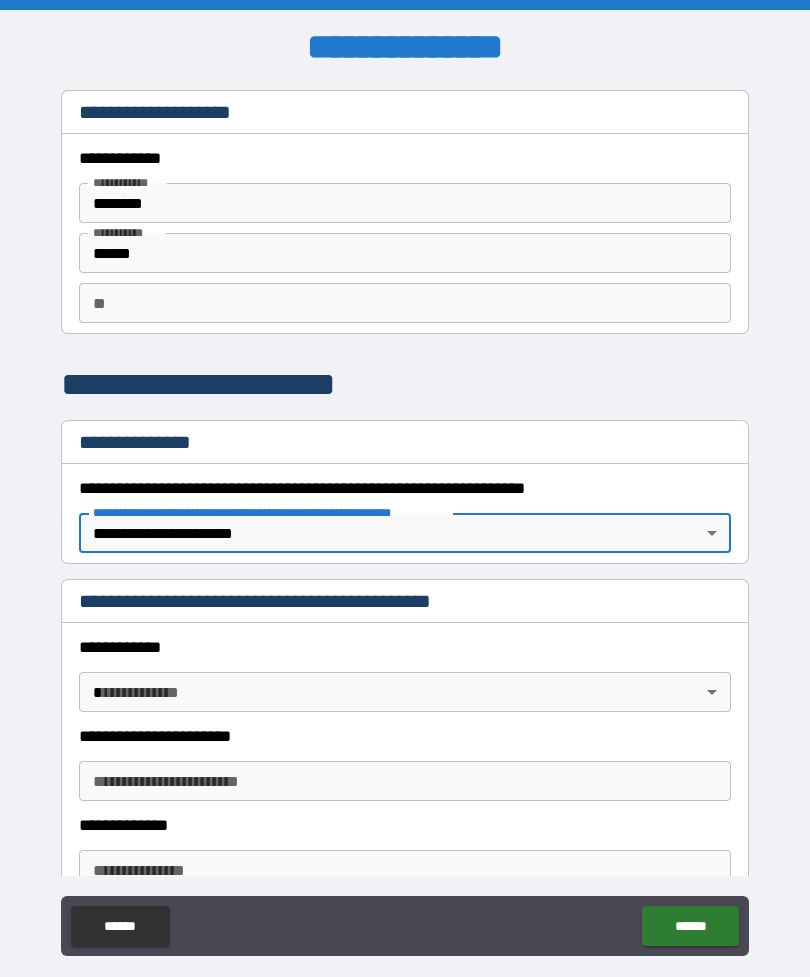 type on "*" 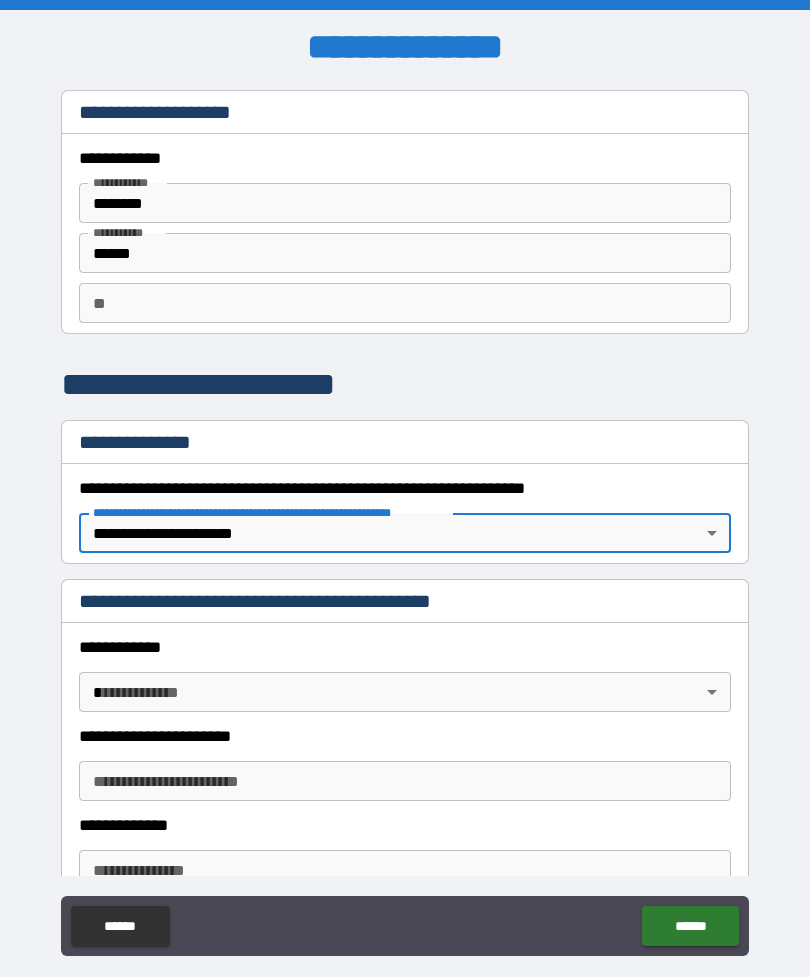 click on "**********" at bounding box center [405, 520] 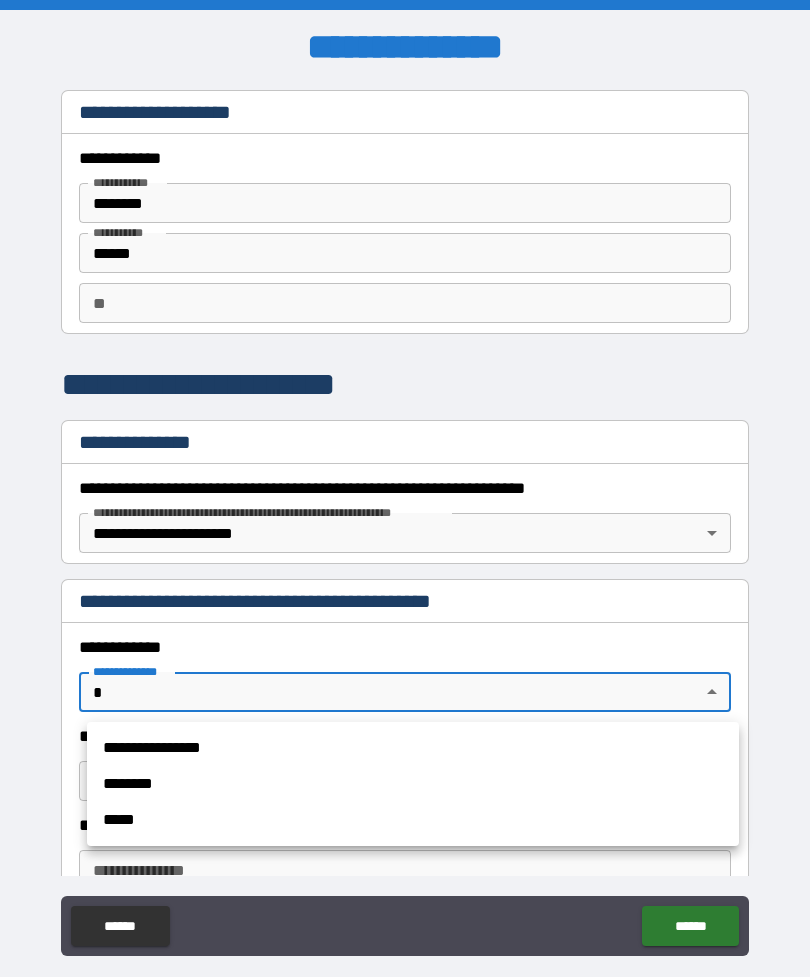 click on "**********" at bounding box center [413, 748] 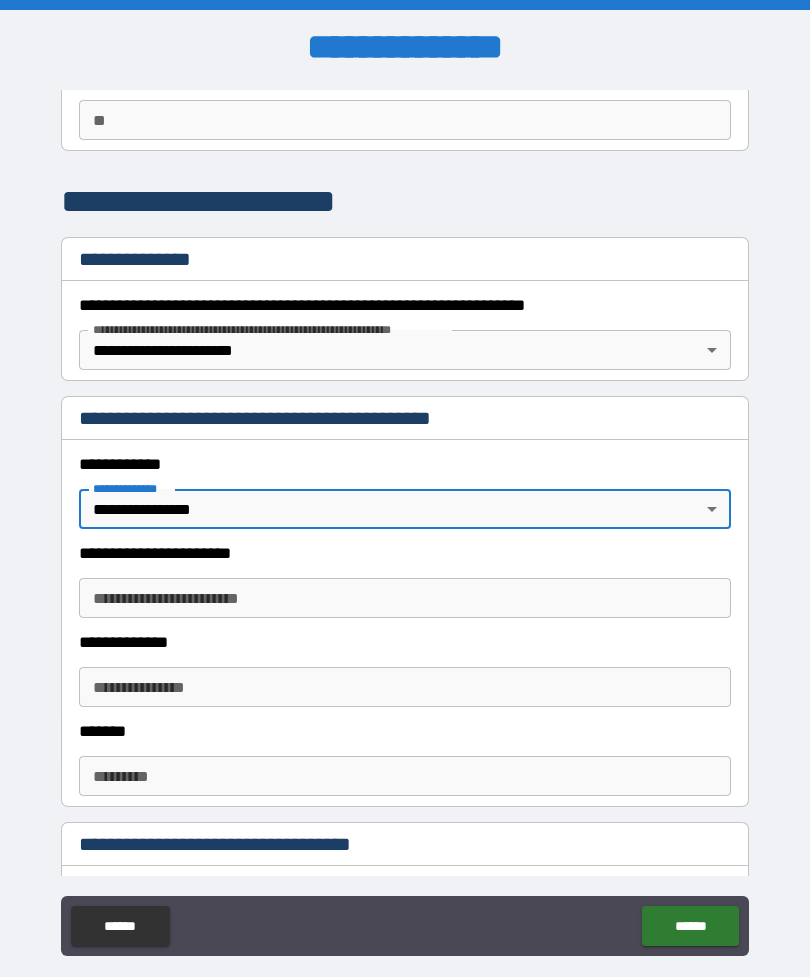 scroll, scrollTop: 186, scrollLeft: 0, axis: vertical 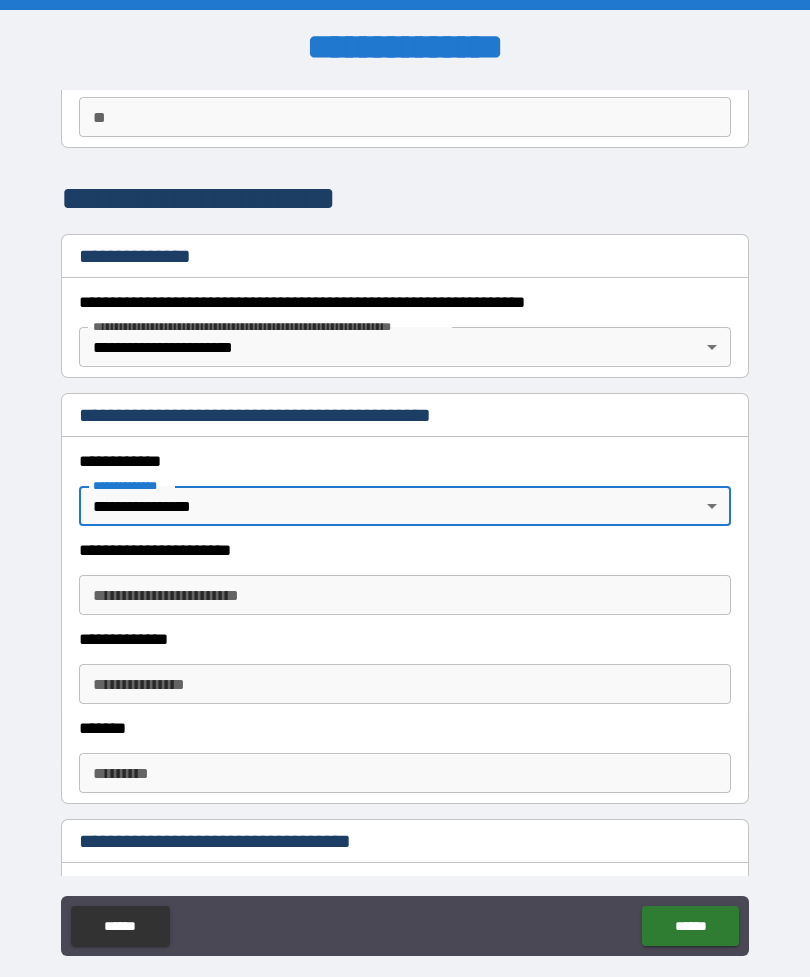click on "**********" at bounding box center (405, 595) 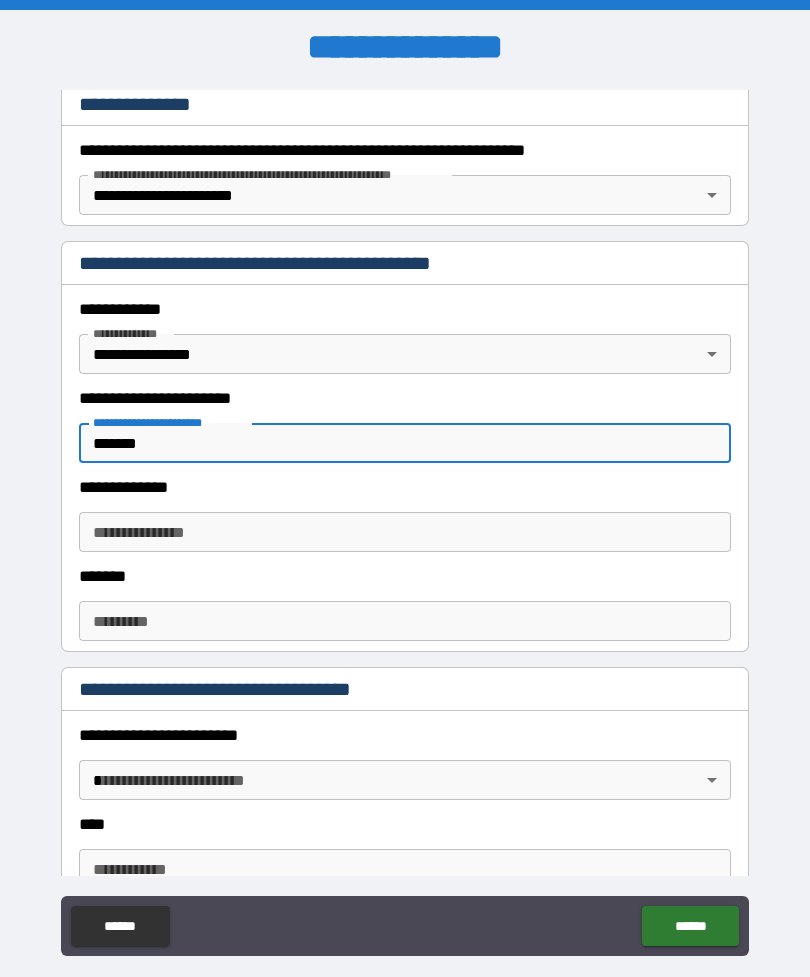scroll, scrollTop: 334, scrollLeft: 0, axis: vertical 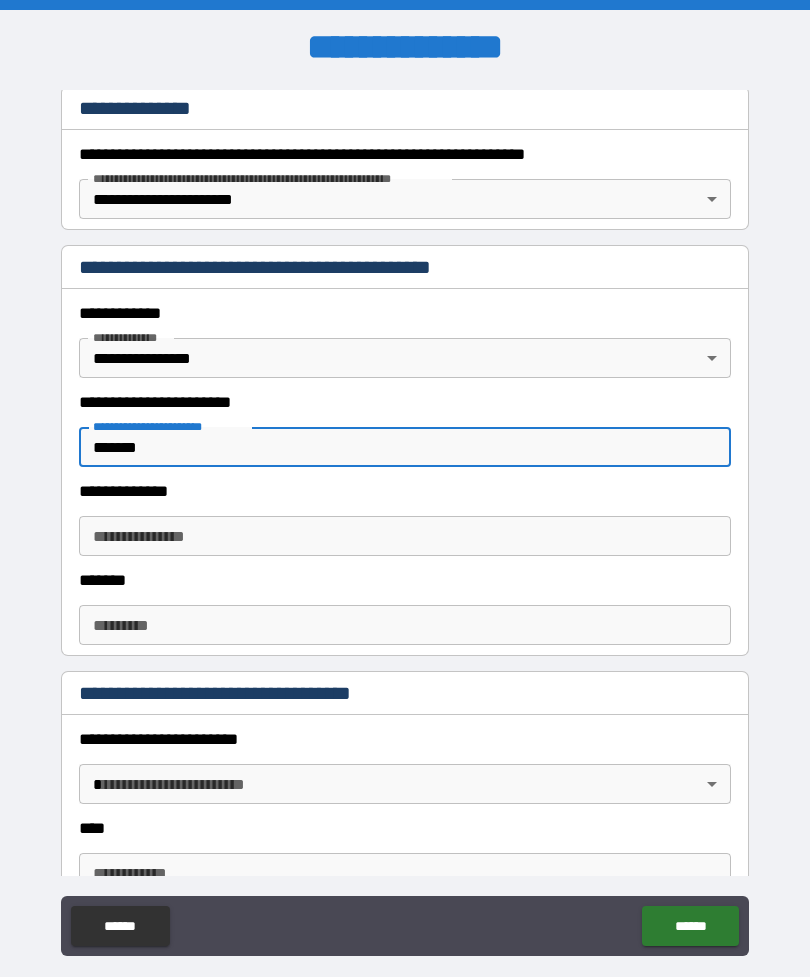 type on "*******" 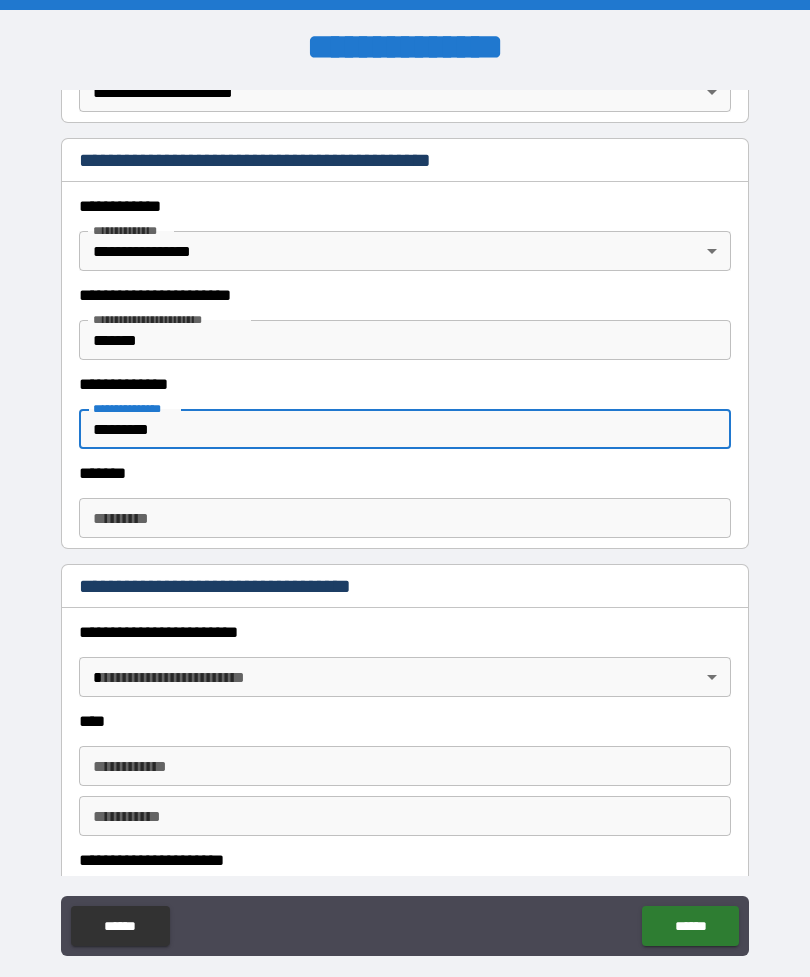 scroll, scrollTop: 443, scrollLeft: 0, axis: vertical 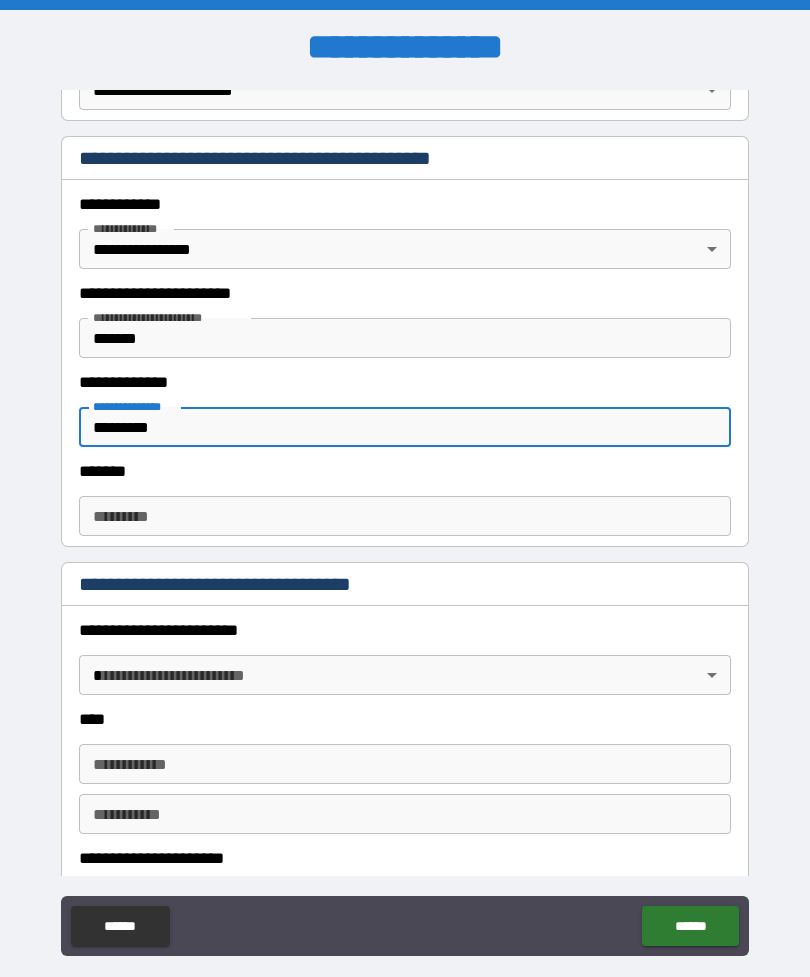 type on "*********" 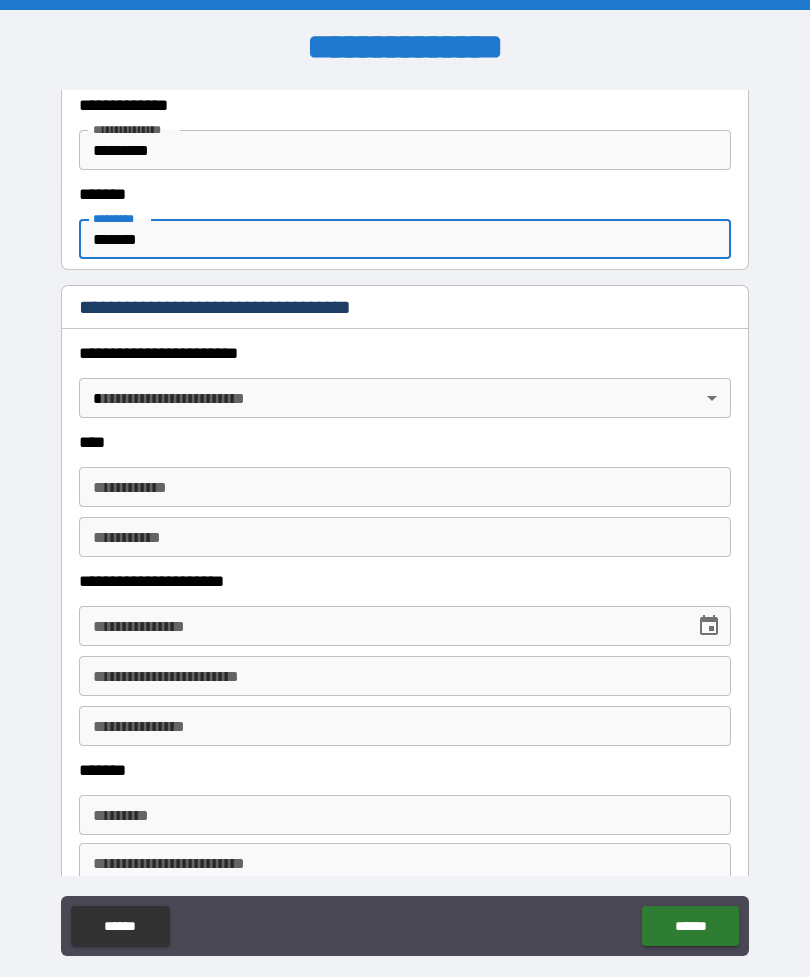 scroll, scrollTop: 726, scrollLeft: 0, axis: vertical 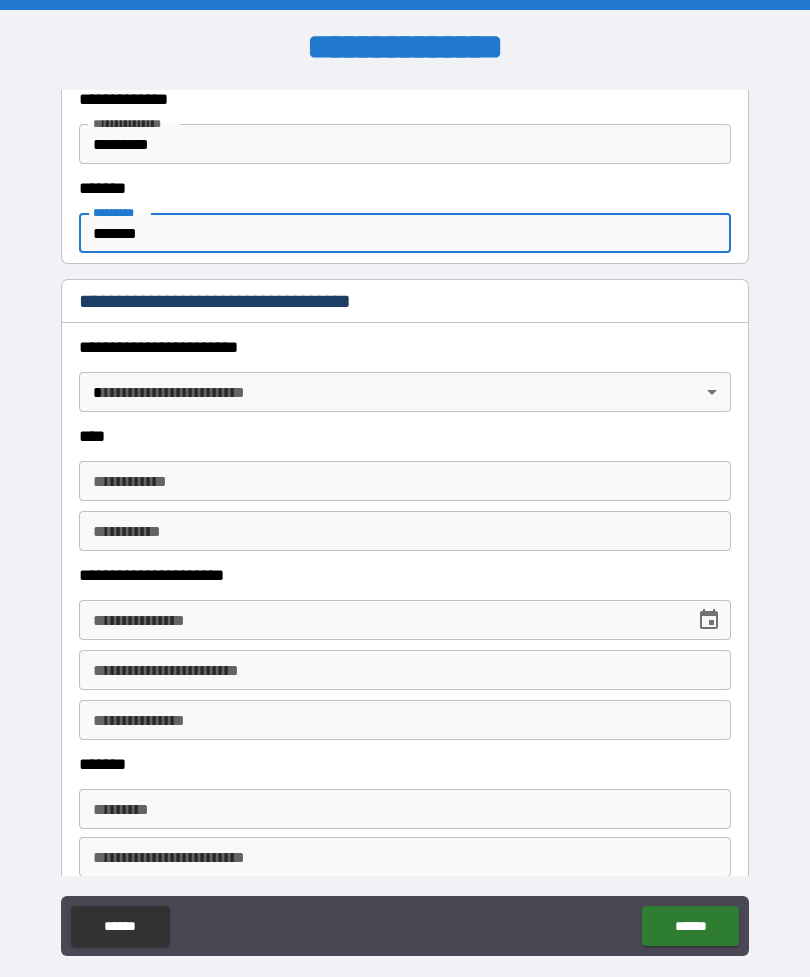 type on "*******" 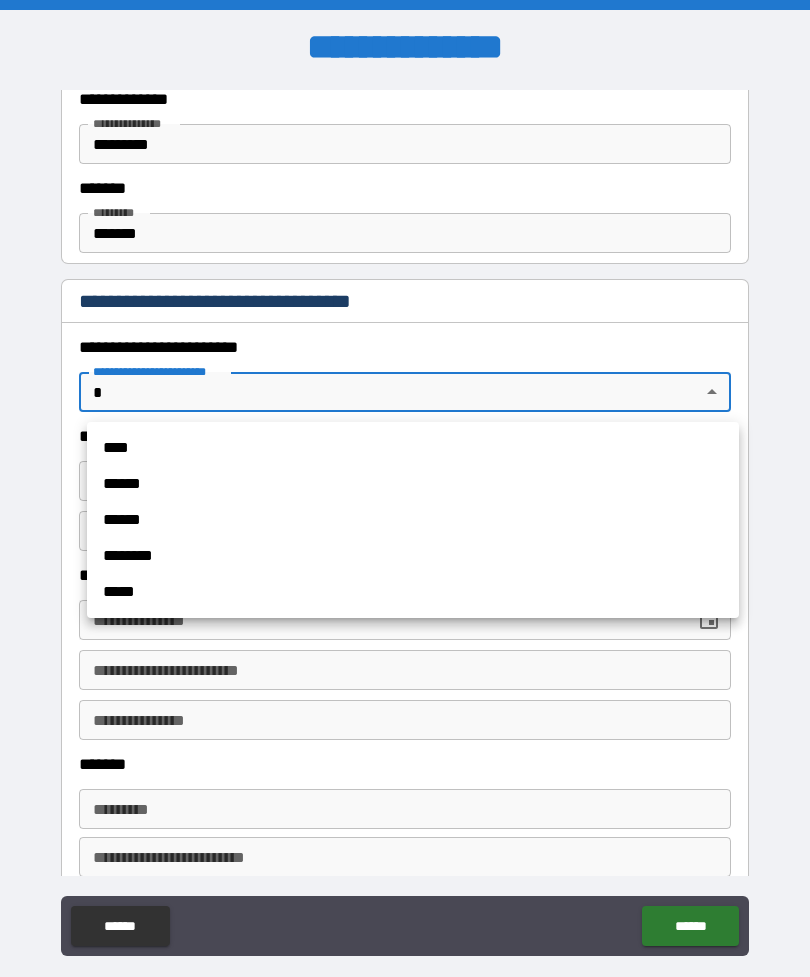 click on "****" at bounding box center (413, 448) 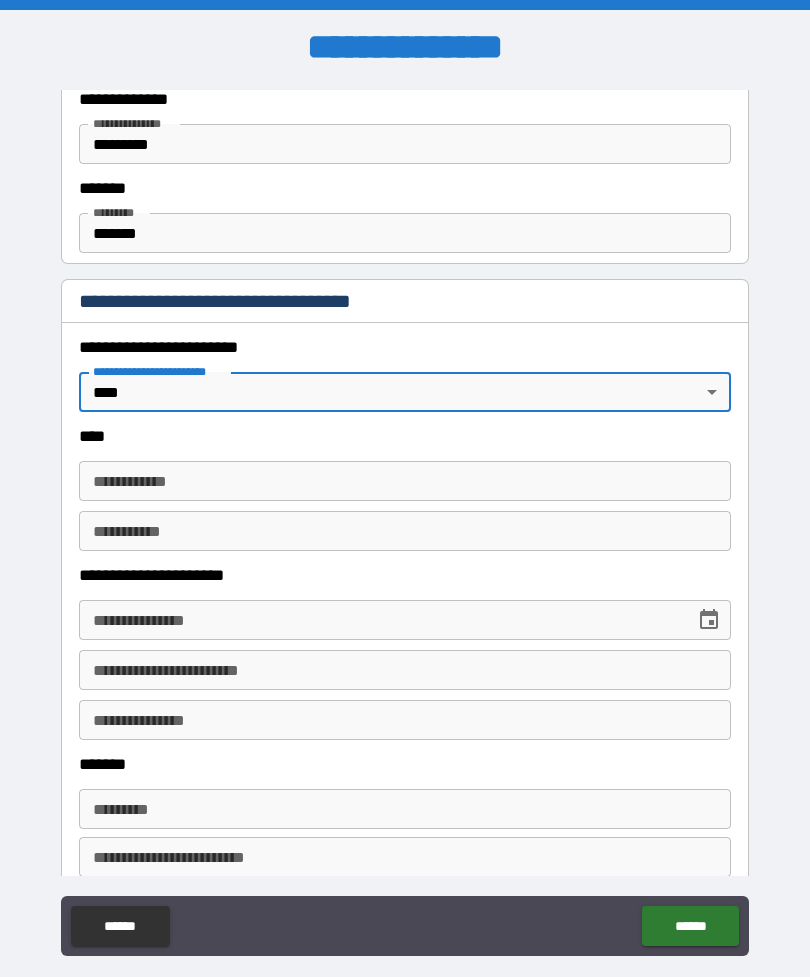 type on "*" 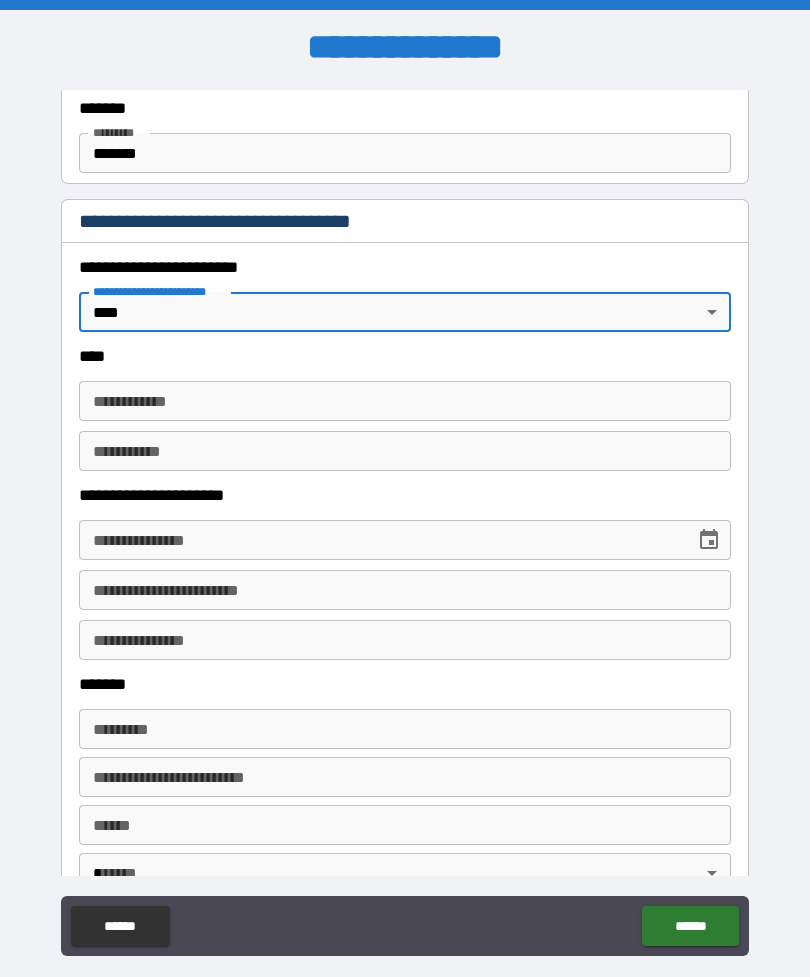 scroll, scrollTop: 809, scrollLeft: 0, axis: vertical 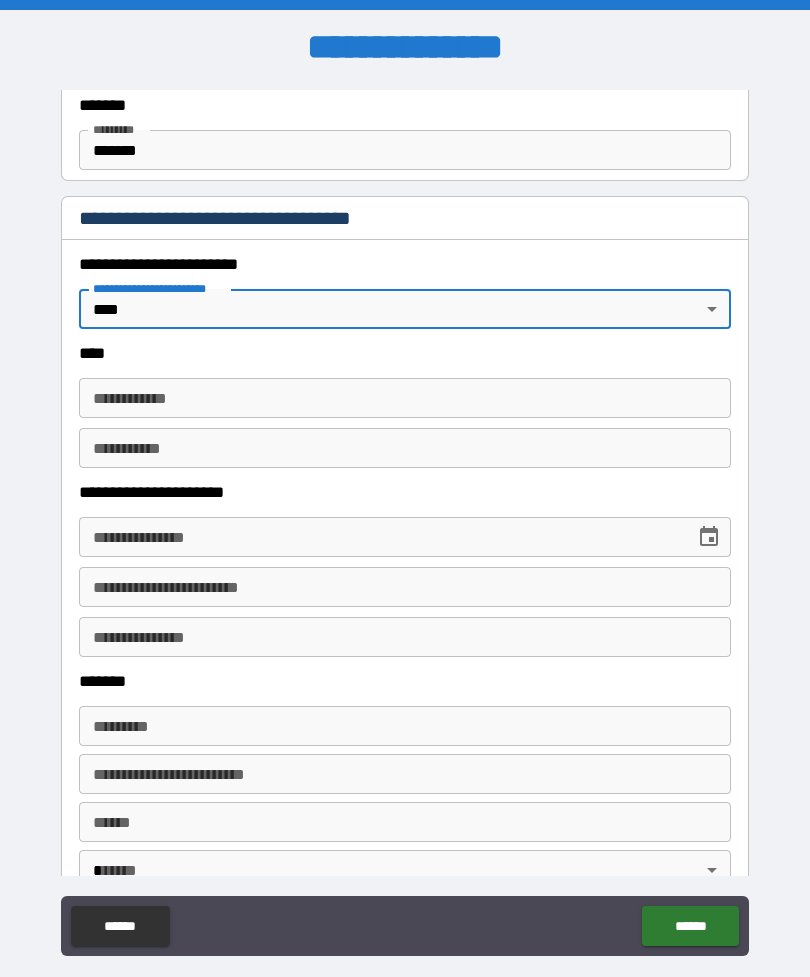 click on "**********" at bounding box center [405, 398] 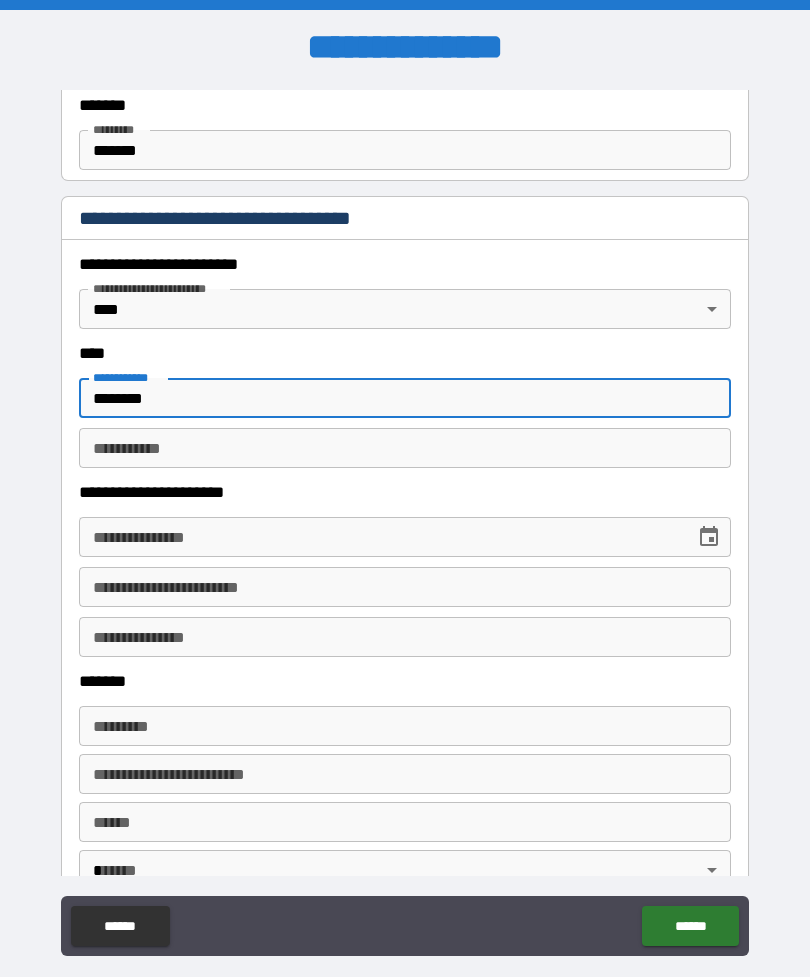 type on "********" 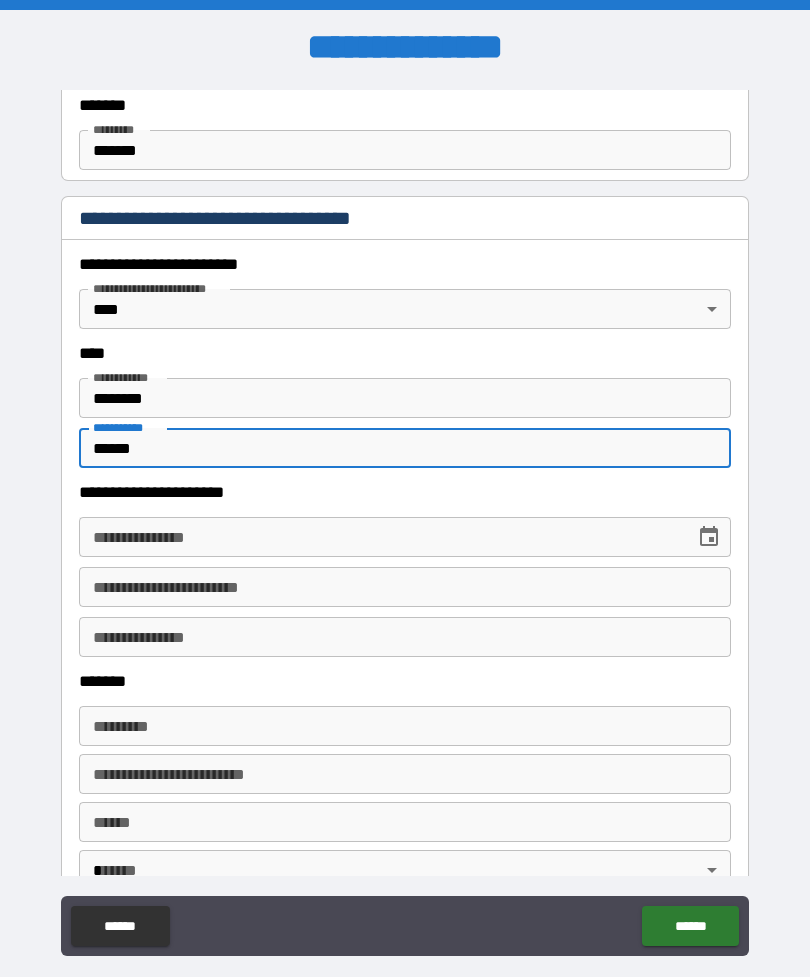 type on "******" 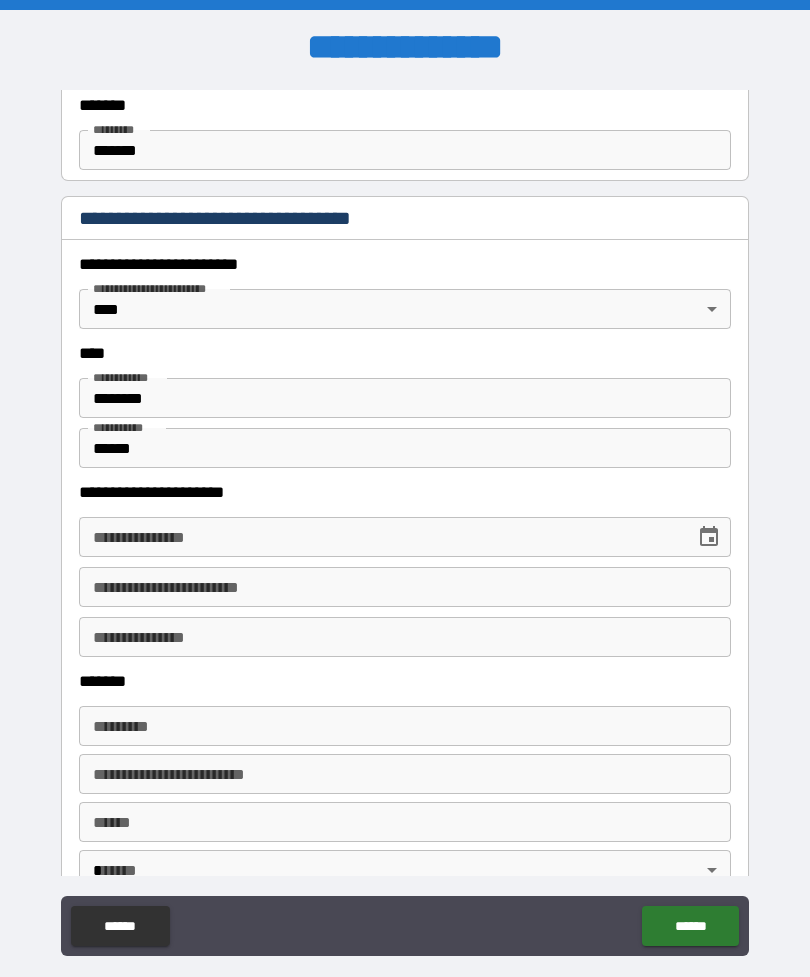 click on "**********" at bounding box center (405, 537) 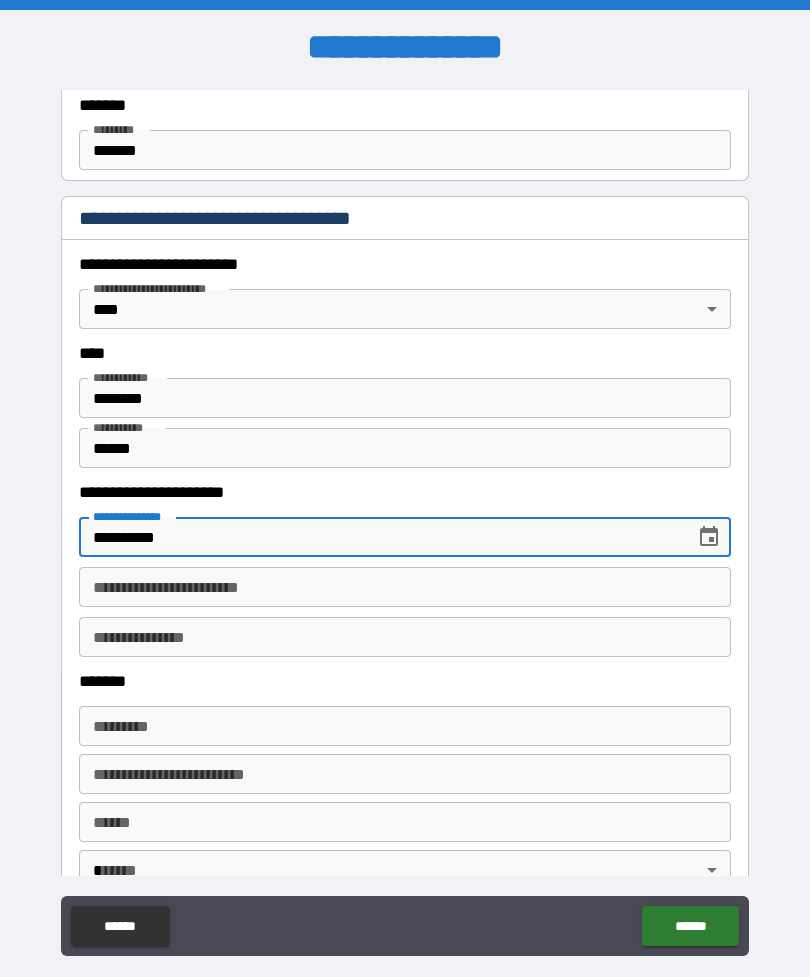 type on "**********" 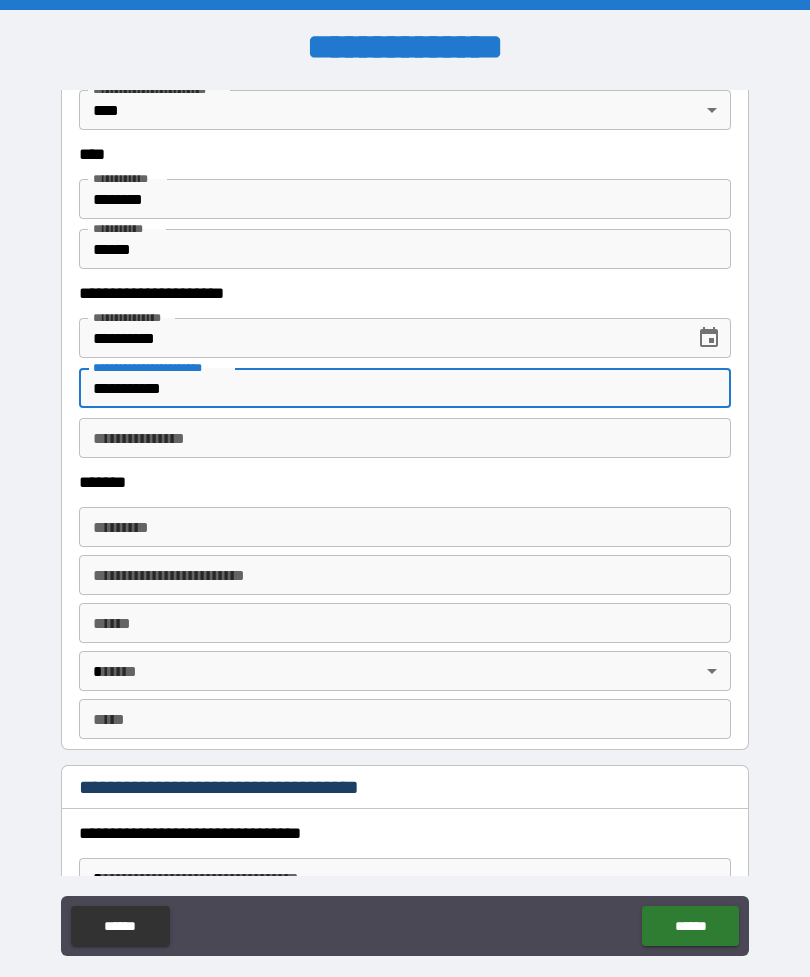 scroll, scrollTop: 1013, scrollLeft: 0, axis: vertical 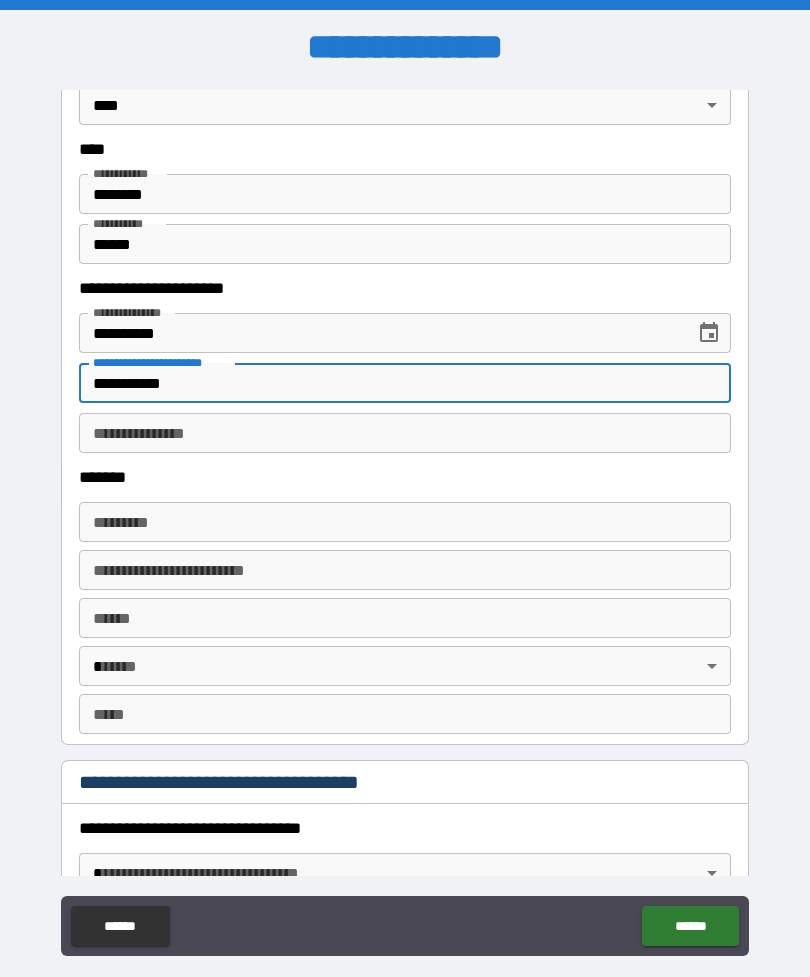 type on "**********" 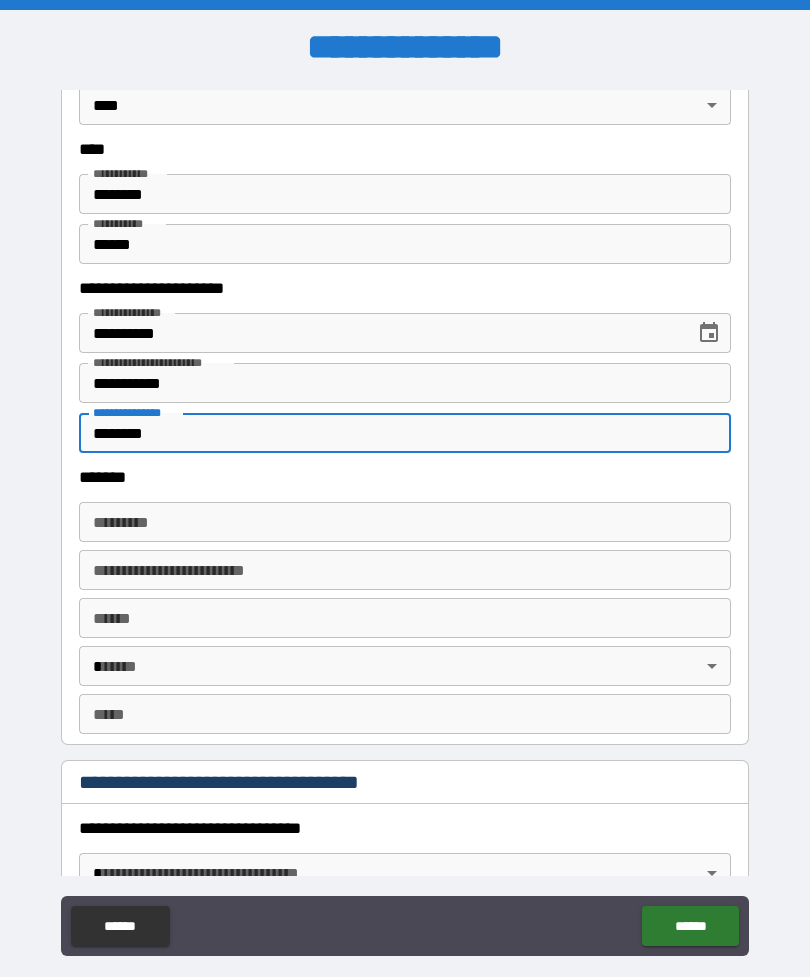 type on "********" 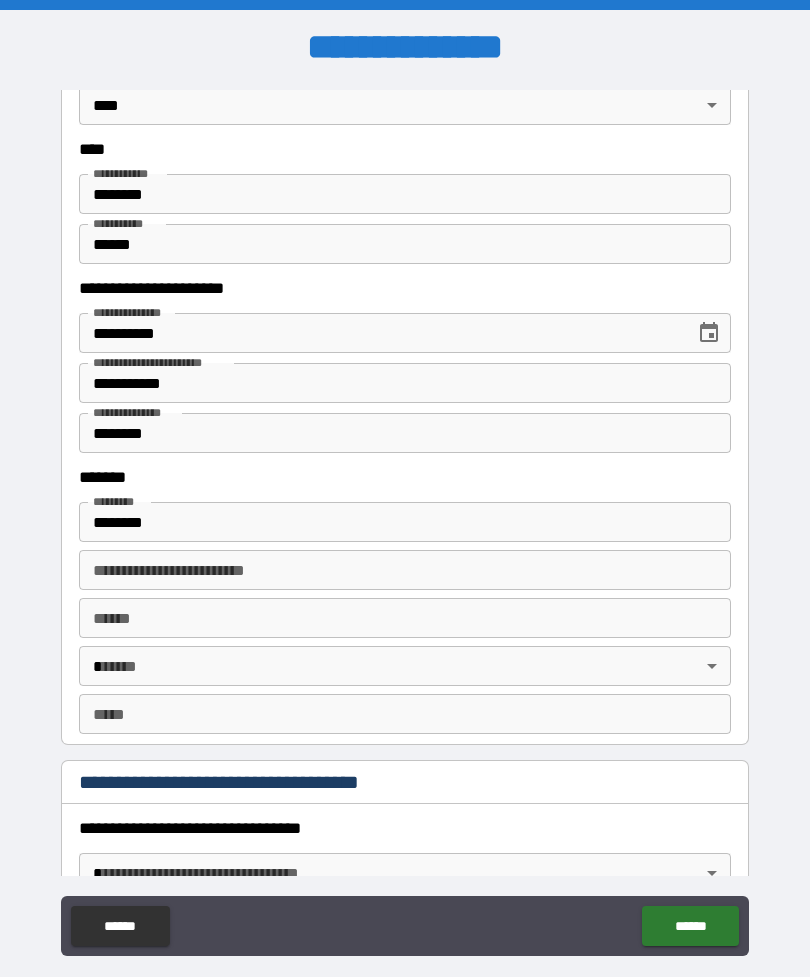 type on "**********" 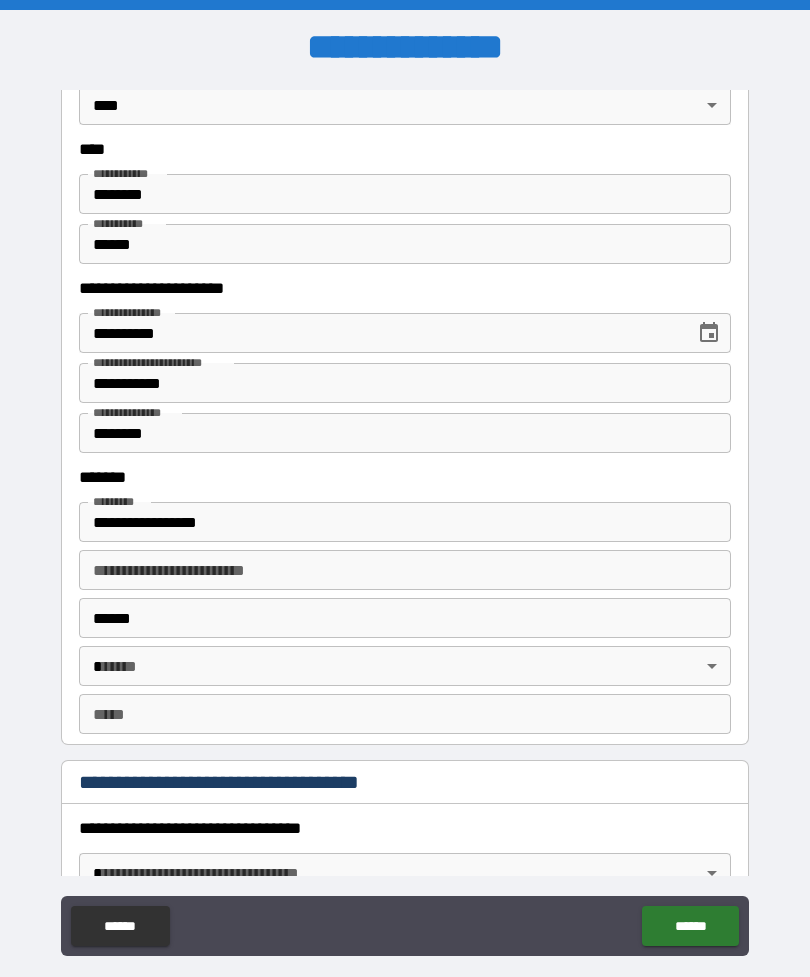 type on "**" 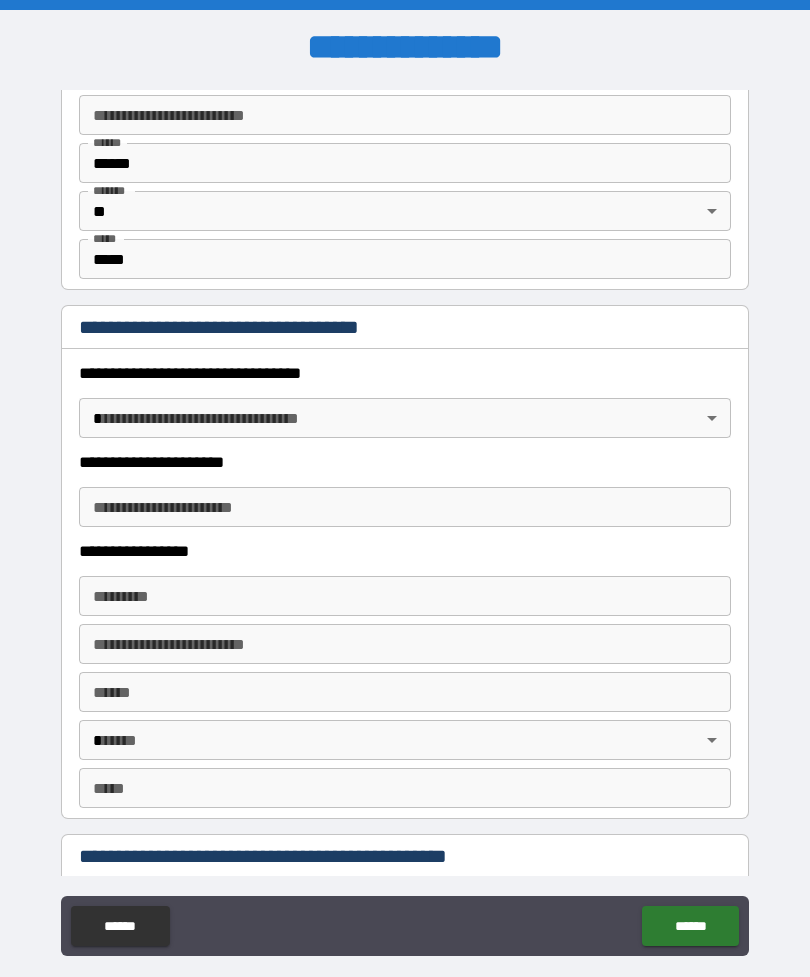 scroll, scrollTop: 1472, scrollLeft: 0, axis: vertical 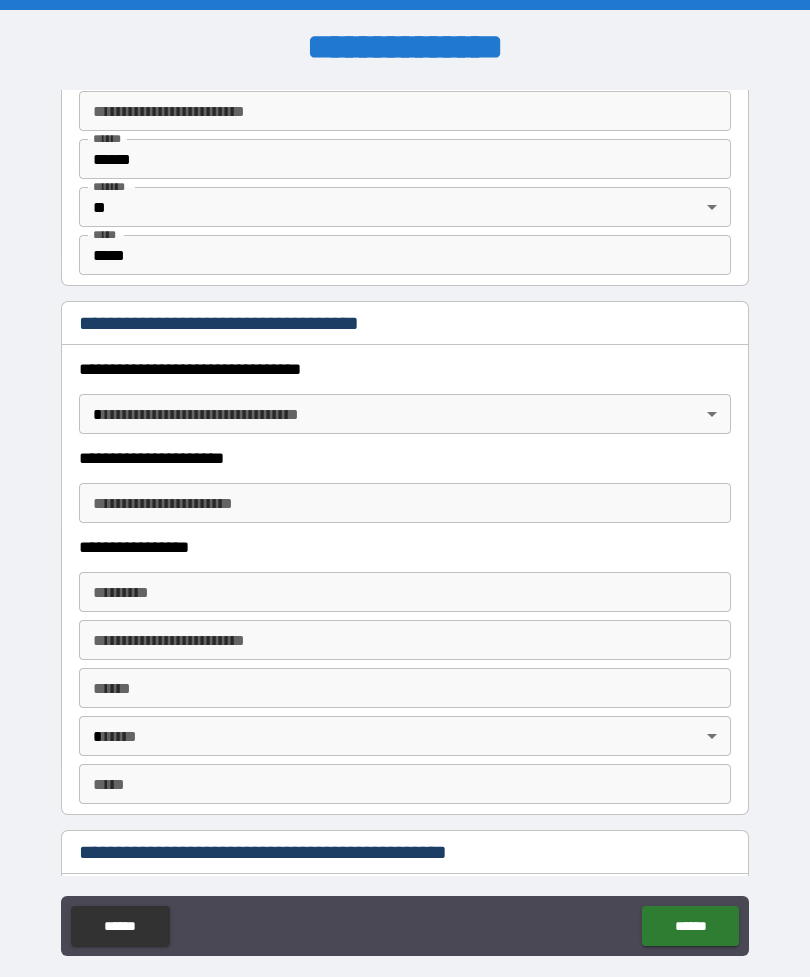 click on "**********" at bounding box center (405, 520) 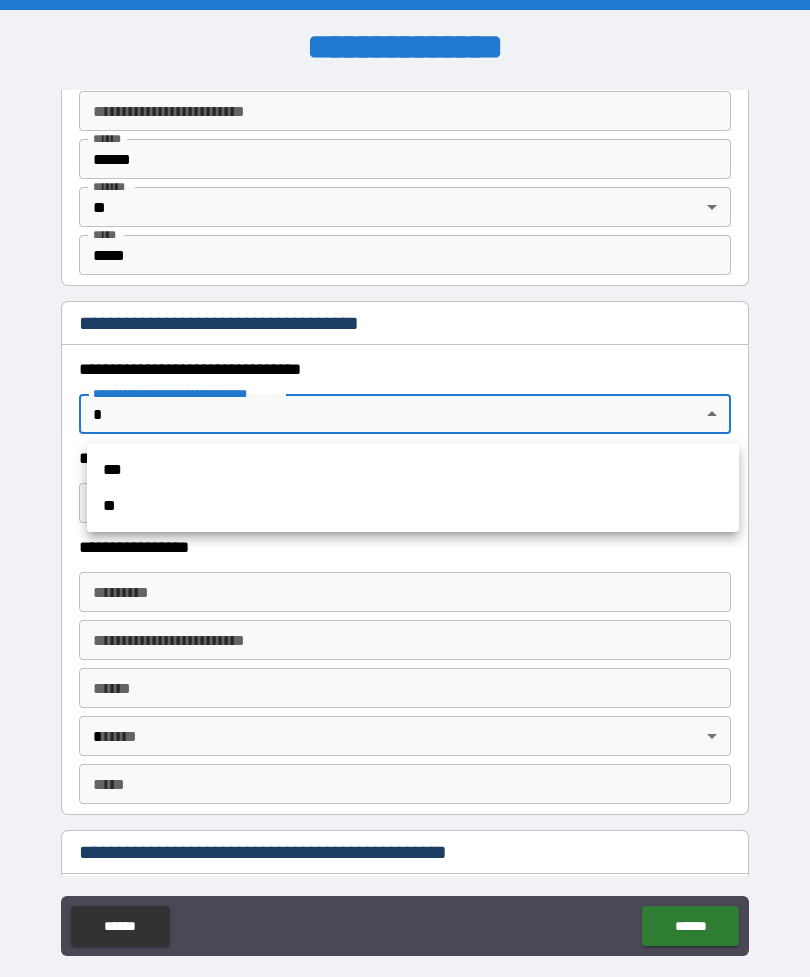 click on "***" at bounding box center [413, 470] 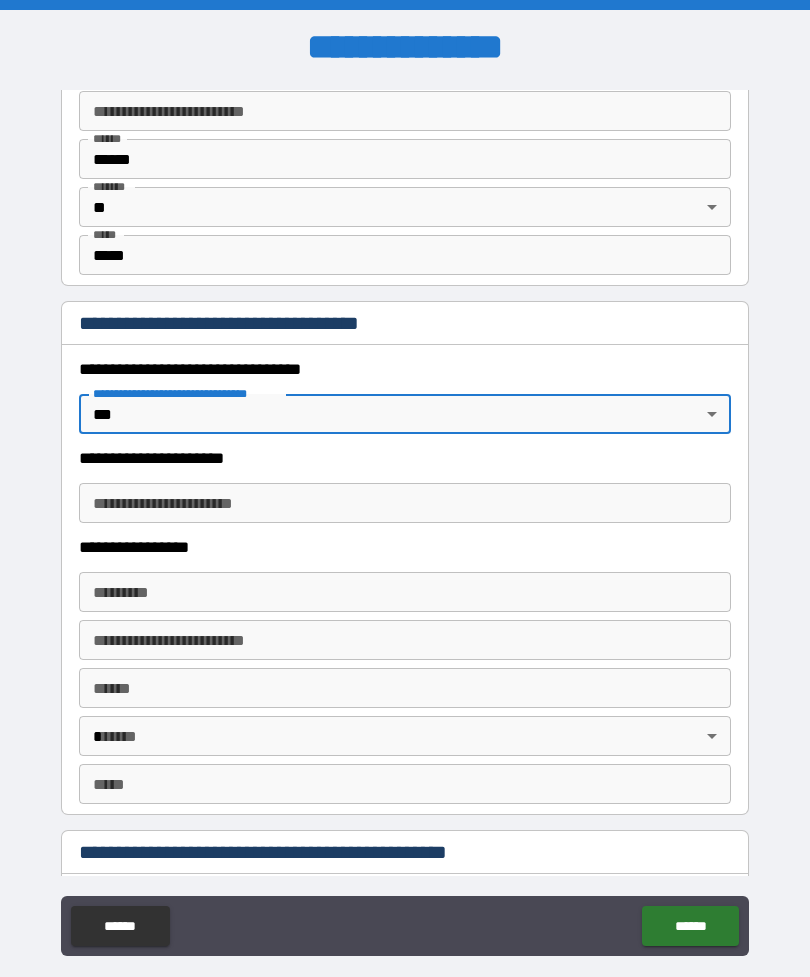 click on "**********" at bounding box center (405, 503) 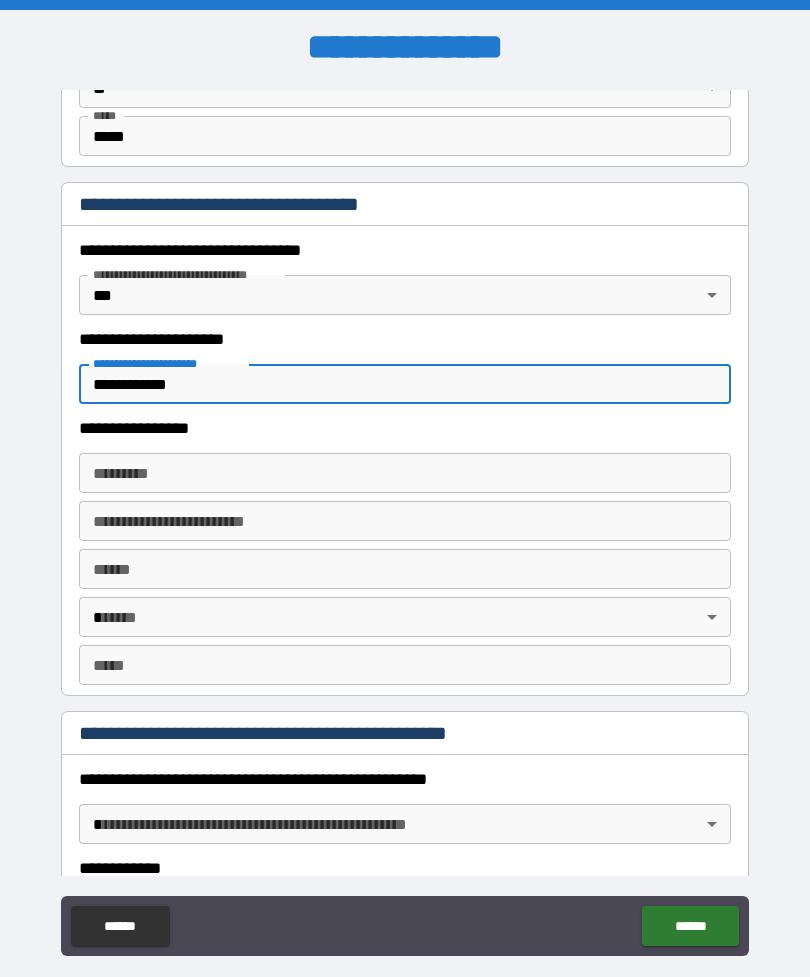 scroll, scrollTop: 1630, scrollLeft: 0, axis: vertical 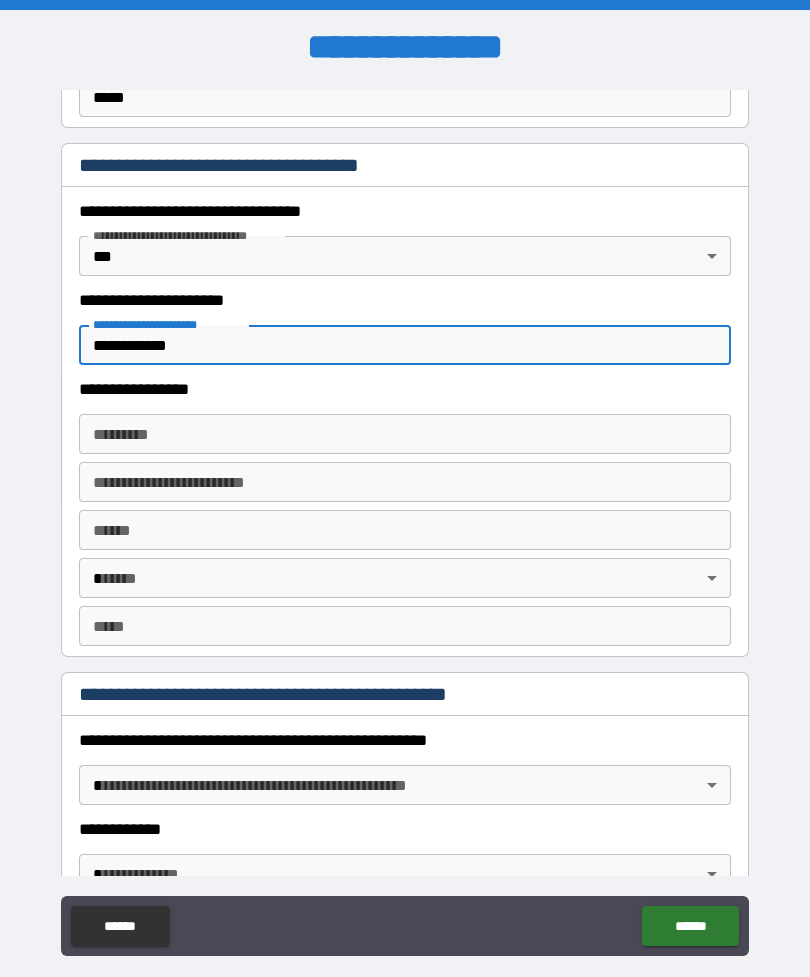 type on "**********" 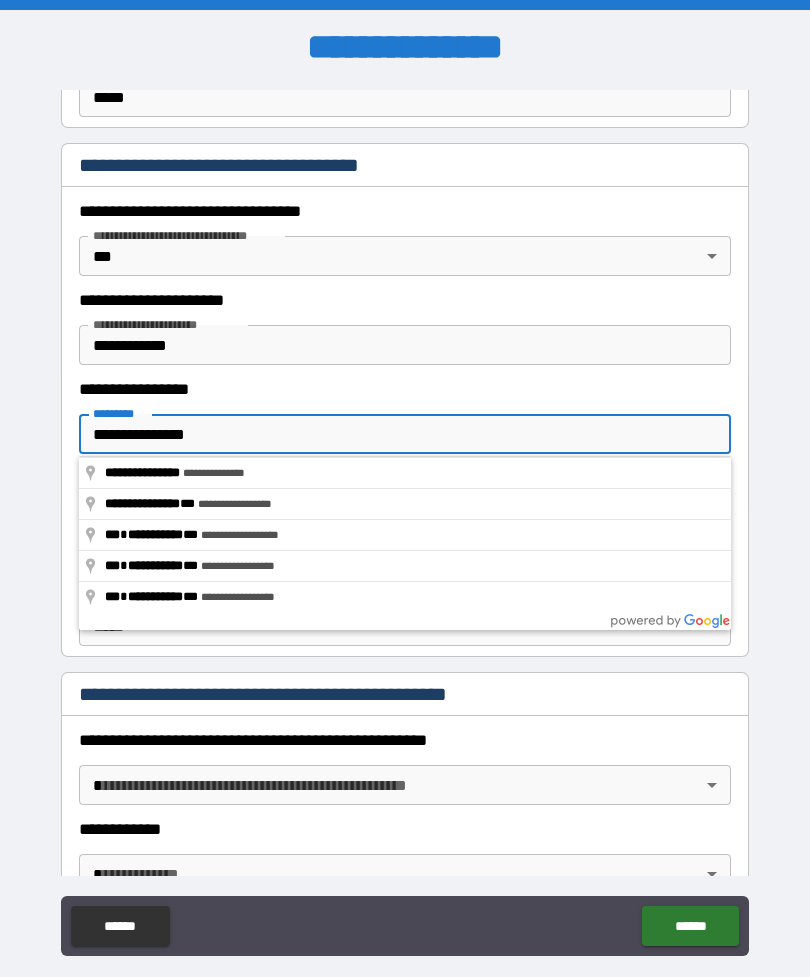 type on "**********" 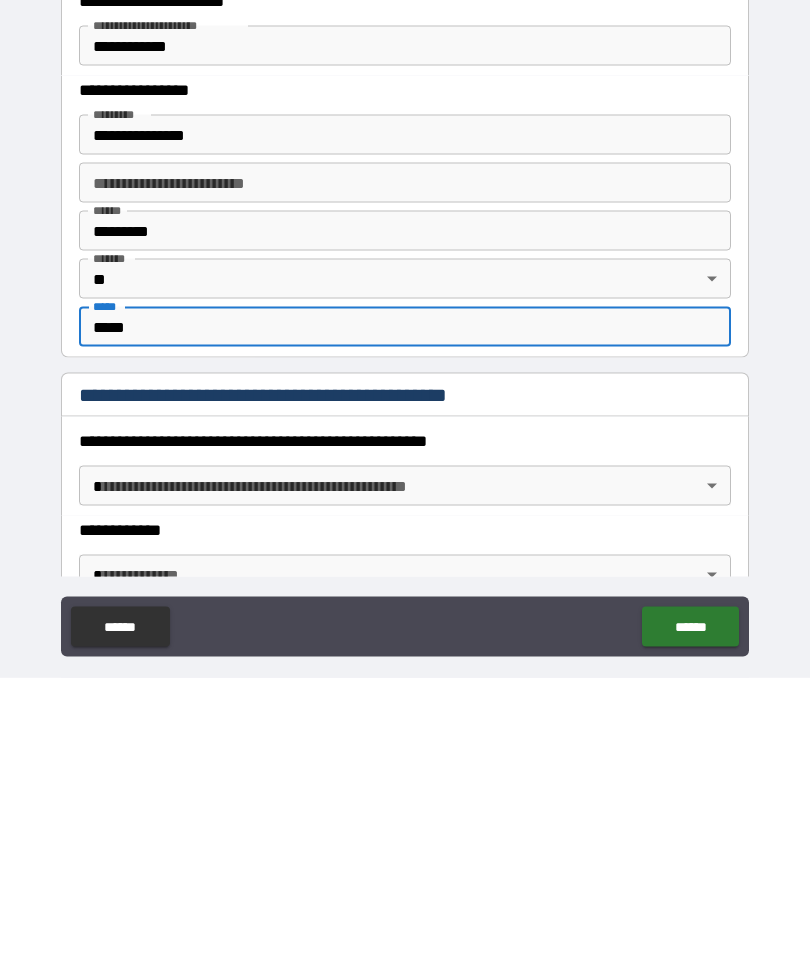 click on "**********" at bounding box center (405, 482) 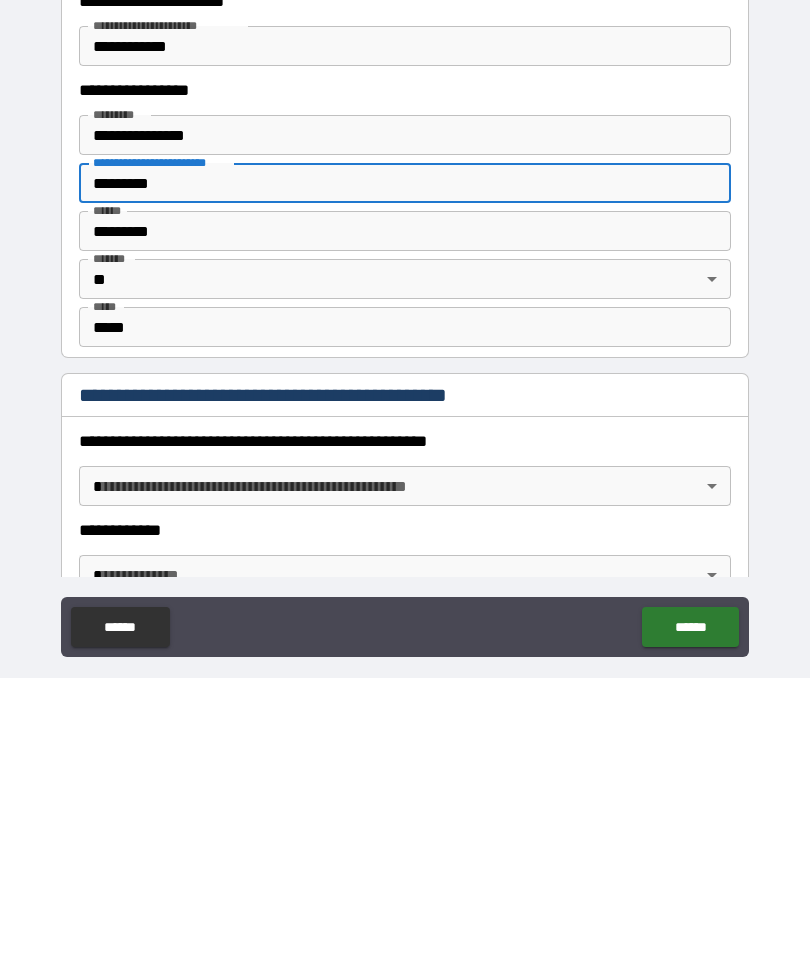 type on "*********" 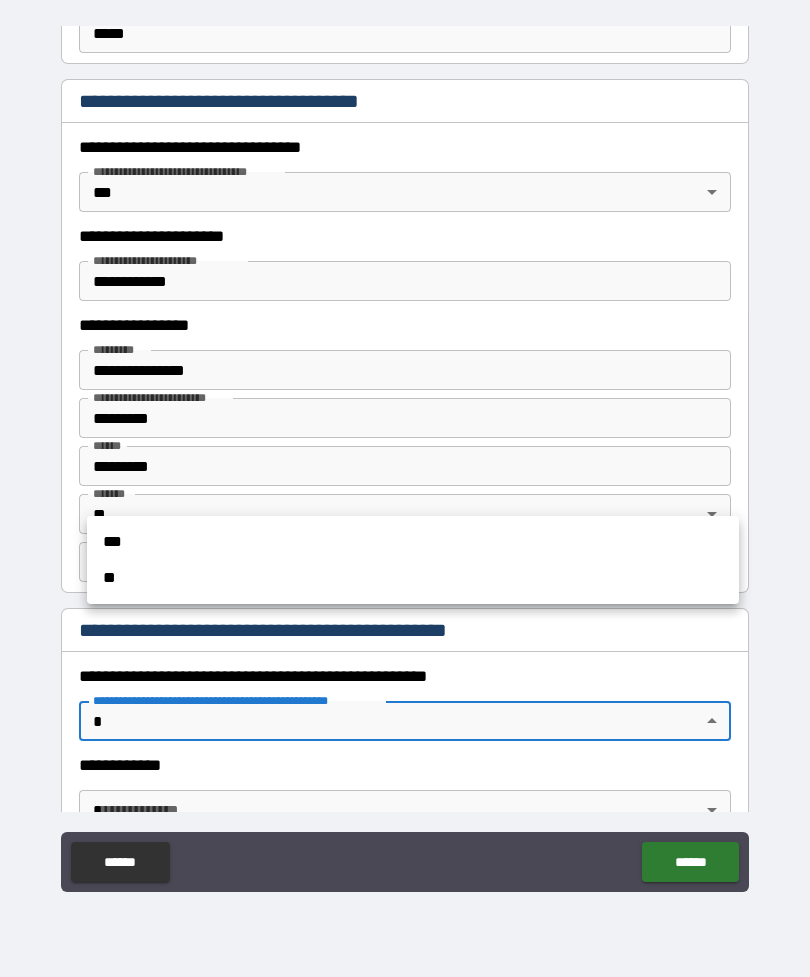 click on "**" at bounding box center (413, 578) 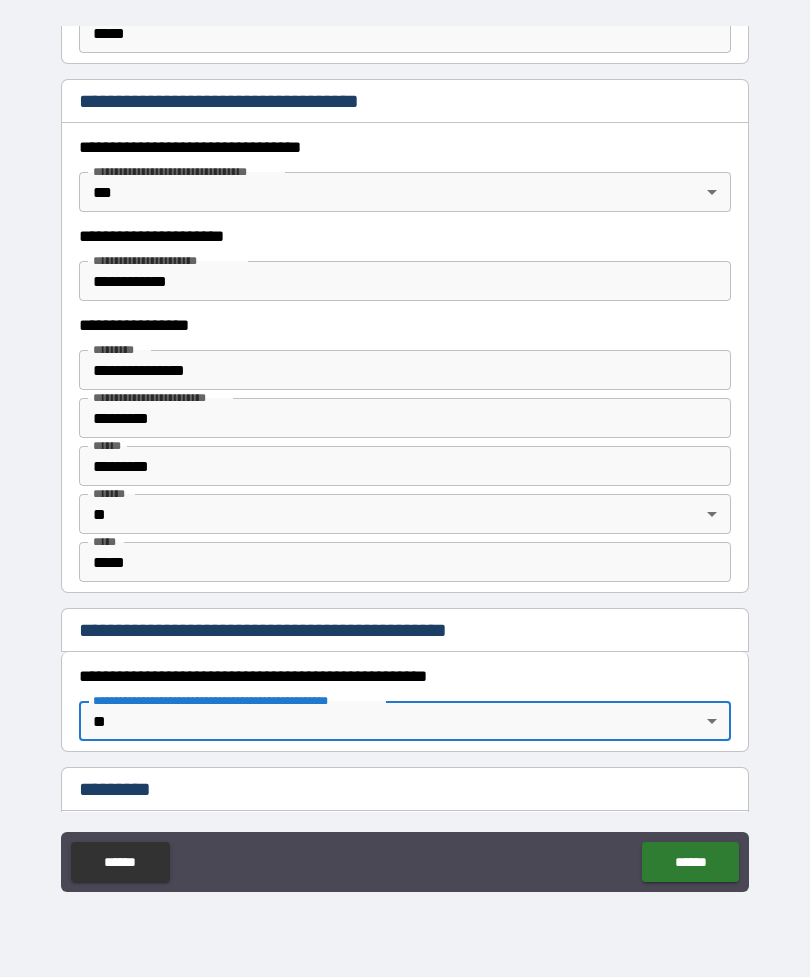 type on "*" 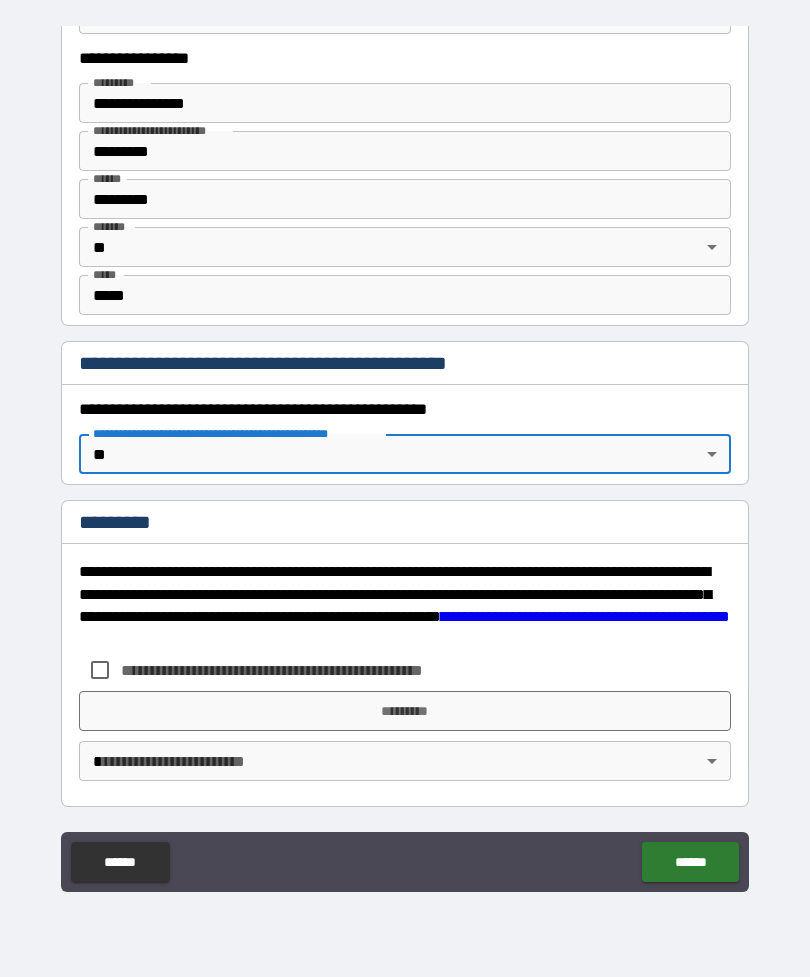 scroll, scrollTop: 1897, scrollLeft: 0, axis: vertical 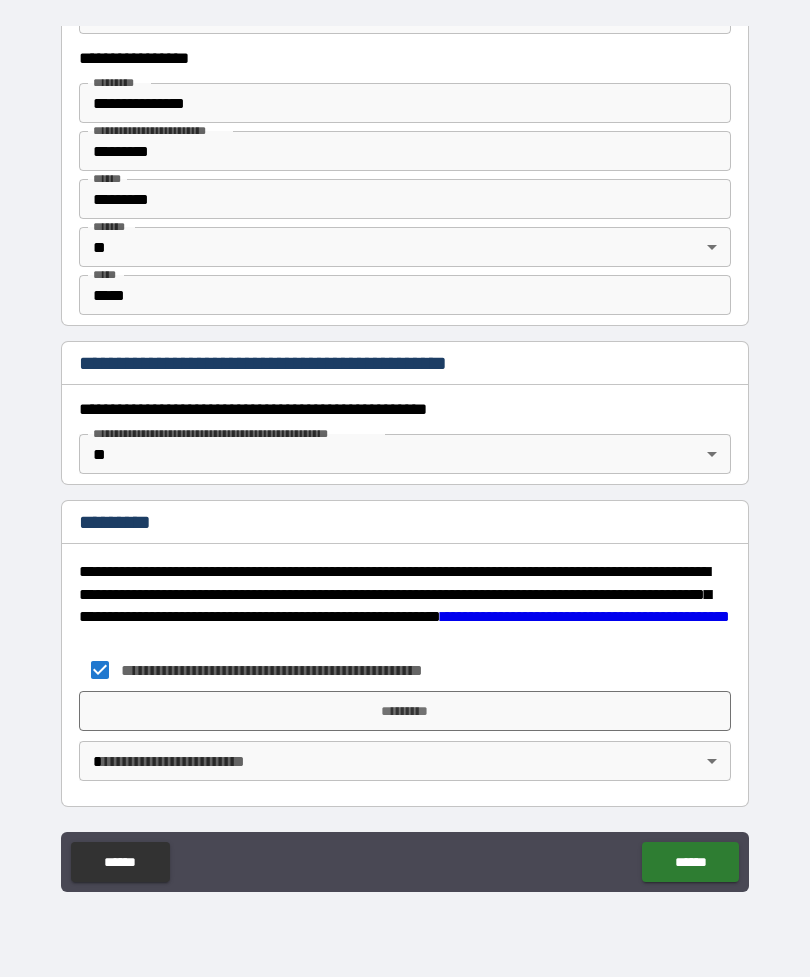 click on "*********" at bounding box center (405, 711) 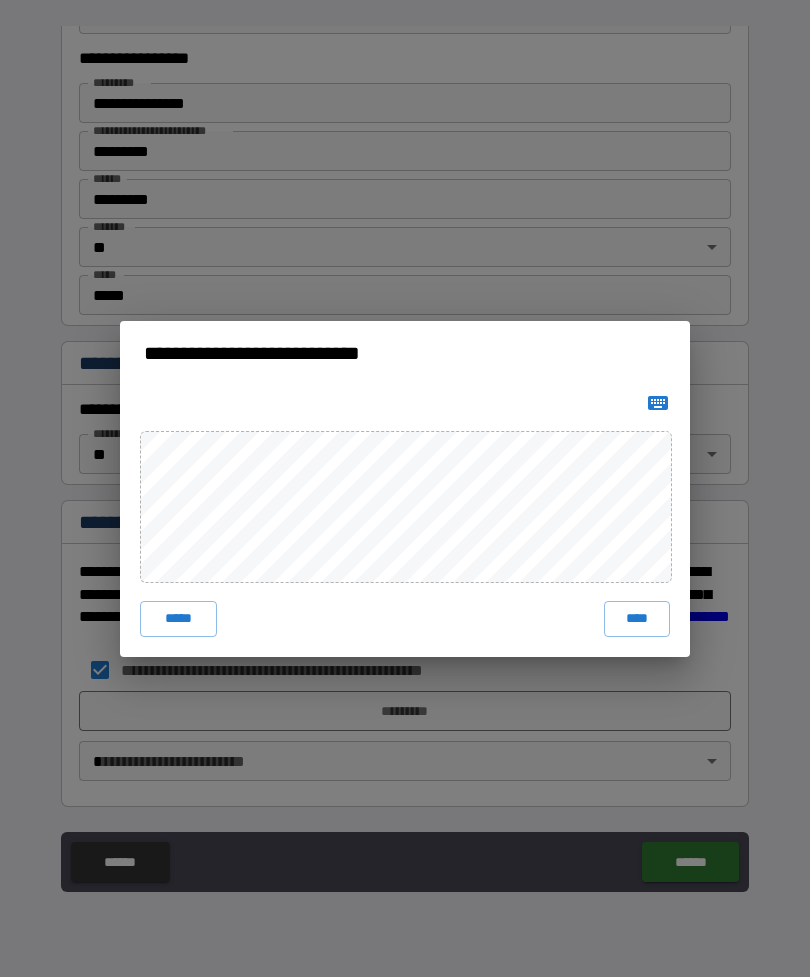 click on "****" at bounding box center (637, 619) 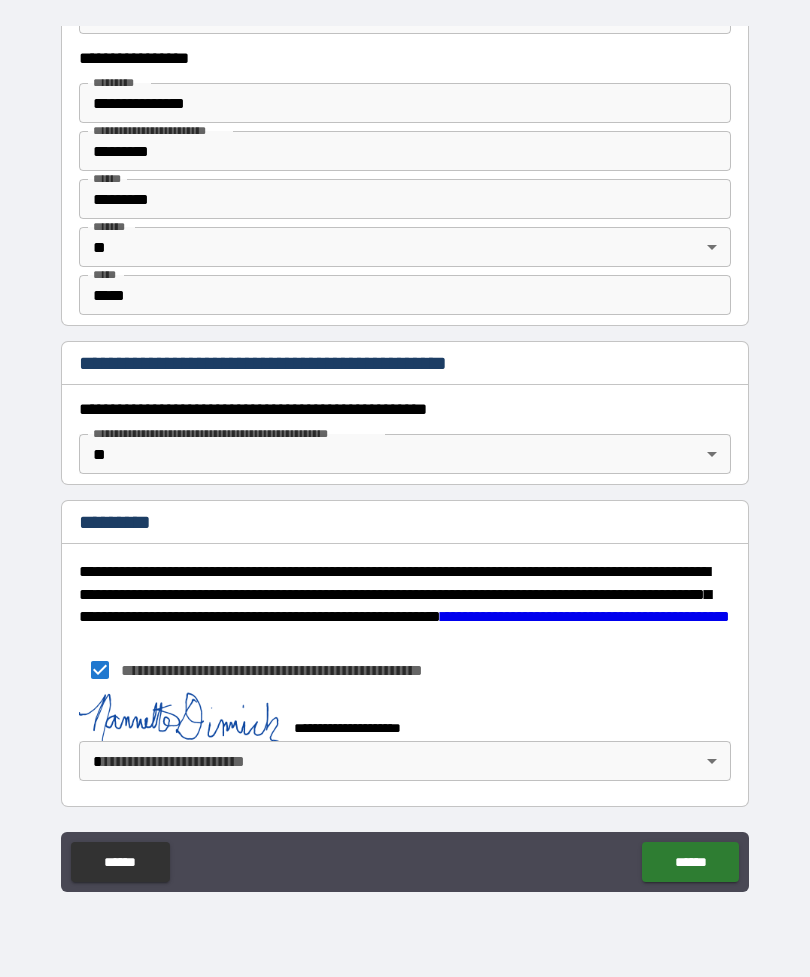 scroll, scrollTop: 1887, scrollLeft: 0, axis: vertical 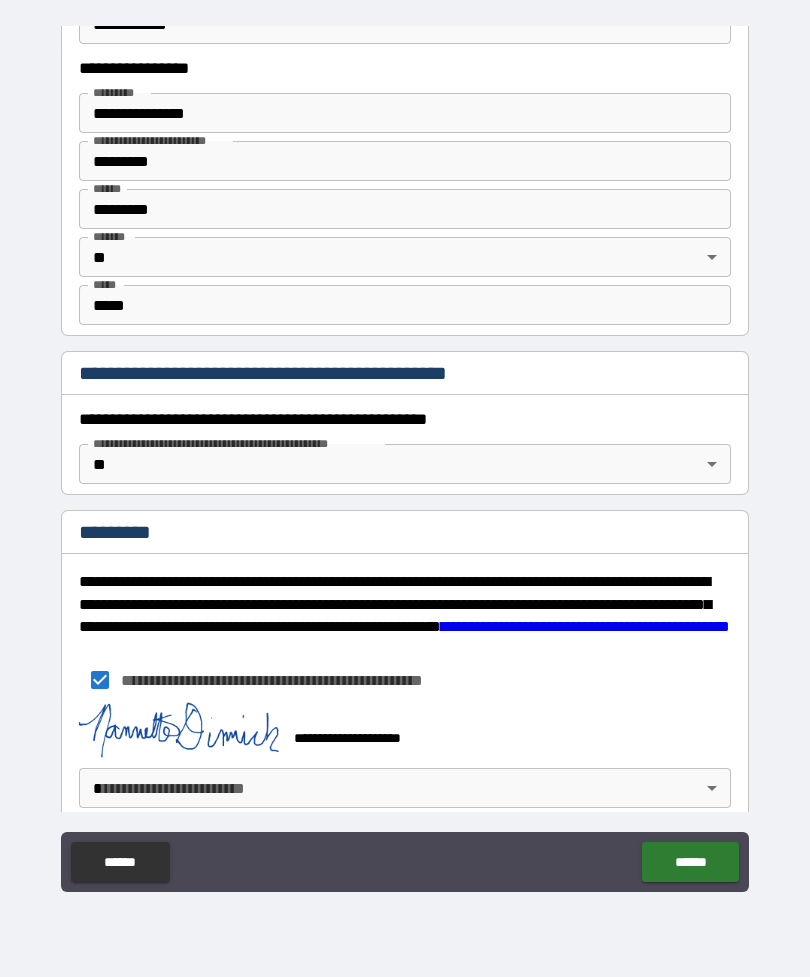 click on "******" at bounding box center (690, 862) 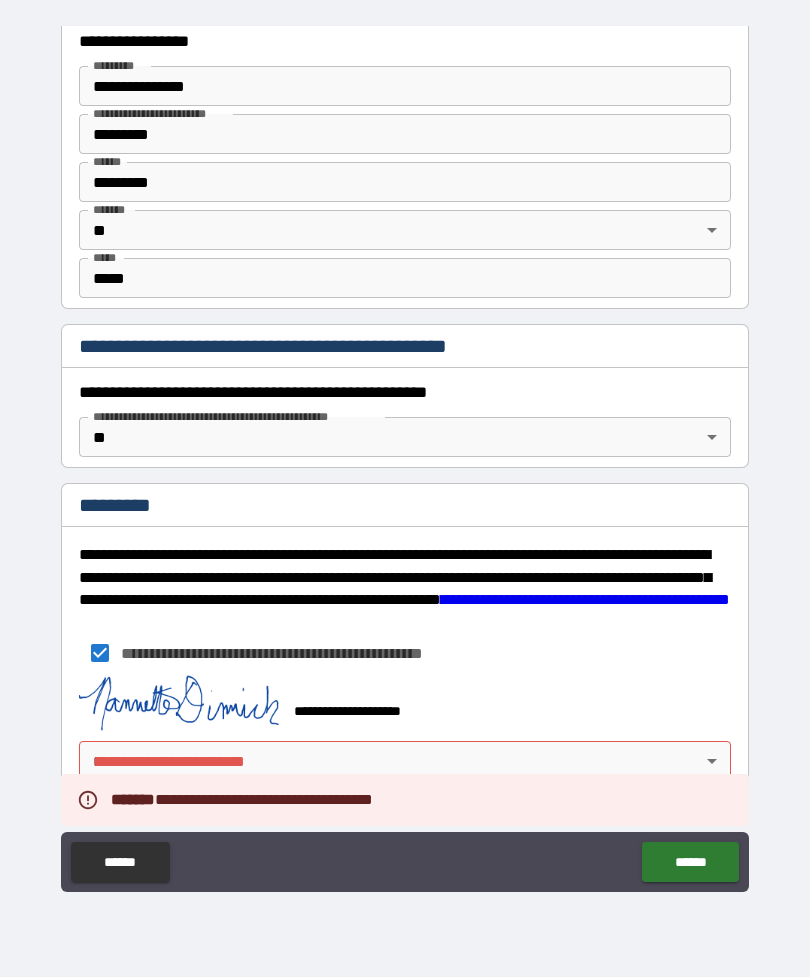 scroll, scrollTop: 1914, scrollLeft: 0, axis: vertical 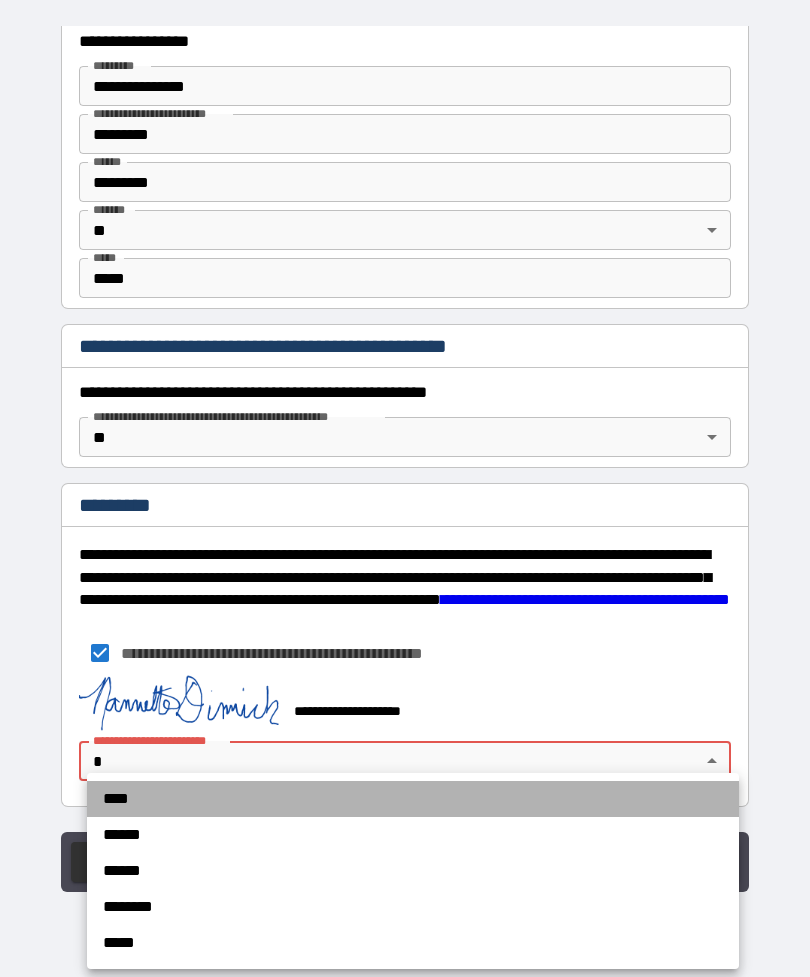 click on "****" at bounding box center (413, 799) 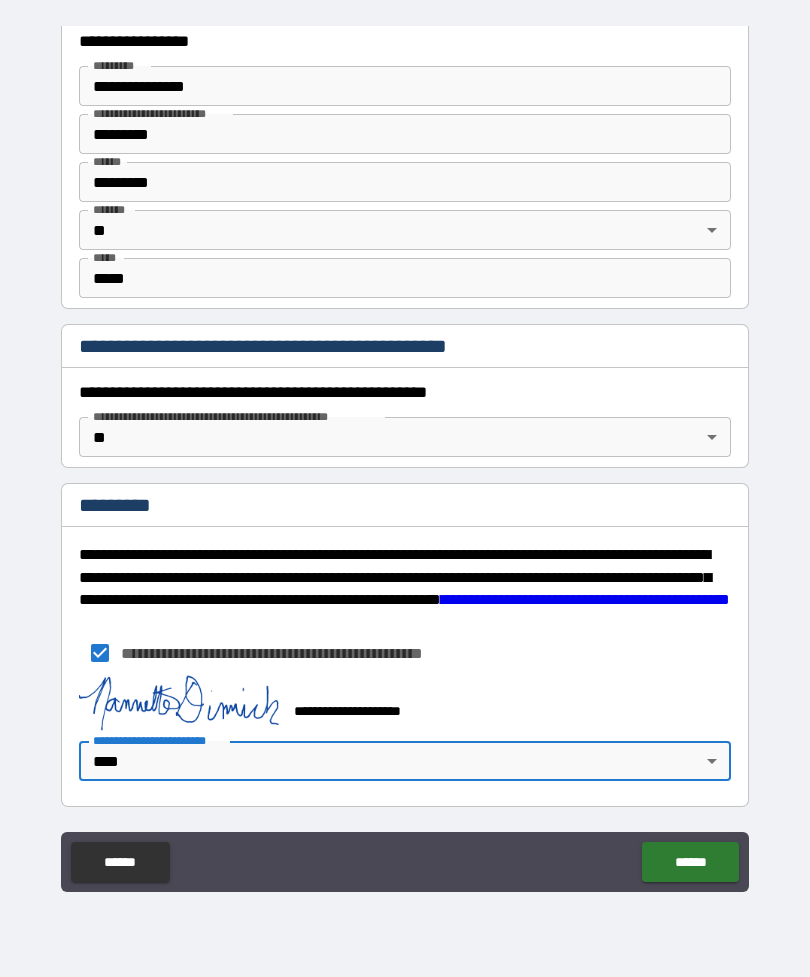 click on "******" at bounding box center (690, 862) 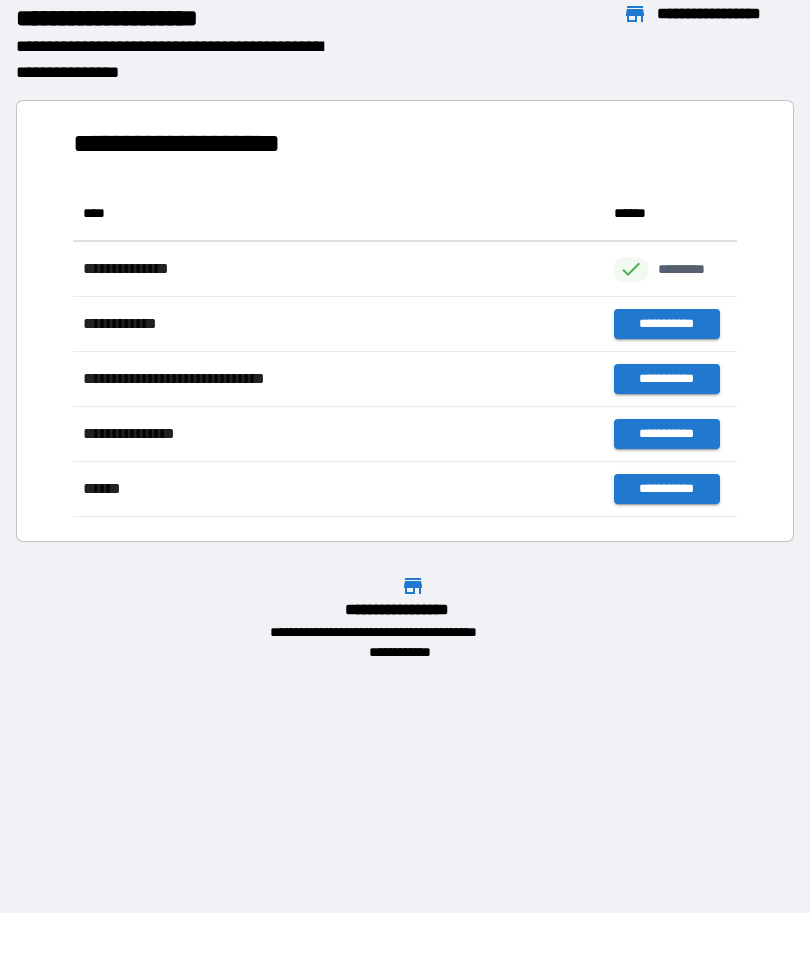 scroll, scrollTop: 1, scrollLeft: 1, axis: both 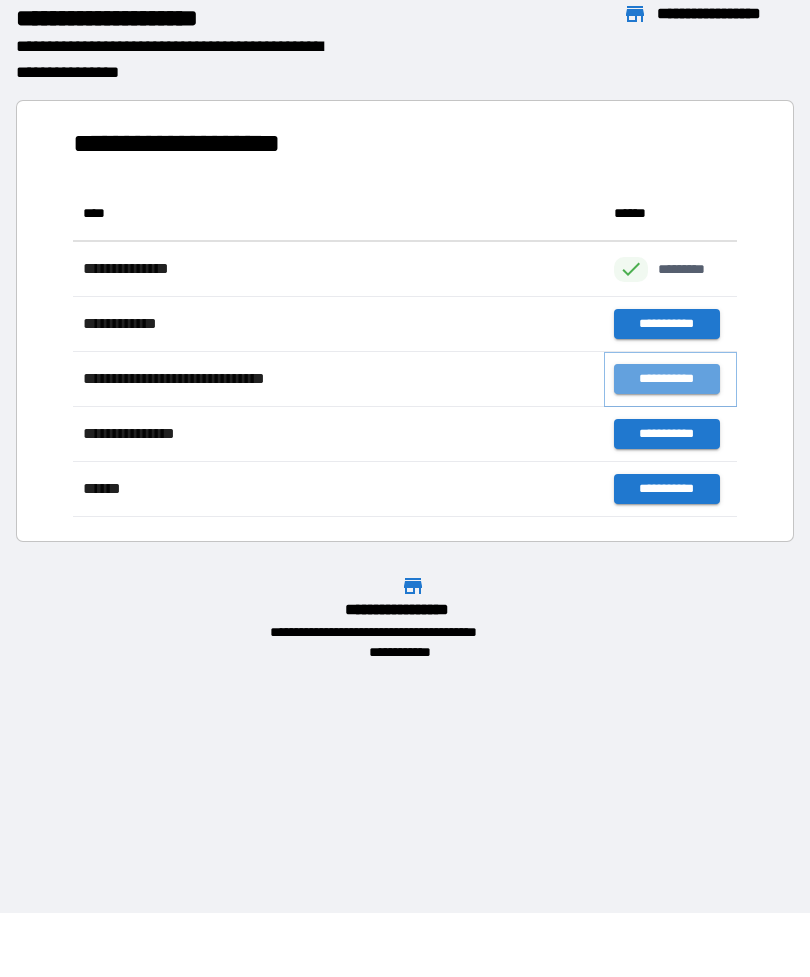 click on "**********" at bounding box center (666, 379) 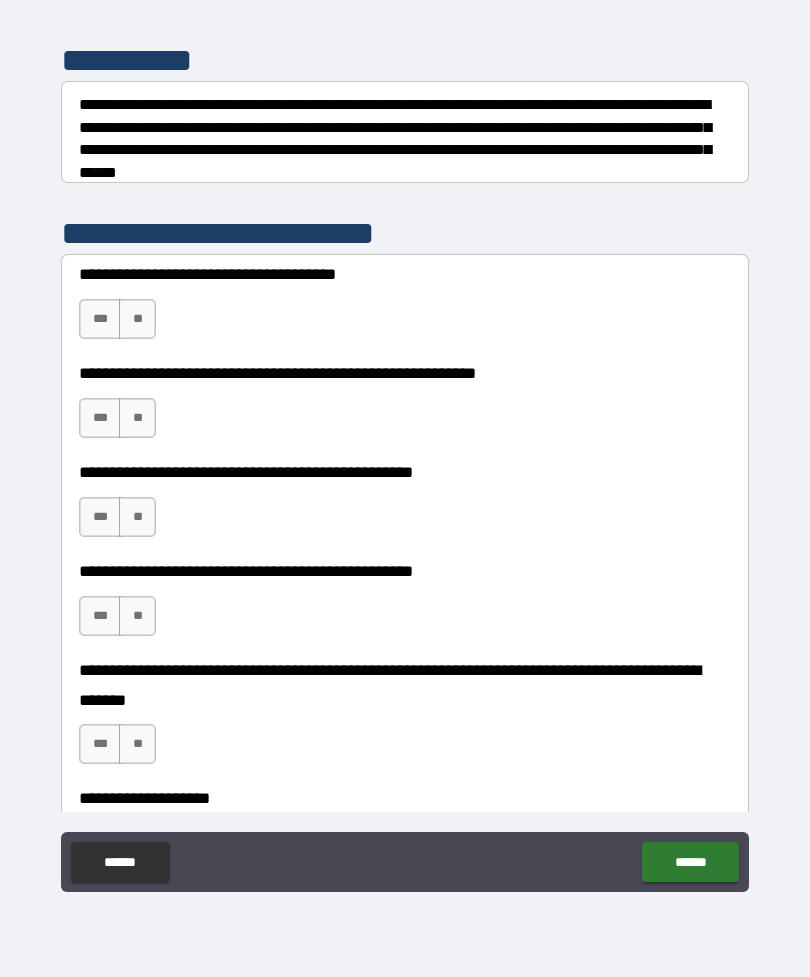 scroll, scrollTop: 262, scrollLeft: 0, axis: vertical 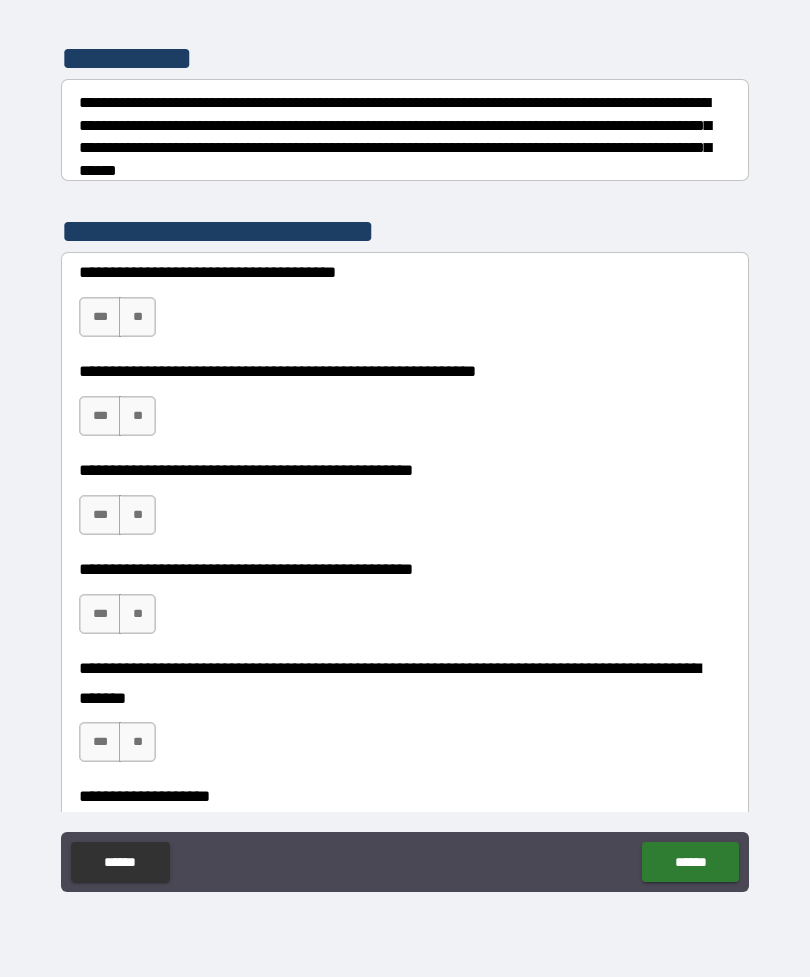 click on "**" at bounding box center [137, 515] 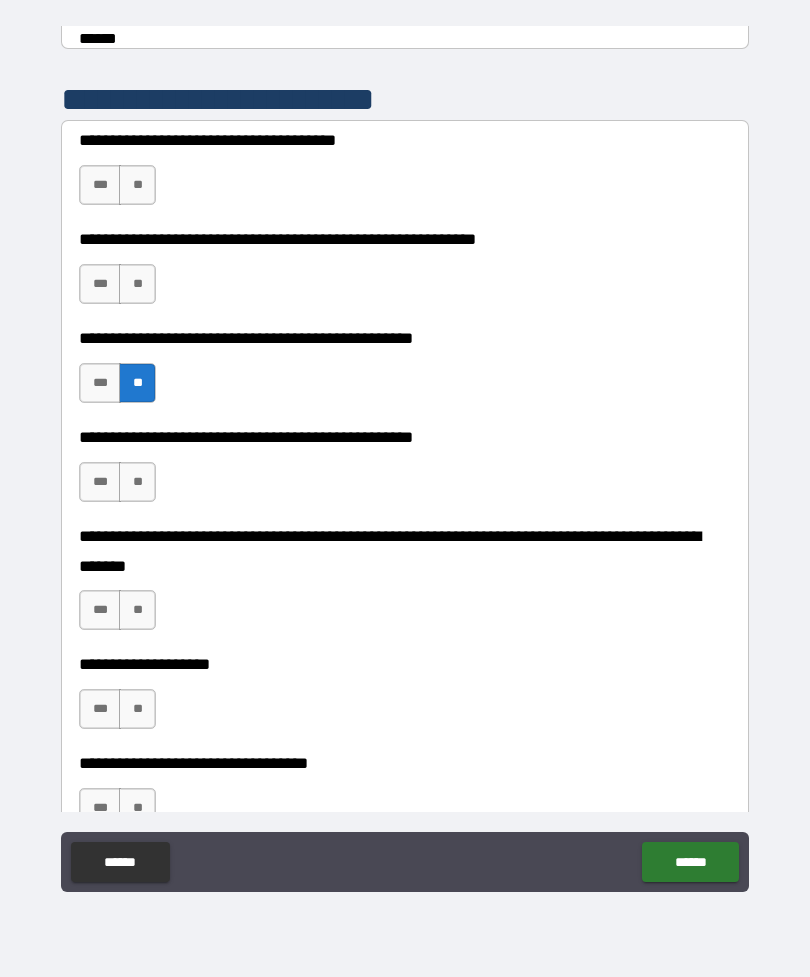 scroll, scrollTop: 398, scrollLeft: 0, axis: vertical 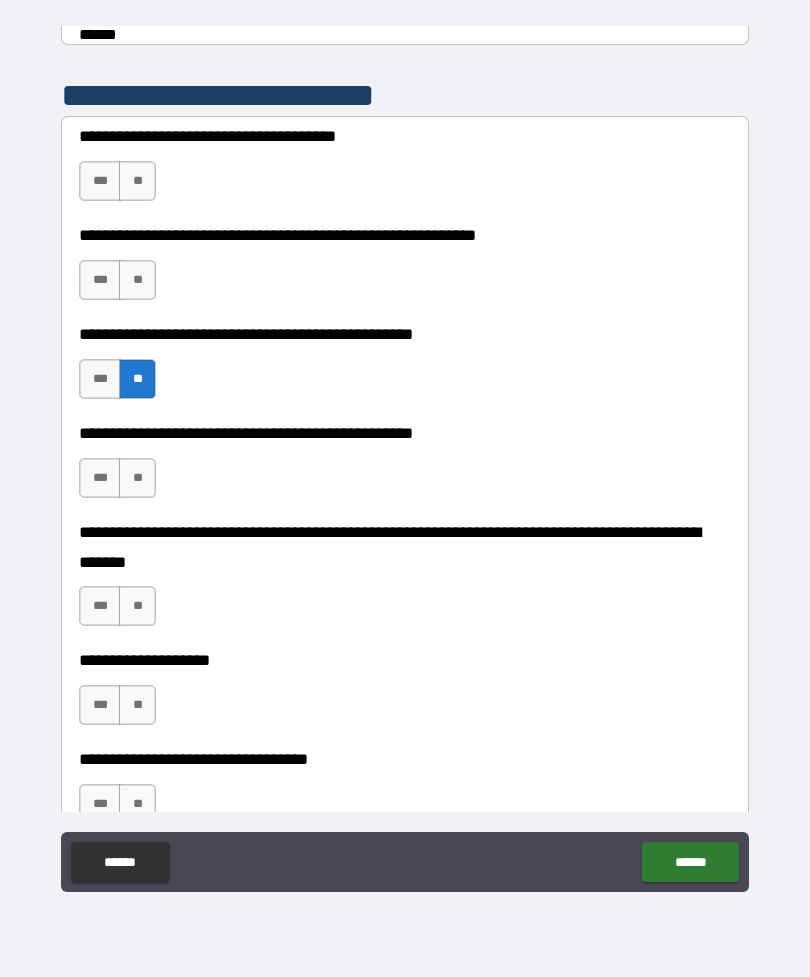 click on "**" at bounding box center (137, 606) 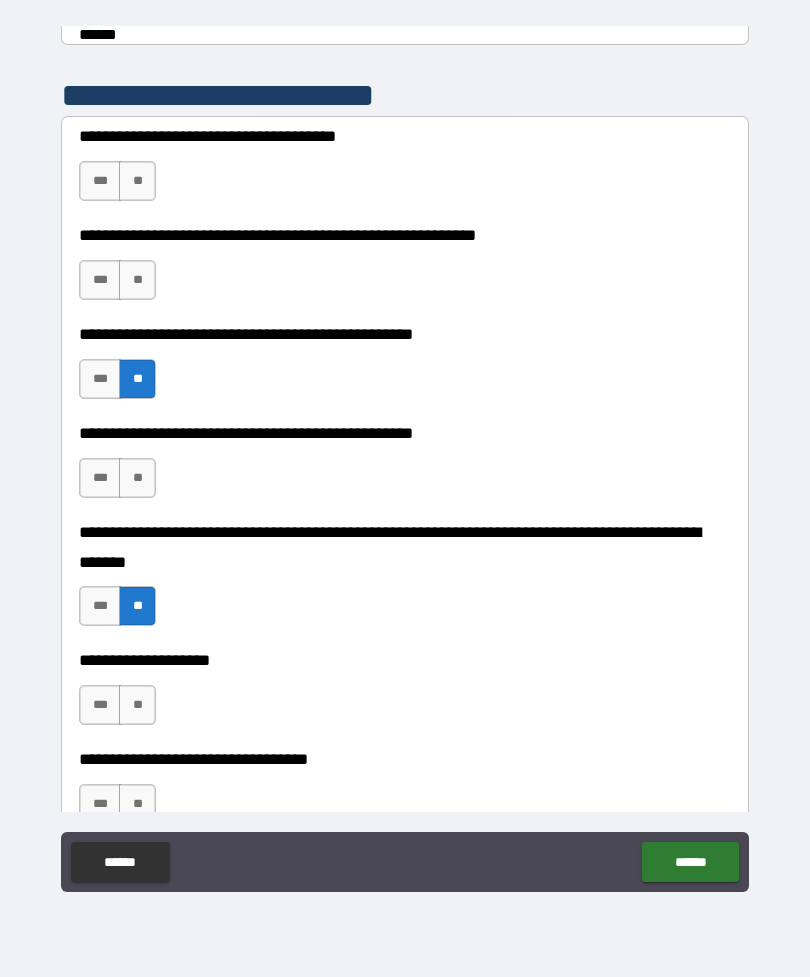 click on "***" at bounding box center [100, 478] 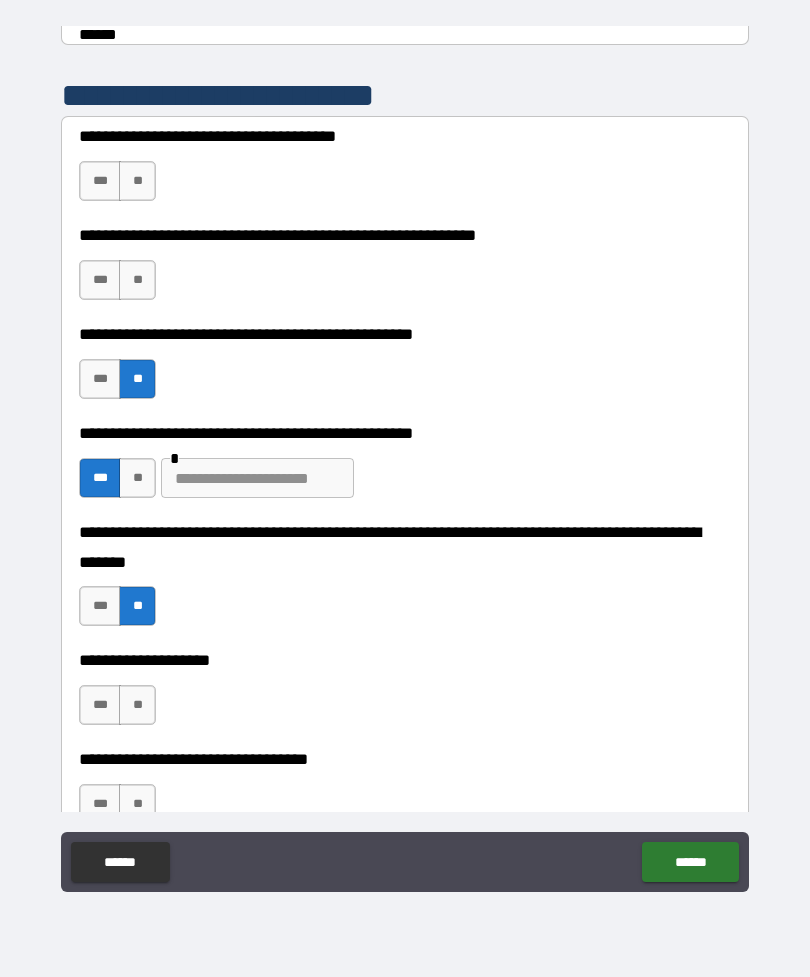 click at bounding box center (257, 478) 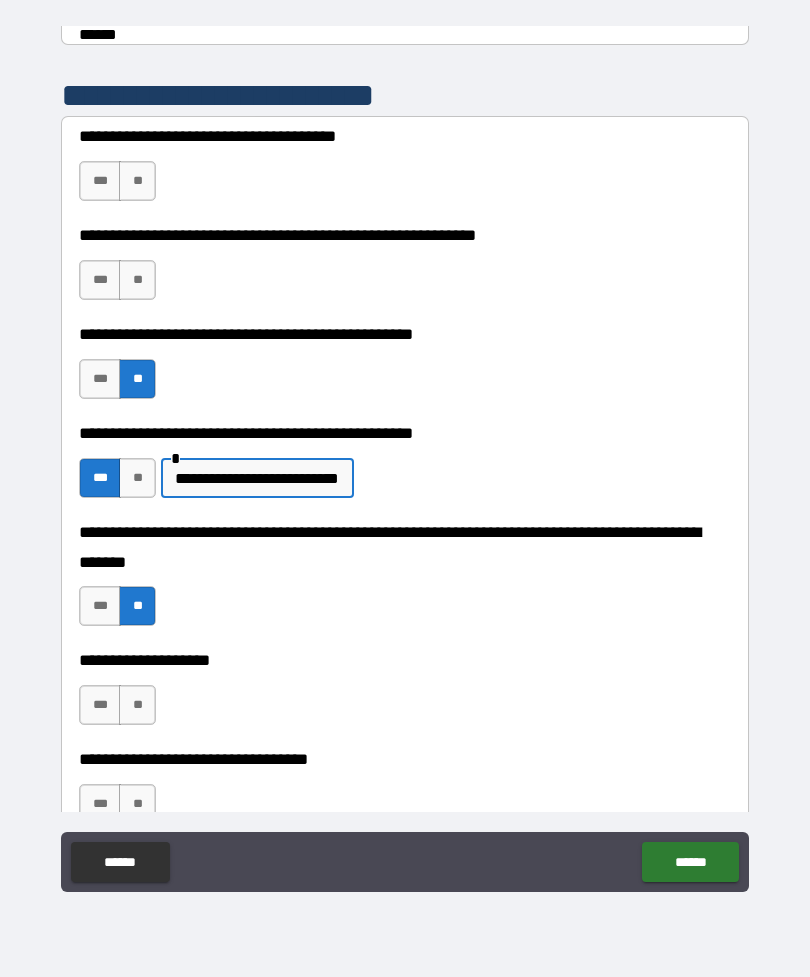 type on "**********" 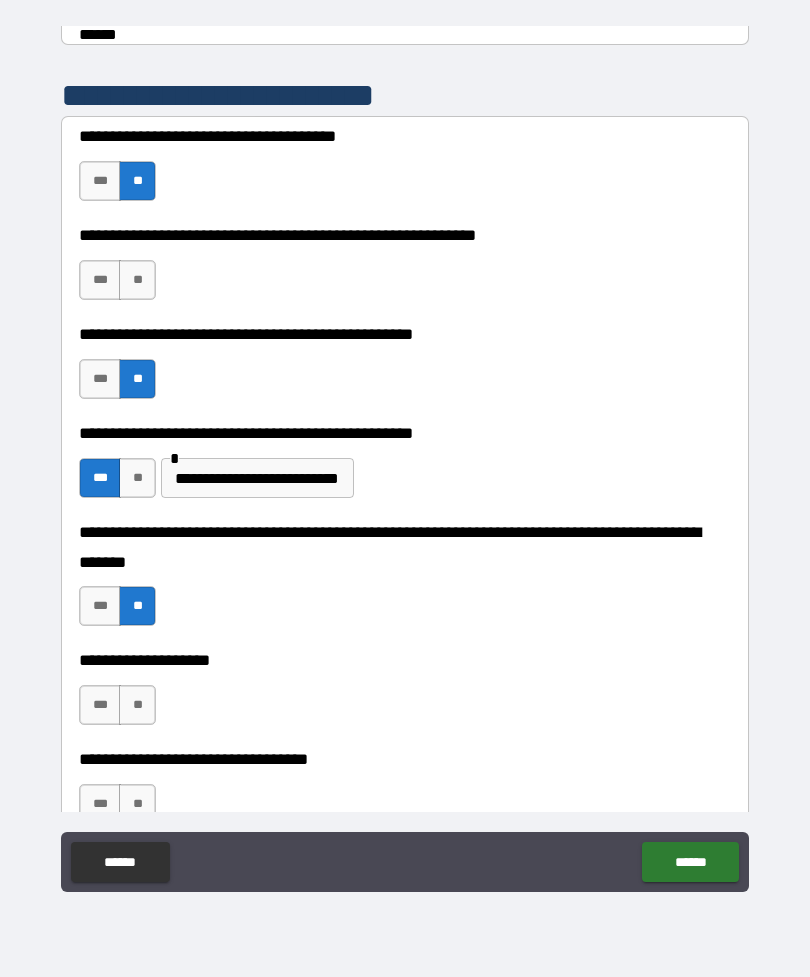 click on "**" at bounding box center (137, 280) 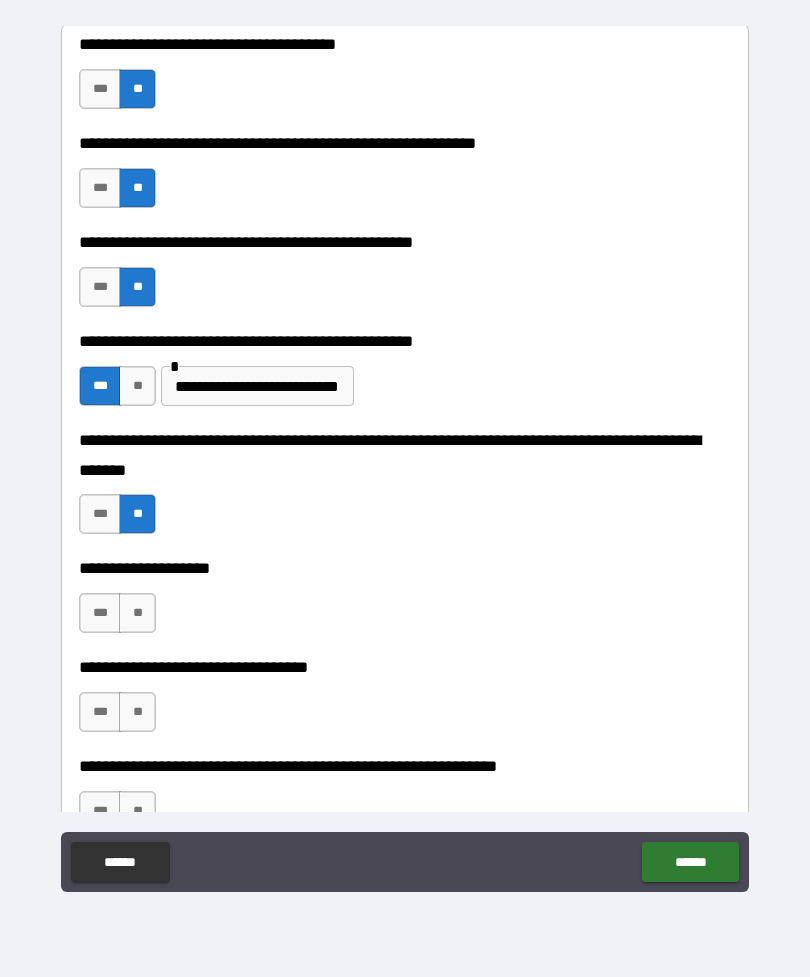 scroll, scrollTop: 495, scrollLeft: 0, axis: vertical 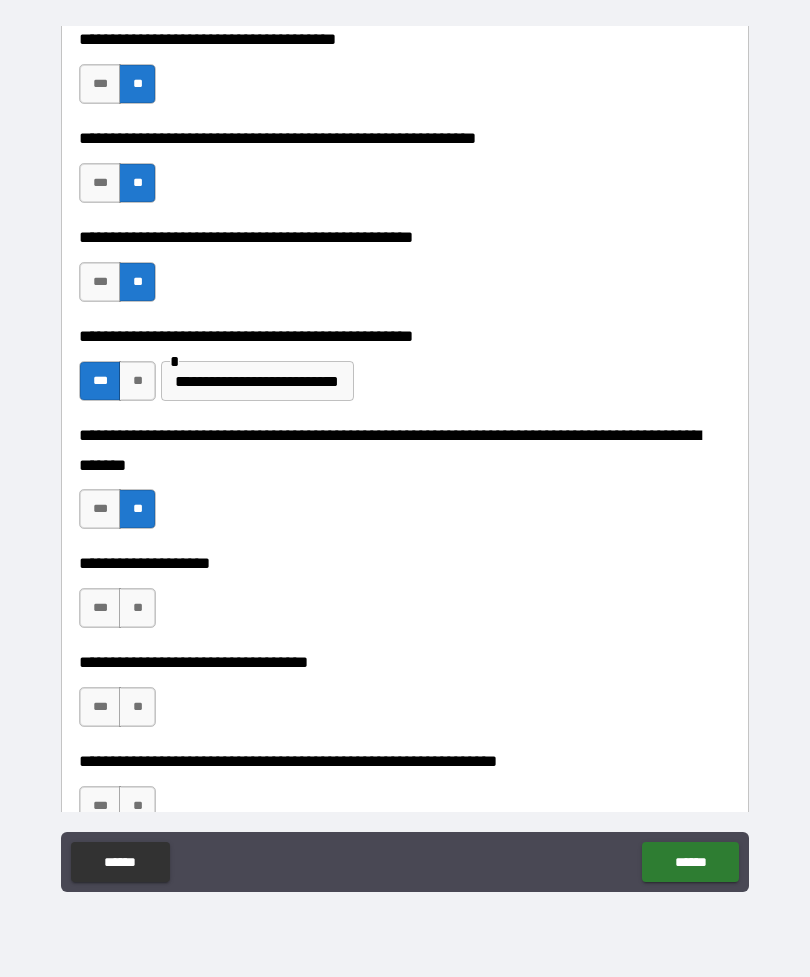 click on "**" at bounding box center [137, 608] 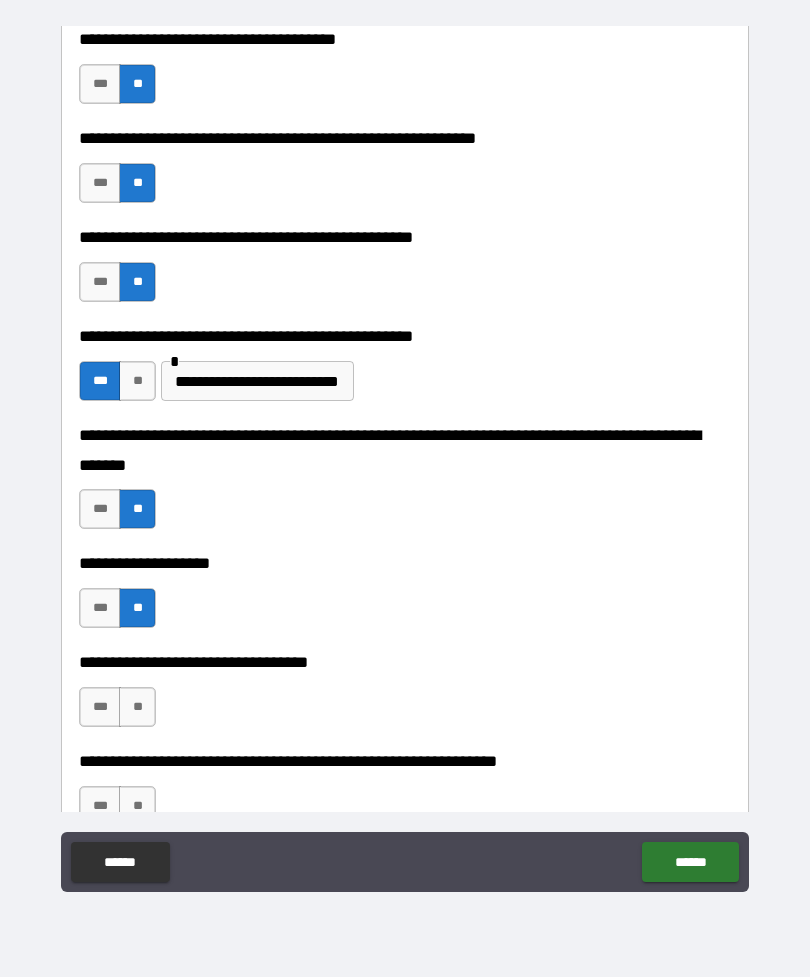 click on "**" at bounding box center [137, 707] 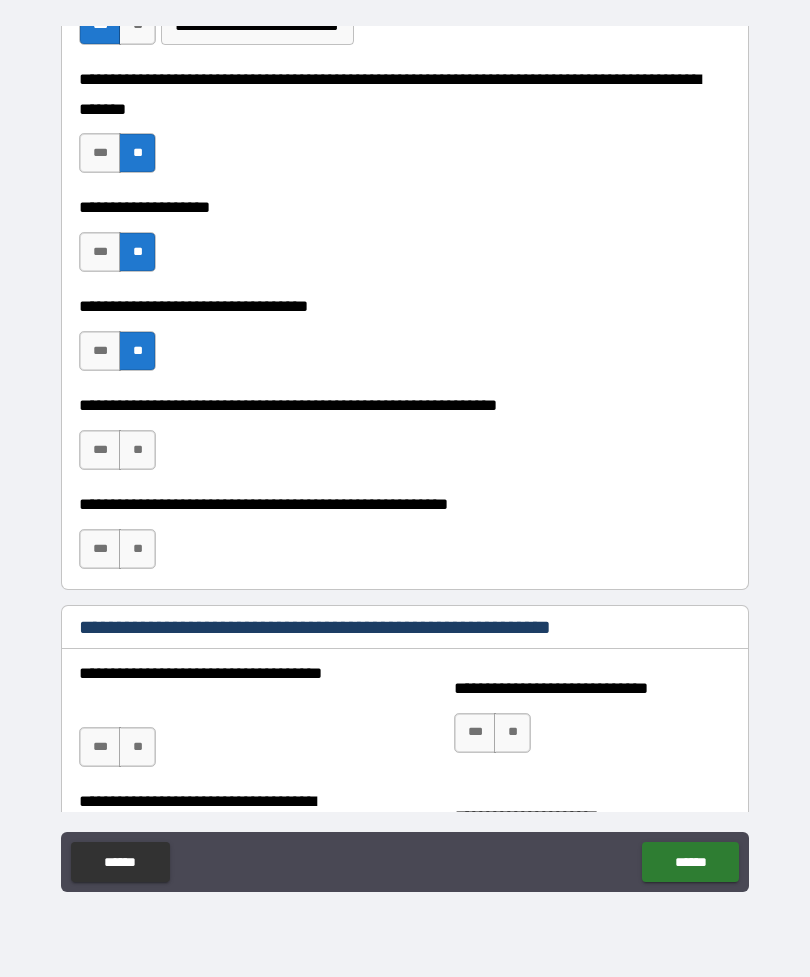 scroll, scrollTop: 870, scrollLeft: 0, axis: vertical 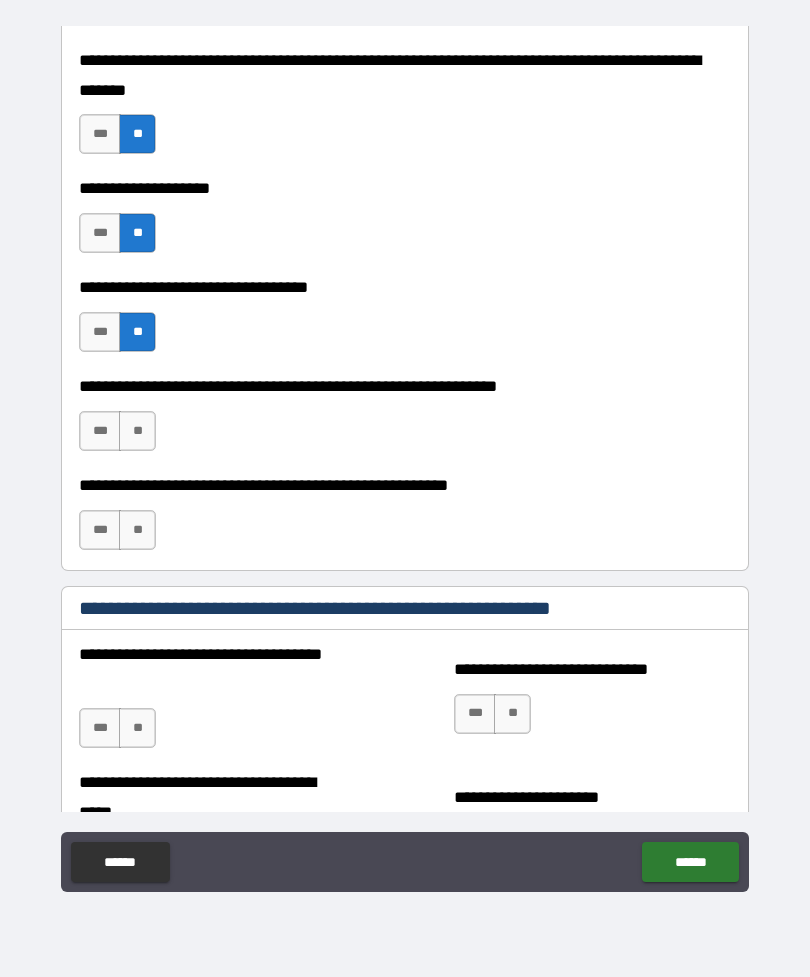 click on "**" at bounding box center [137, 431] 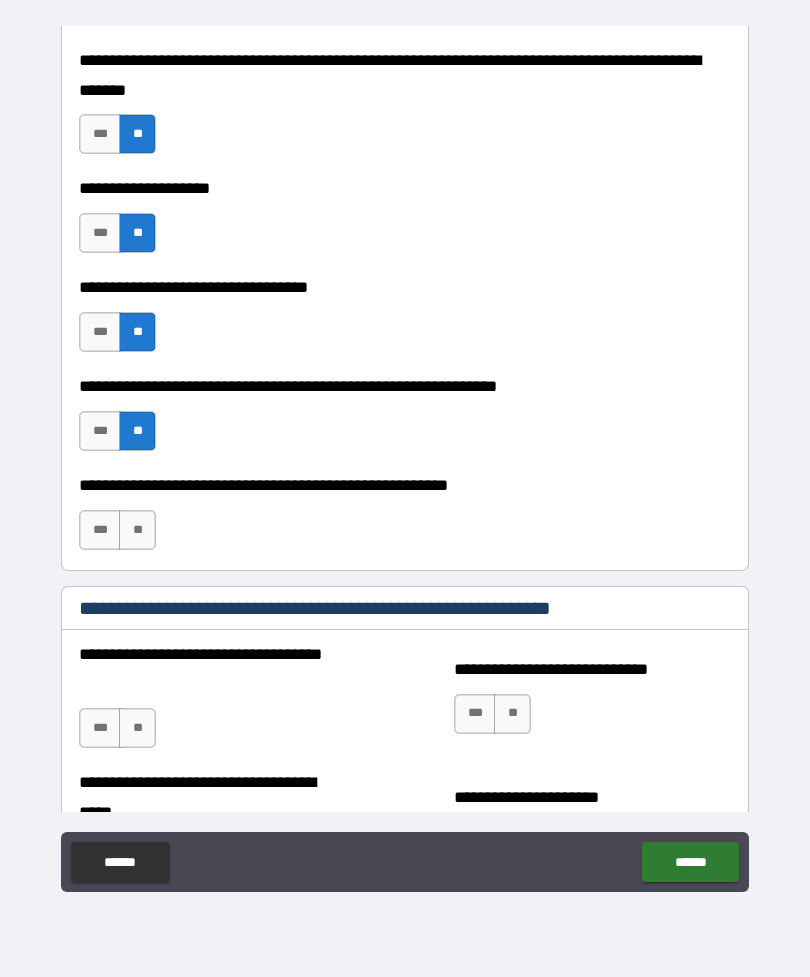 click on "**" at bounding box center [137, 530] 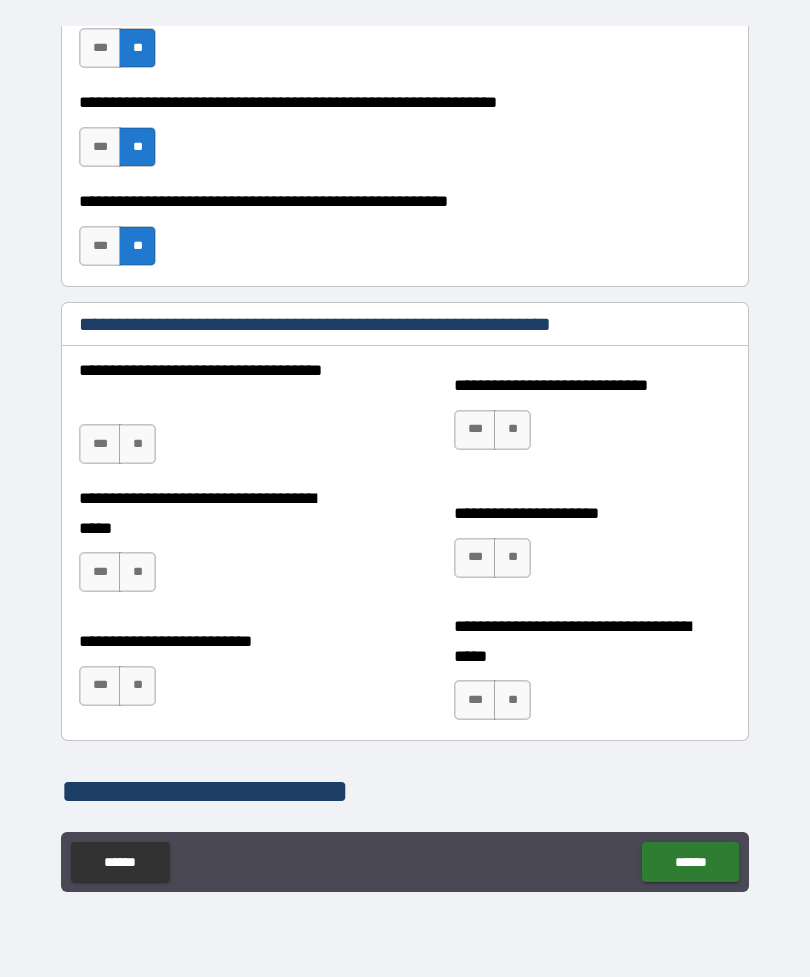 scroll, scrollTop: 1158, scrollLeft: 0, axis: vertical 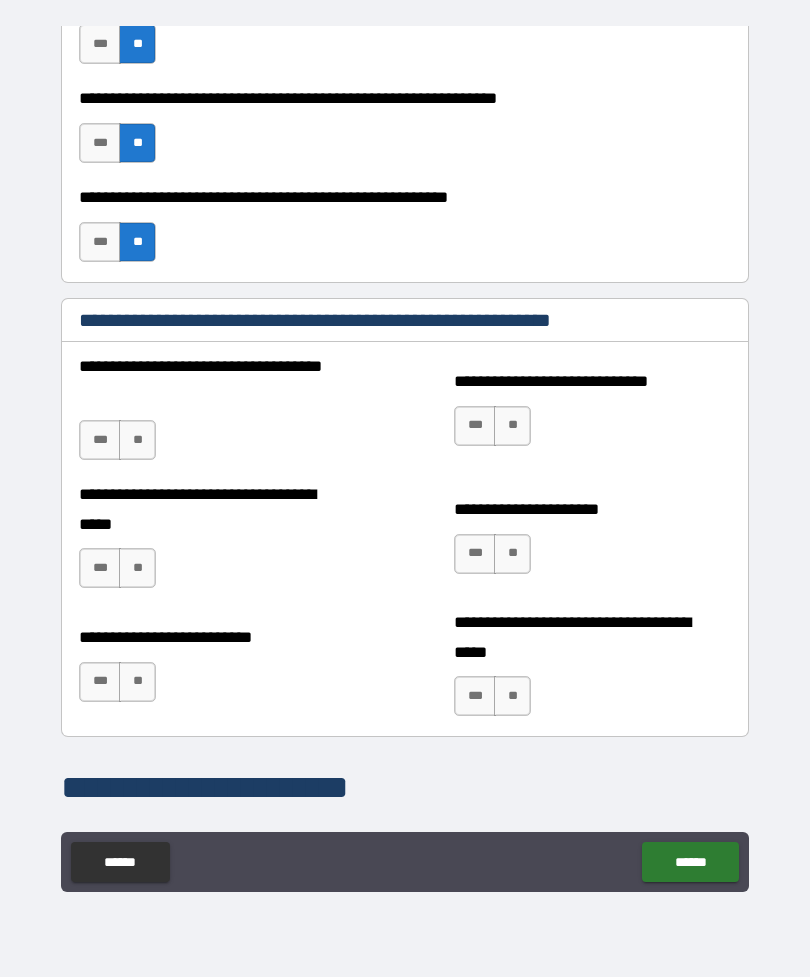 click on "**" at bounding box center (137, 440) 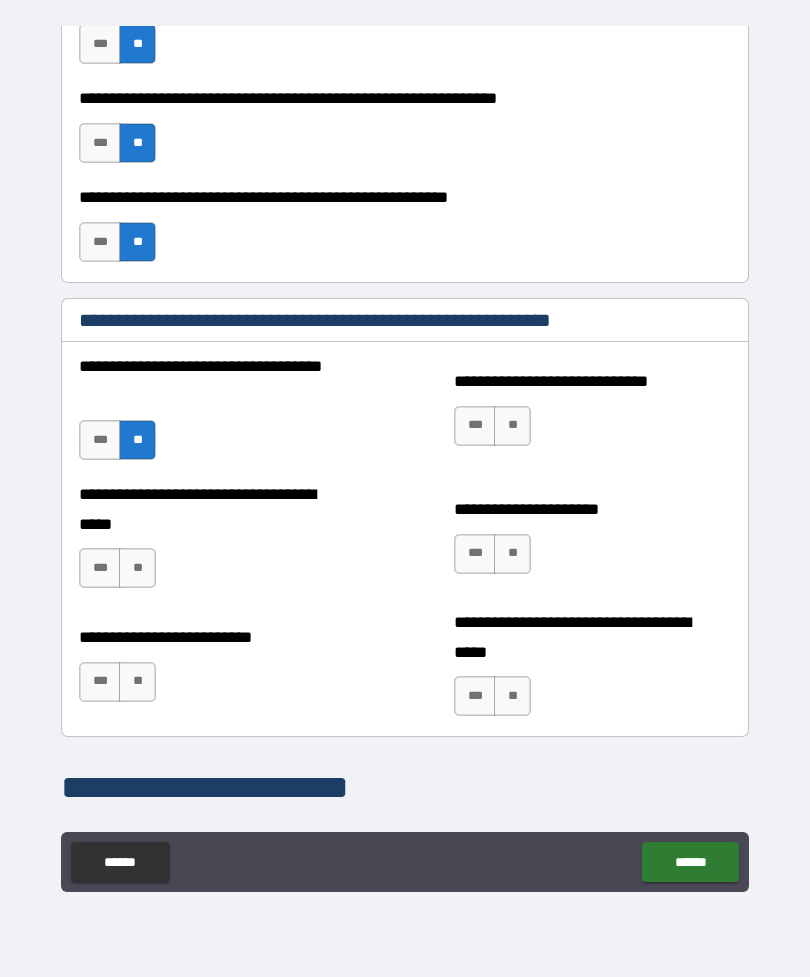 click on "**" at bounding box center (137, 568) 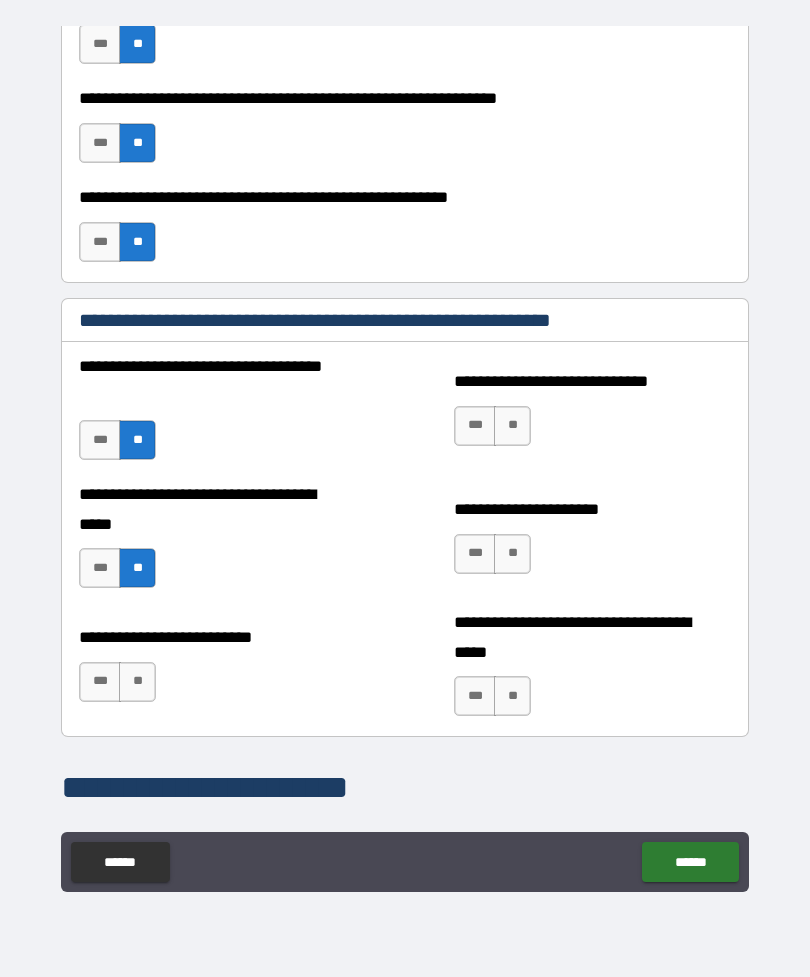 click on "**" at bounding box center (137, 682) 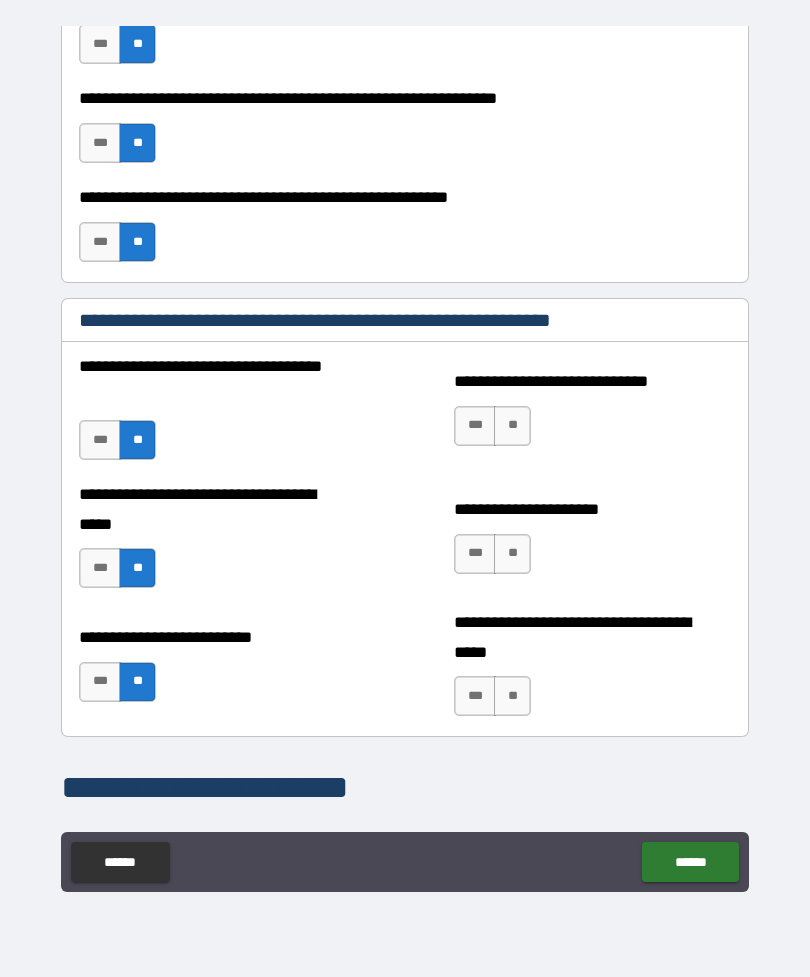 click on "**" at bounding box center (512, 426) 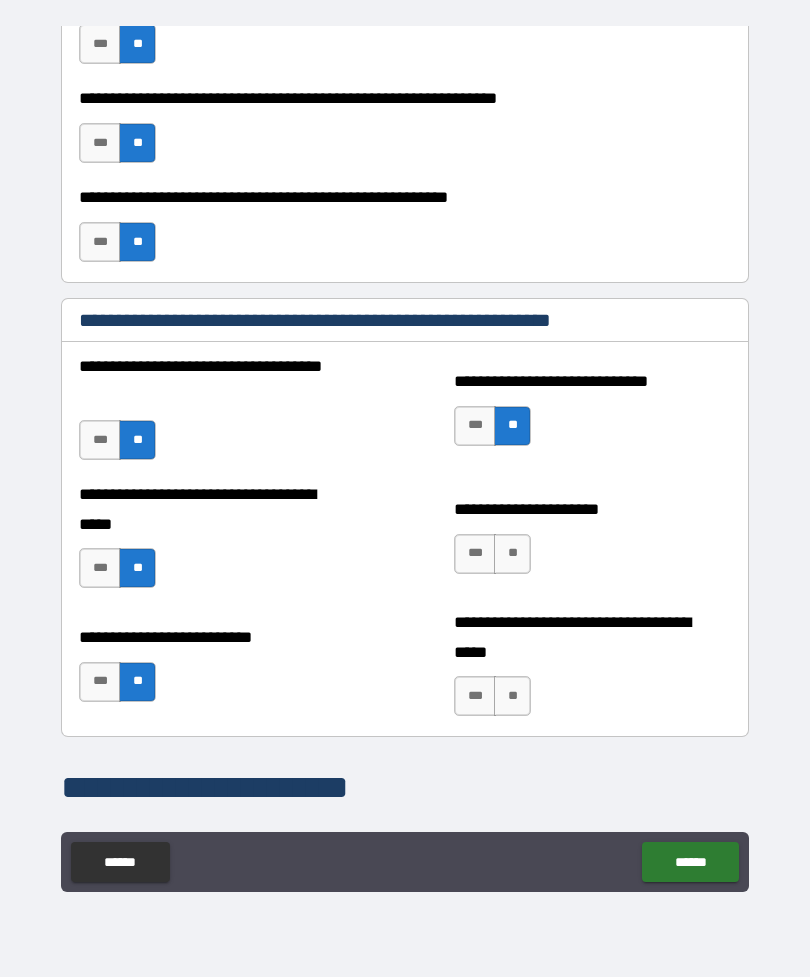 click on "**" at bounding box center (512, 554) 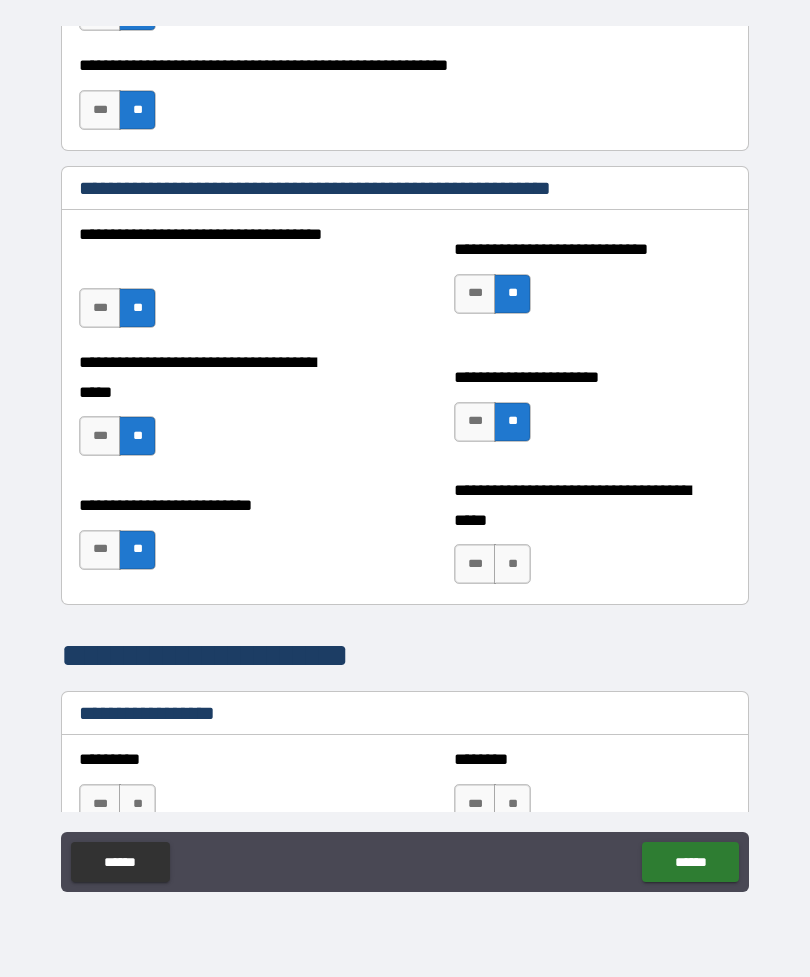 scroll, scrollTop: 1295, scrollLeft: 0, axis: vertical 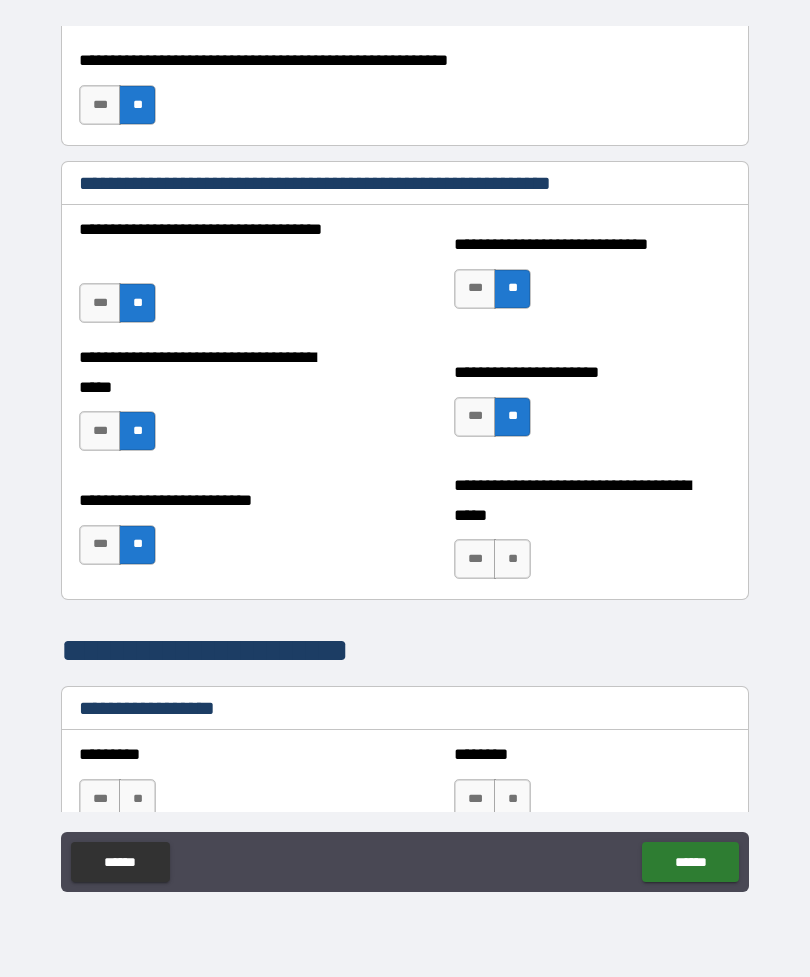 click on "**" at bounding box center (512, 559) 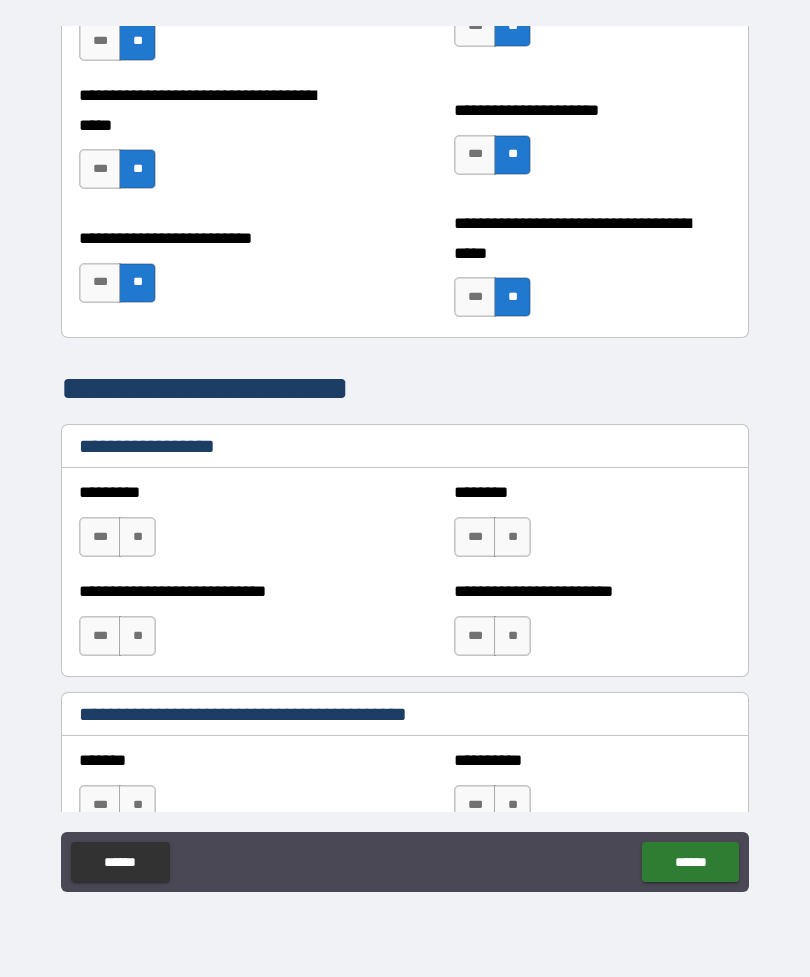 scroll, scrollTop: 1585, scrollLeft: 0, axis: vertical 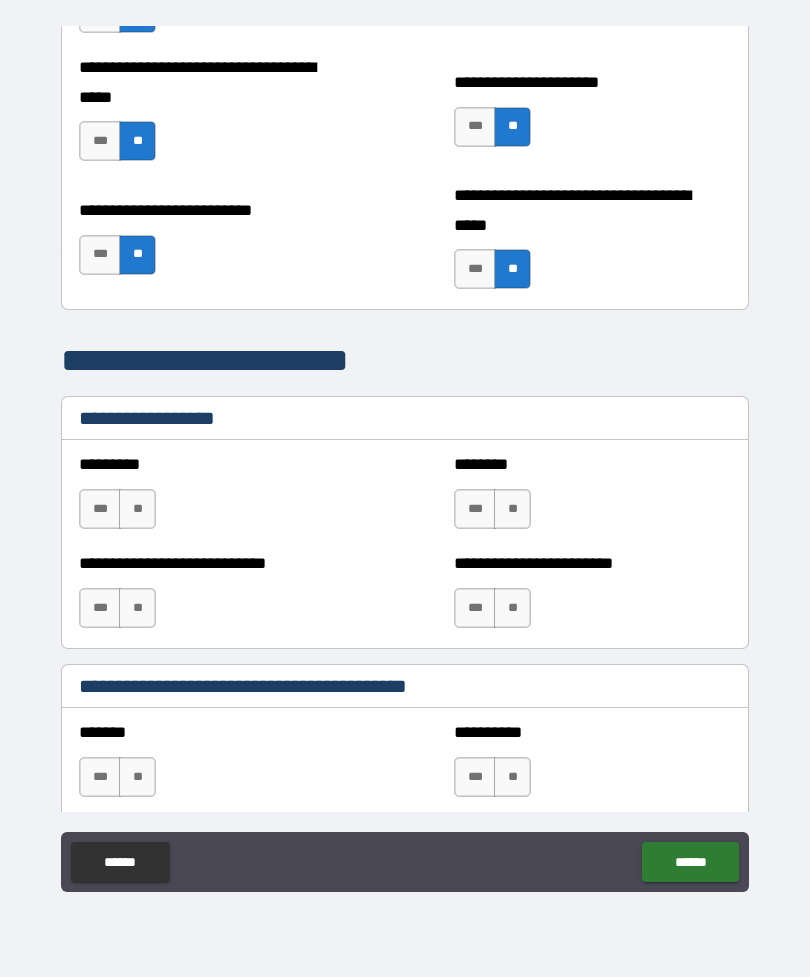 click on "**" at bounding box center (137, 509) 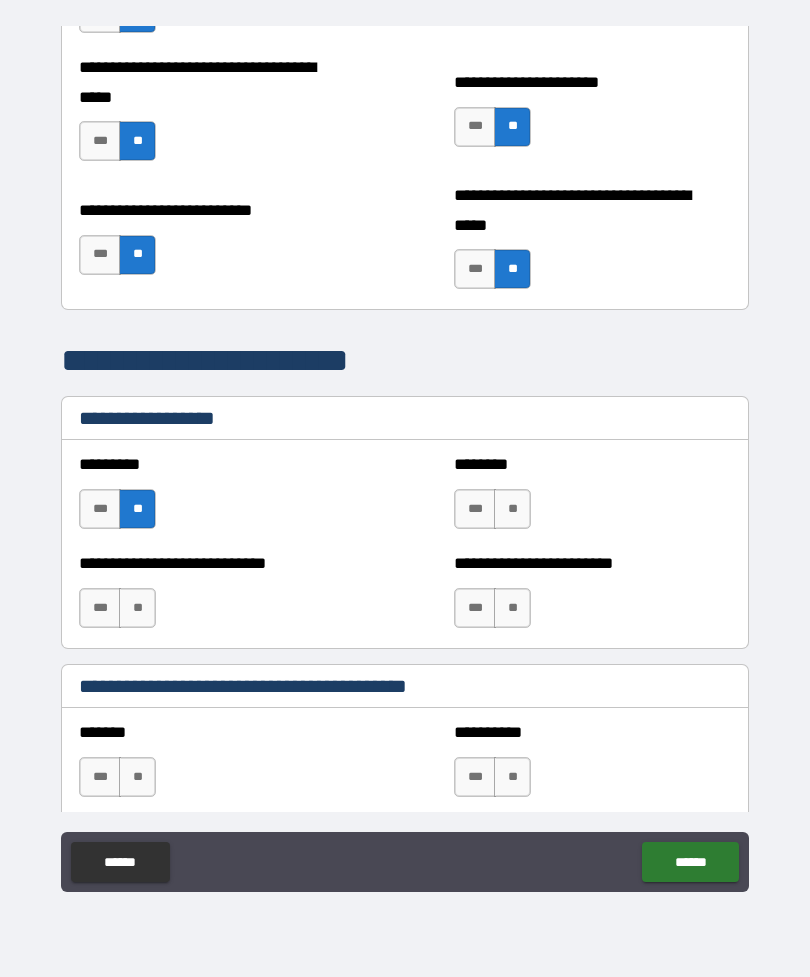 click on "**" at bounding box center (137, 608) 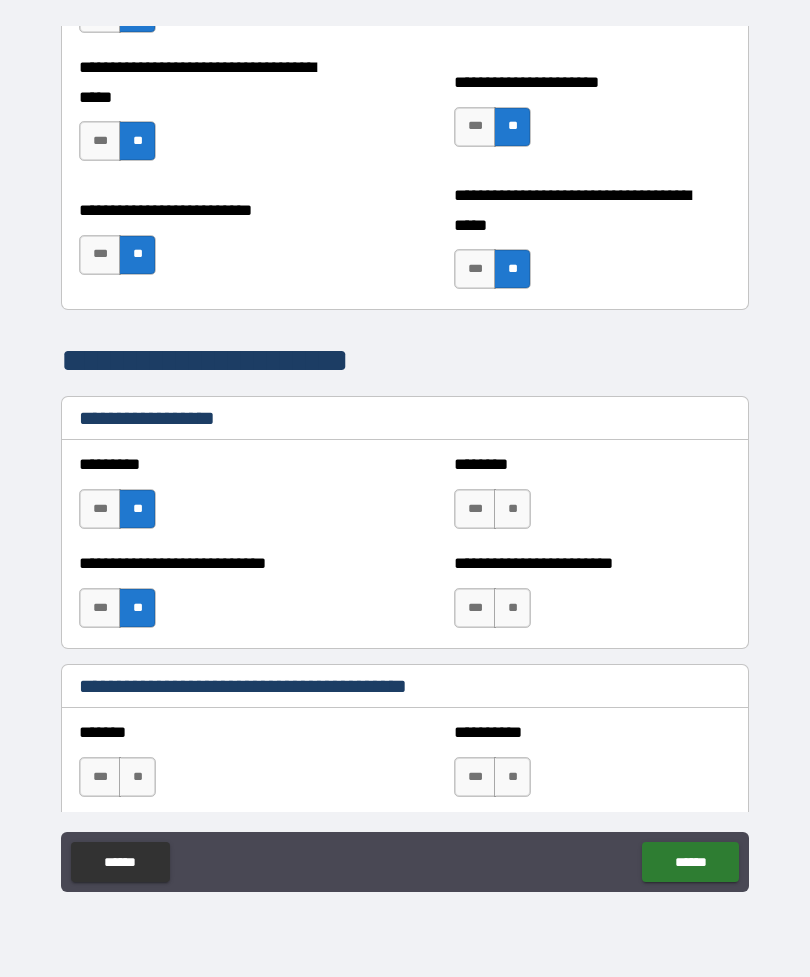 click on "**" at bounding box center [512, 509] 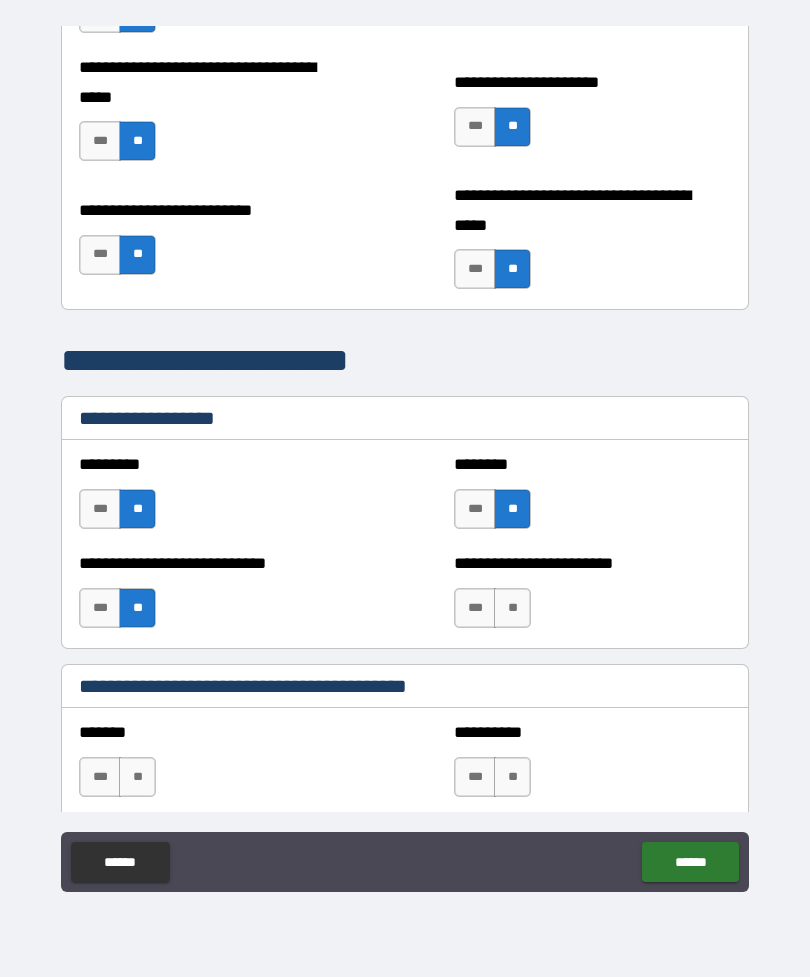 click on "**" at bounding box center (512, 608) 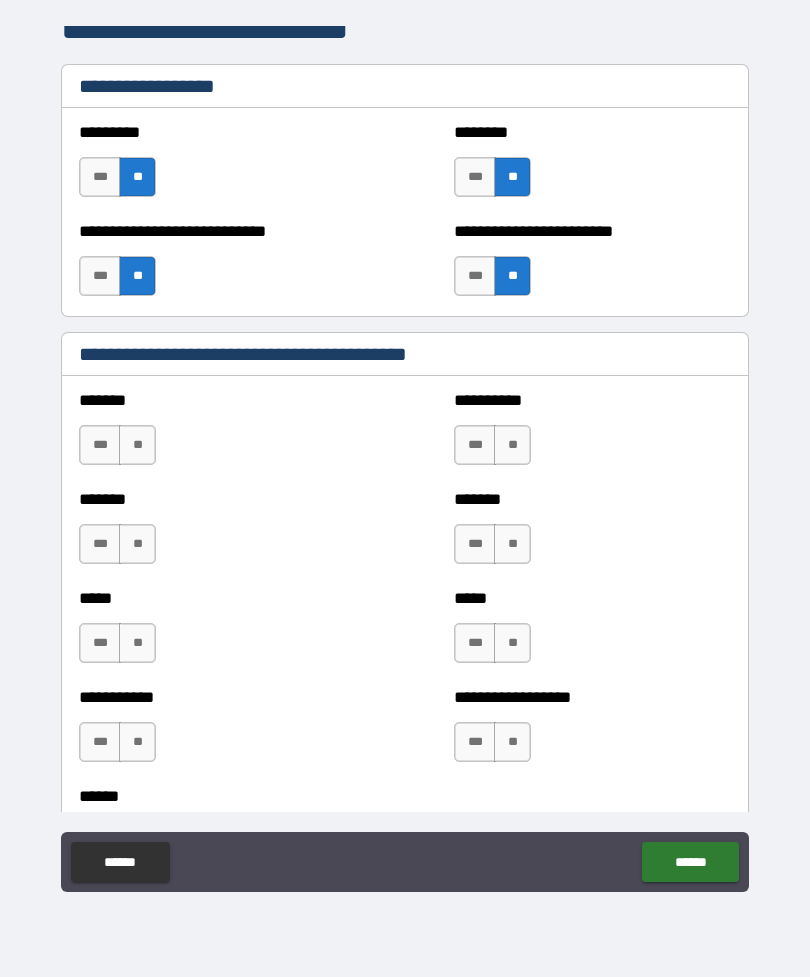 scroll, scrollTop: 1917, scrollLeft: 0, axis: vertical 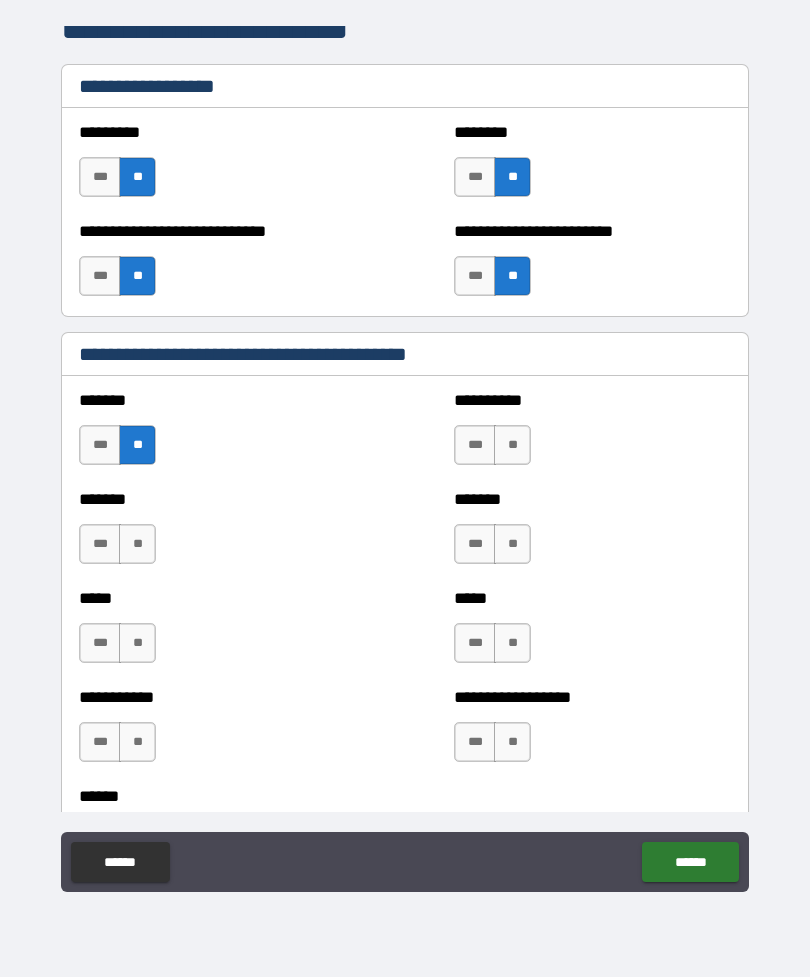 click on "**" at bounding box center (137, 544) 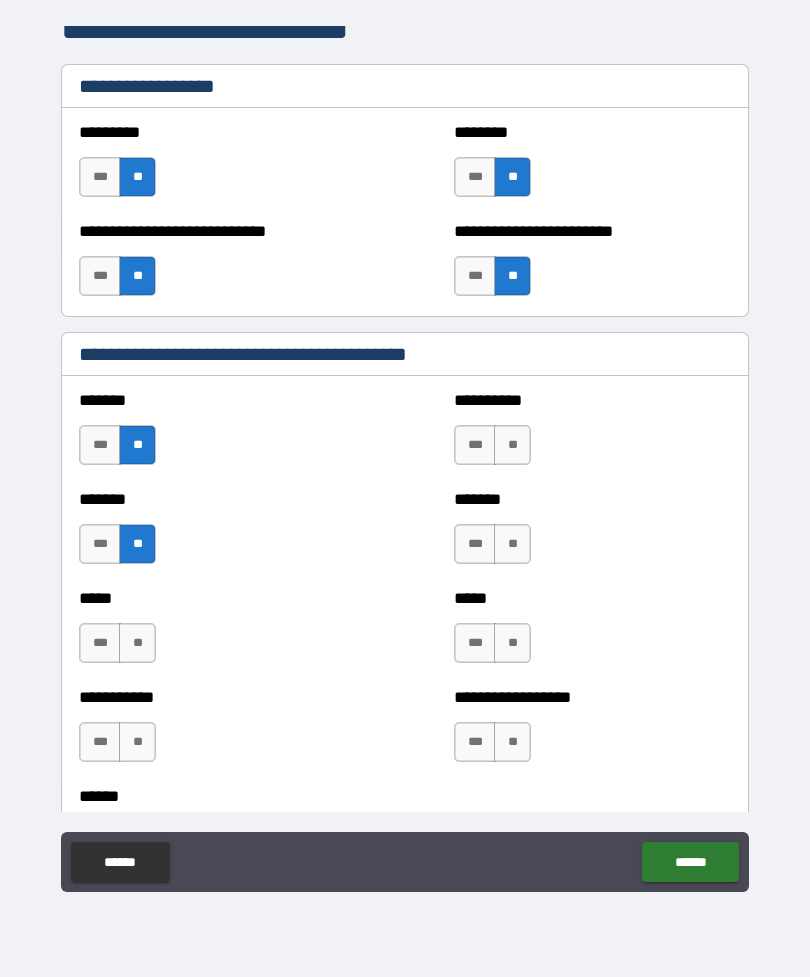 click on "**" at bounding box center [137, 643] 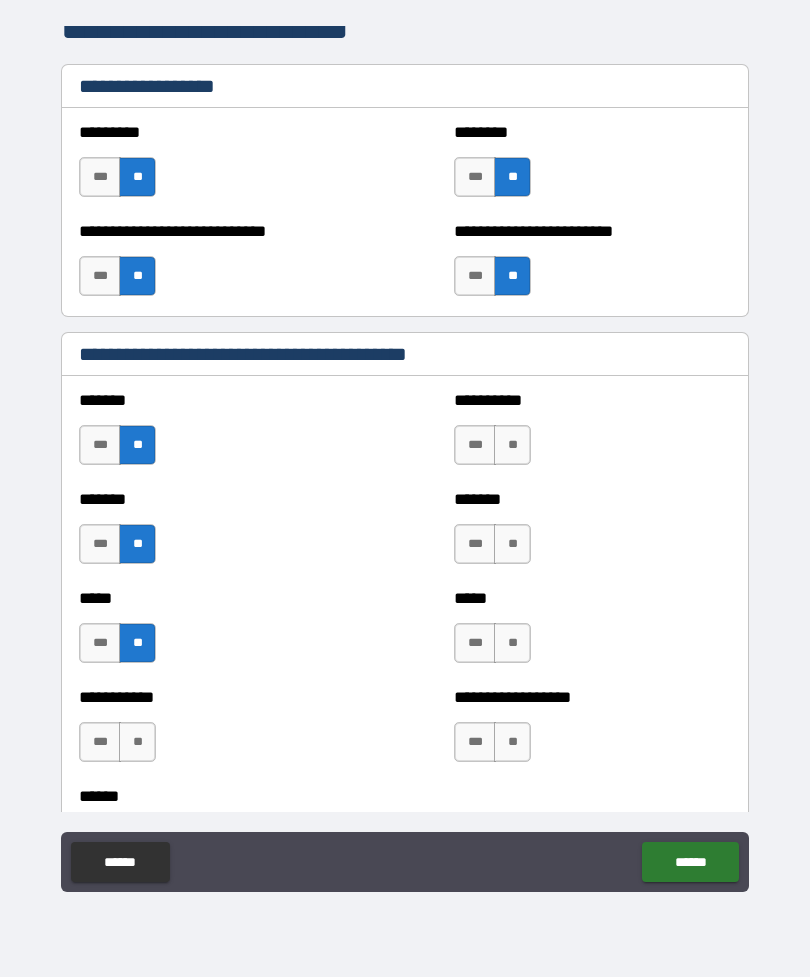 click on "**" at bounding box center (137, 742) 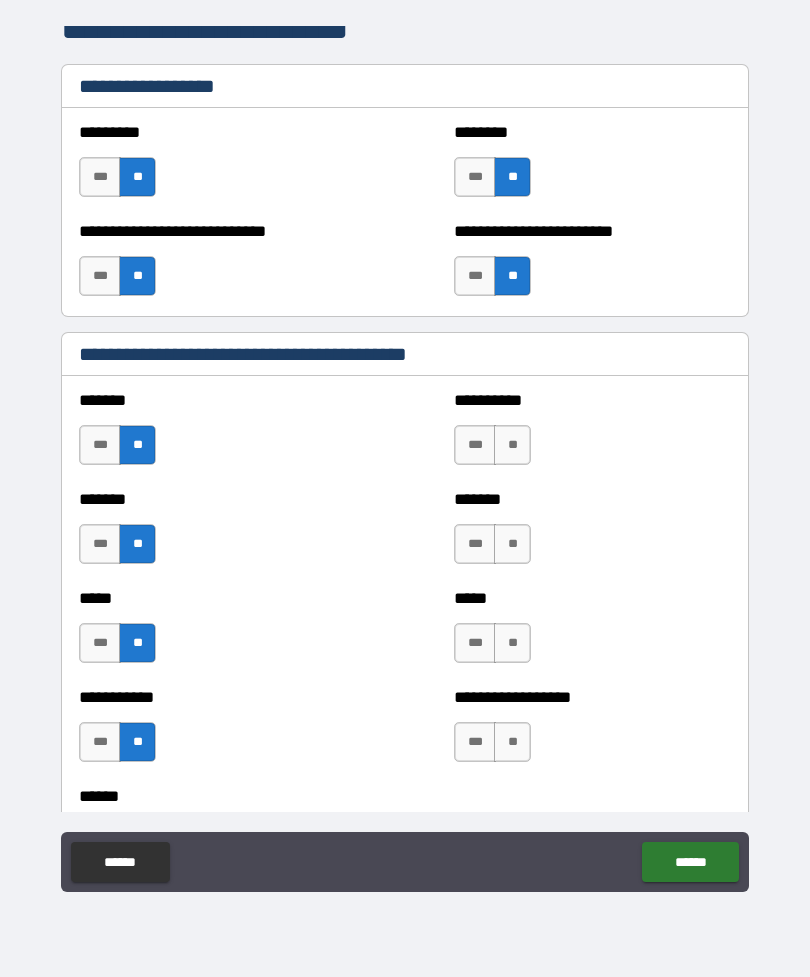 click on "**" at bounding box center (512, 445) 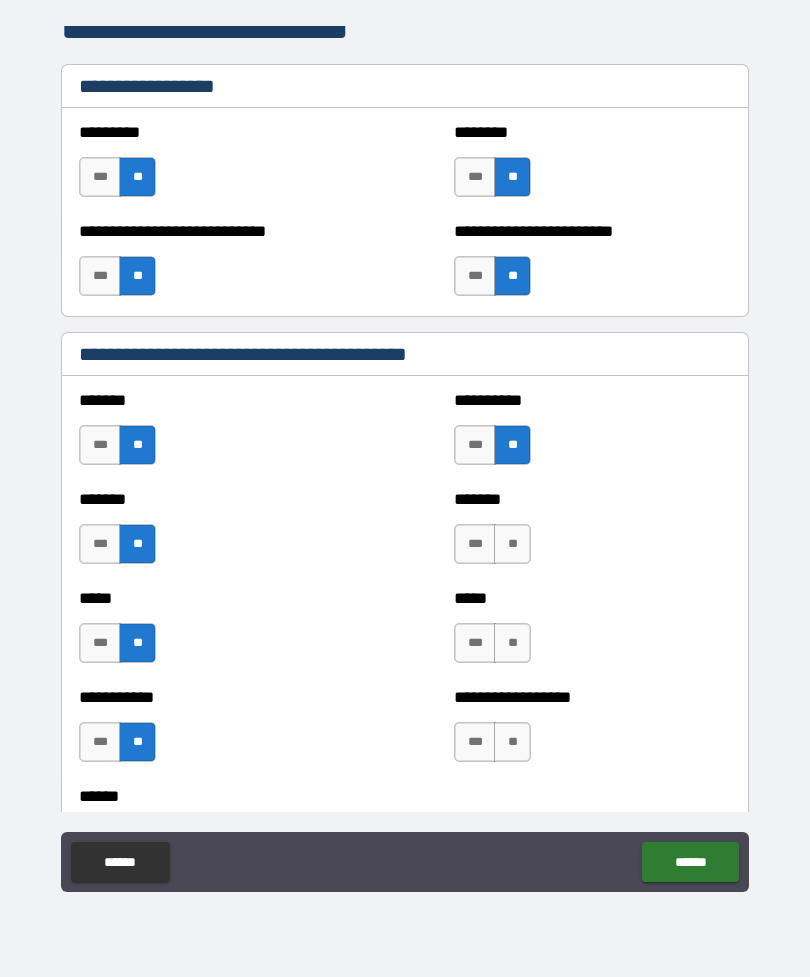 click on "**" at bounding box center (512, 544) 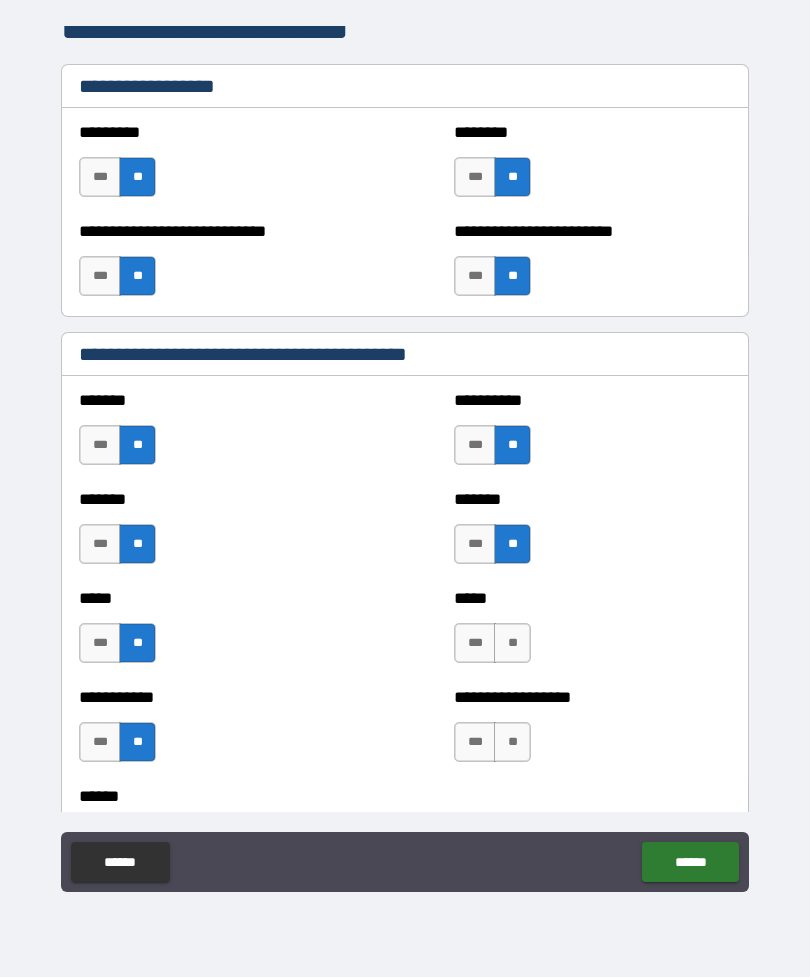 click on "**" at bounding box center (512, 643) 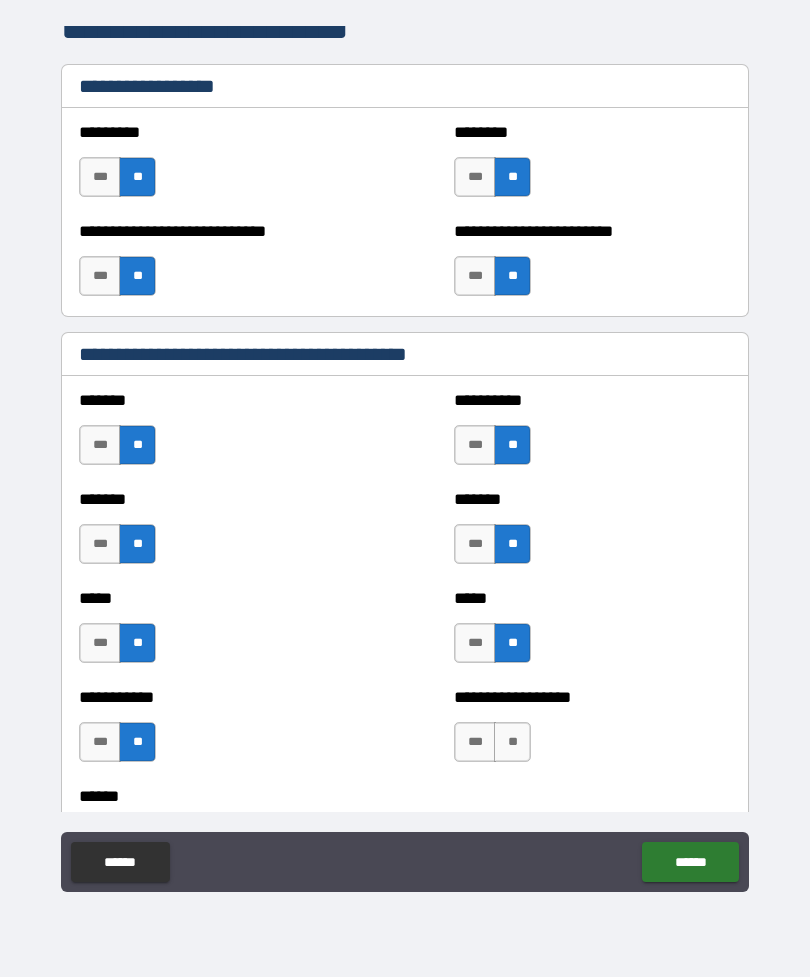 click on "**" at bounding box center (512, 742) 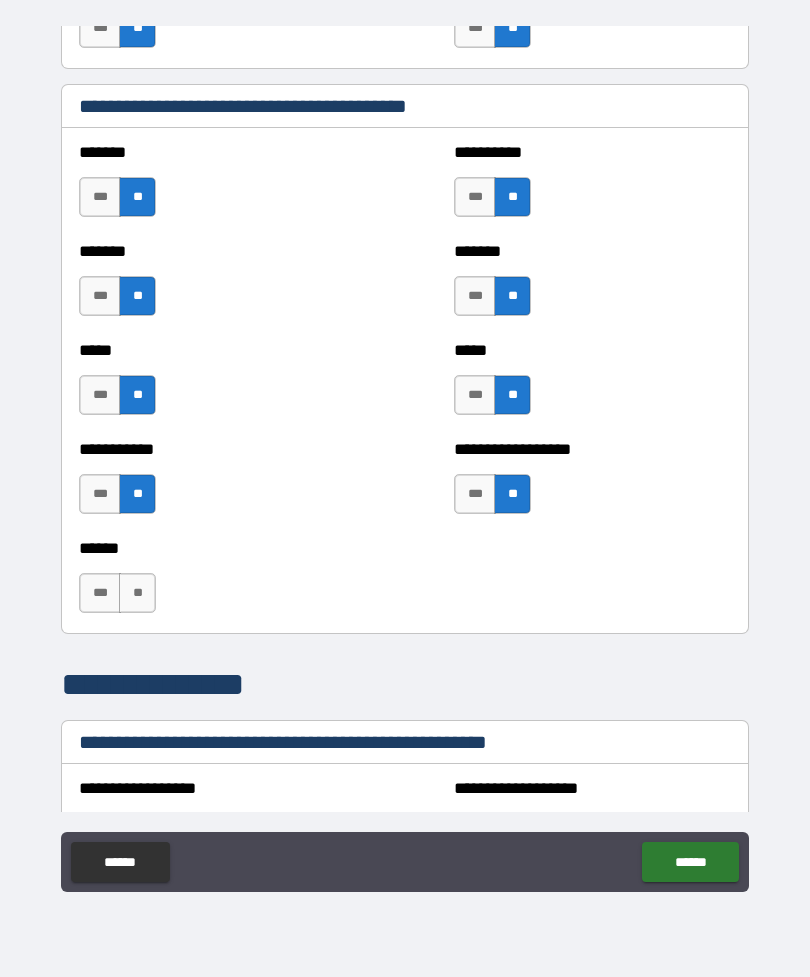 scroll, scrollTop: 2166, scrollLeft: 0, axis: vertical 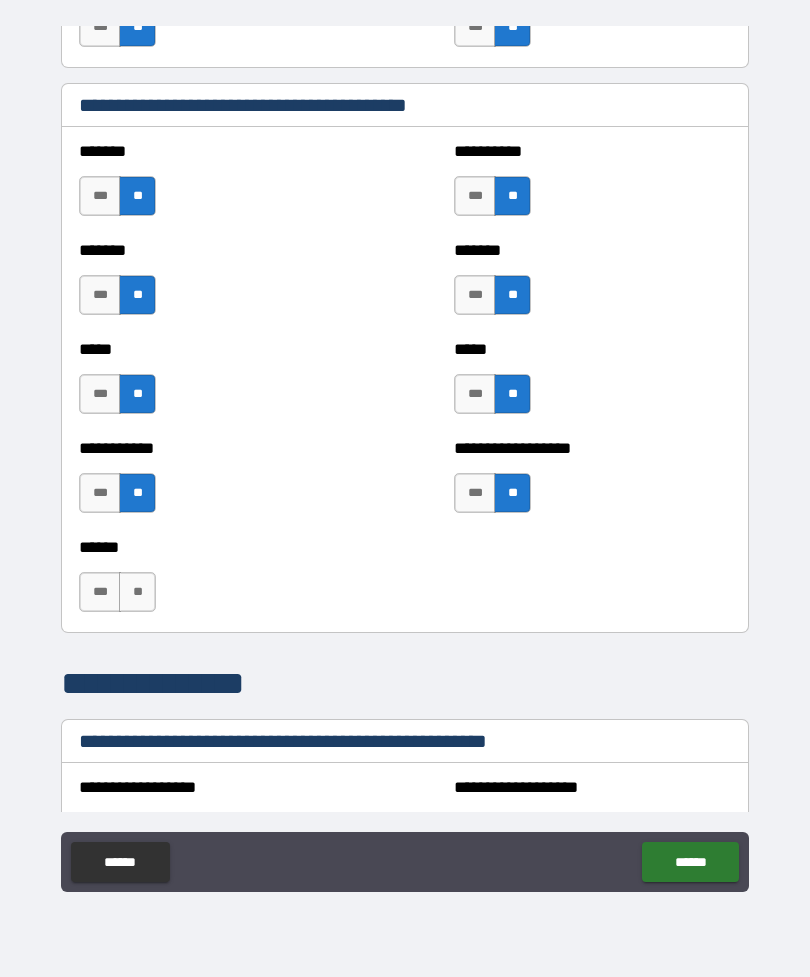 click on "**" at bounding box center (137, 592) 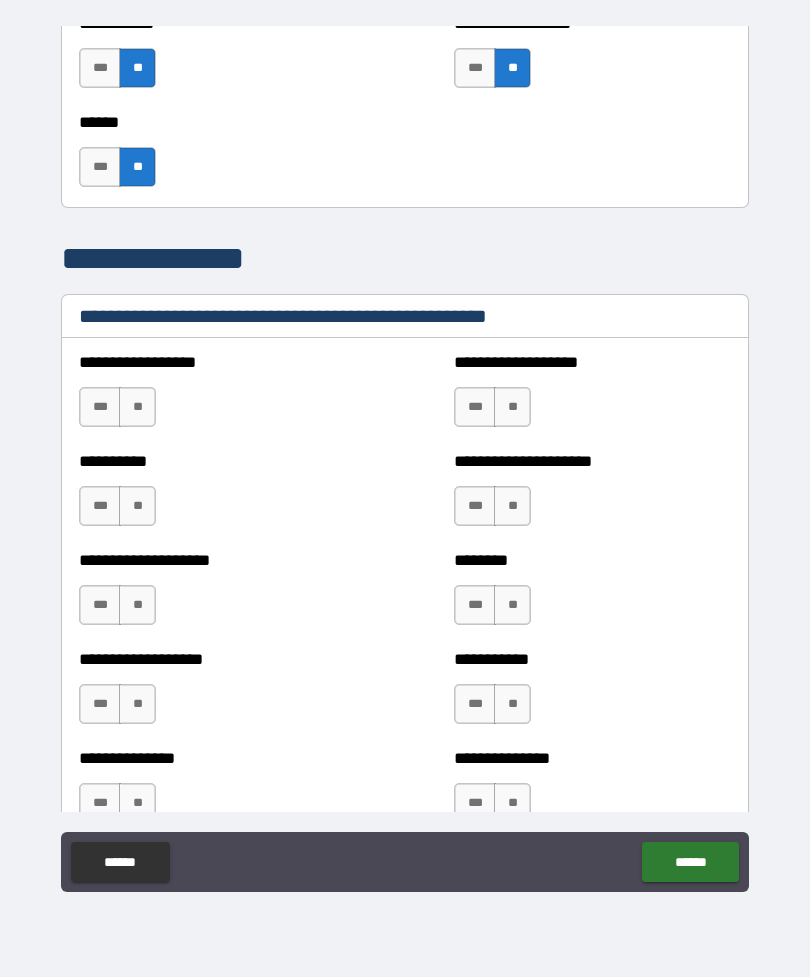 scroll, scrollTop: 2592, scrollLeft: 0, axis: vertical 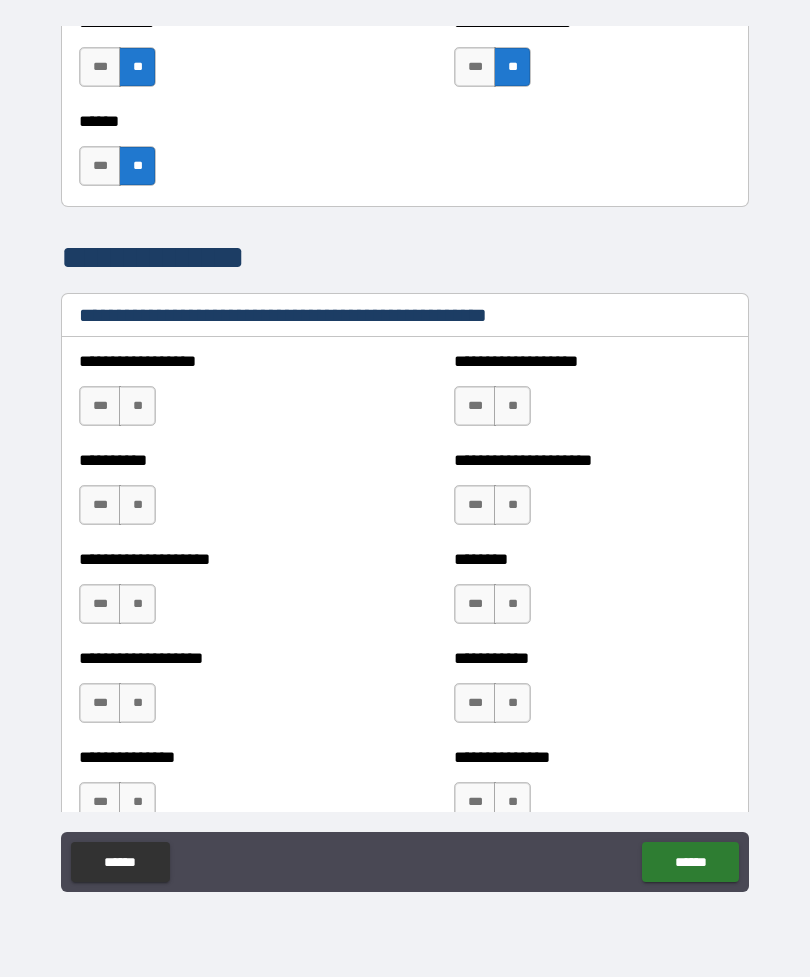 click on "**" at bounding box center (512, 406) 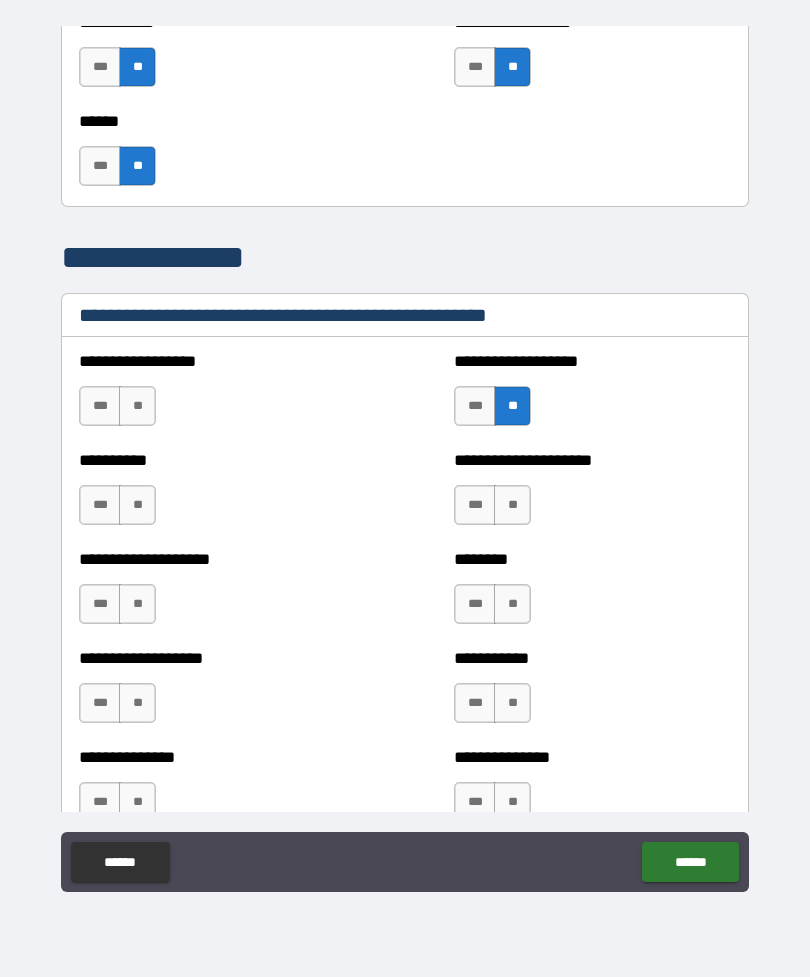 click on "**" at bounding box center (137, 406) 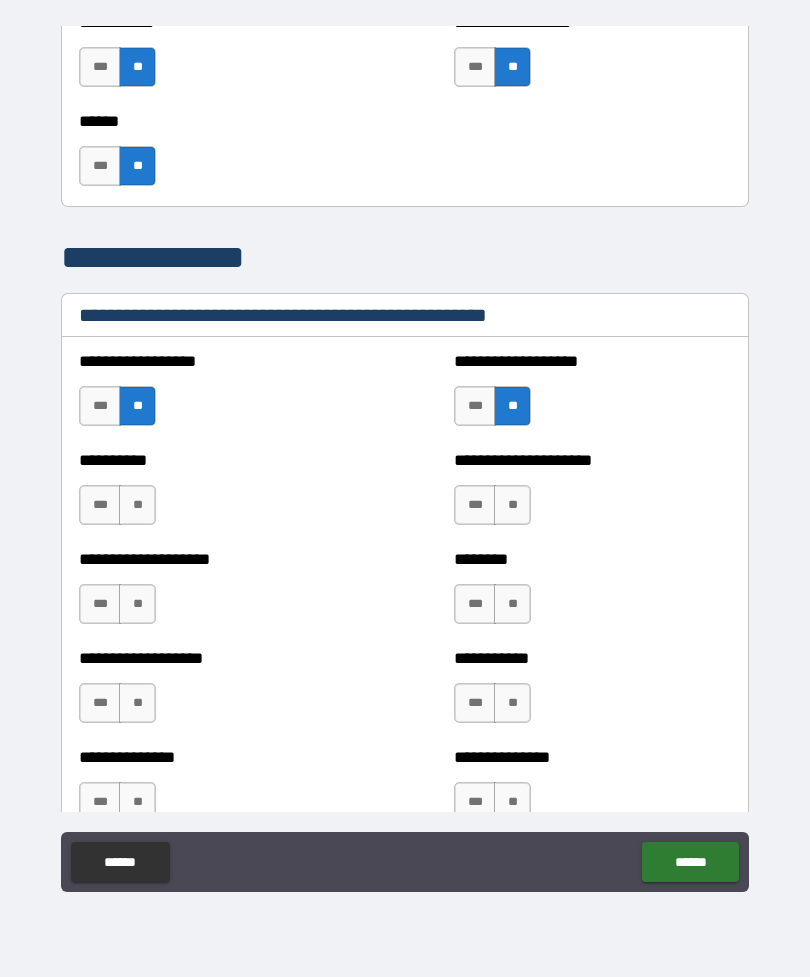 click on "**" at bounding box center [137, 505] 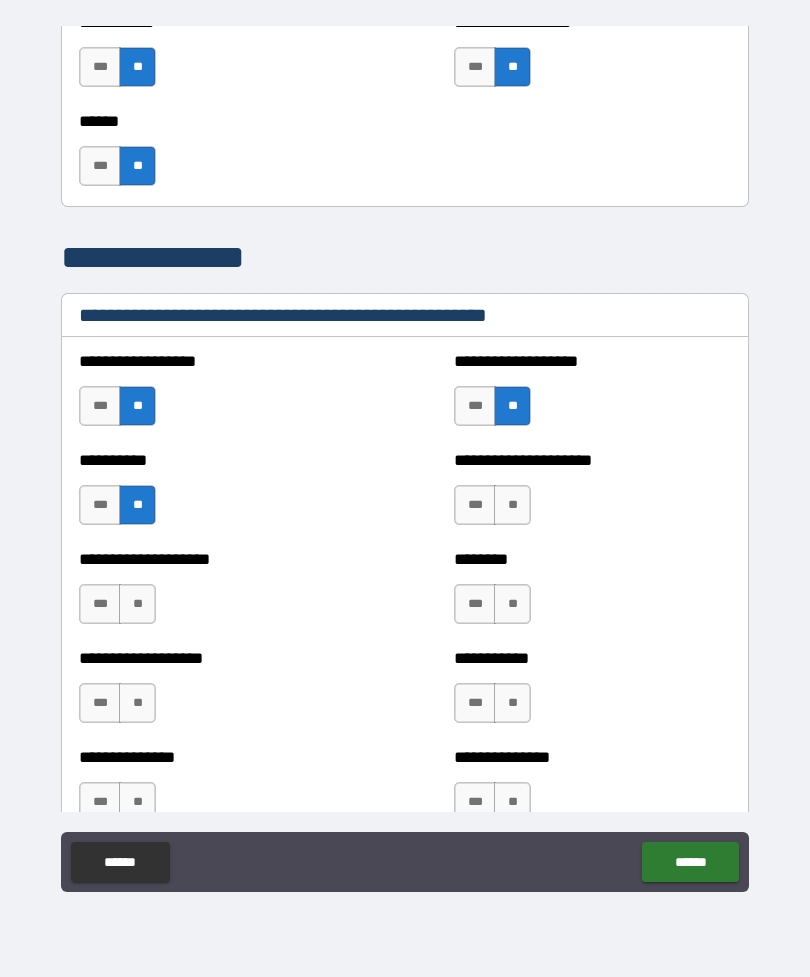 click on "**" at bounding box center (137, 604) 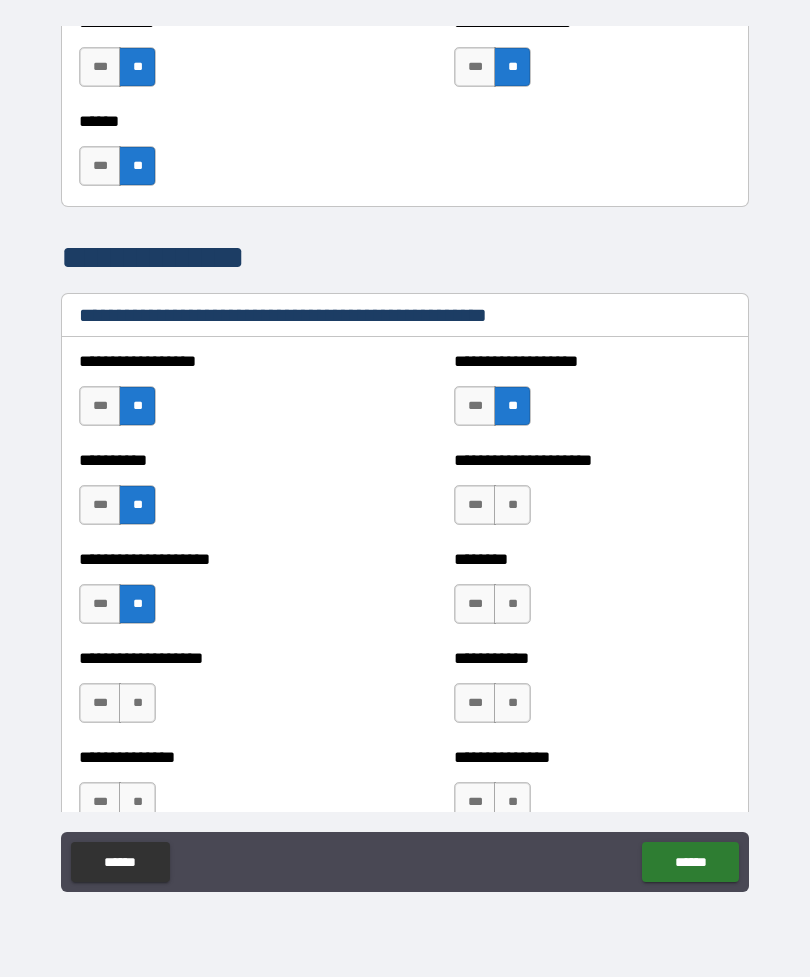 click on "**" at bounding box center (137, 703) 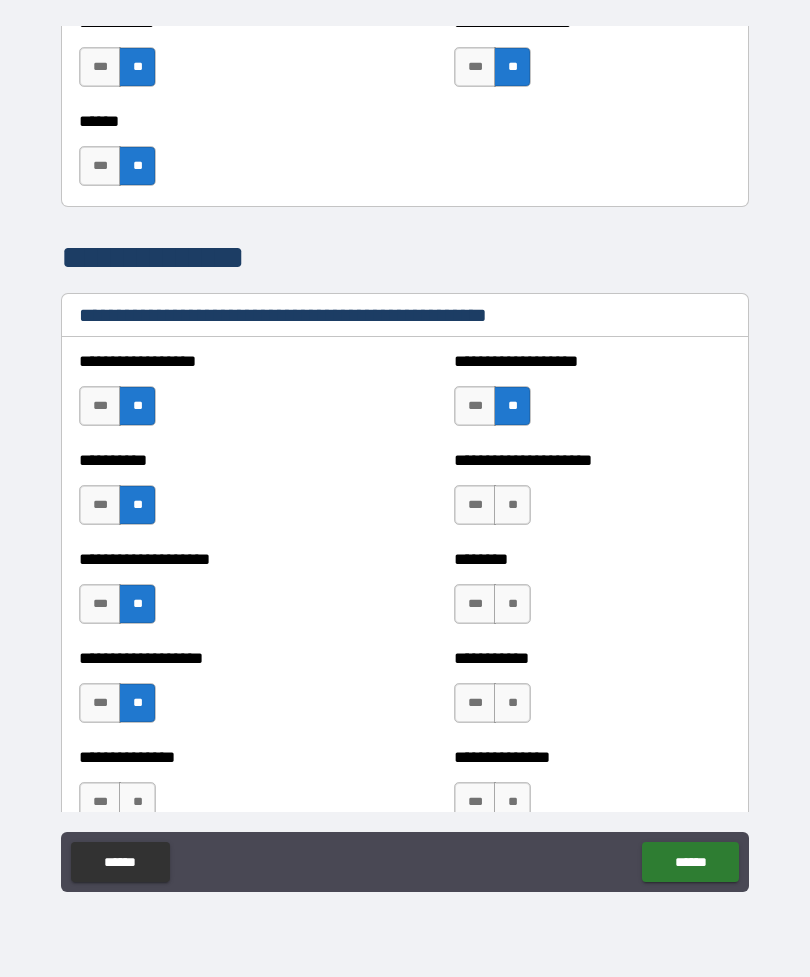 click on "**" at bounding box center (512, 505) 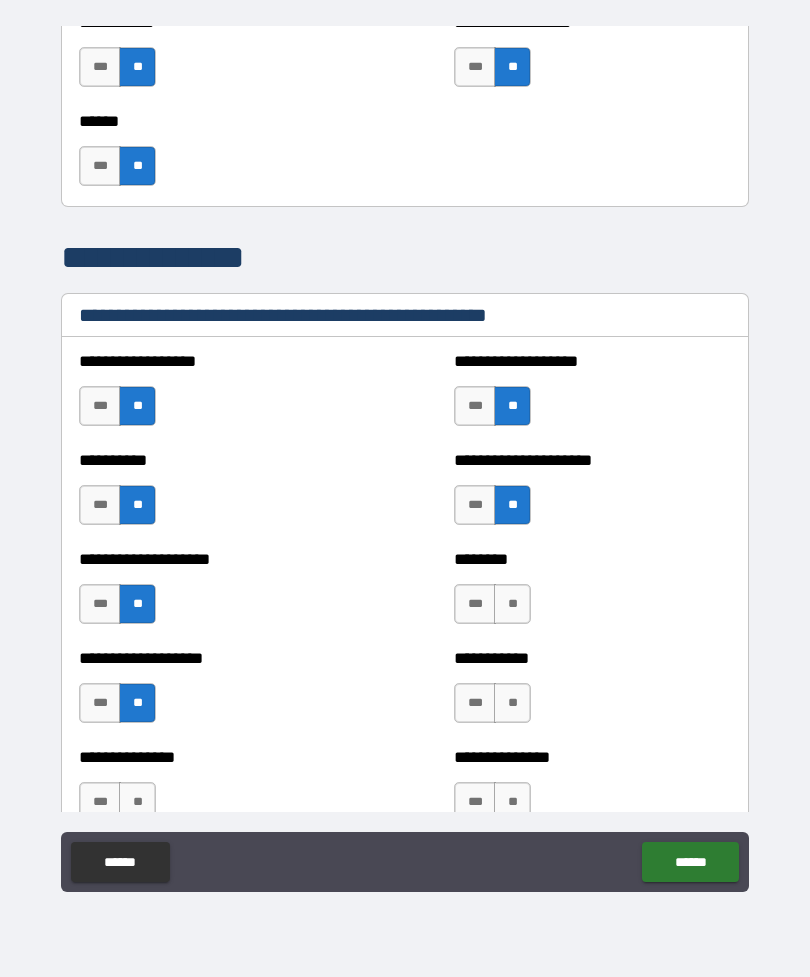 click on "**" at bounding box center [512, 604] 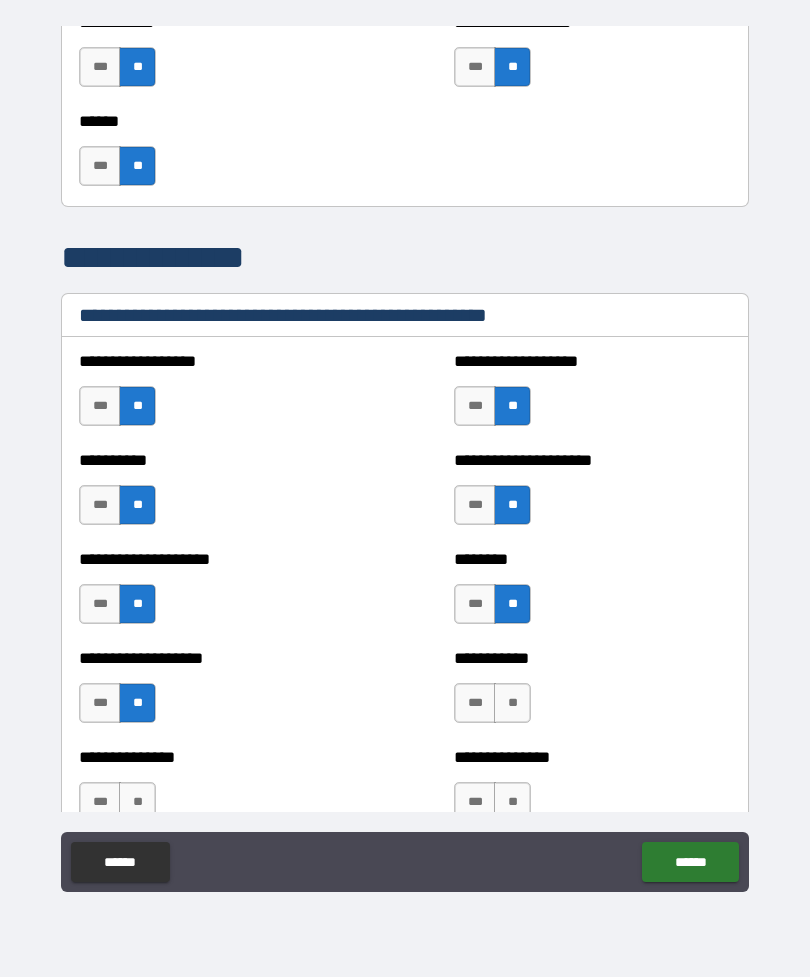 click on "**" at bounding box center (512, 703) 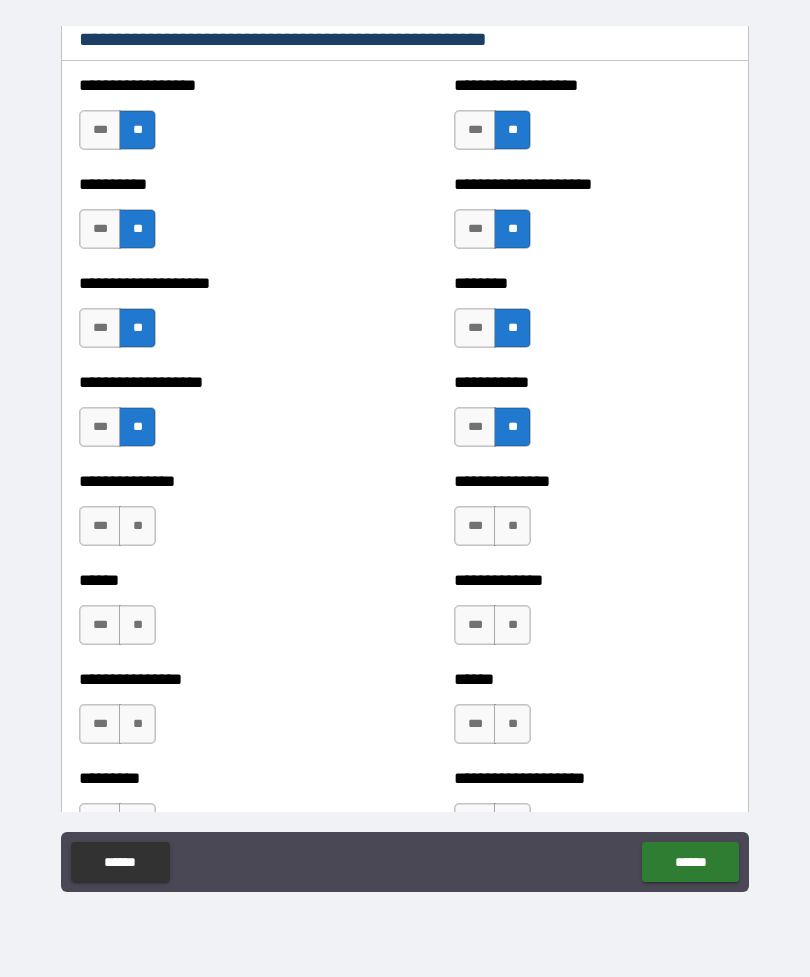 scroll, scrollTop: 2880, scrollLeft: 0, axis: vertical 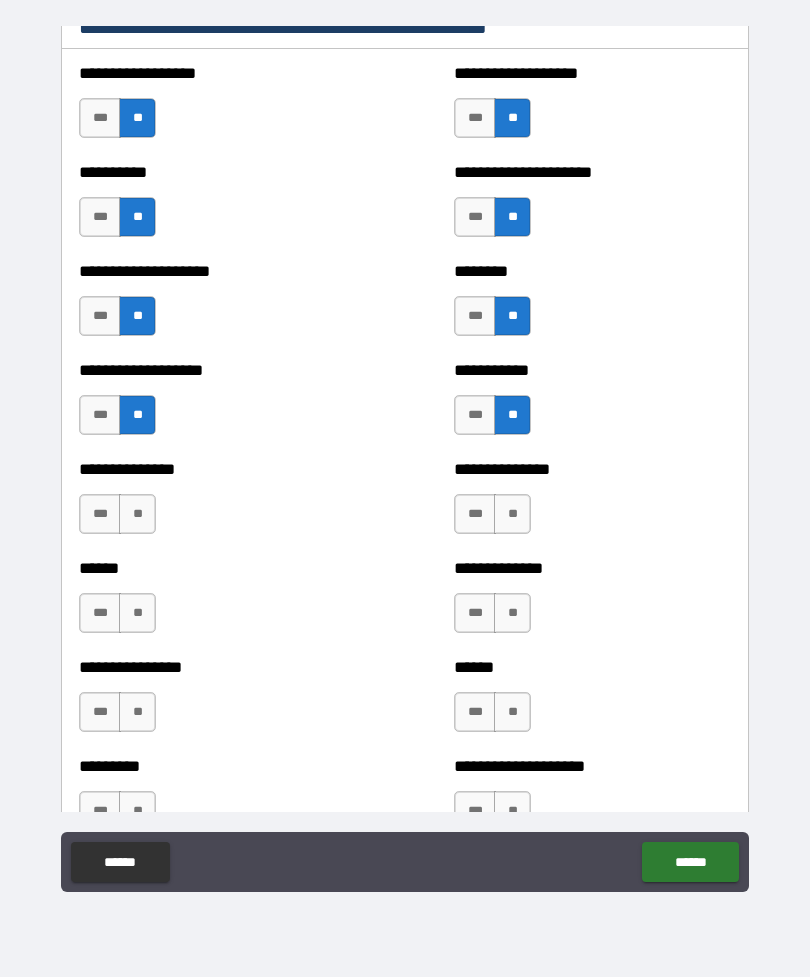 click on "**" at bounding box center [137, 514] 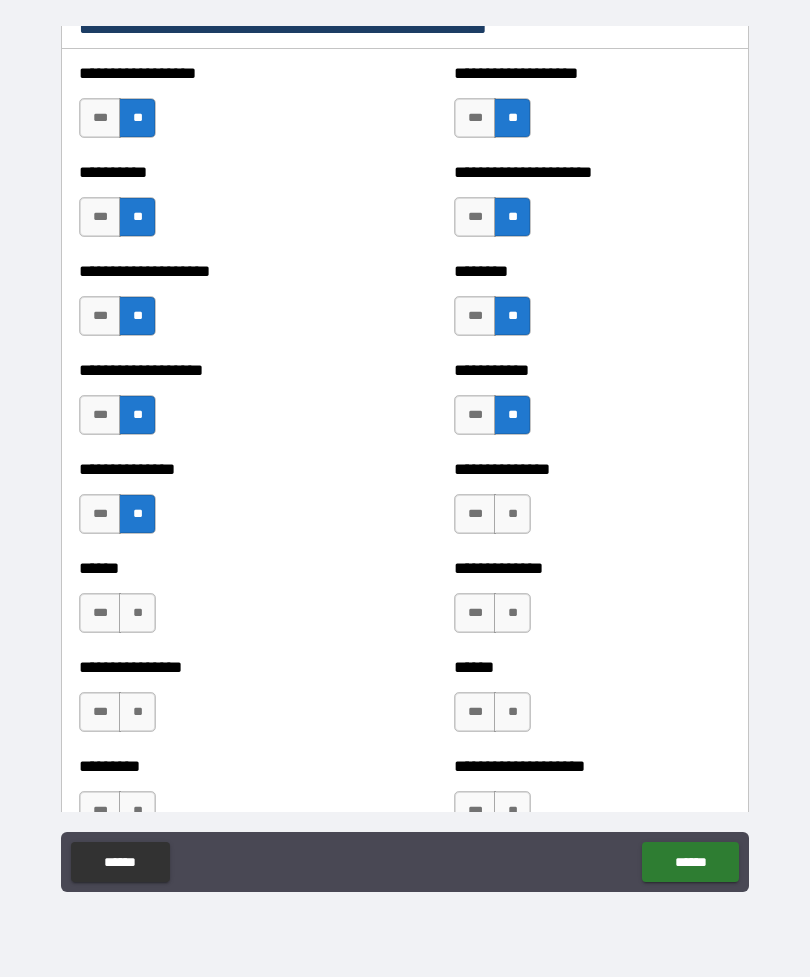 click on "**" at bounding box center (137, 613) 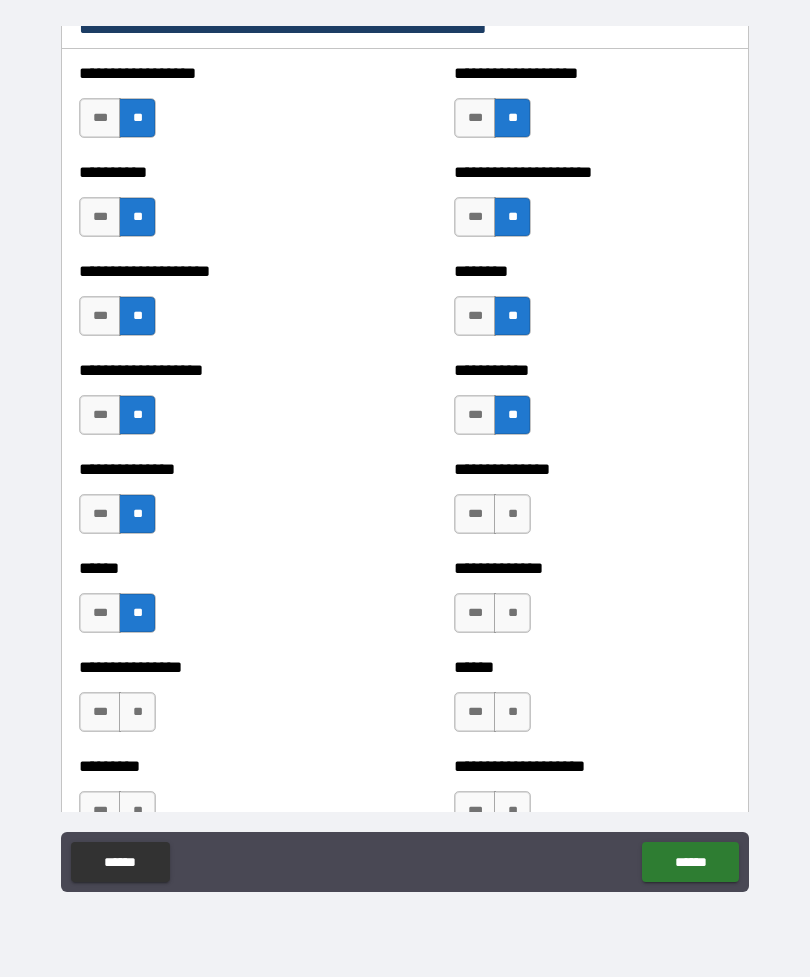 click on "**" at bounding box center (137, 712) 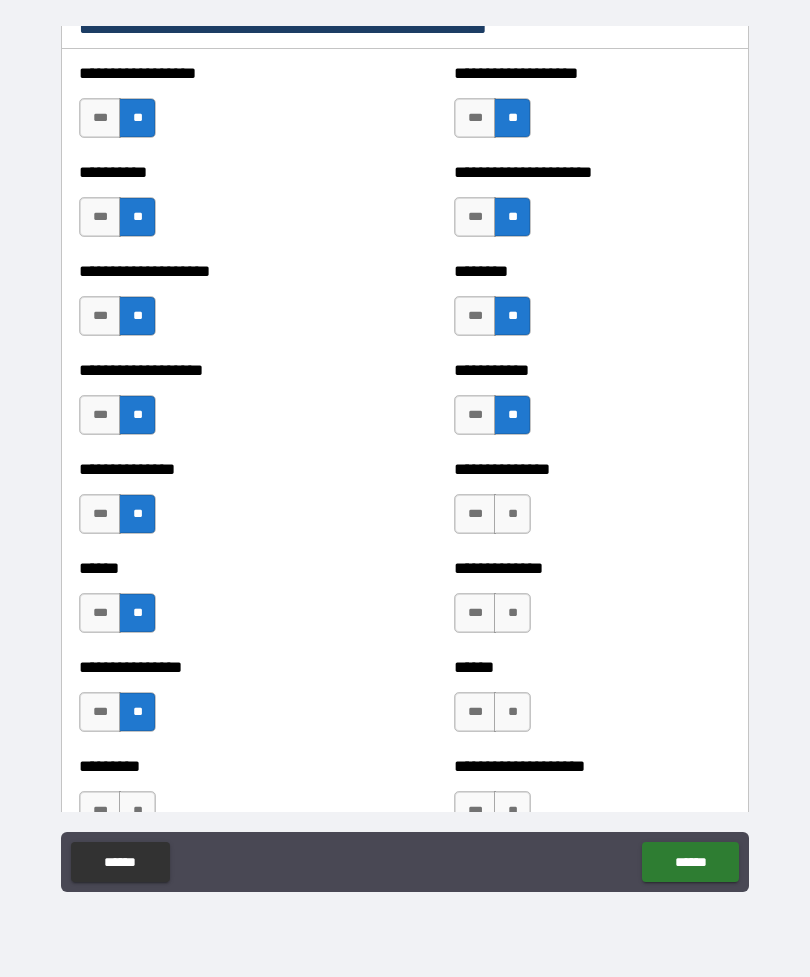 click on "**" at bounding box center (512, 514) 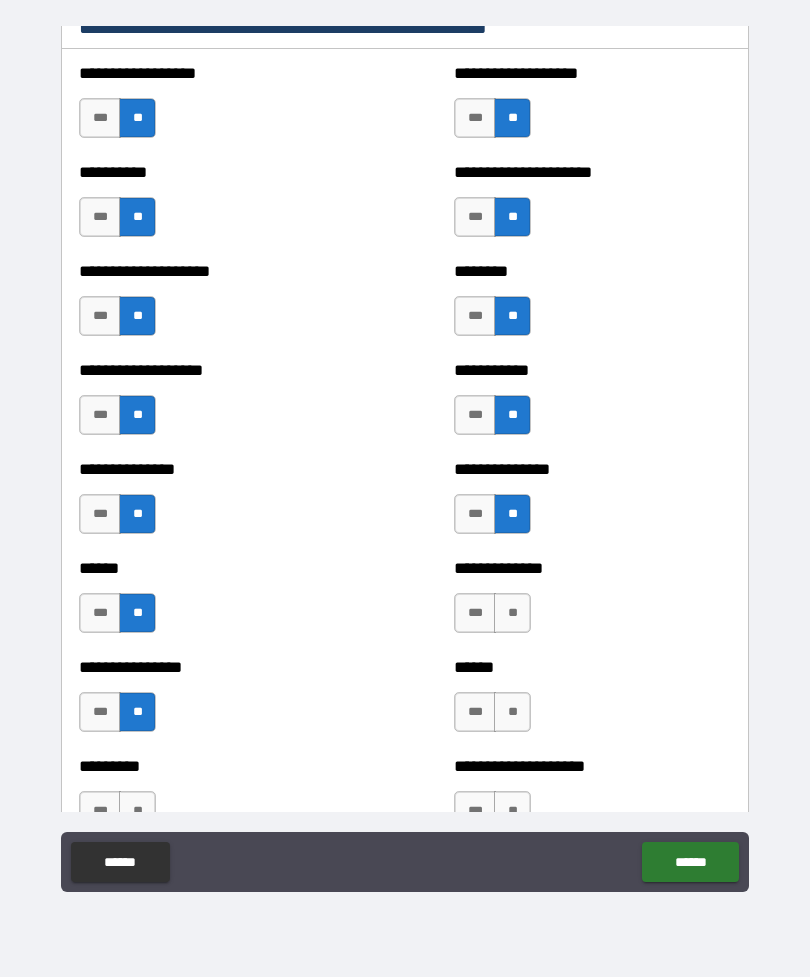 click on "**" at bounding box center (512, 613) 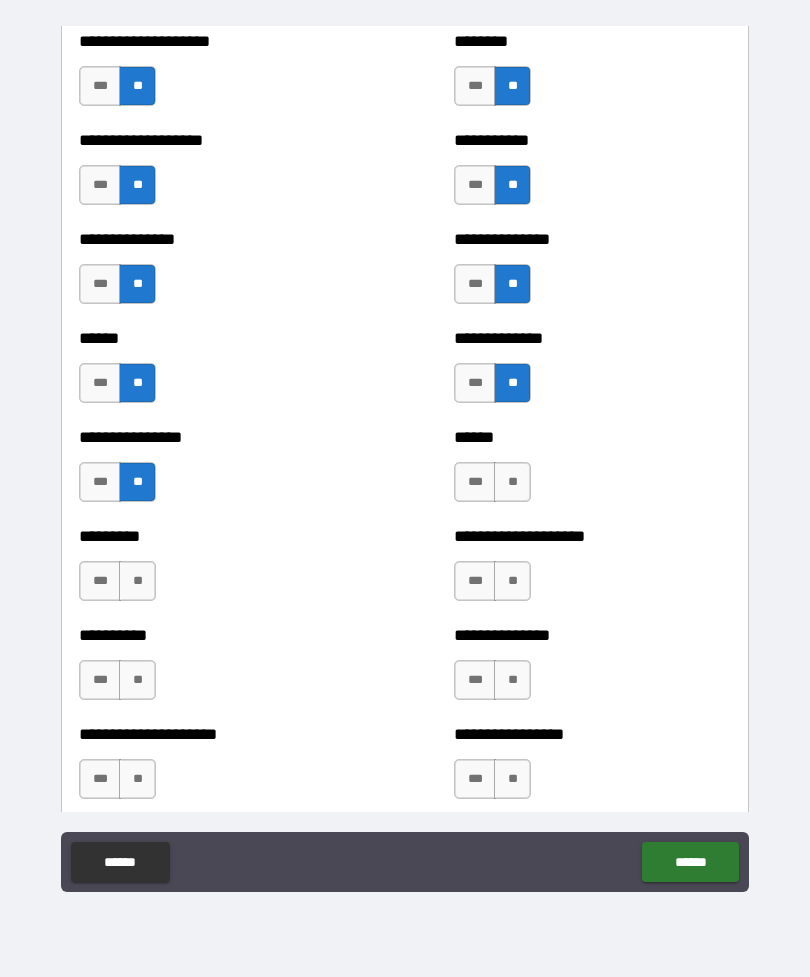 scroll, scrollTop: 3111, scrollLeft: 0, axis: vertical 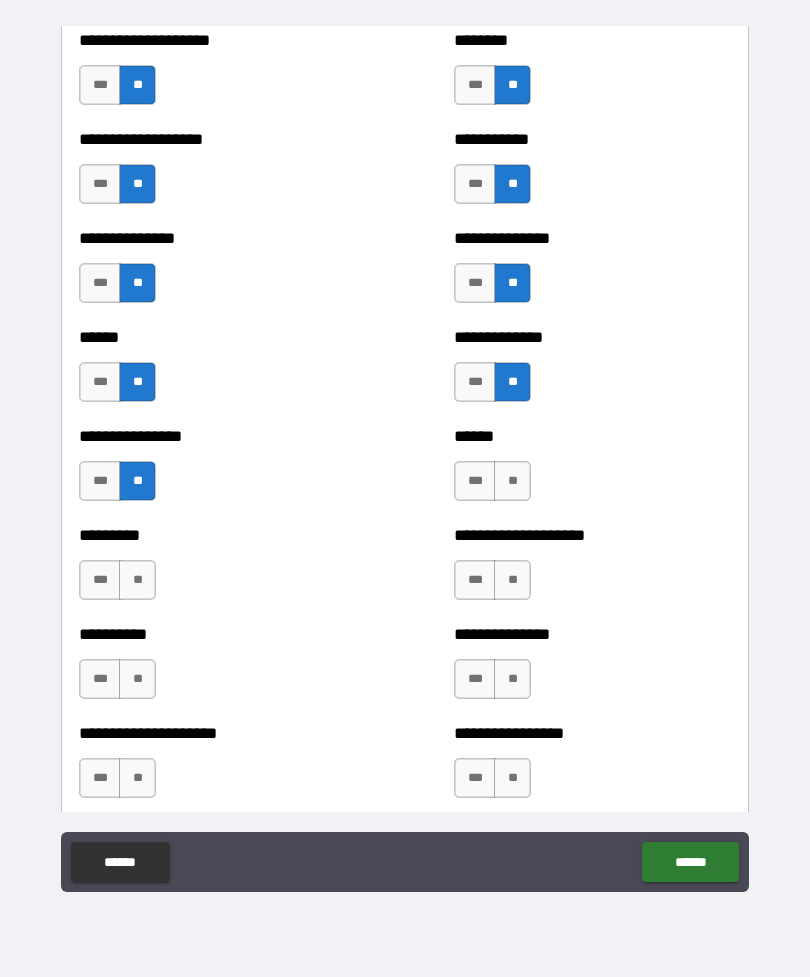 click on "**" at bounding box center [512, 481] 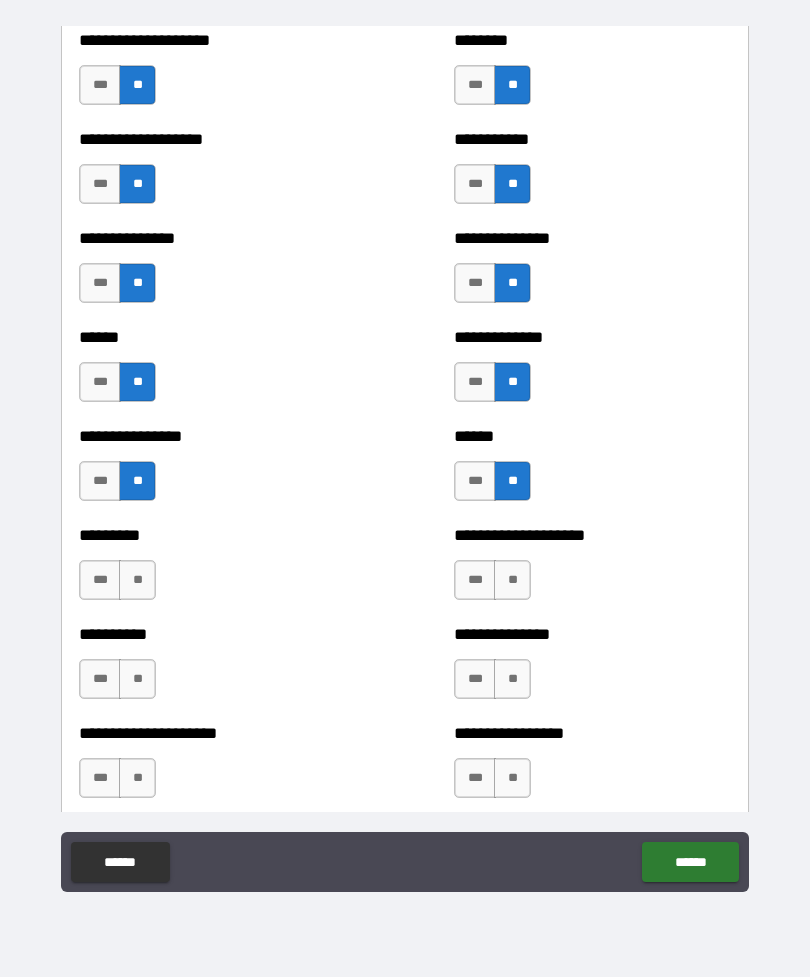 click on "**" at bounding box center [512, 580] 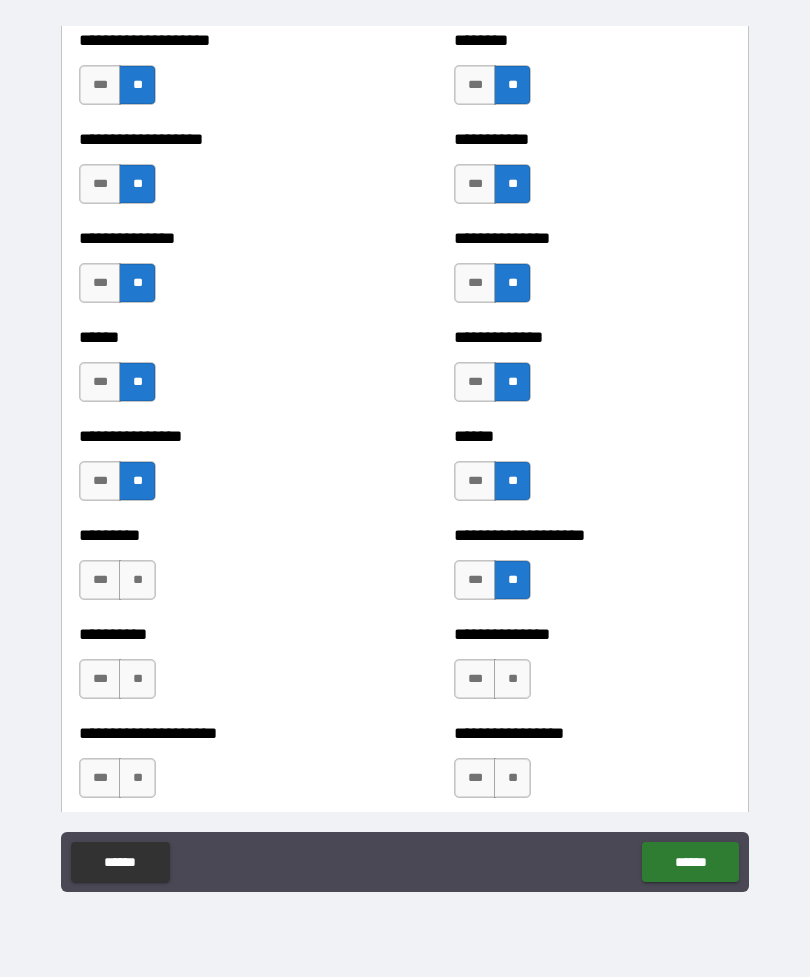 click on "**" at bounding box center (137, 580) 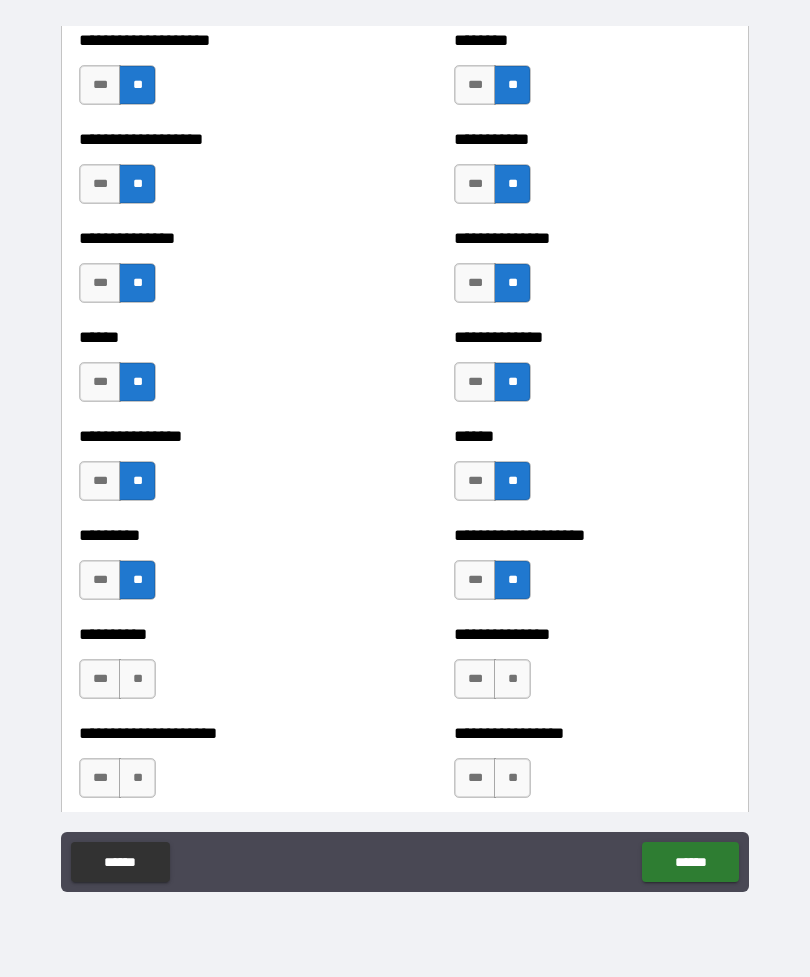 click on "**" at bounding box center [137, 679] 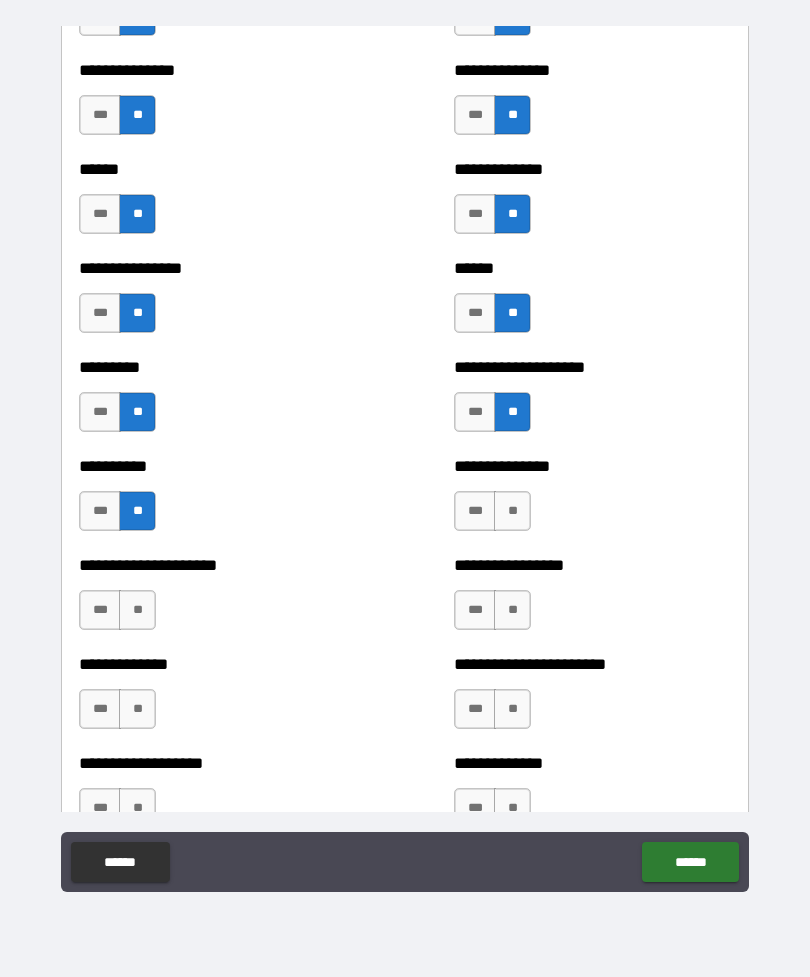 scroll, scrollTop: 3280, scrollLeft: 0, axis: vertical 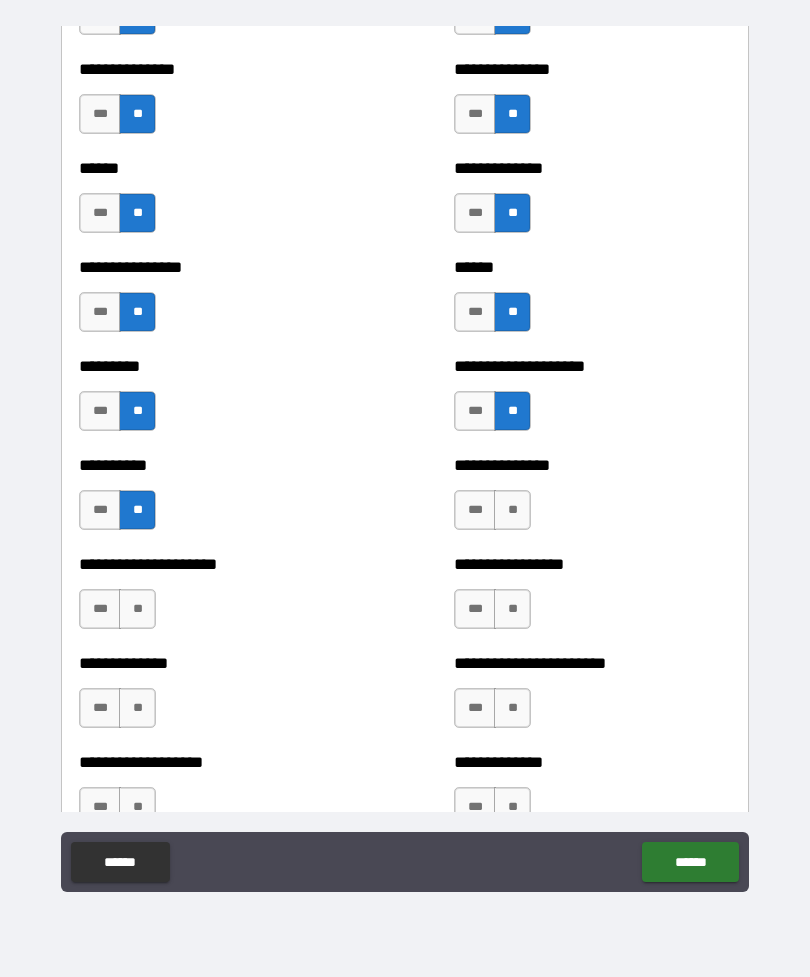 click on "**" at bounding box center (512, 510) 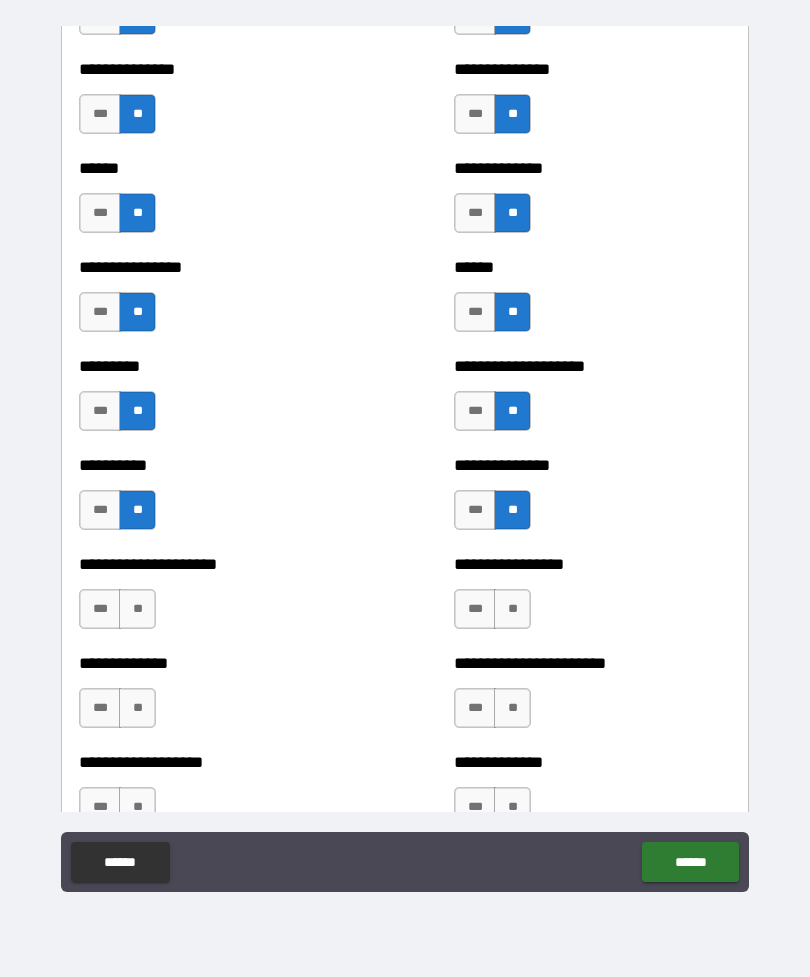 click on "***" at bounding box center (475, 609) 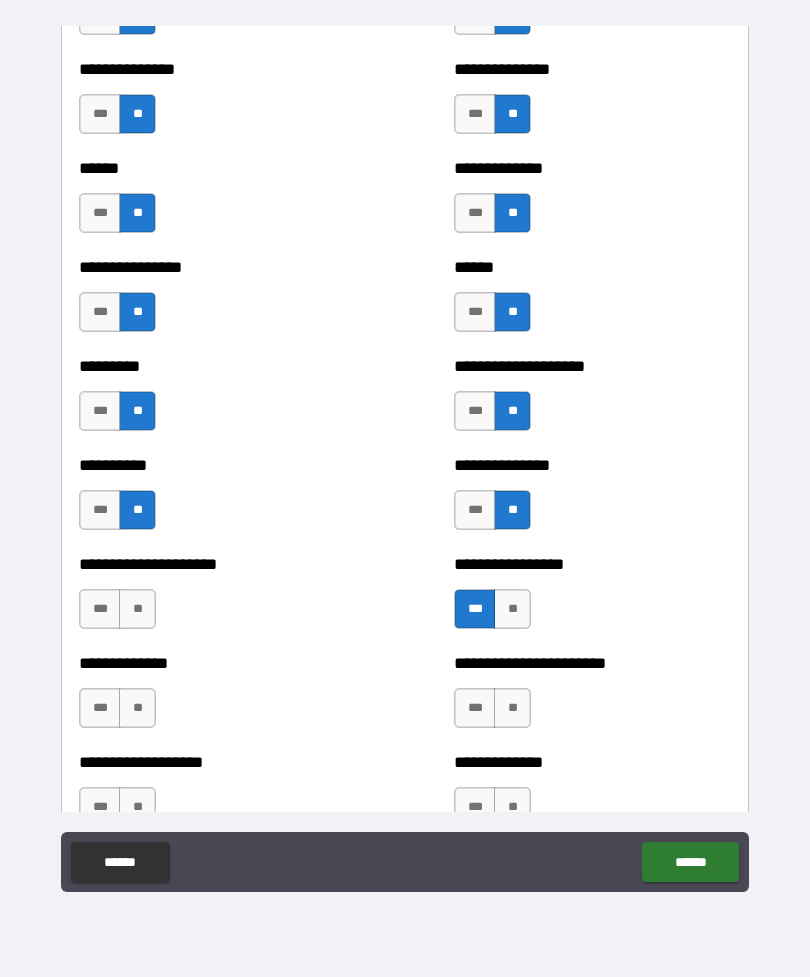 click on "**" at bounding box center [137, 609] 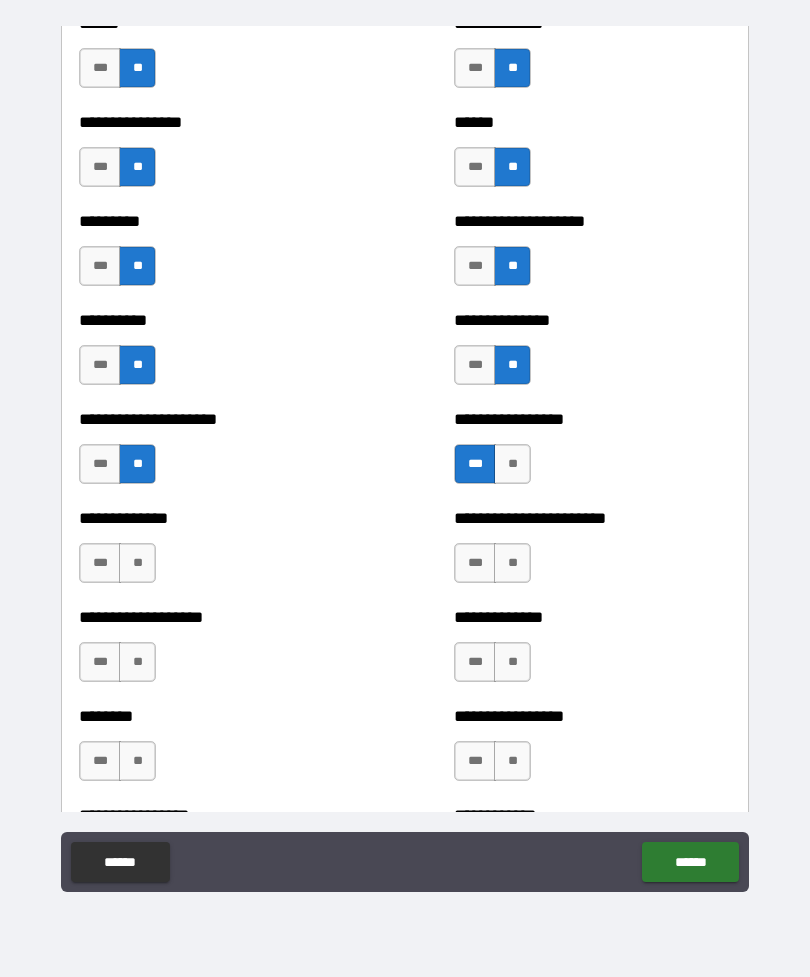 scroll, scrollTop: 3427, scrollLeft: 0, axis: vertical 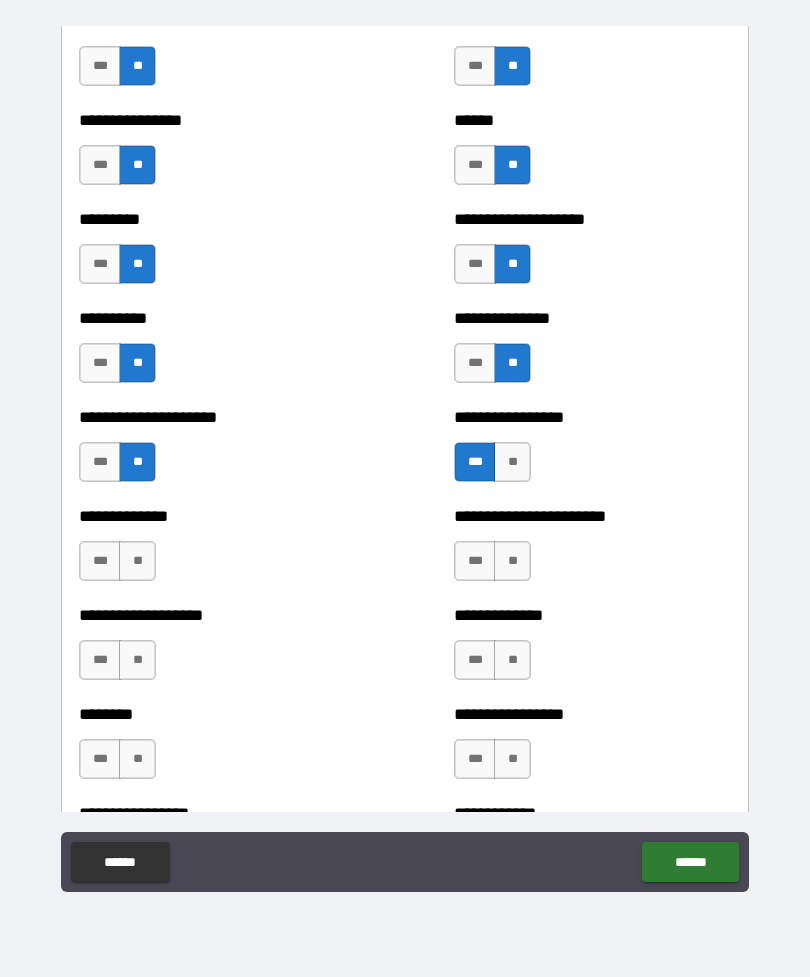 click on "**" at bounding box center [137, 561] 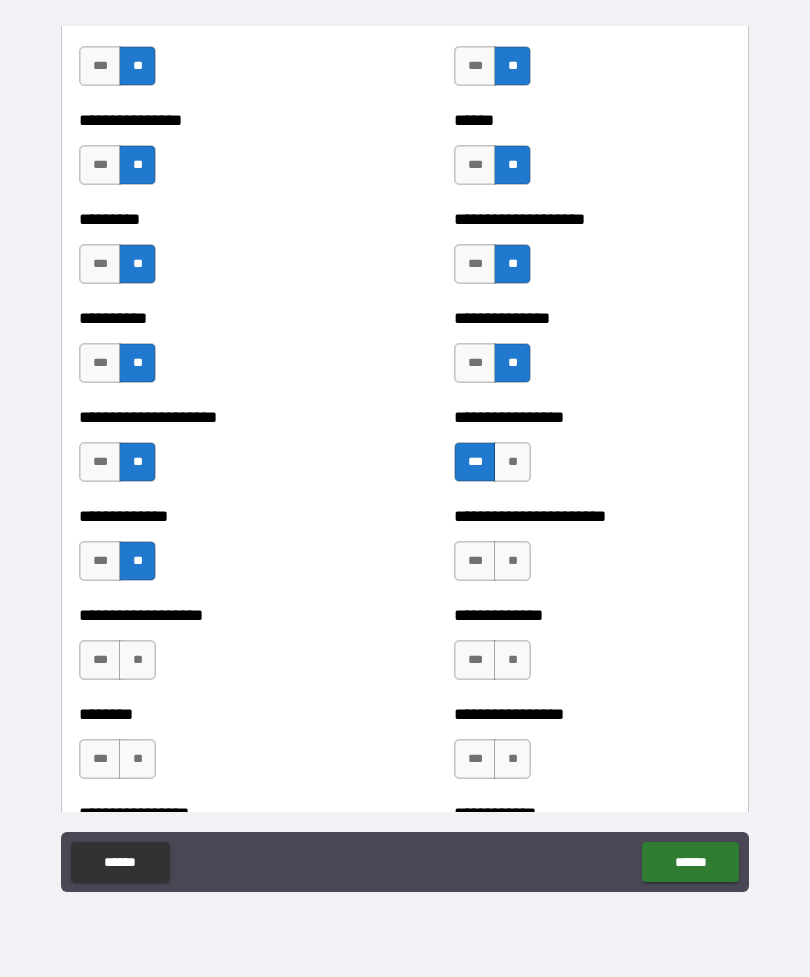click on "**" at bounding box center [137, 660] 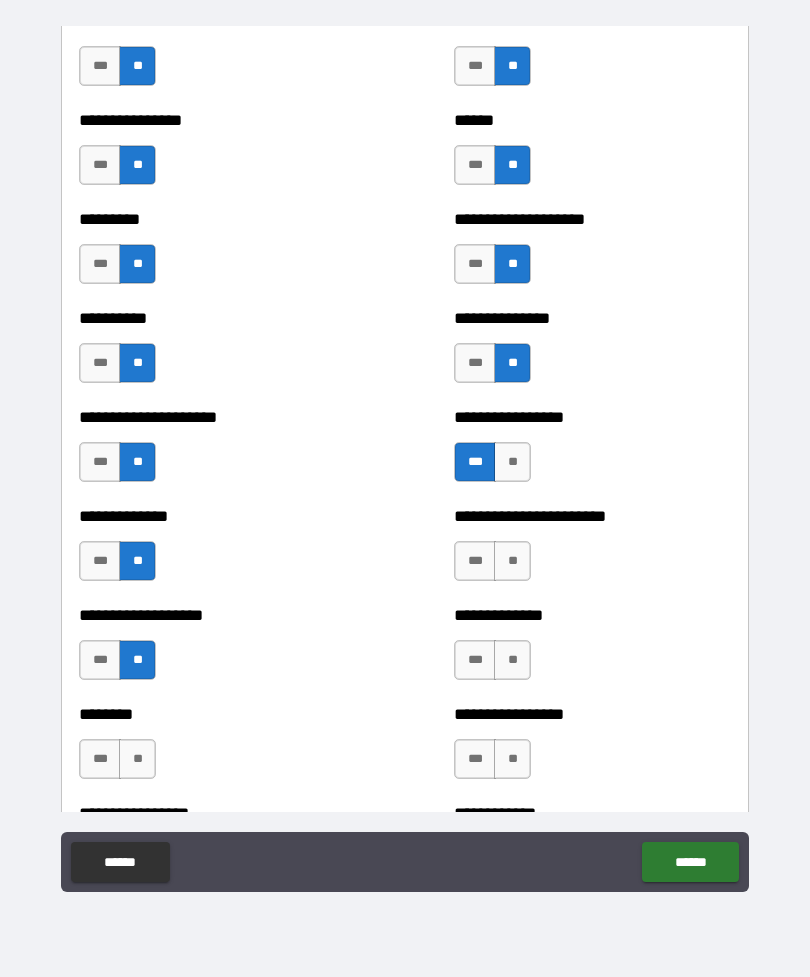 click on "**" at bounding box center (137, 759) 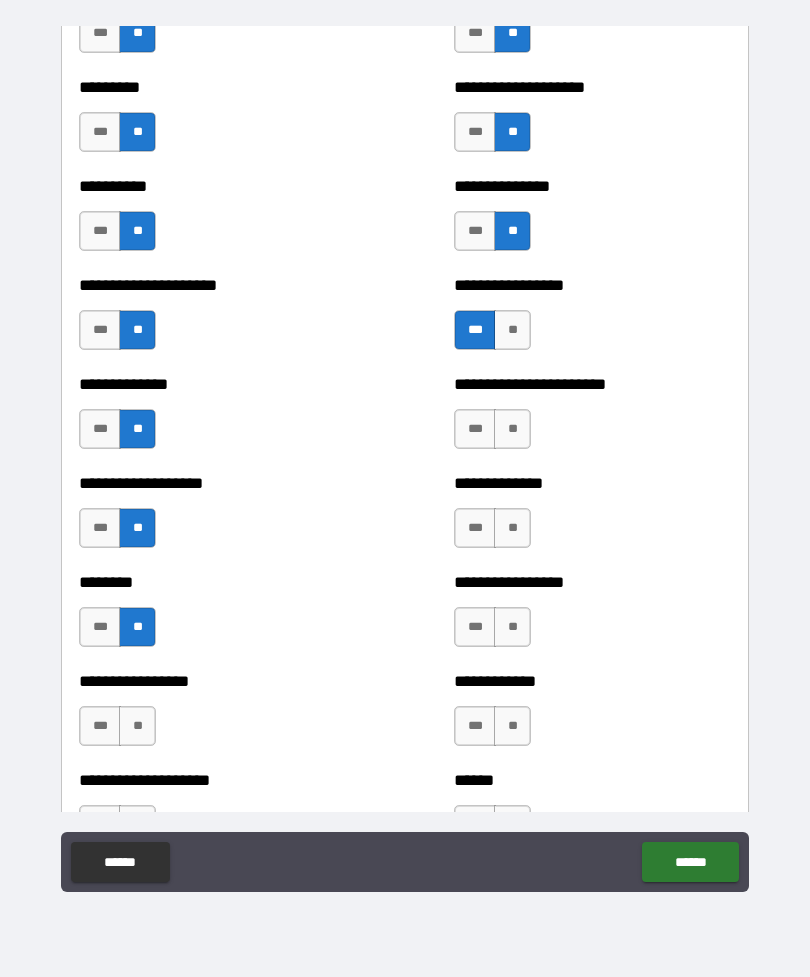 scroll, scrollTop: 3562, scrollLeft: 0, axis: vertical 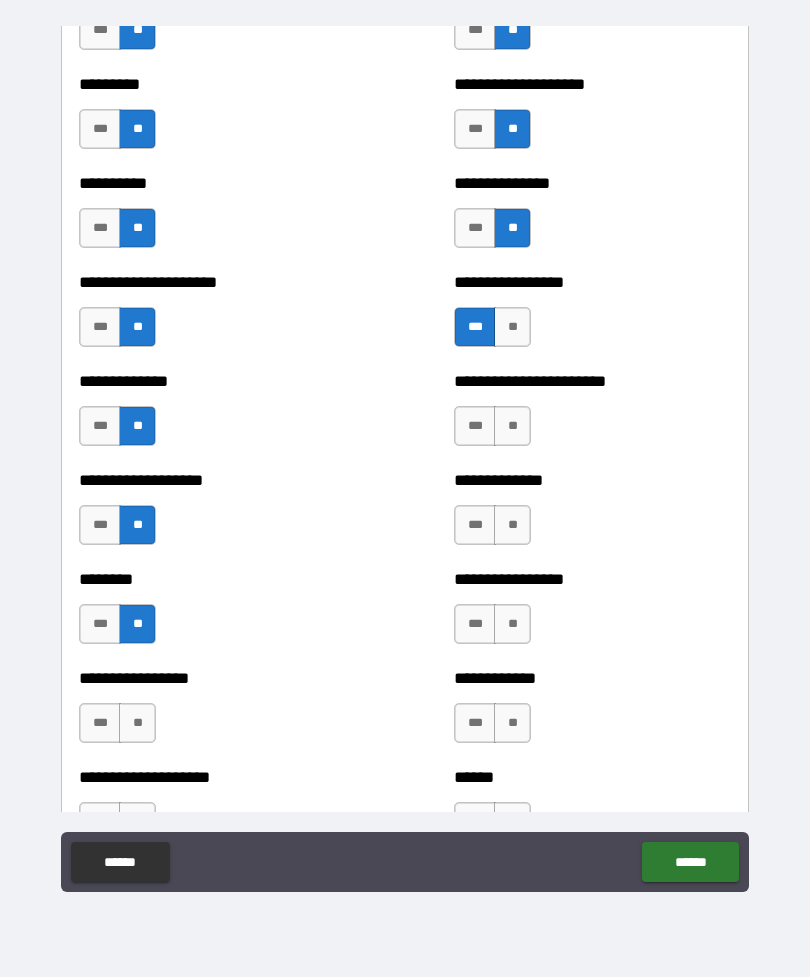 click on "**" at bounding box center (512, 426) 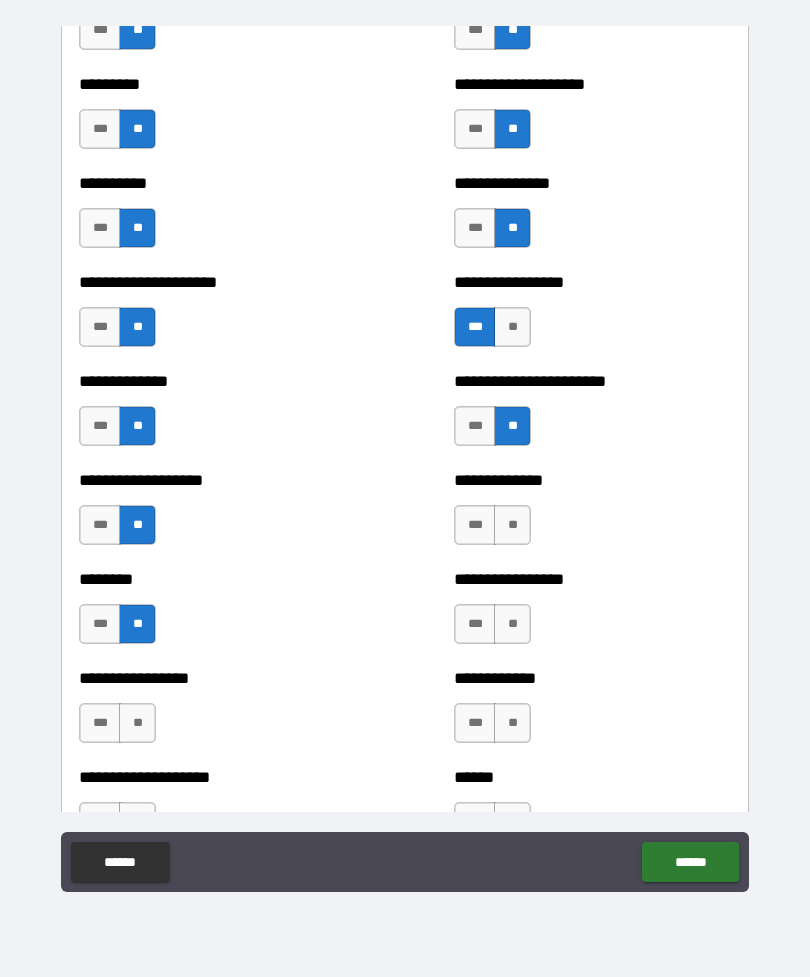 click on "**" at bounding box center [512, 525] 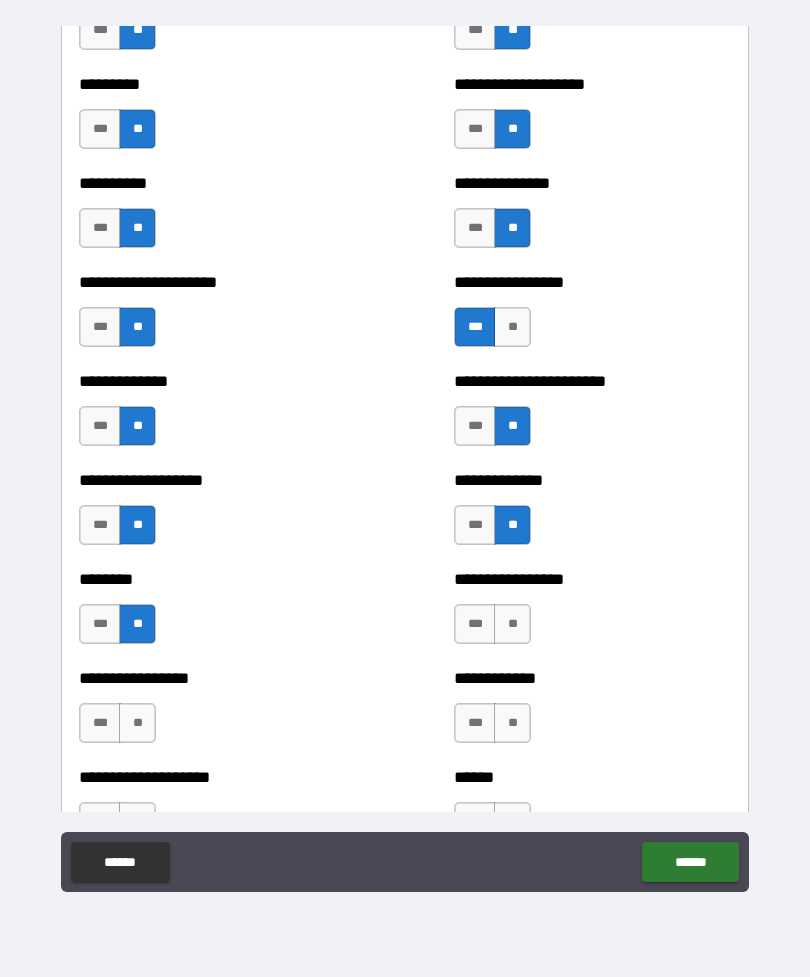 click on "**" at bounding box center [512, 624] 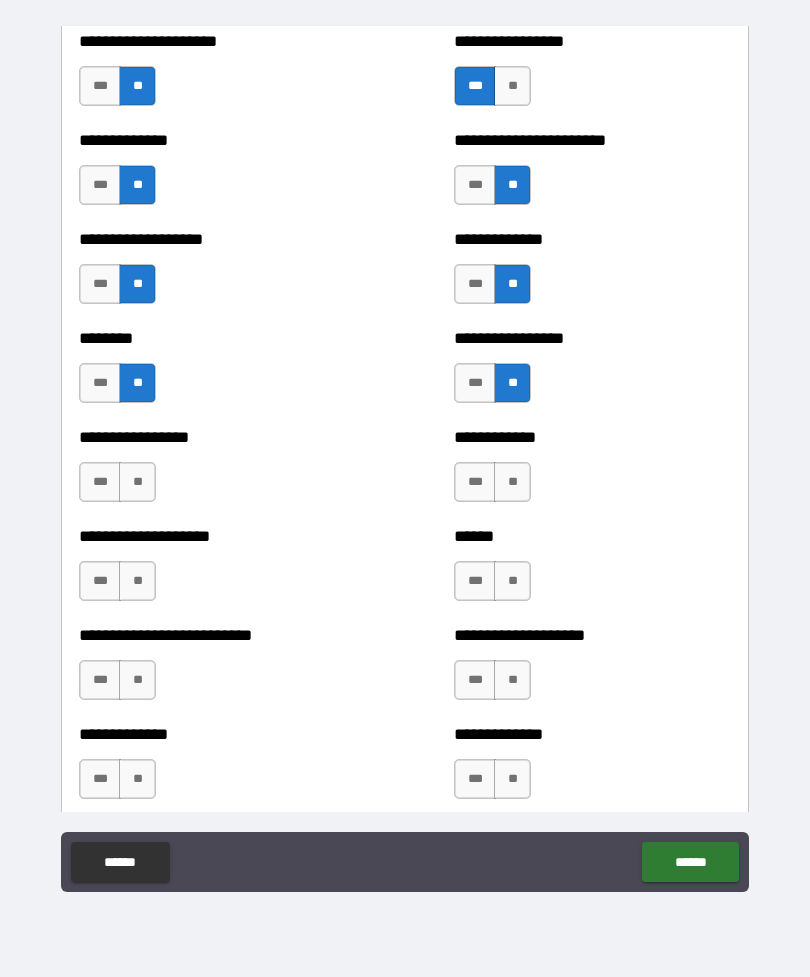 scroll, scrollTop: 3804, scrollLeft: 0, axis: vertical 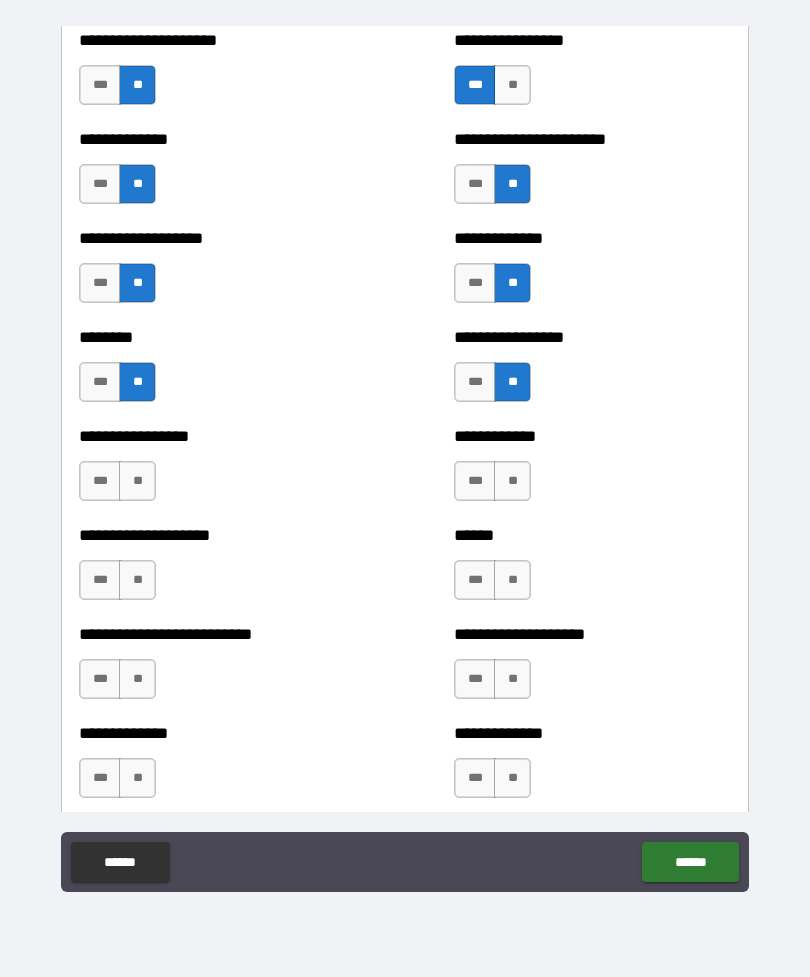 click on "**" at bounding box center [137, 481] 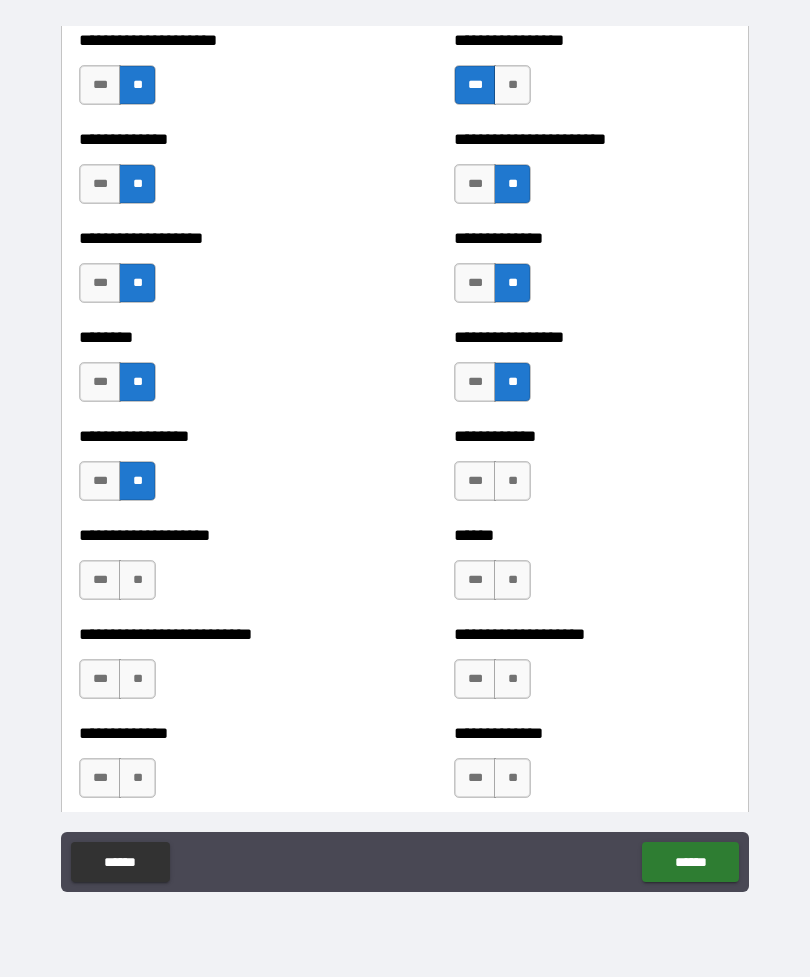 click on "**" at bounding box center [137, 580] 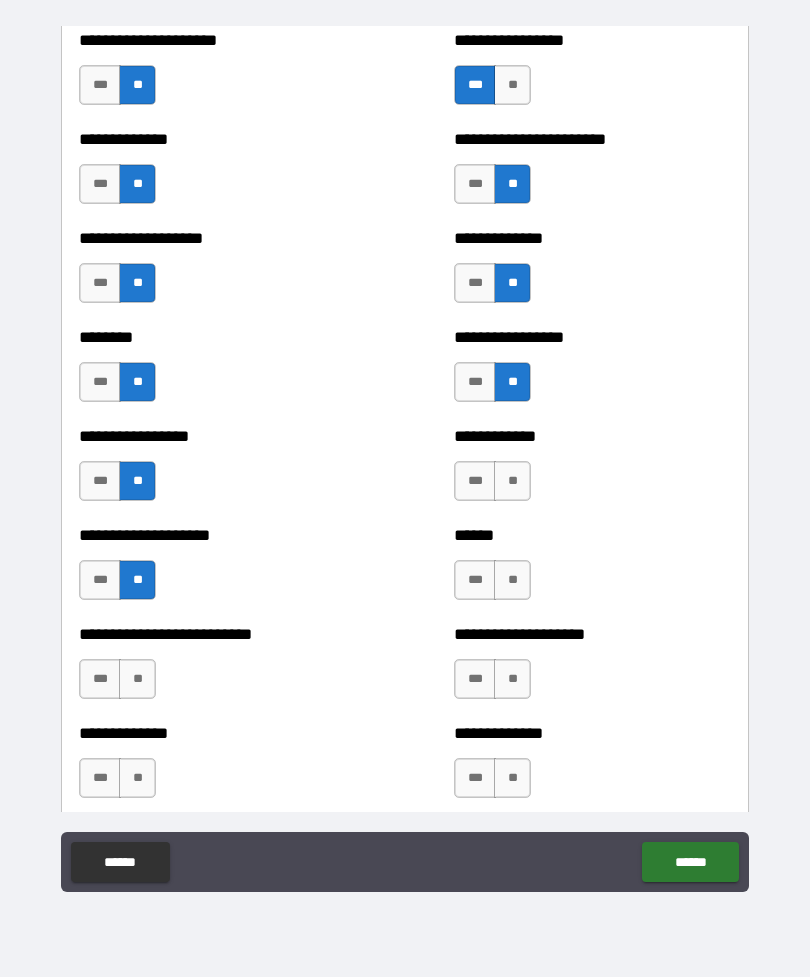 click on "**" at bounding box center (137, 679) 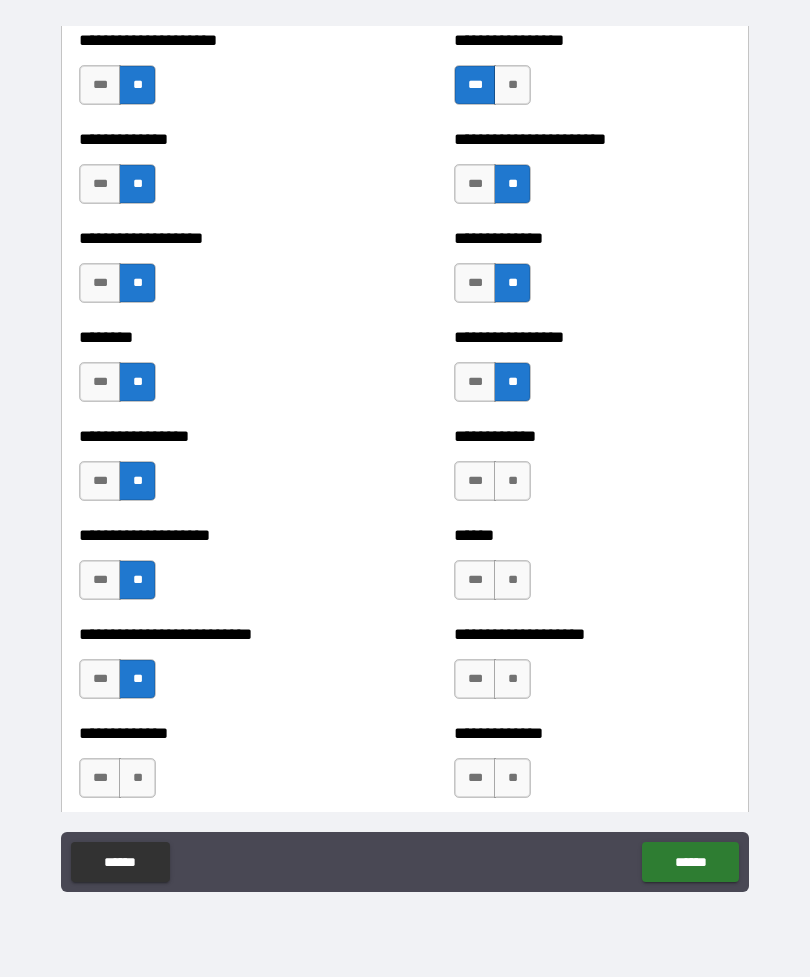 click on "**" at bounding box center (137, 778) 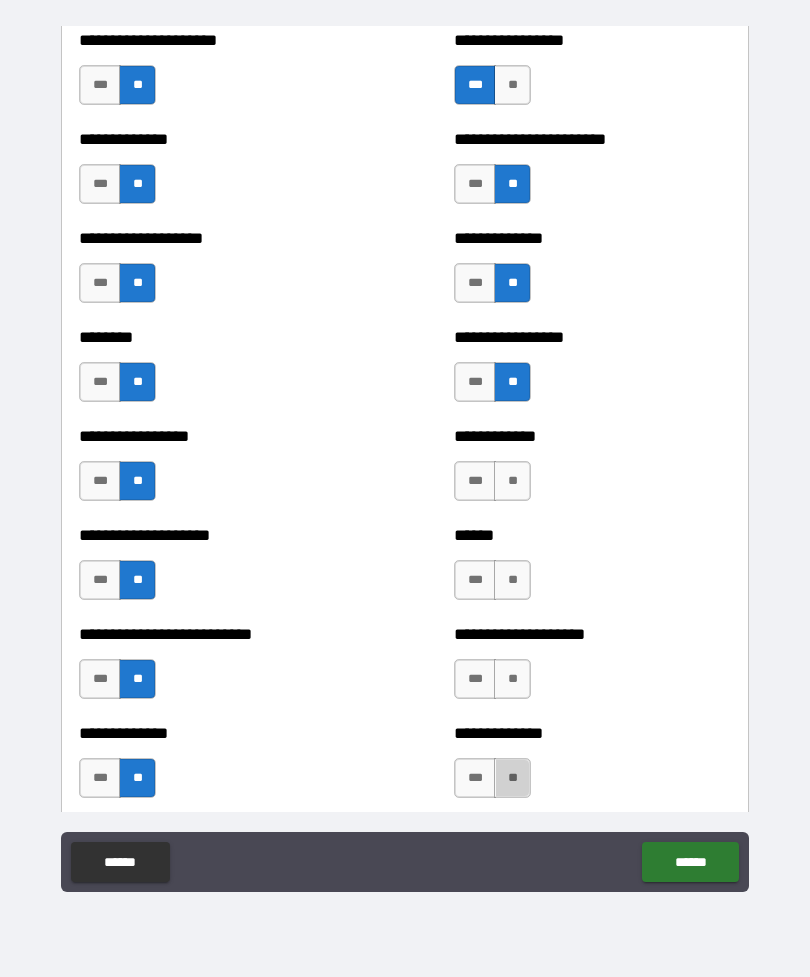 click on "**" at bounding box center (512, 778) 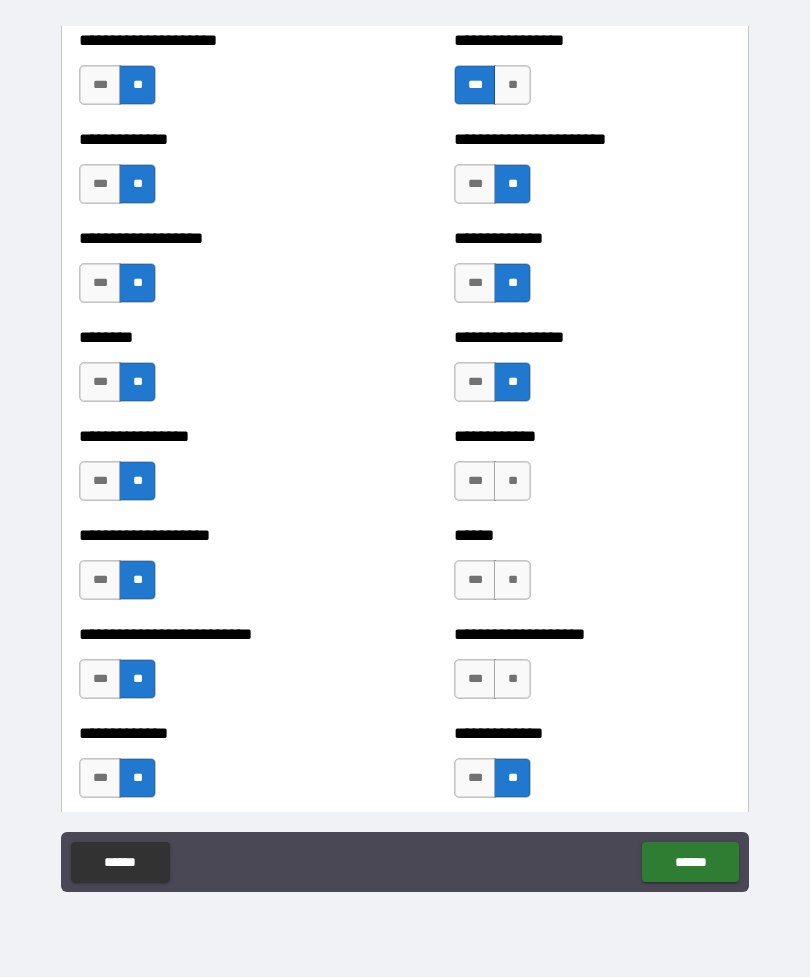 click on "**" at bounding box center [512, 679] 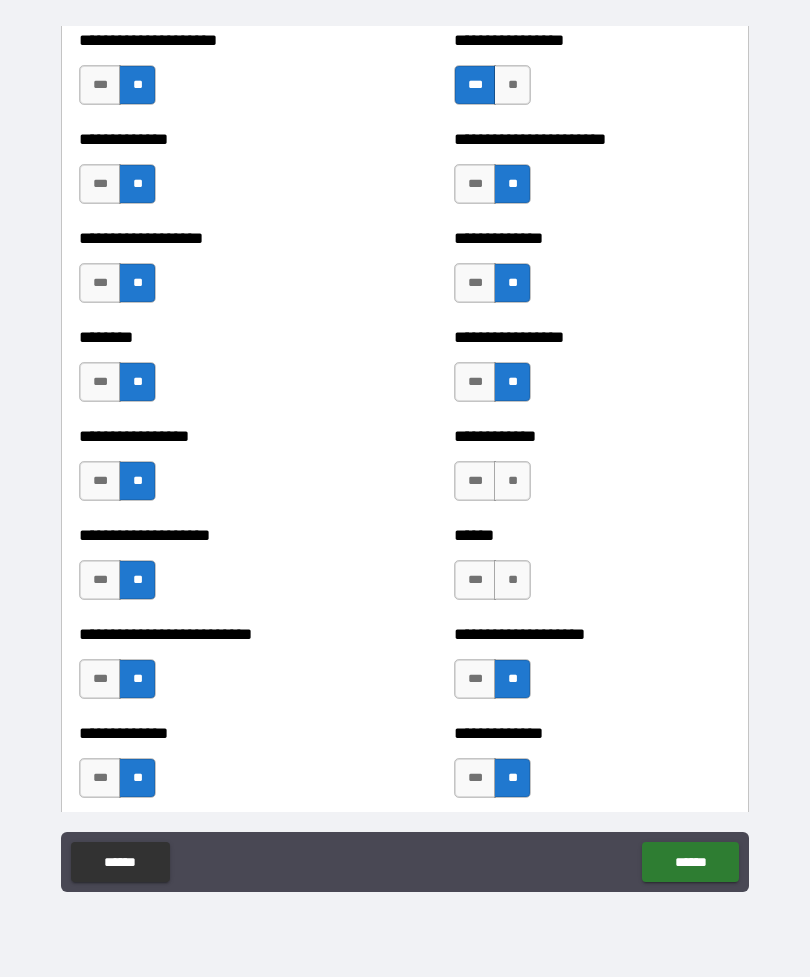 click on "**" at bounding box center [512, 580] 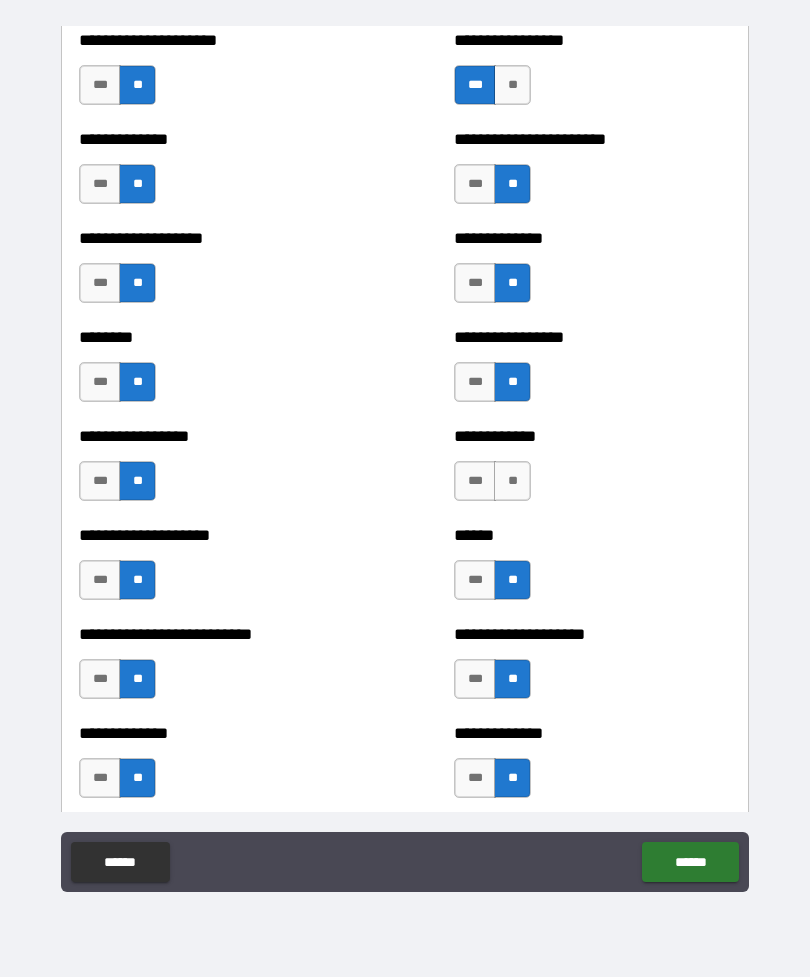 click on "**" at bounding box center [512, 481] 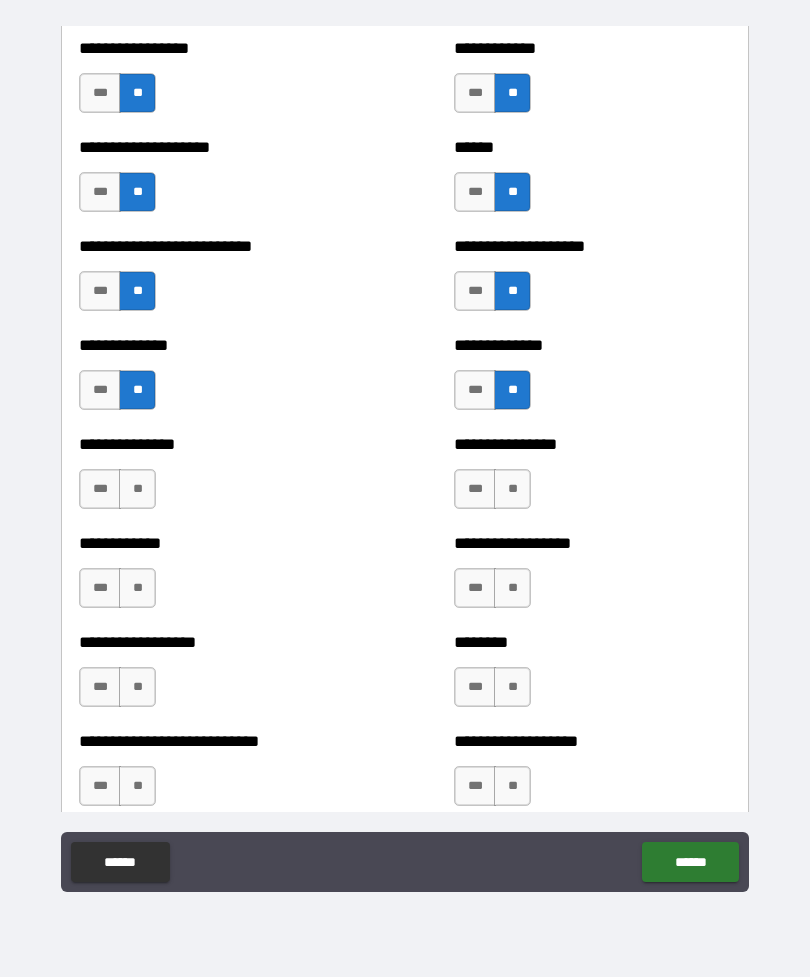 scroll, scrollTop: 4194, scrollLeft: 0, axis: vertical 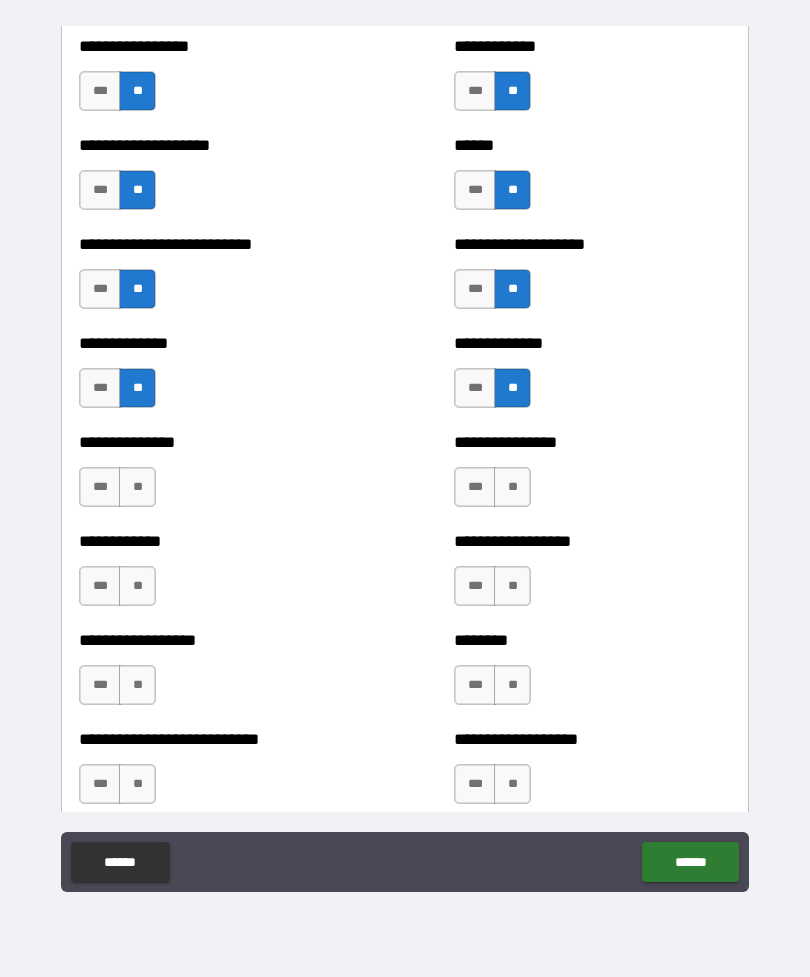 click on "**" at bounding box center [137, 487] 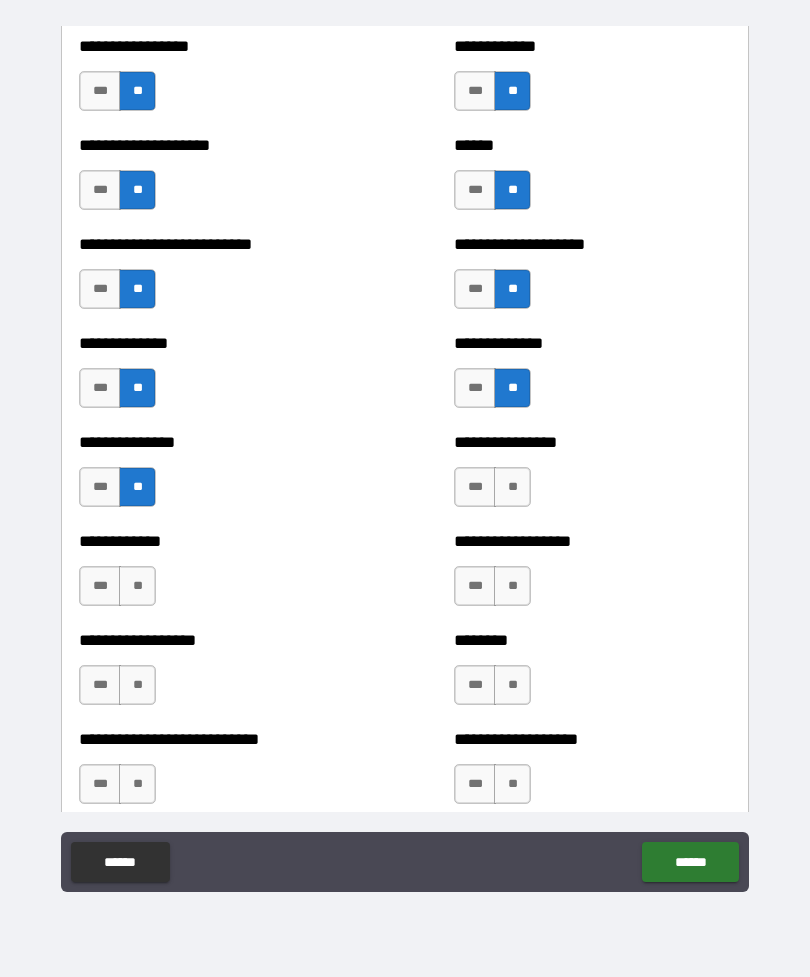 click on "**" at bounding box center [137, 586] 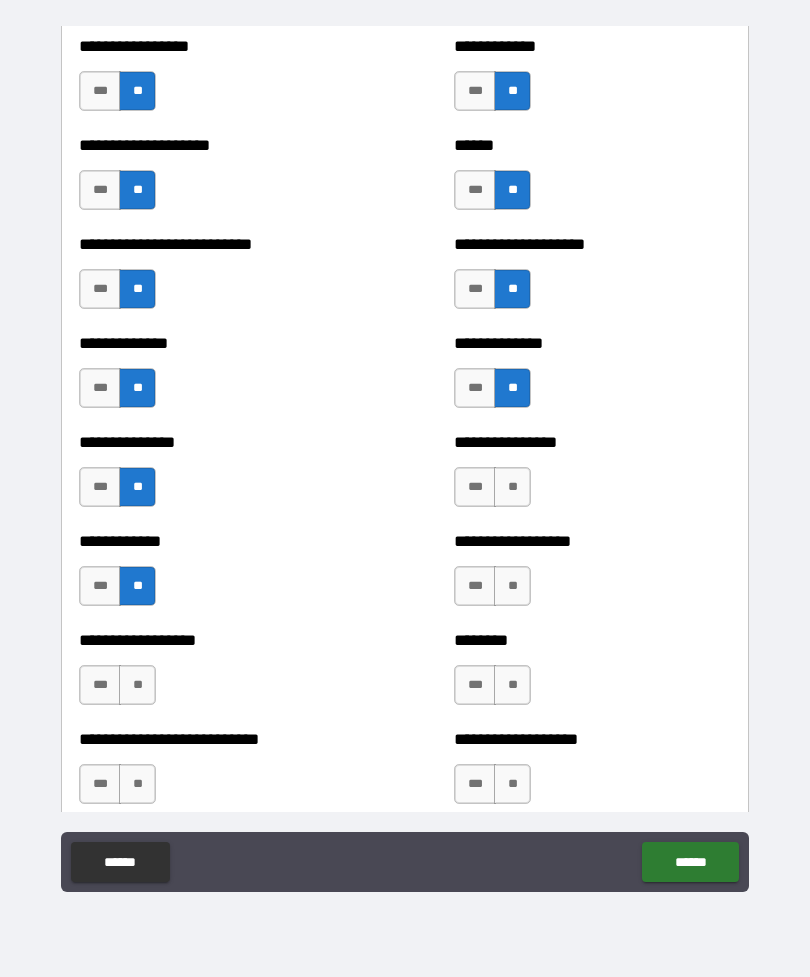 click on "**" at bounding box center (137, 685) 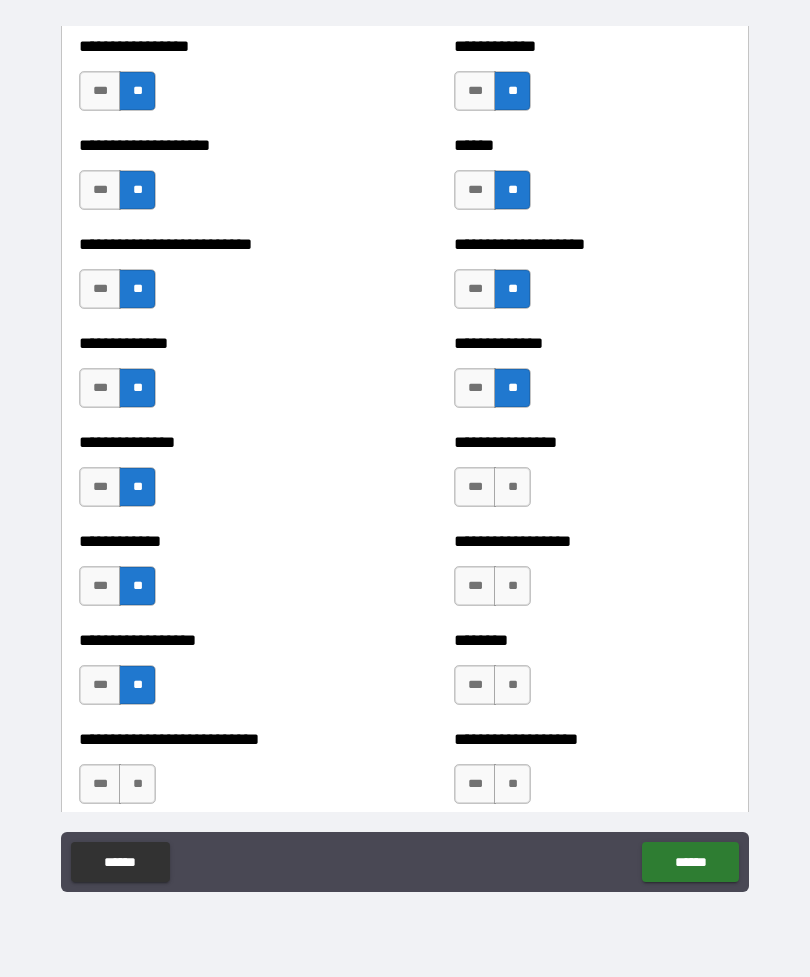 click on "**" at bounding box center (137, 784) 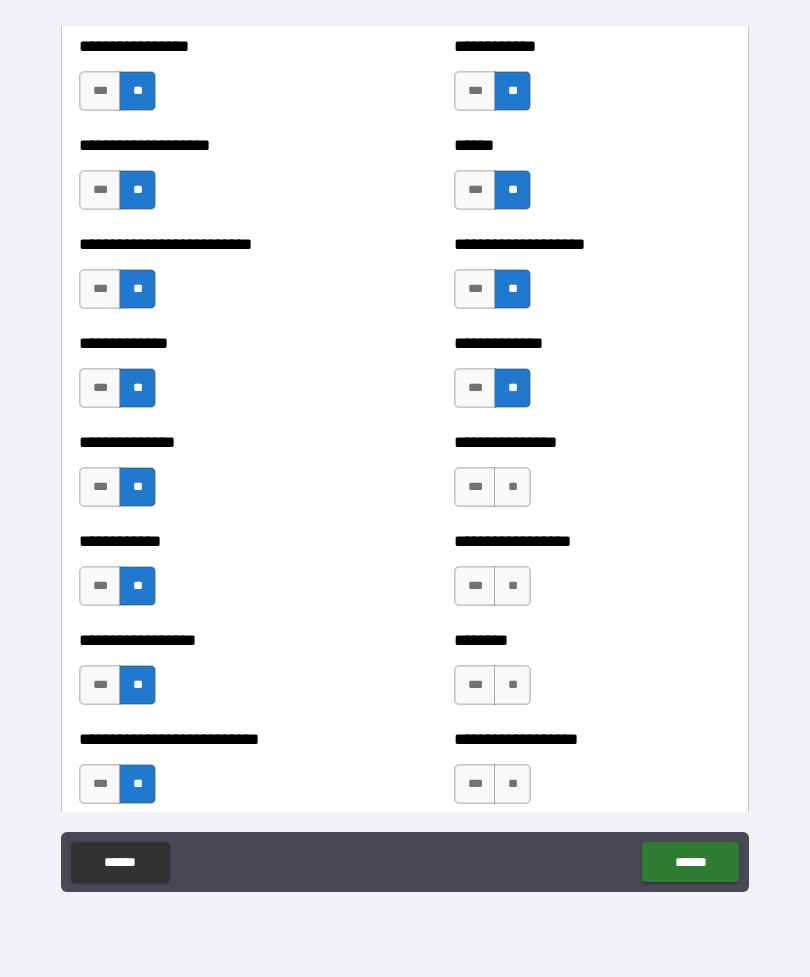 click on "**" at bounding box center (512, 487) 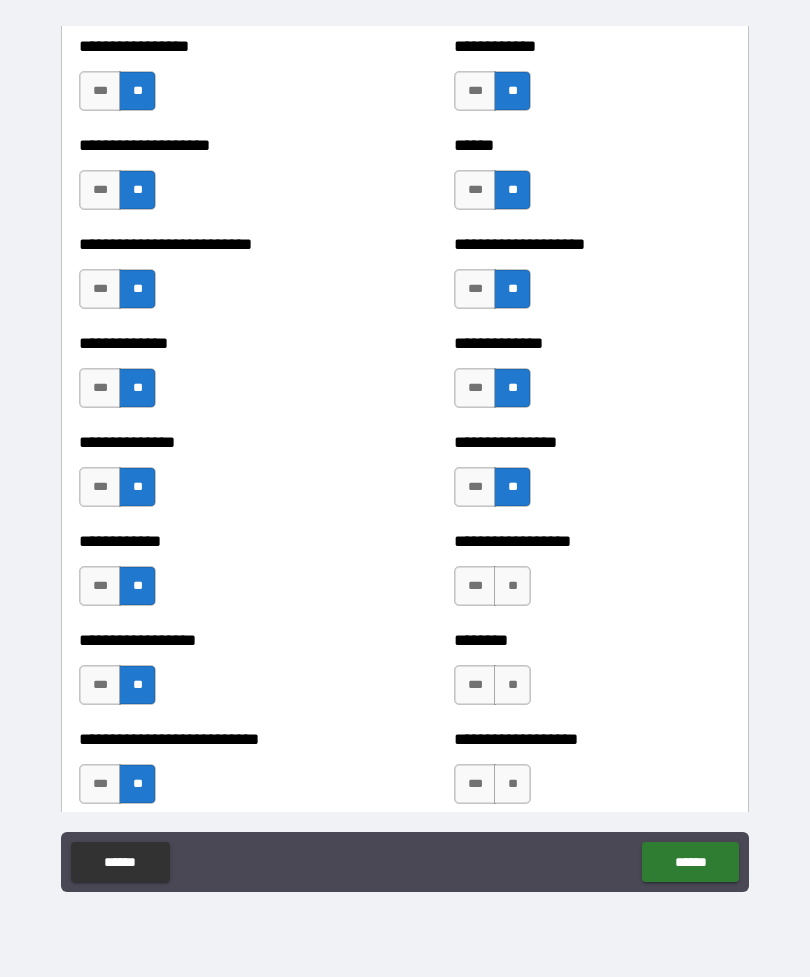 click on "**" at bounding box center (512, 586) 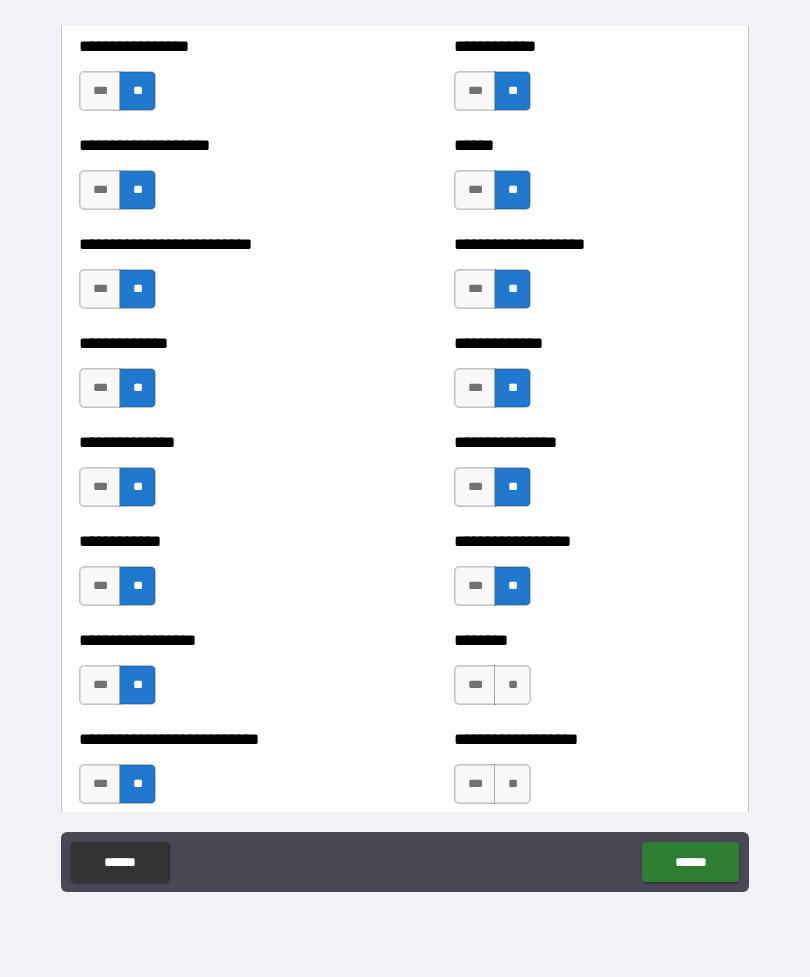 click on "**" at bounding box center [512, 685] 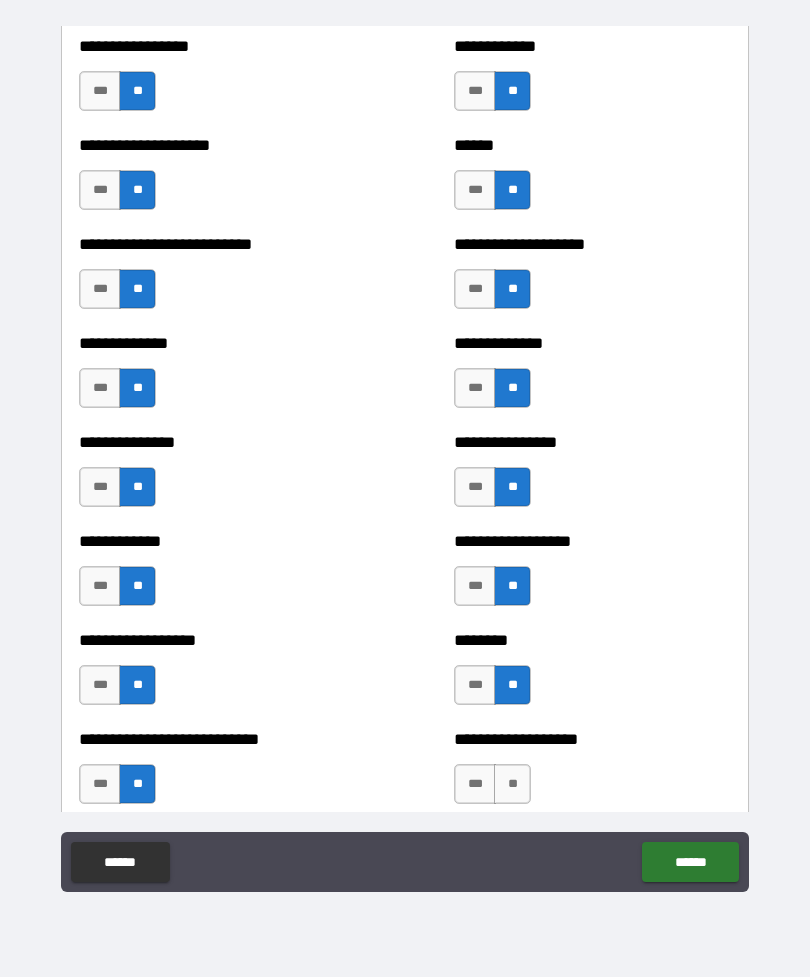 click on "**" at bounding box center (512, 784) 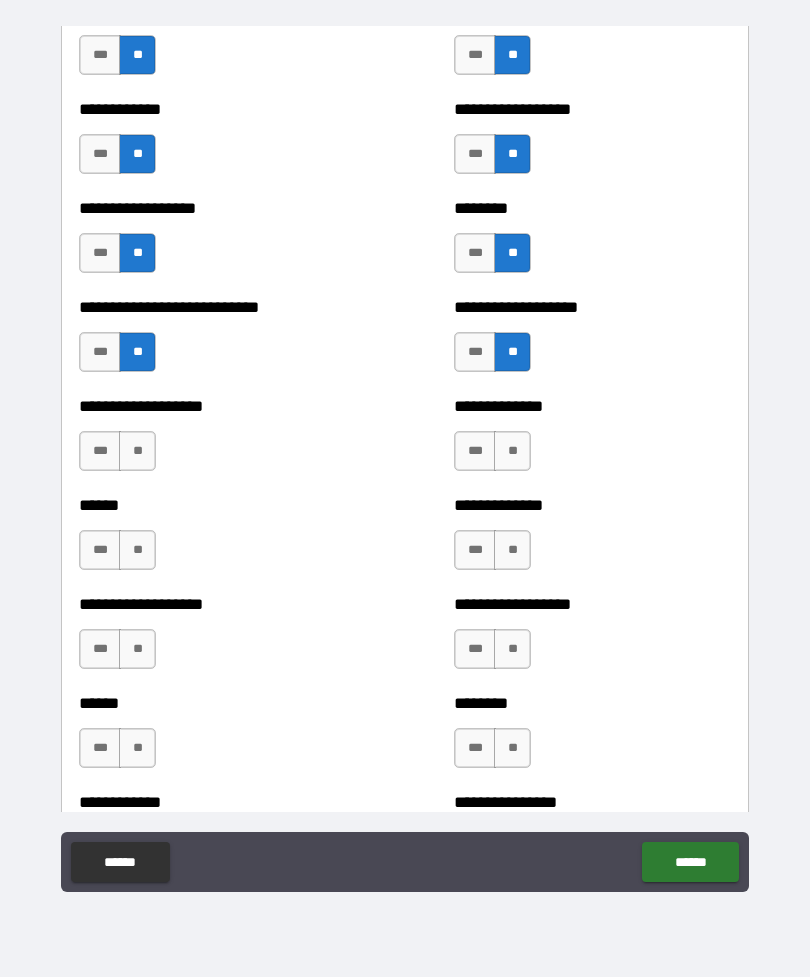 scroll, scrollTop: 4627, scrollLeft: 0, axis: vertical 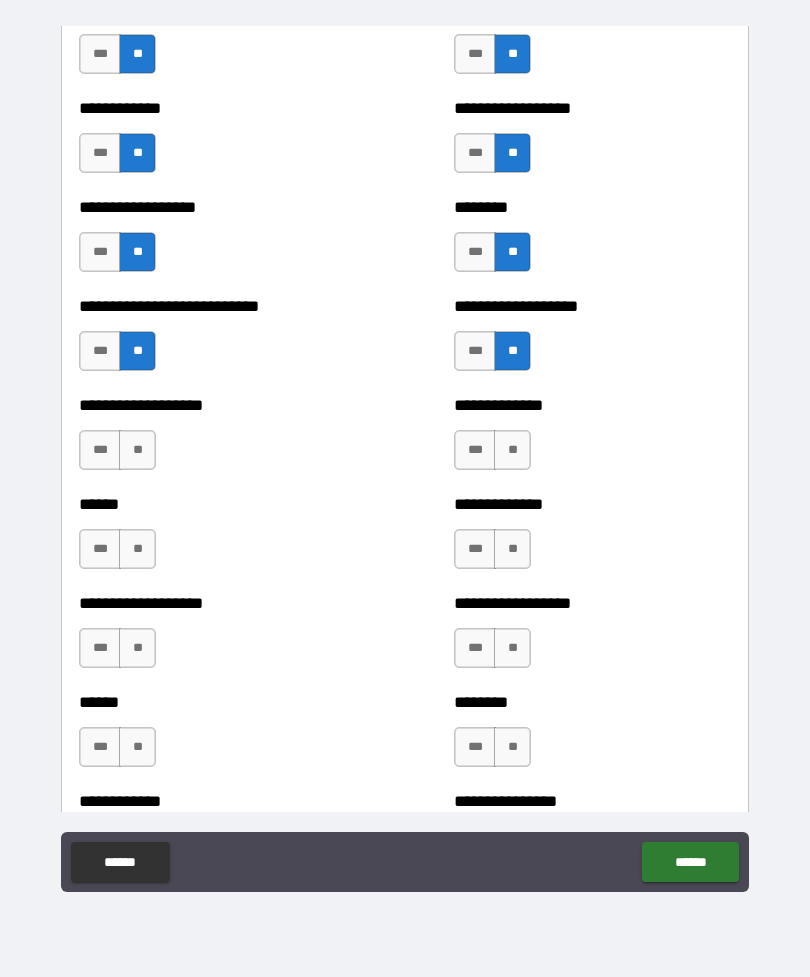 click on "**" at bounding box center [137, 450] 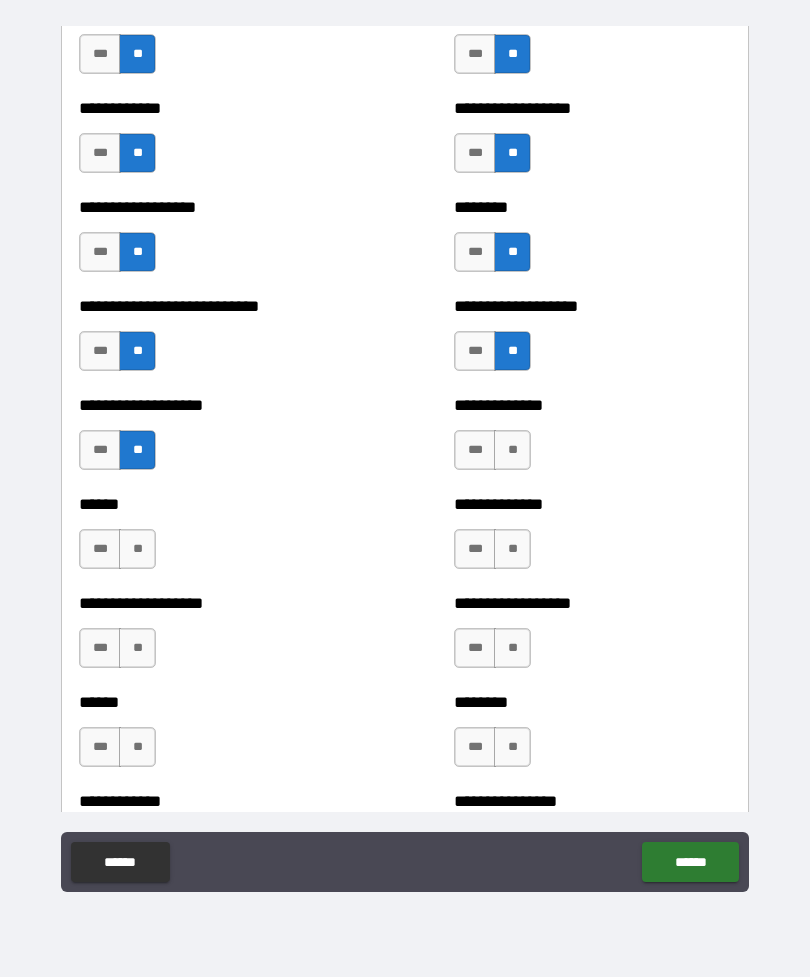 click on "**" at bounding box center [137, 549] 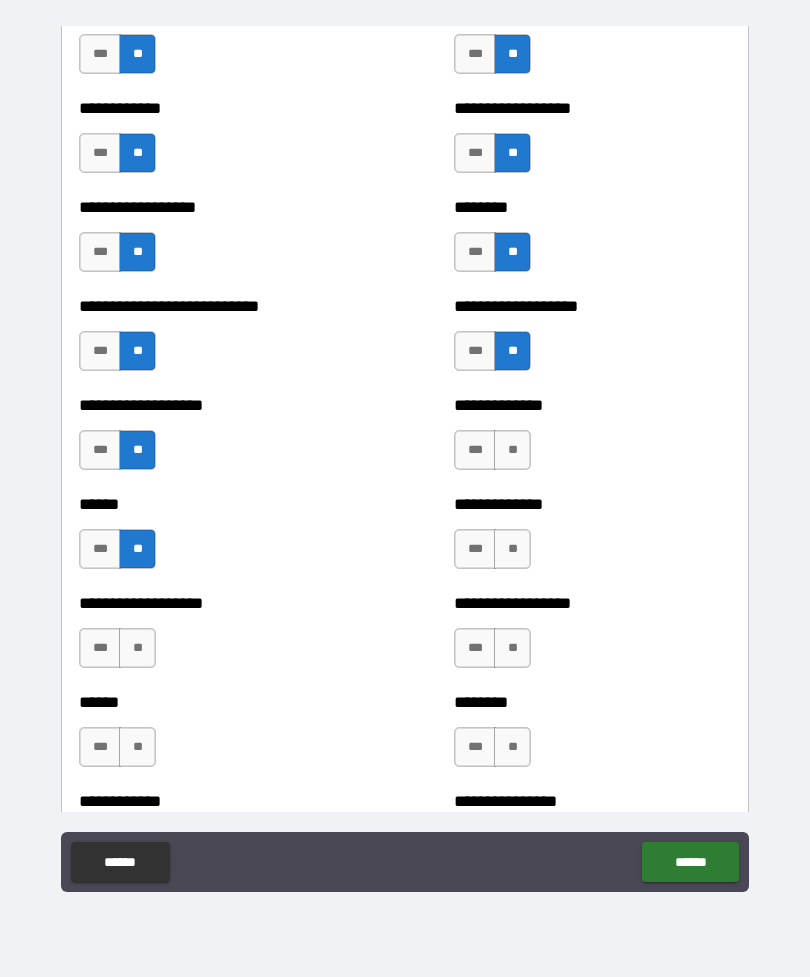 click on "**" at bounding box center (137, 648) 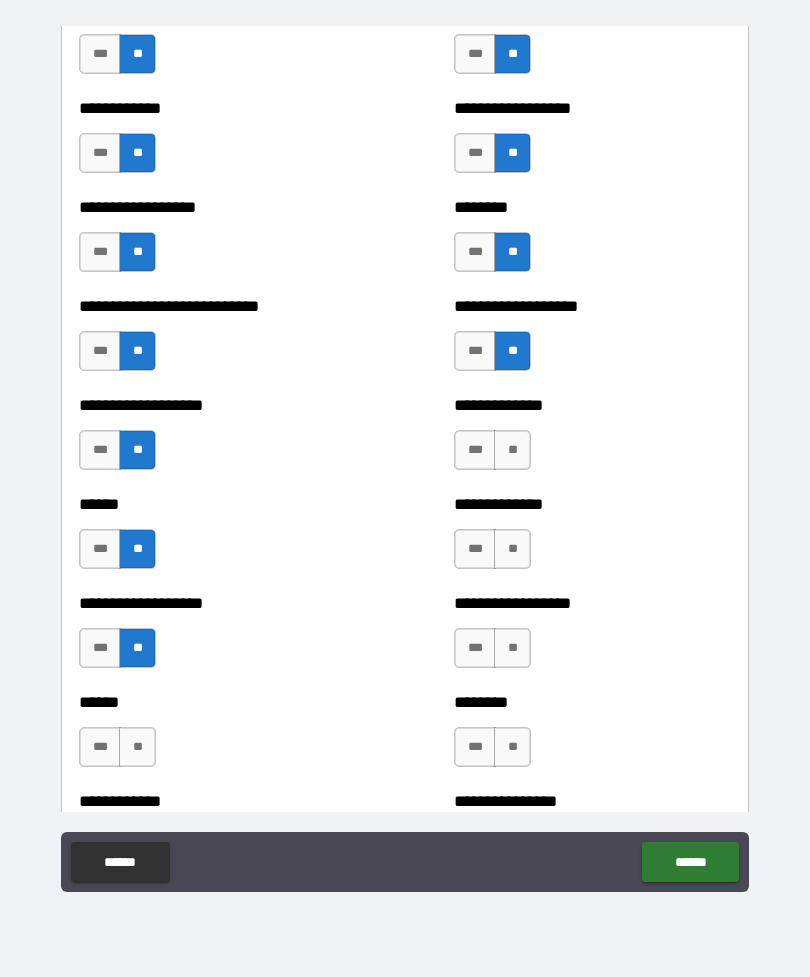 click on "**" at bounding box center (137, 747) 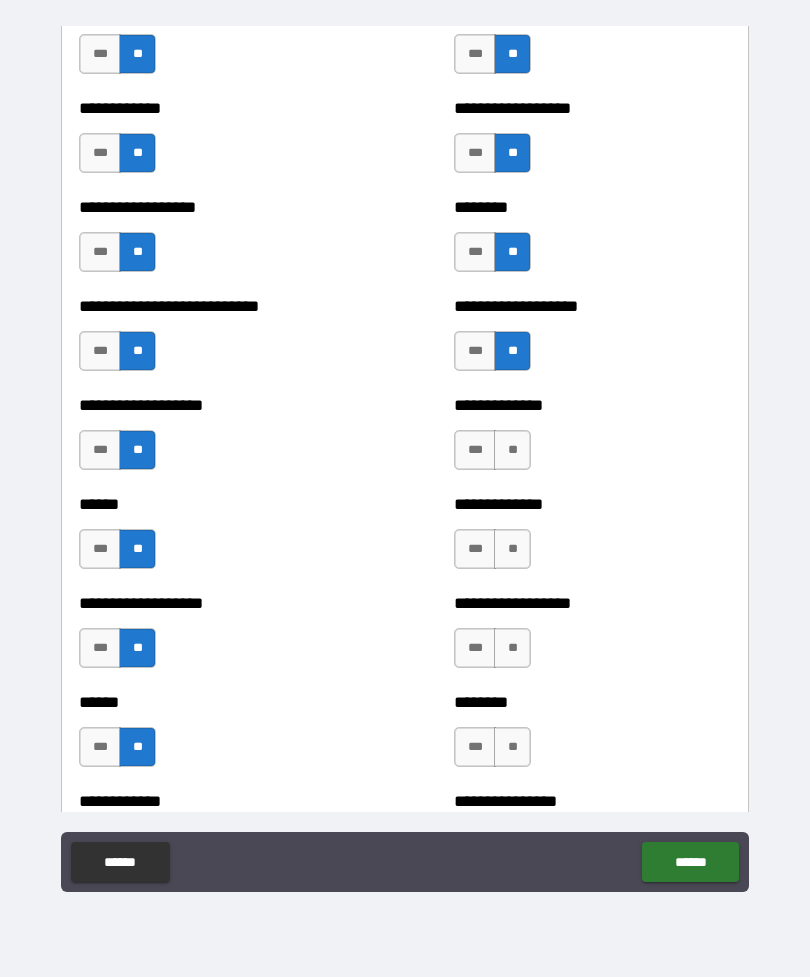 click on "**" at bounding box center [512, 747] 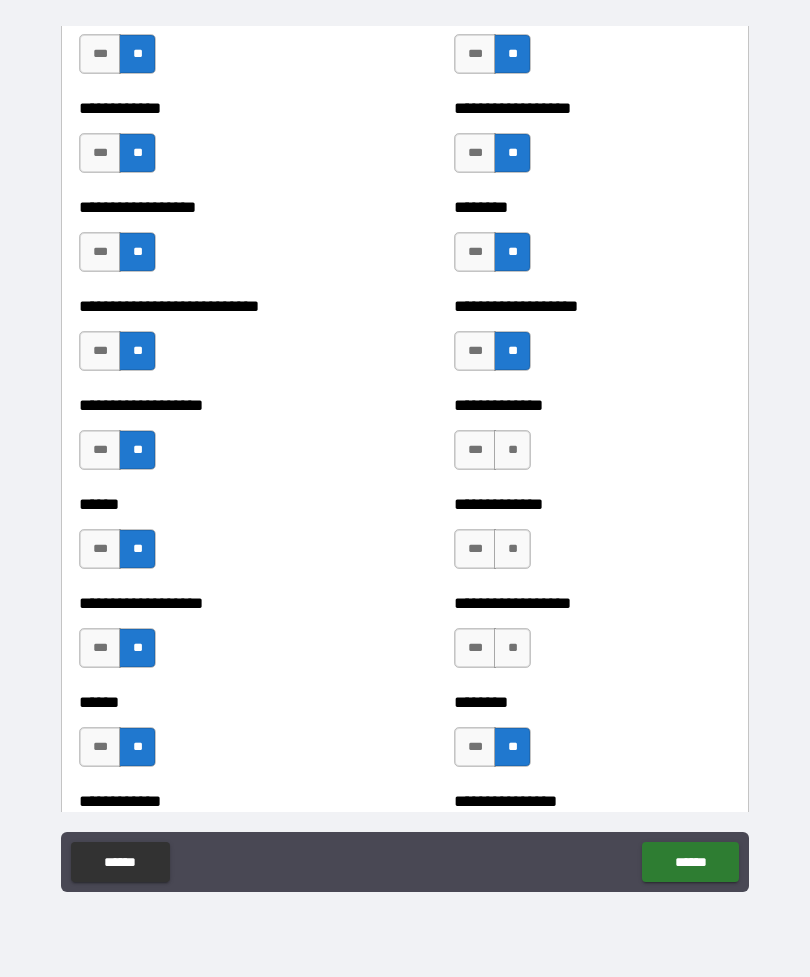click on "**" at bounding box center [512, 648] 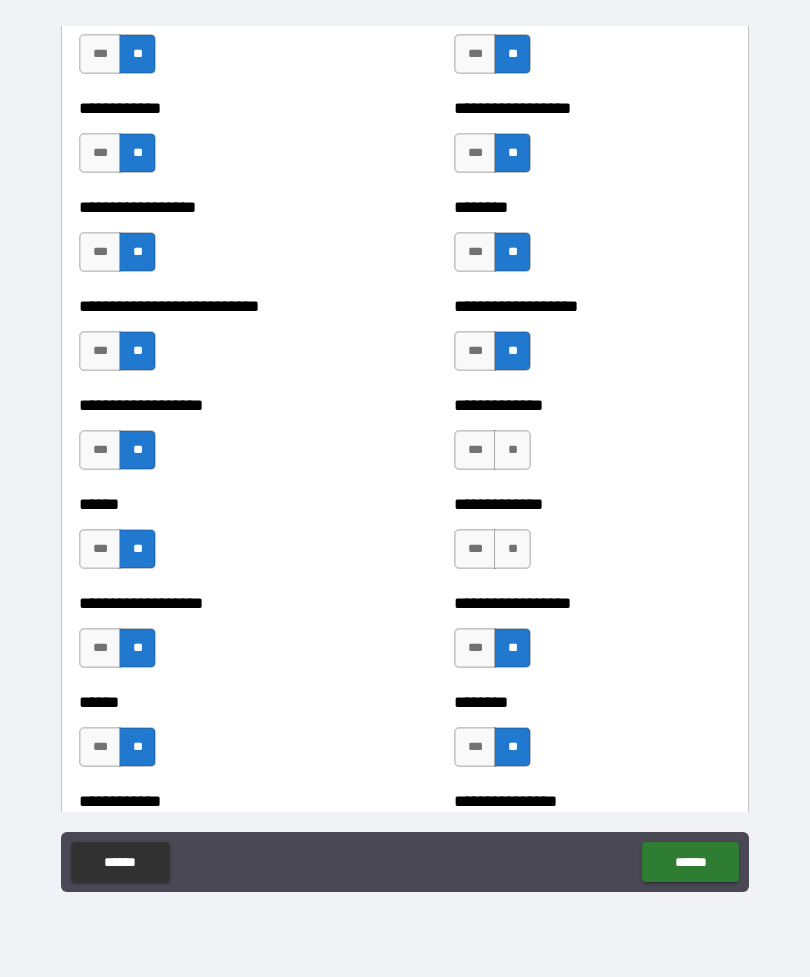 click on "**" at bounding box center [512, 549] 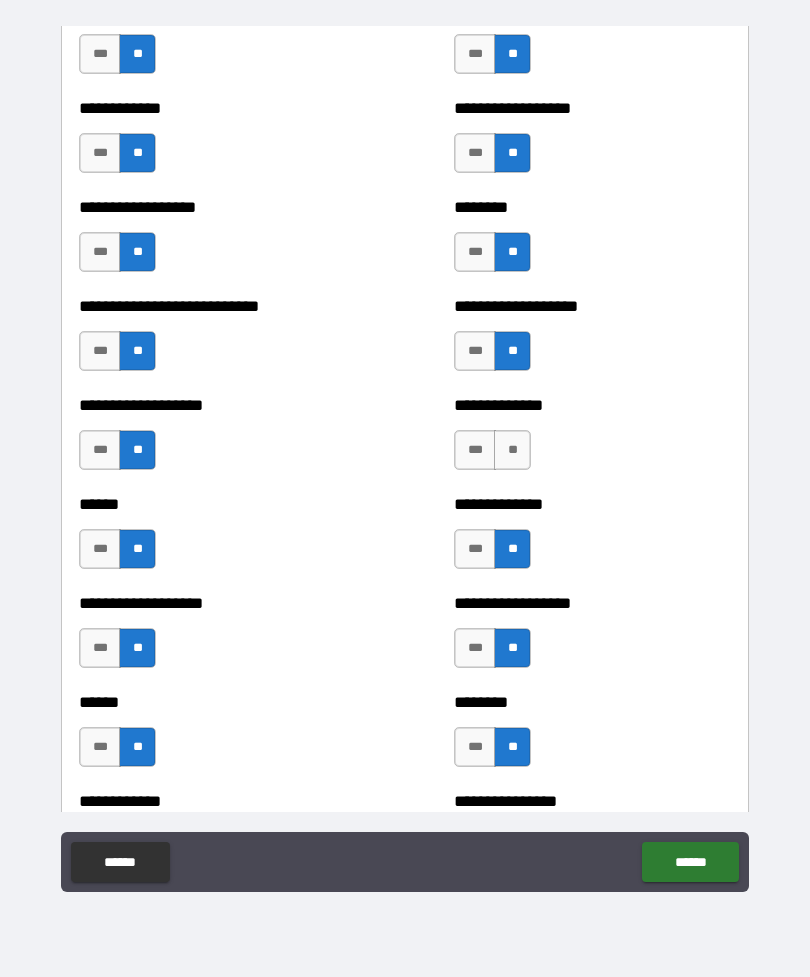 click on "**" at bounding box center [512, 450] 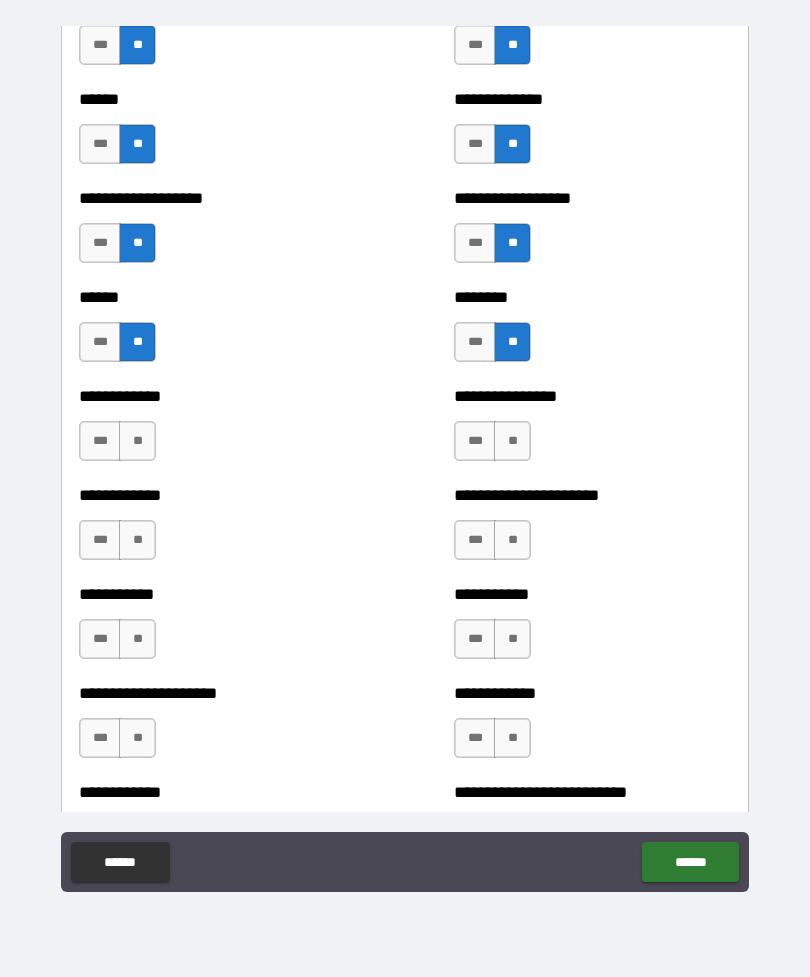 scroll, scrollTop: 5049, scrollLeft: 0, axis: vertical 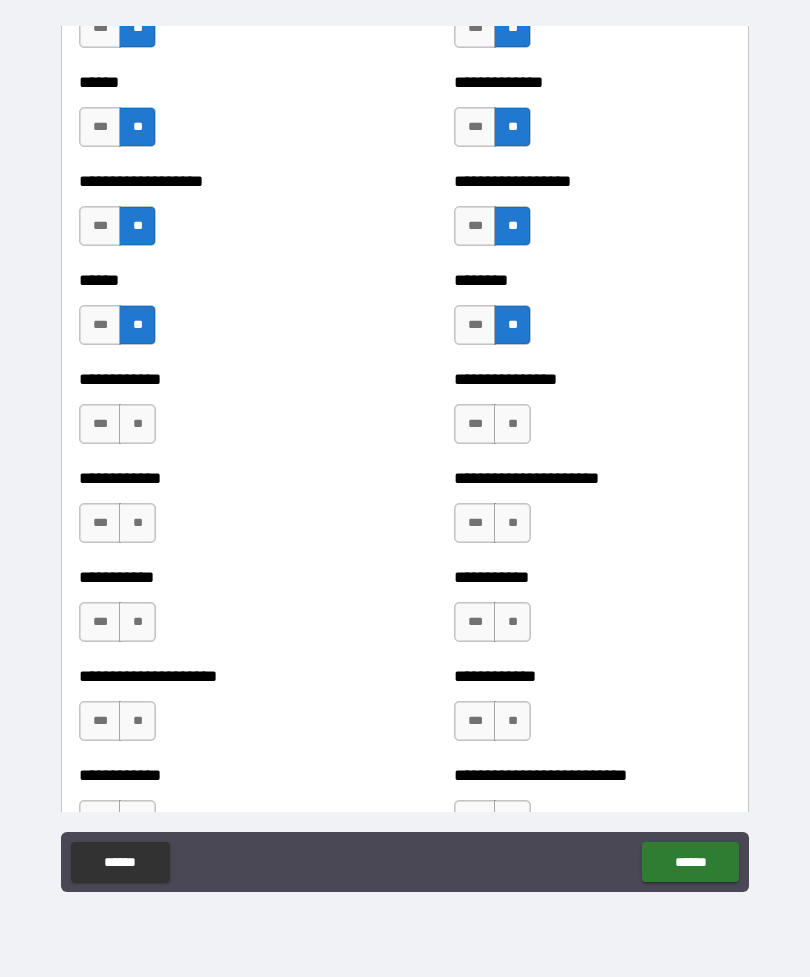 click on "**" at bounding box center [137, 424] 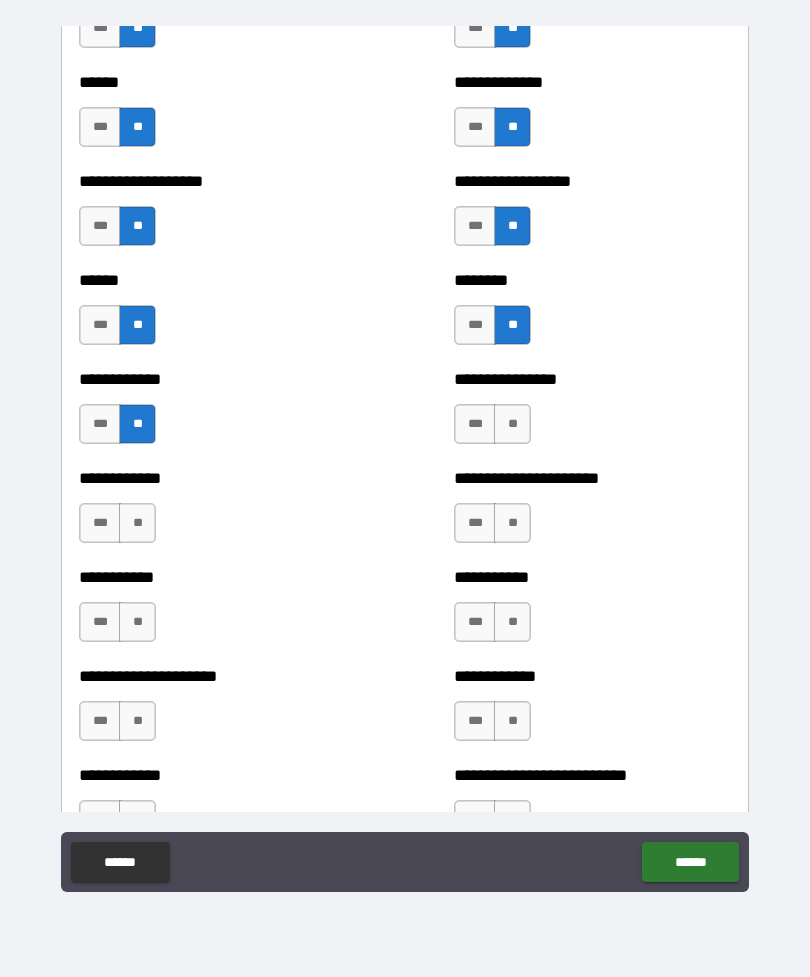 click on "**" at bounding box center (137, 523) 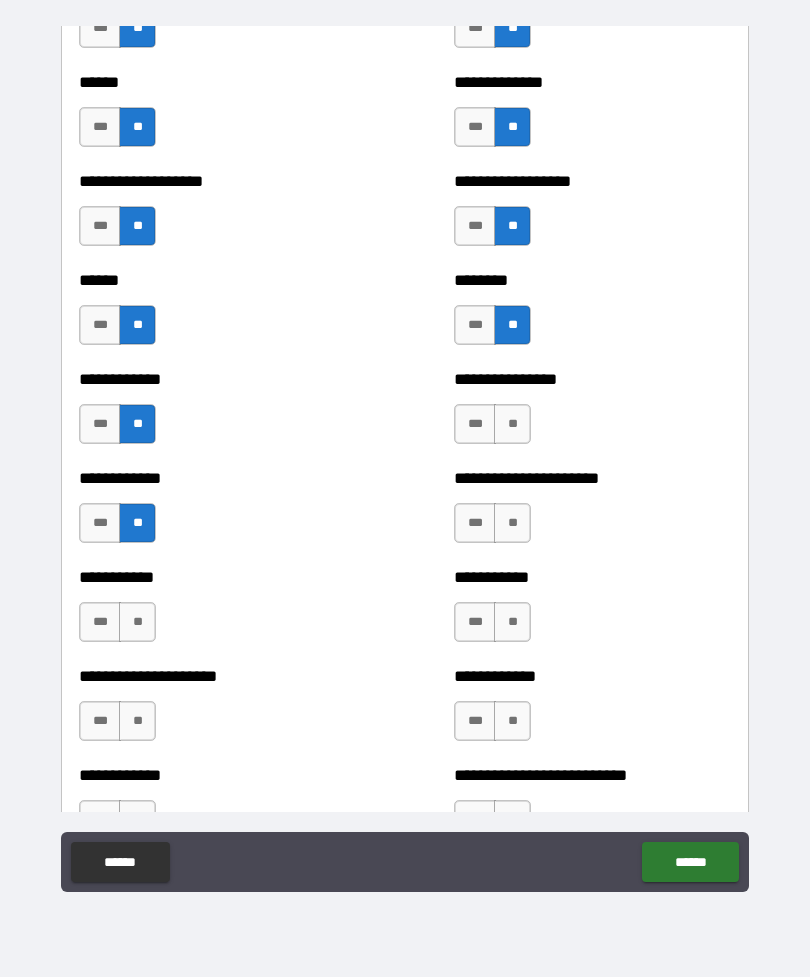 click on "**" at bounding box center (137, 622) 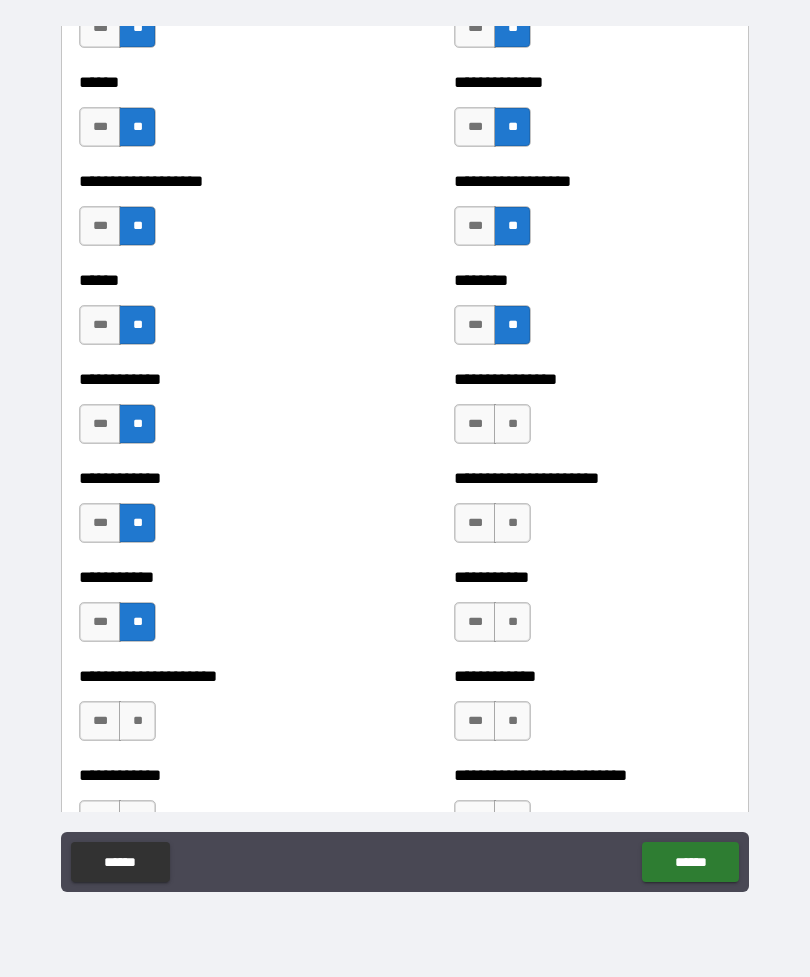 click on "**" at bounding box center (137, 721) 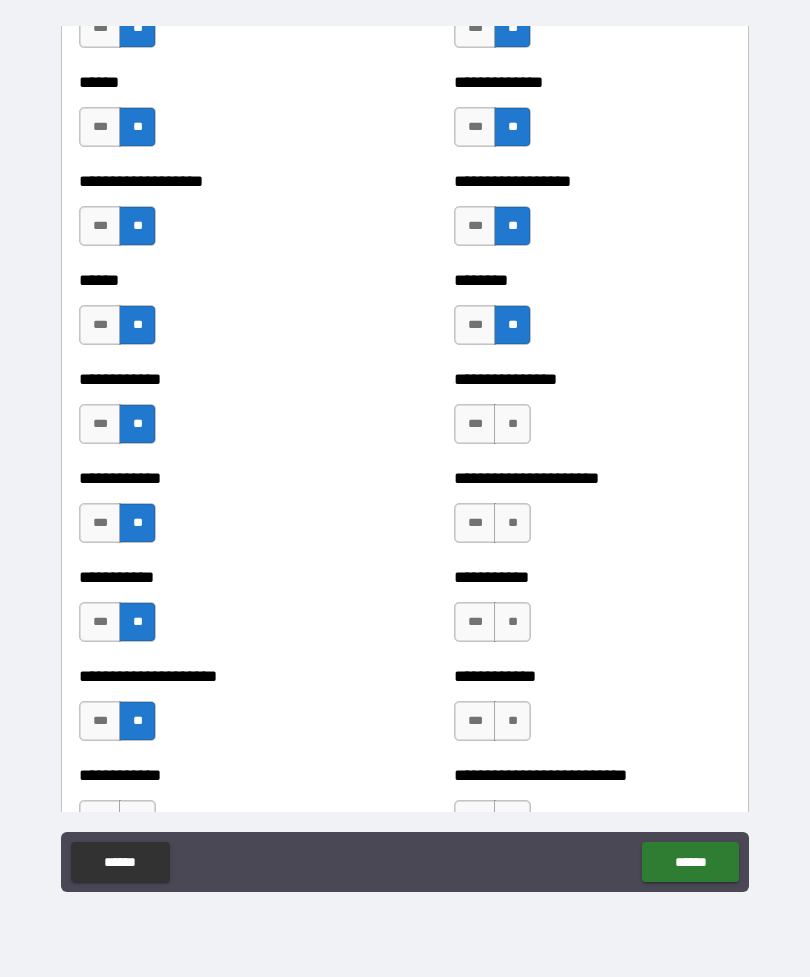 click on "**" at bounding box center (512, 523) 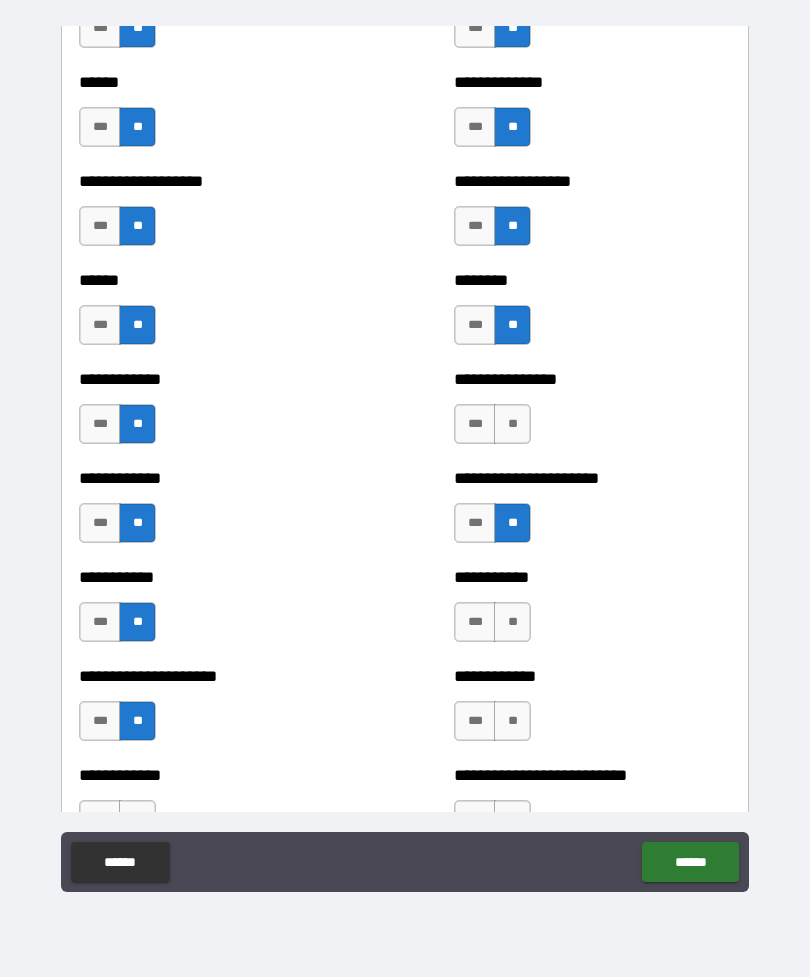 click on "***" at bounding box center [475, 721] 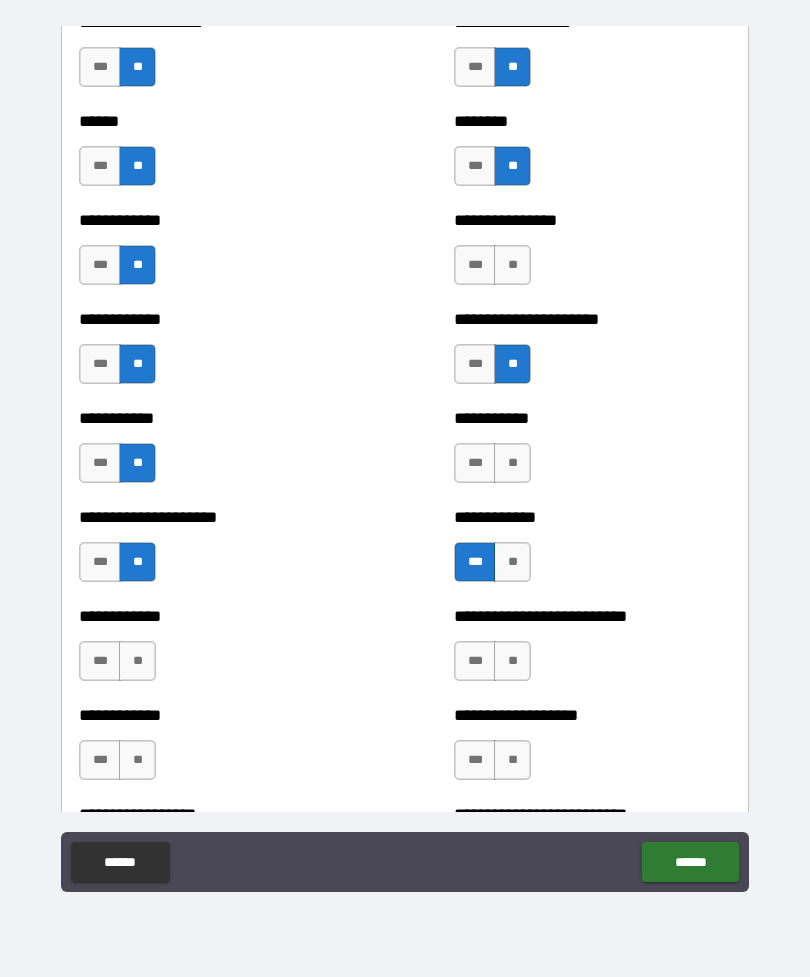 scroll, scrollTop: 5210, scrollLeft: 0, axis: vertical 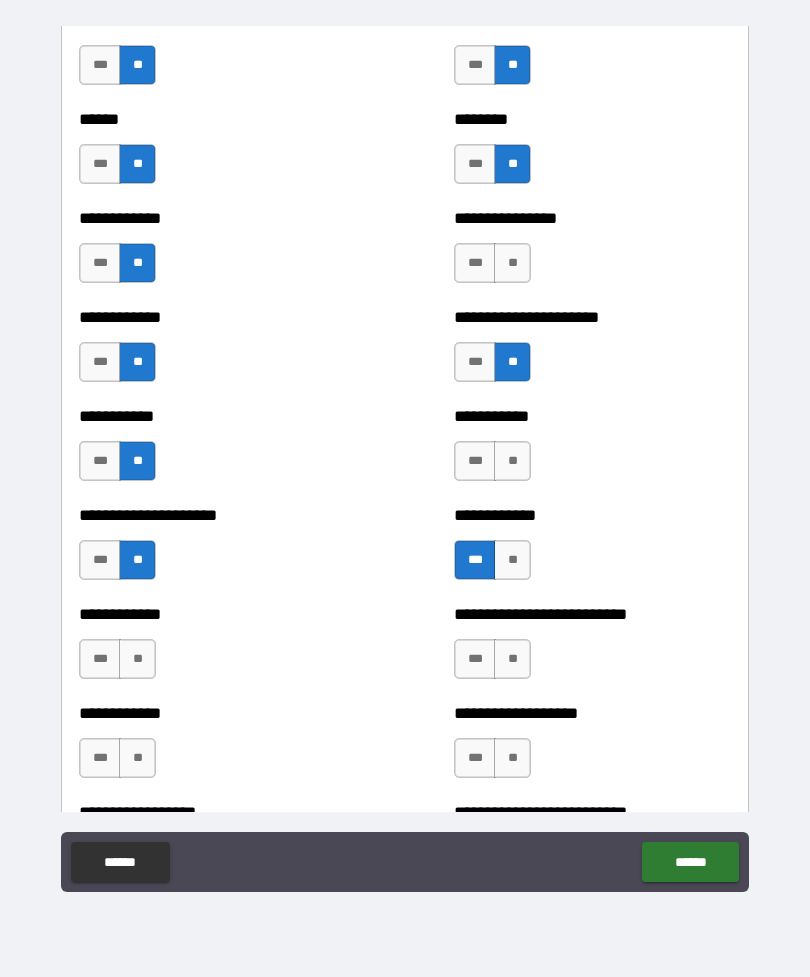 click on "**" at bounding box center (512, 659) 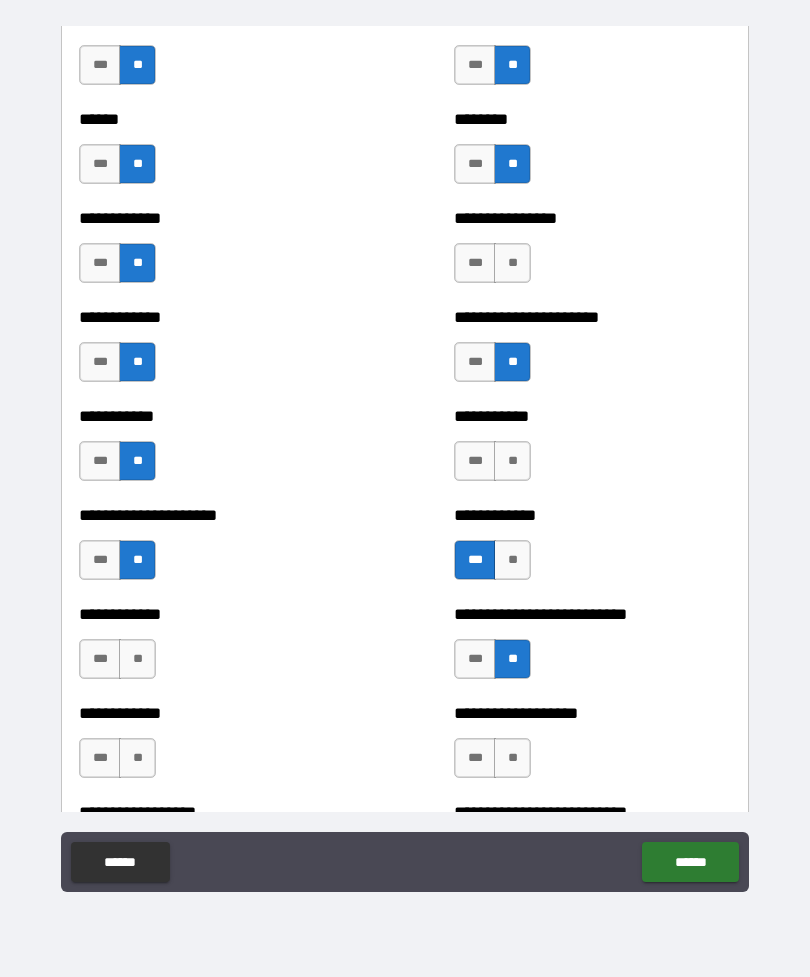click on "**" at bounding box center [512, 758] 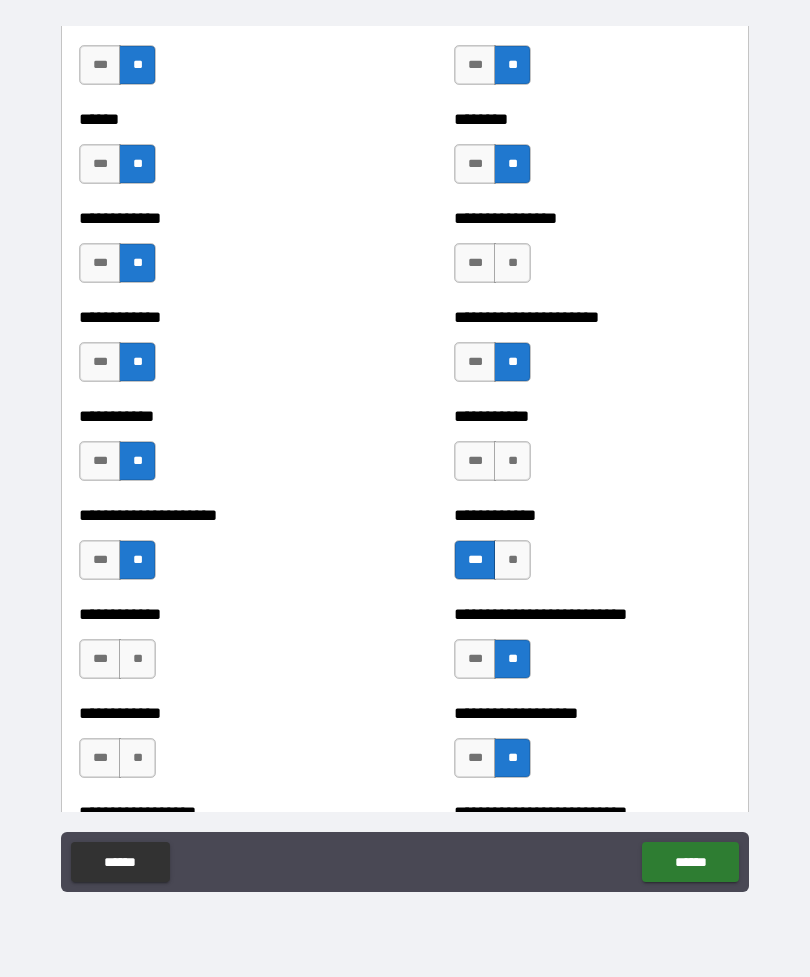 click on "**" at bounding box center [137, 758] 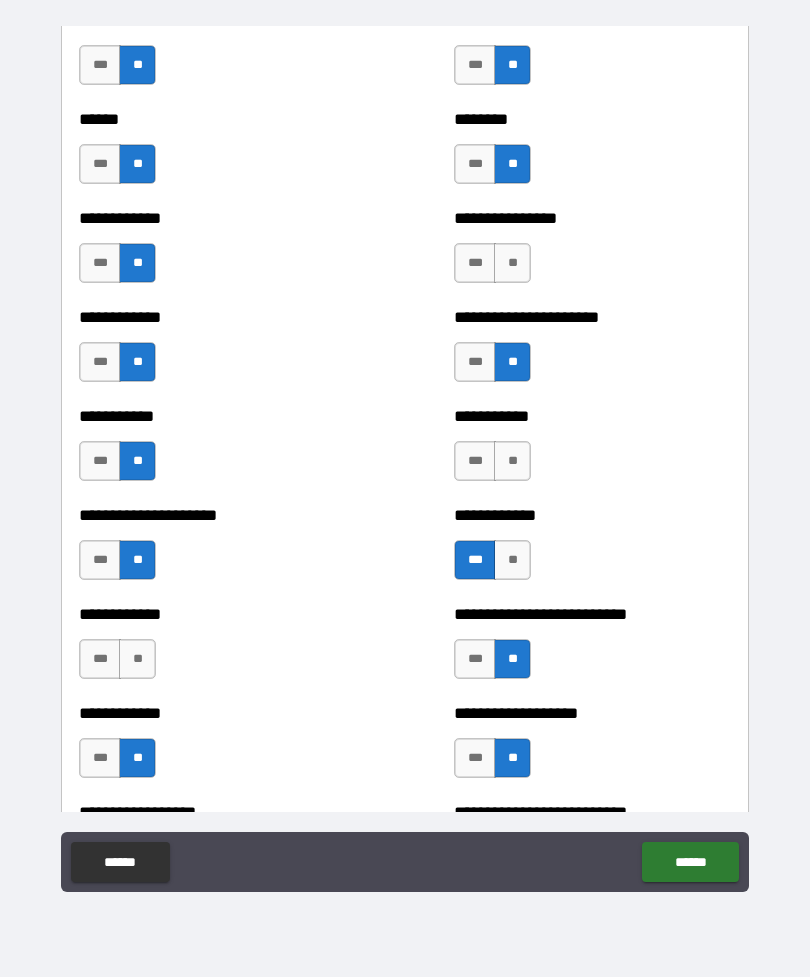 click on "**" at bounding box center [137, 659] 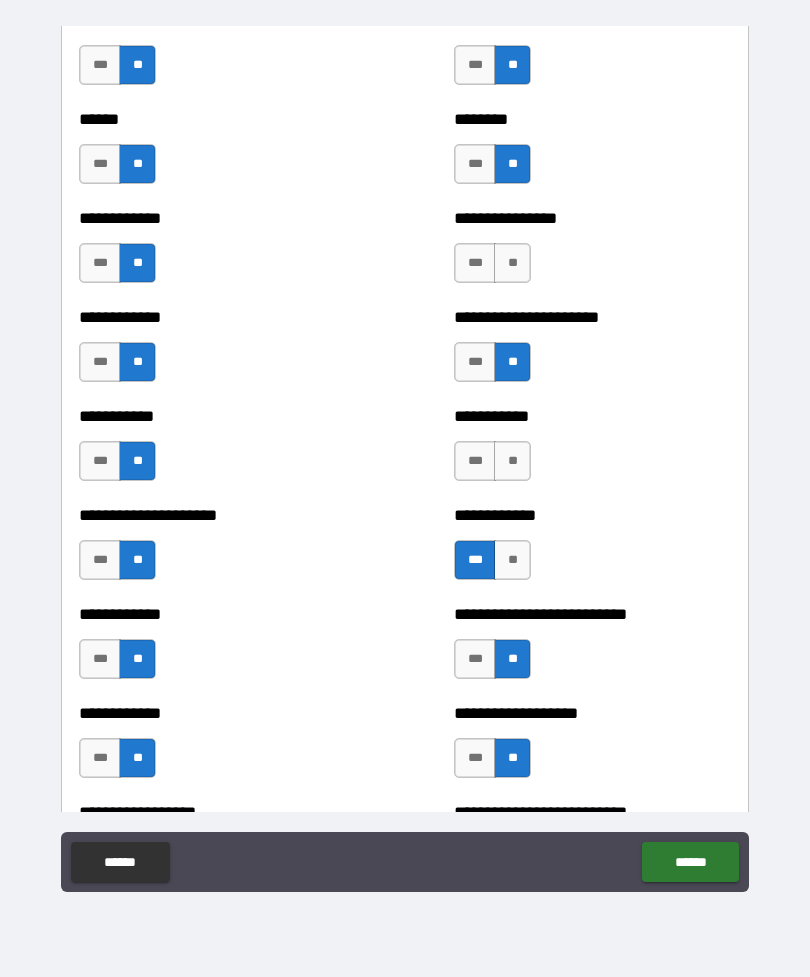 click on "**" at bounding box center (512, 461) 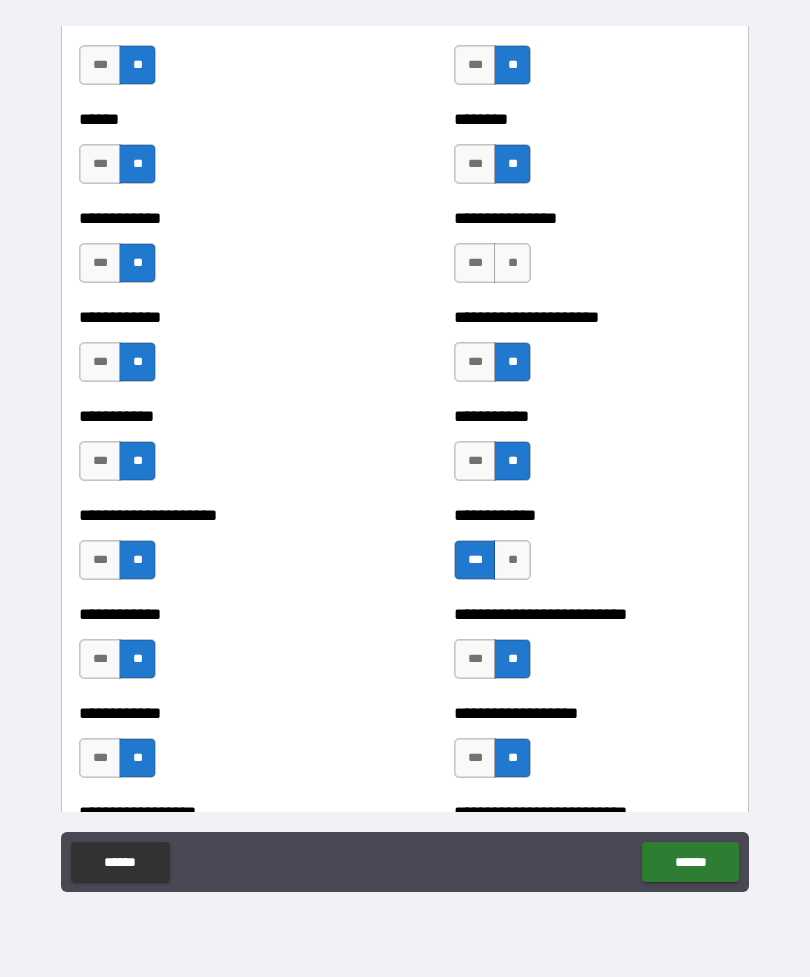 click on "***" at bounding box center [475, 263] 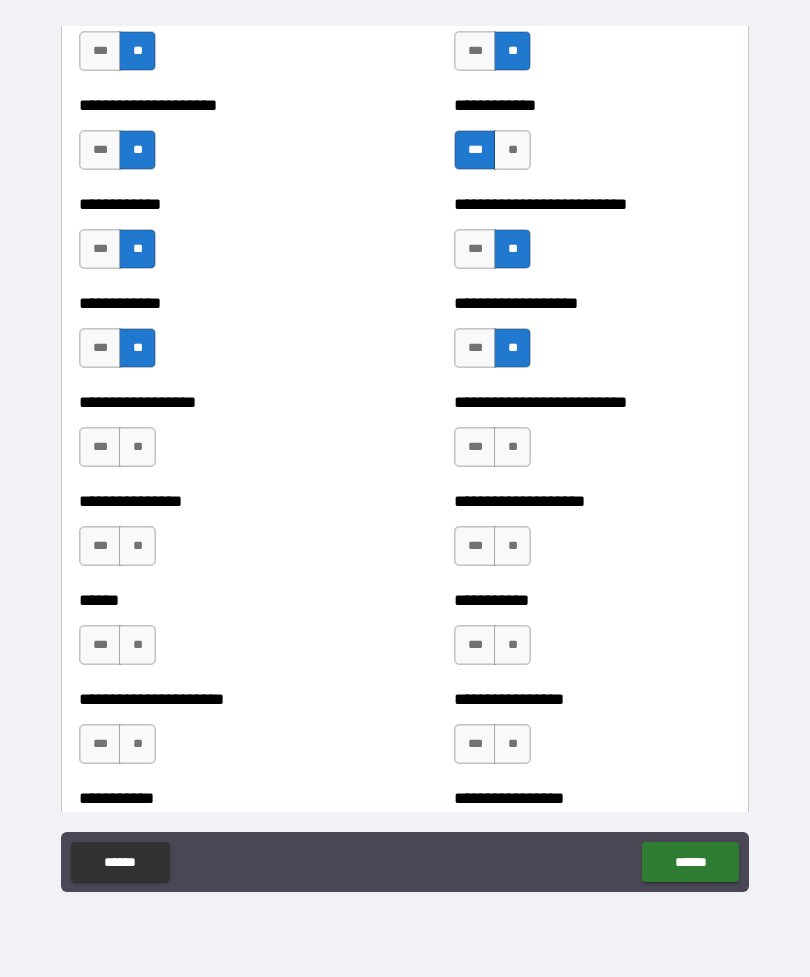 scroll, scrollTop: 5622, scrollLeft: 0, axis: vertical 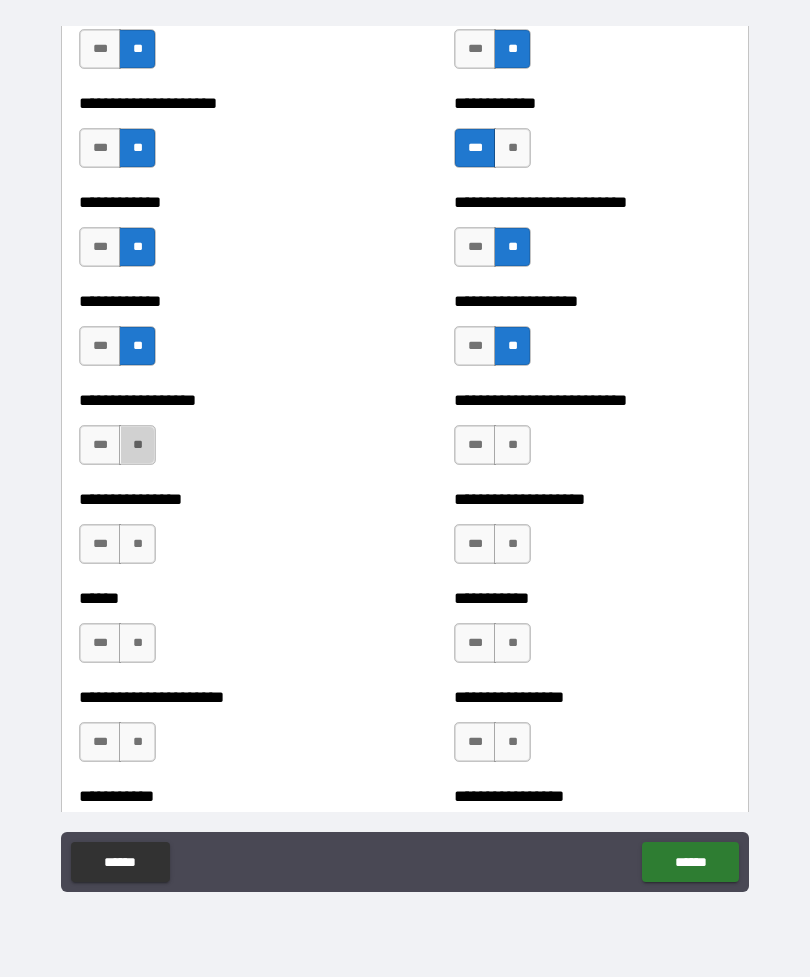 click on "**" at bounding box center [137, 445] 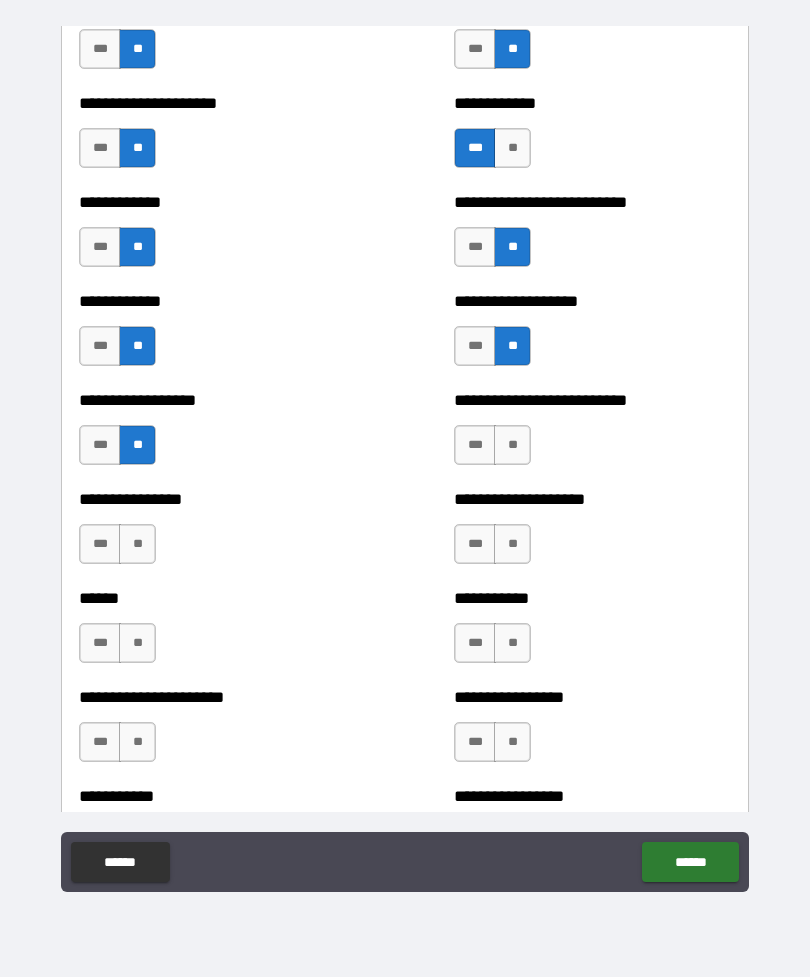 click on "**" at bounding box center (137, 544) 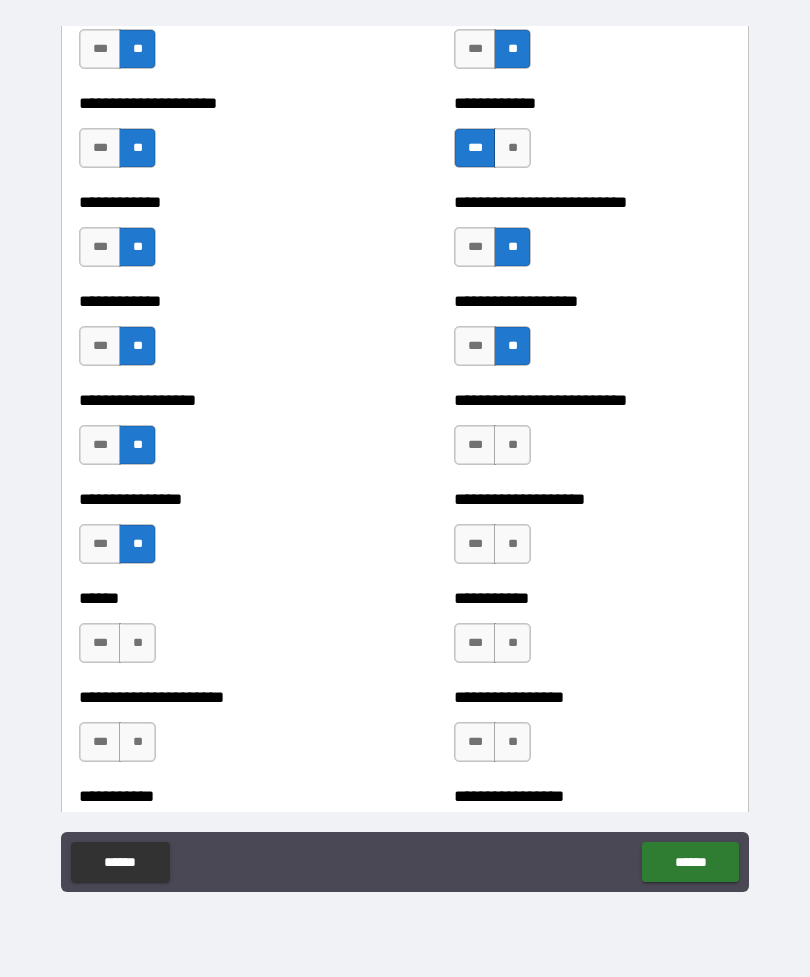 click on "**" at bounding box center [137, 643] 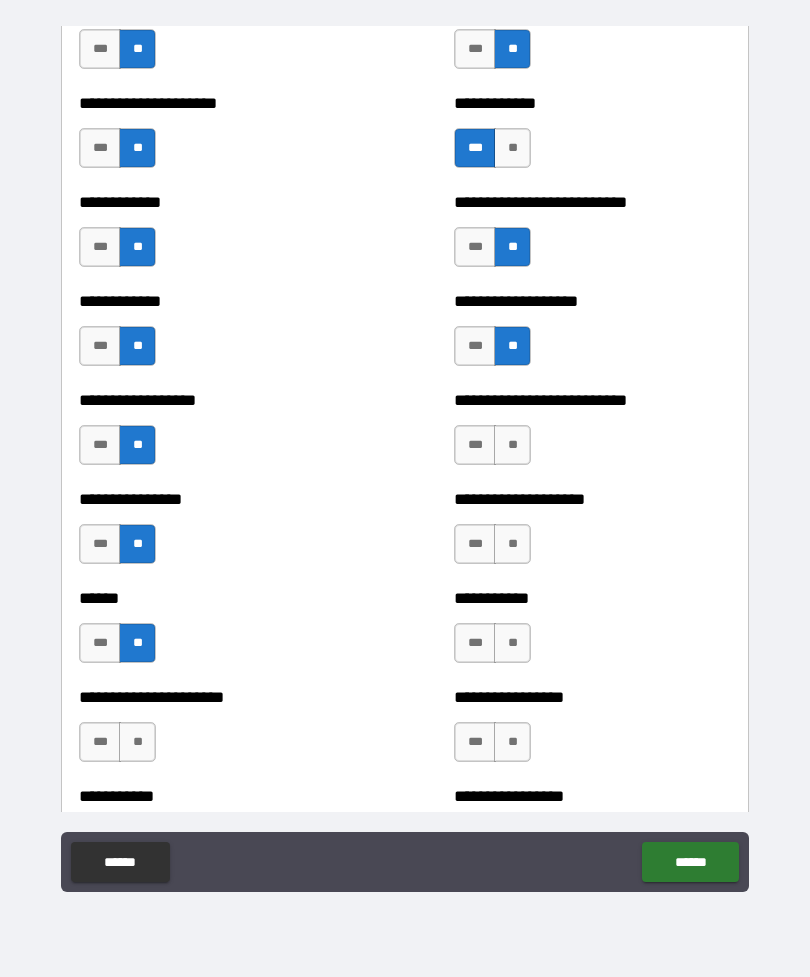 click on "**" at bounding box center [137, 742] 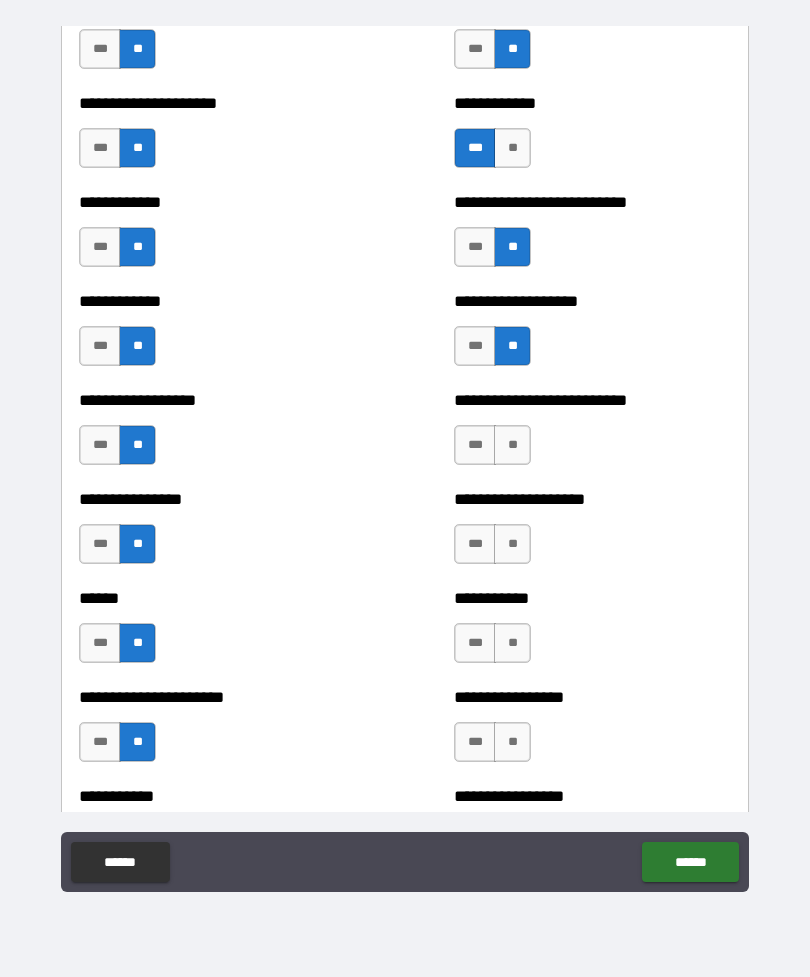 click on "**" at bounding box center [512, 445] 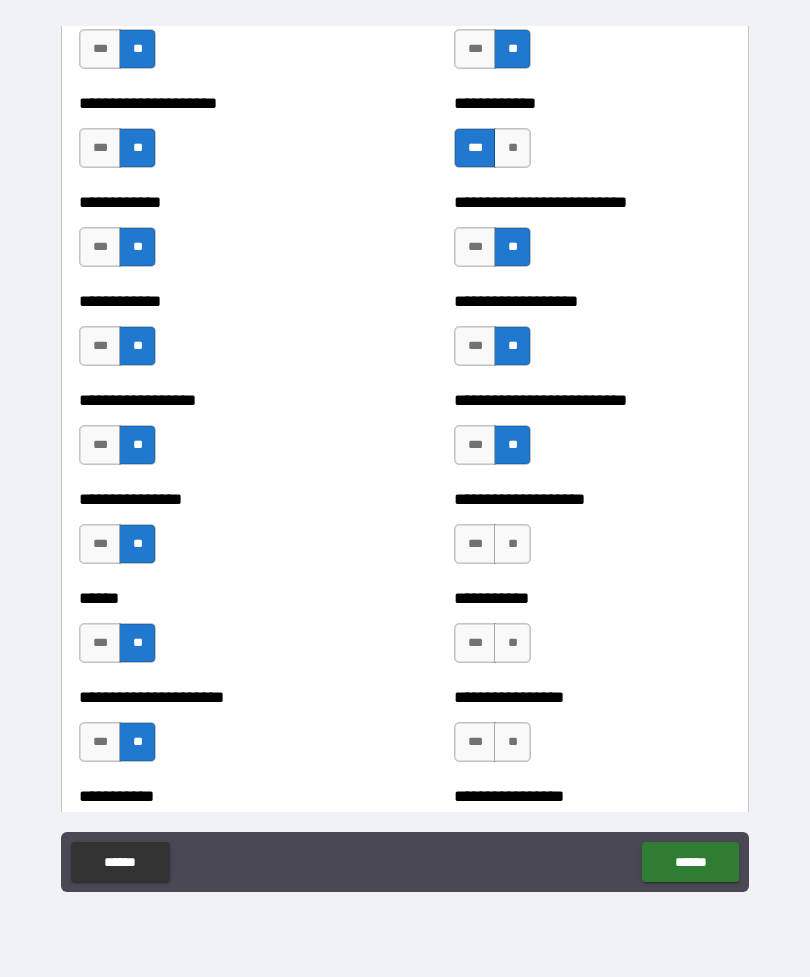 click on "*** **" at bounding box center (495, 549) 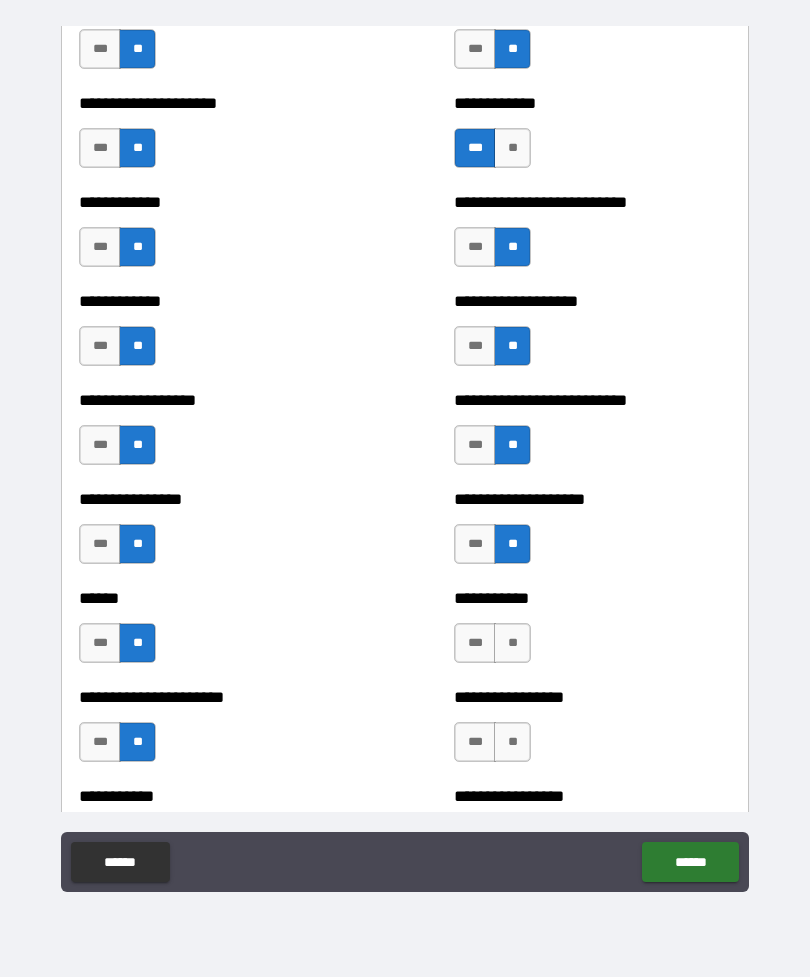 click on "**" at bounding box center [512, 643] 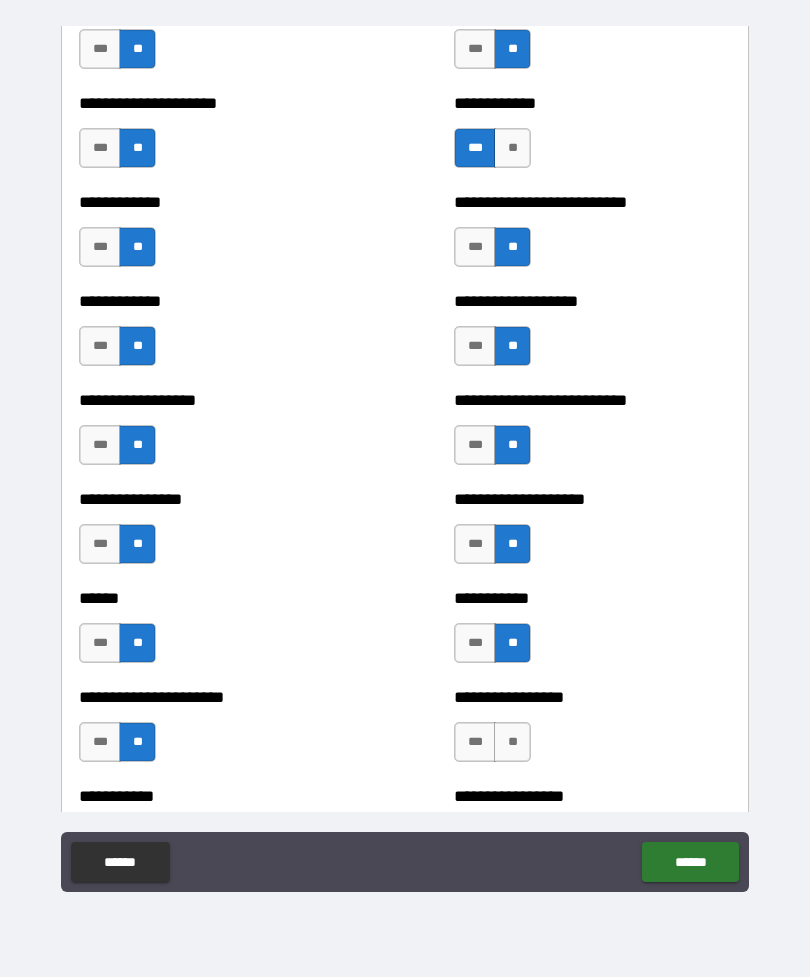 click on "**" at bounding box center (512, 742) 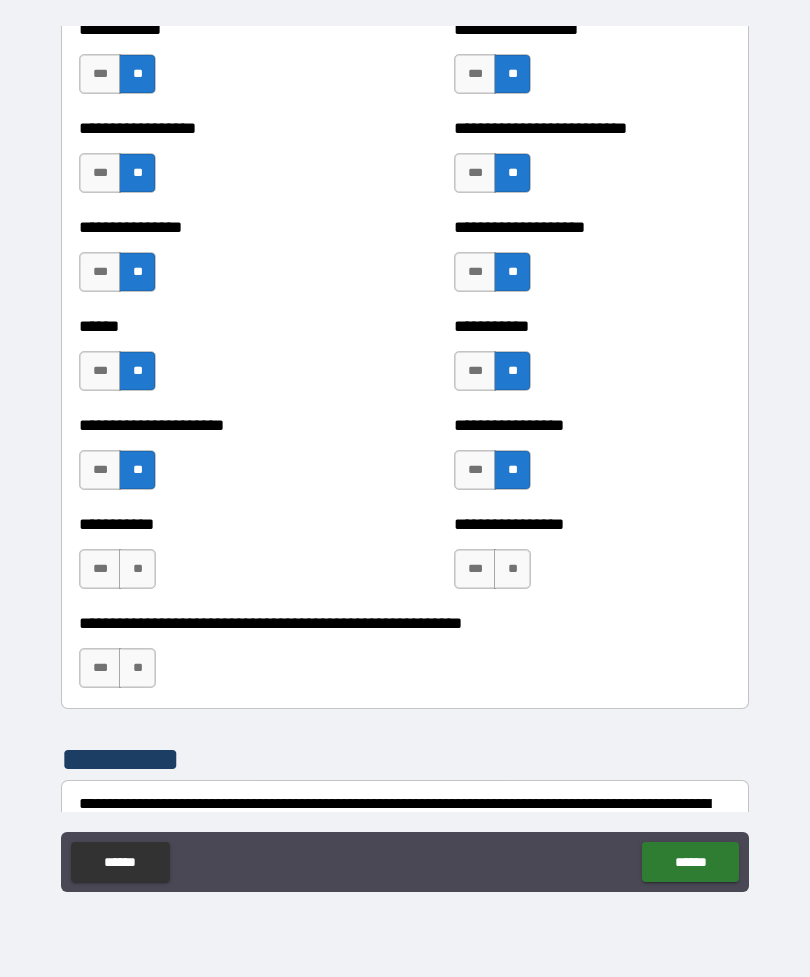 scroll, scrollTop: 5899, scrollLeft: 0, axis: vertical 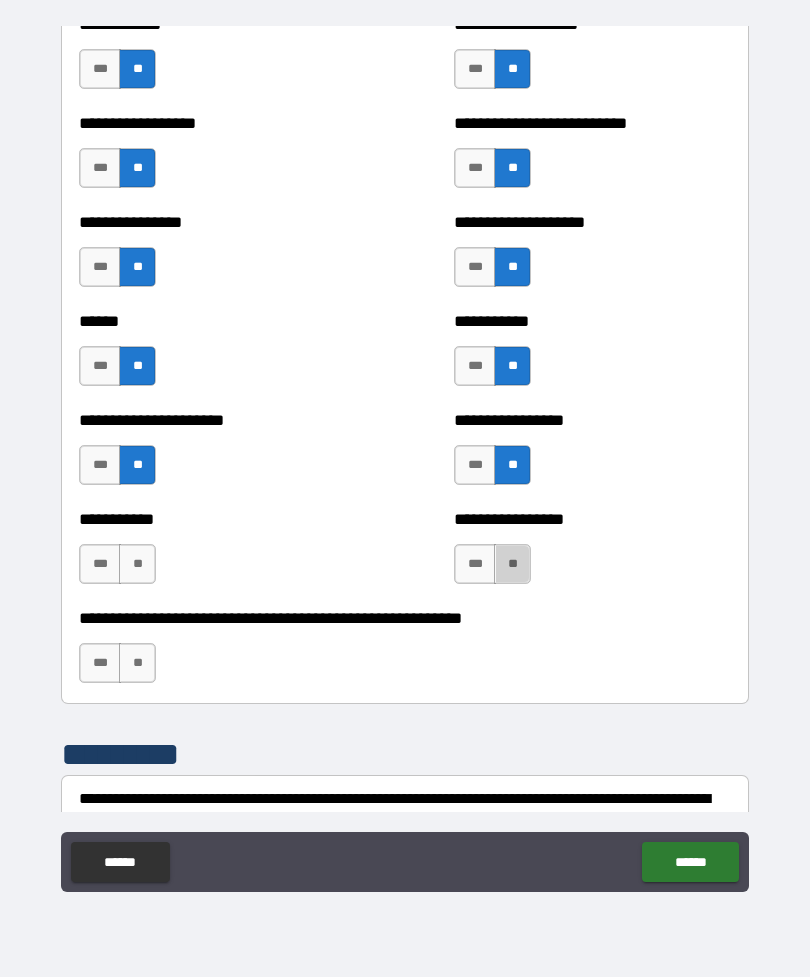 click on "**" at bounding box center (512, 564) 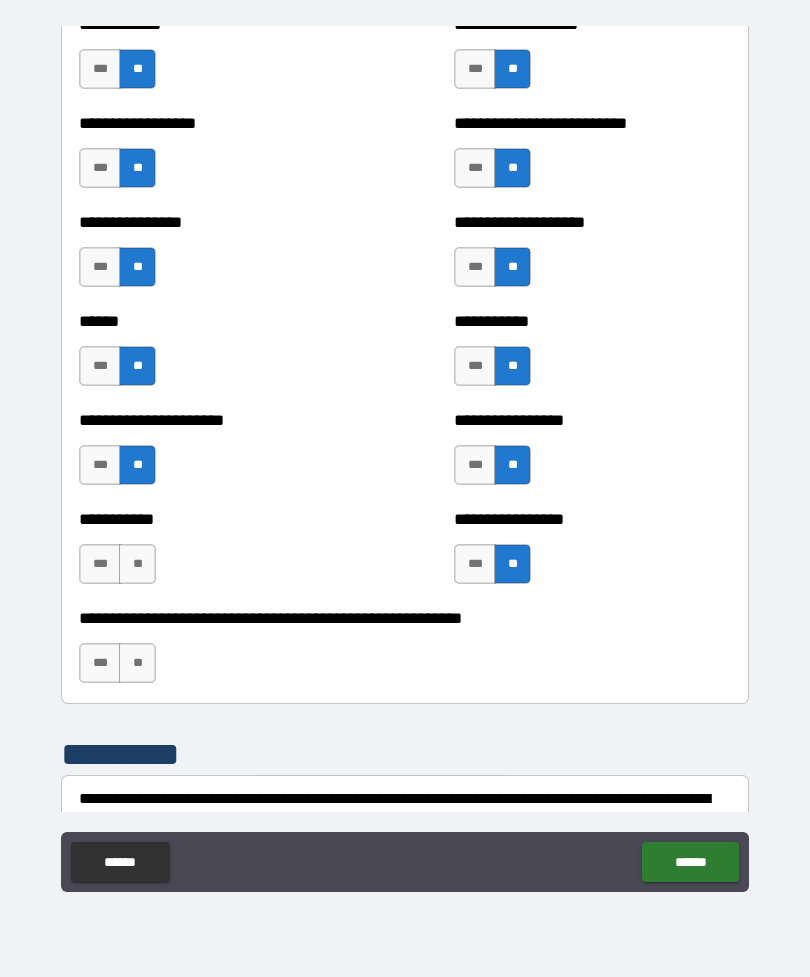 click on "**" at bounding box center [137, 564] 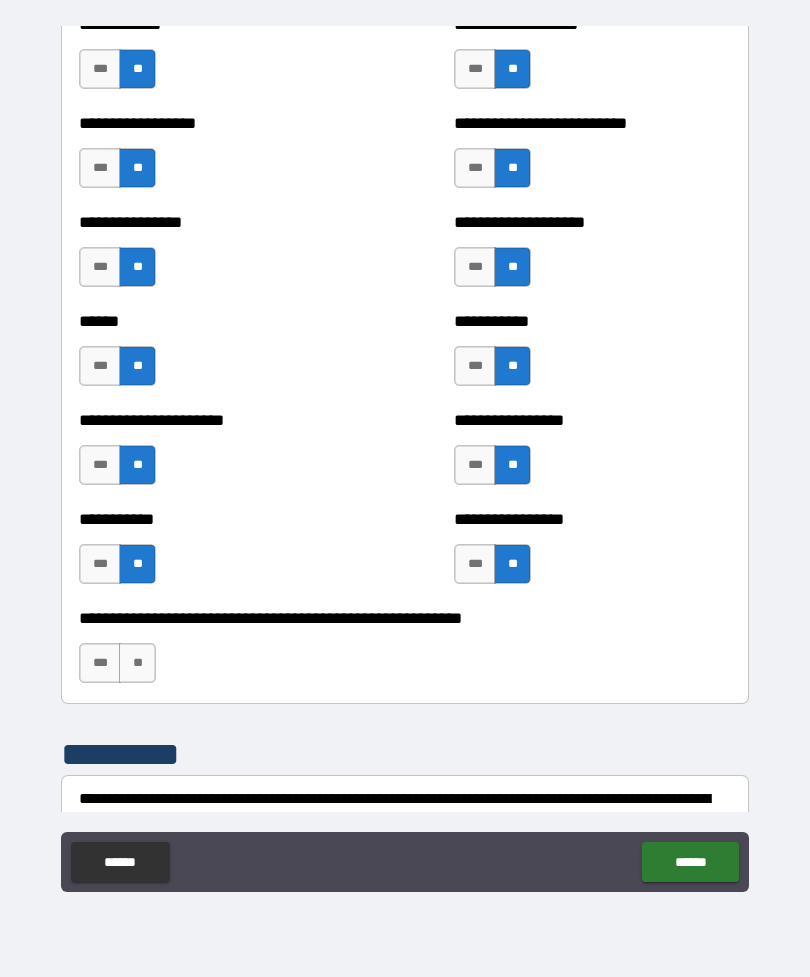 click on "**" at bounding box center (137, 663) 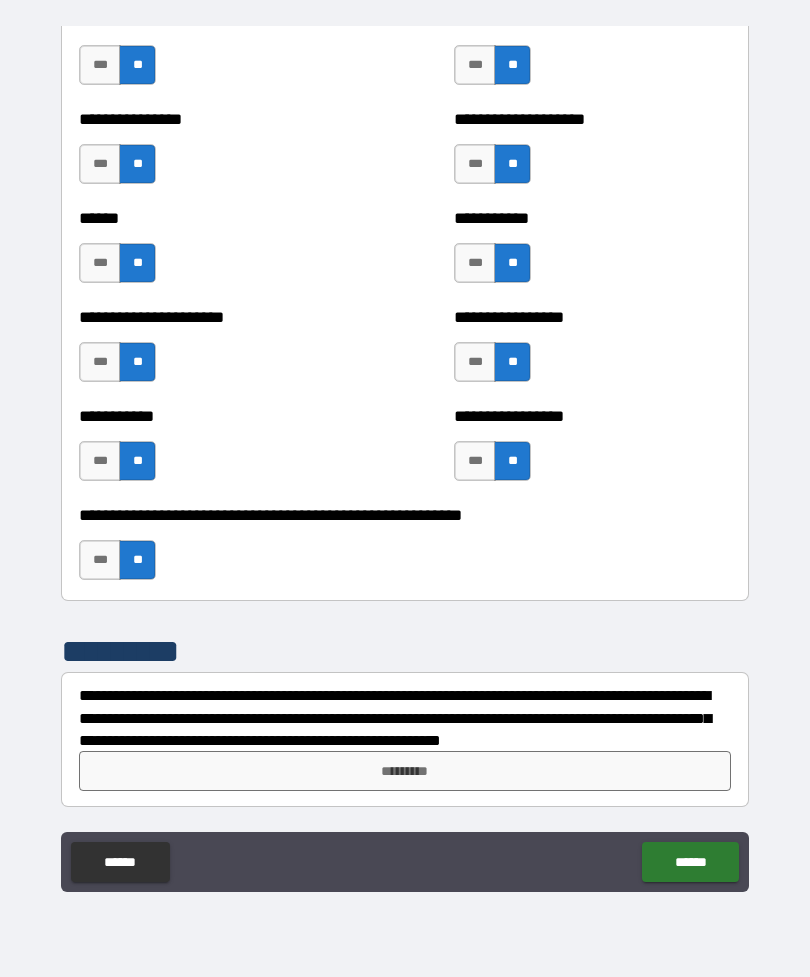 scroll, scrollTop: 6002, scrollLeft: 0, axis: vertical 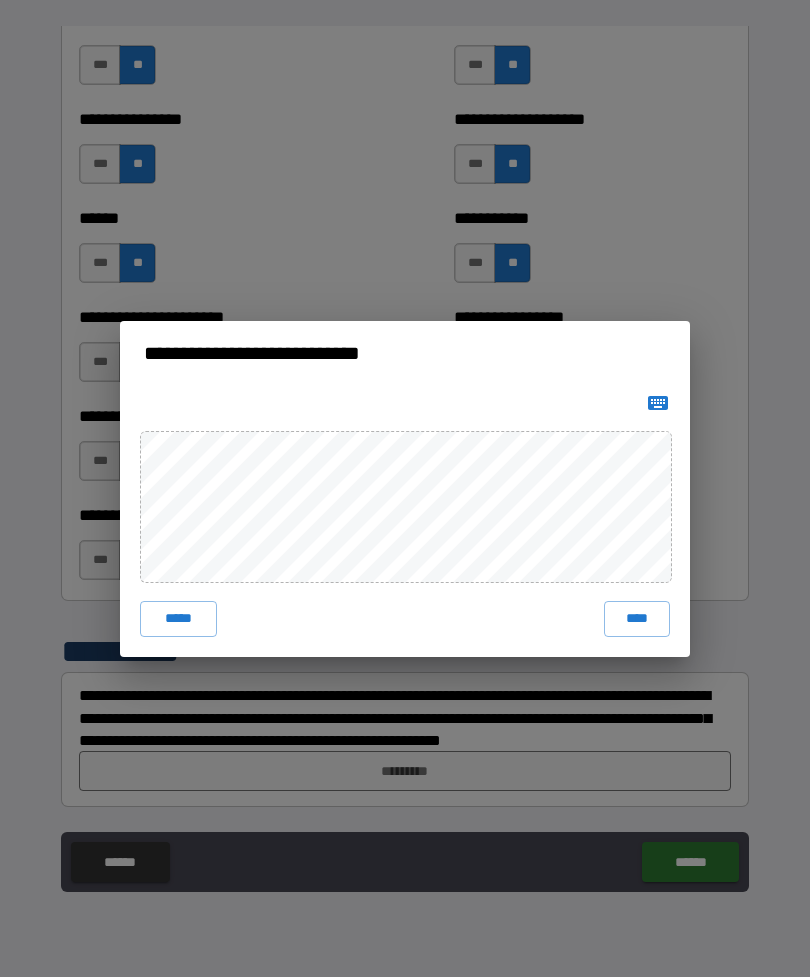 click on "****" at bounding box center (637, 619) 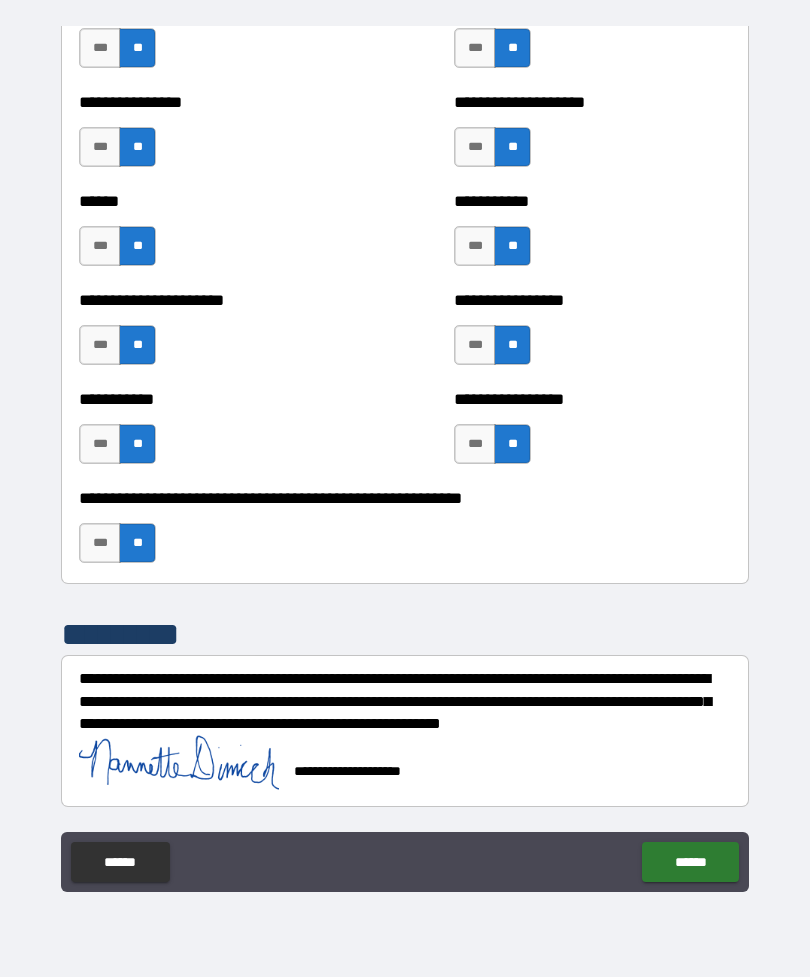 scroll, scrollTop: 6019, scrollLeft: 0, axis: vertical 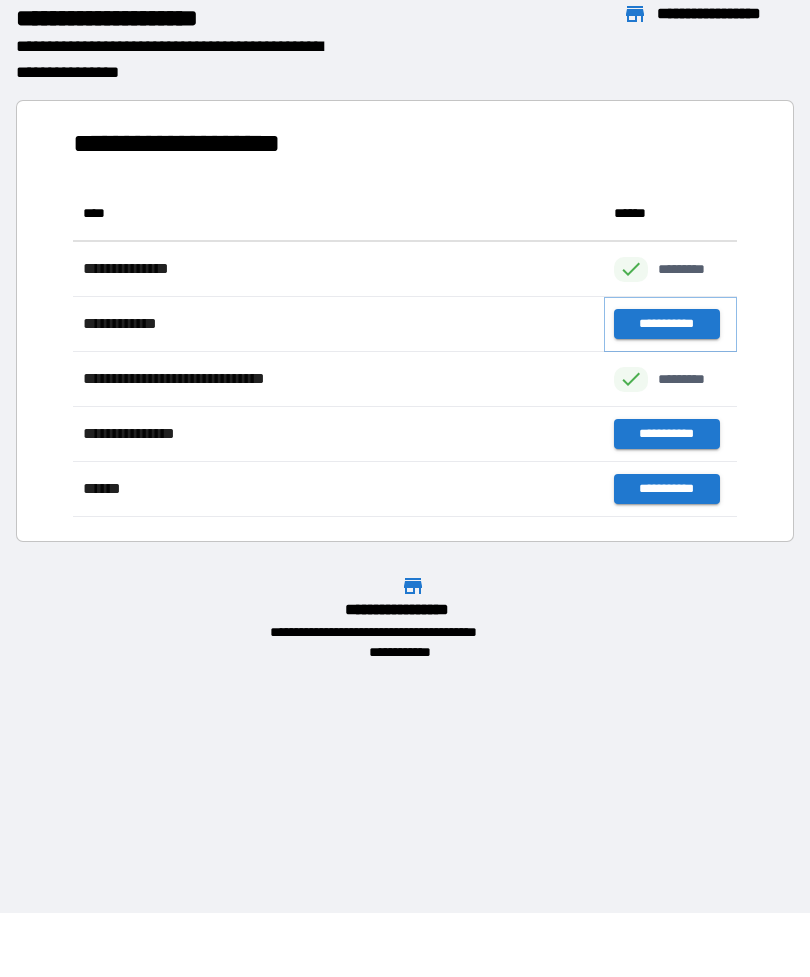 click on "**********" at bounding box center [666, 324] 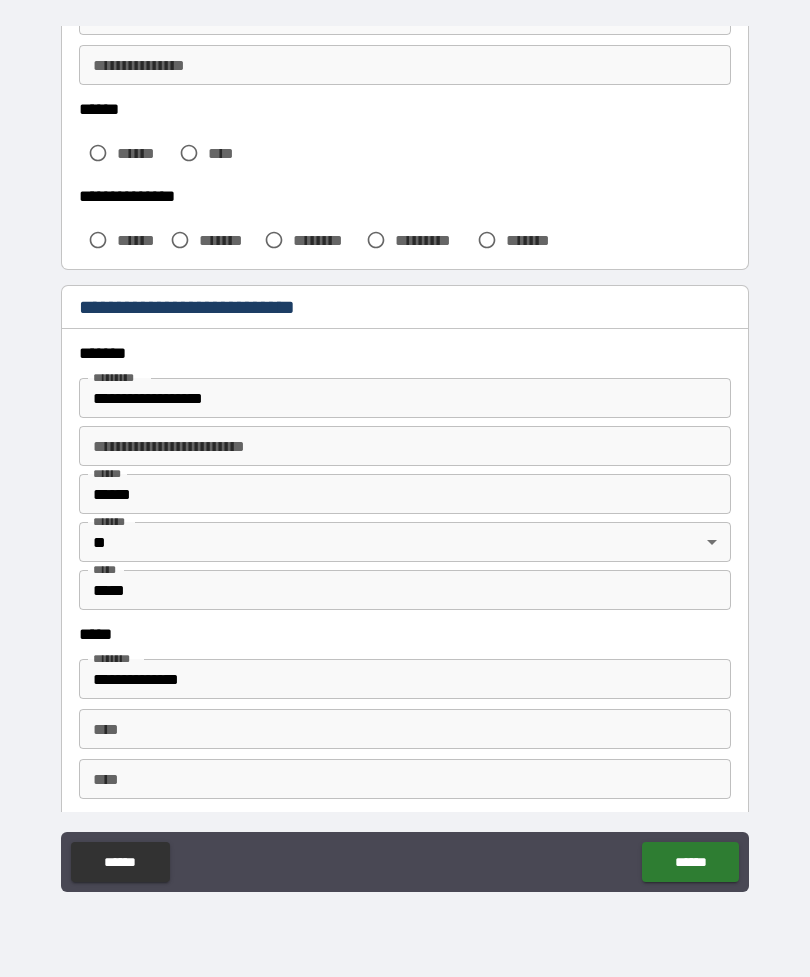 scroll, scrollTop: 463, scrollLeft: 0, axis: vertical 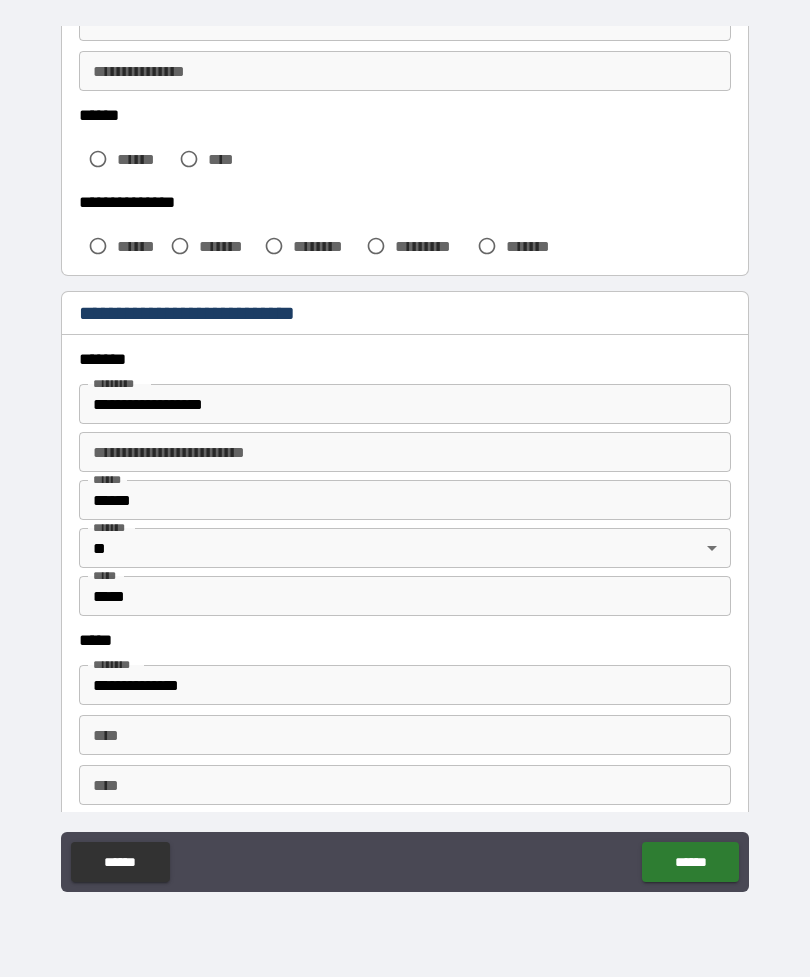 click on "**********" at bounding box center [405, 404] 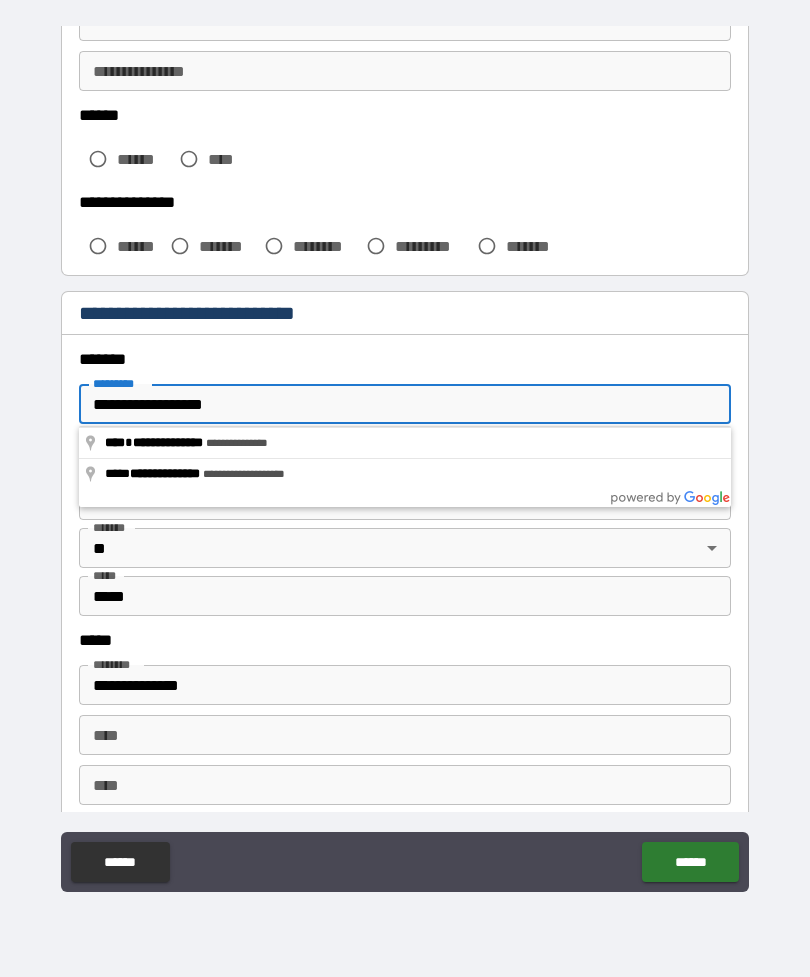 type on "**********" 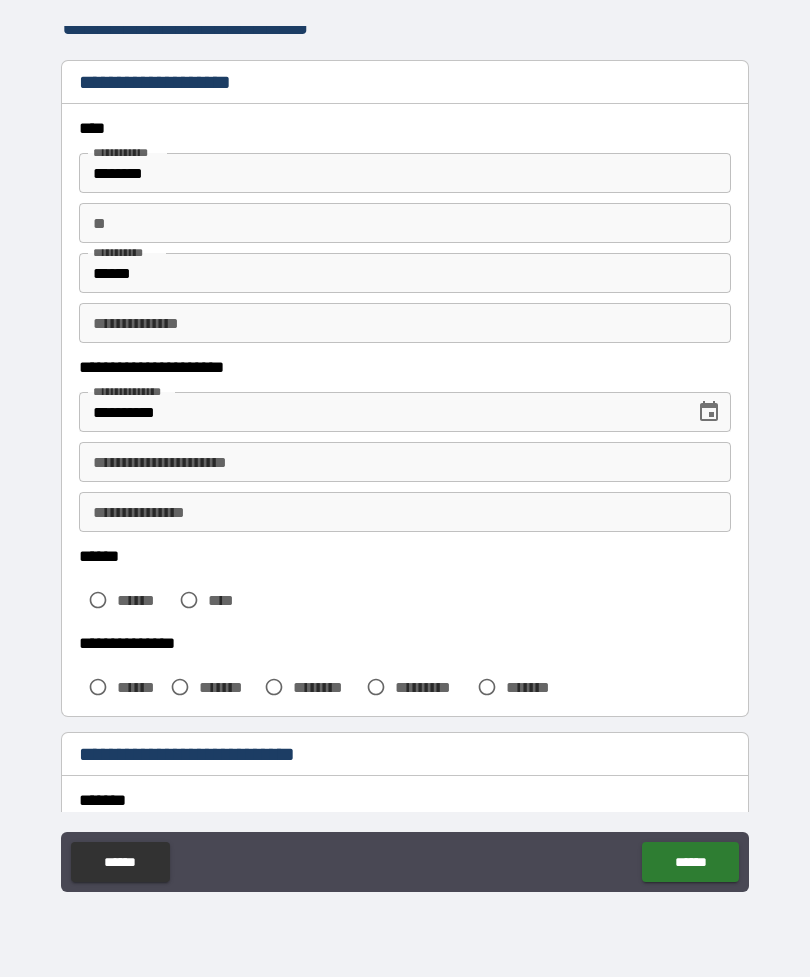 scroll, scrollTop: 32, scrollLeft: 0, axis: vertical 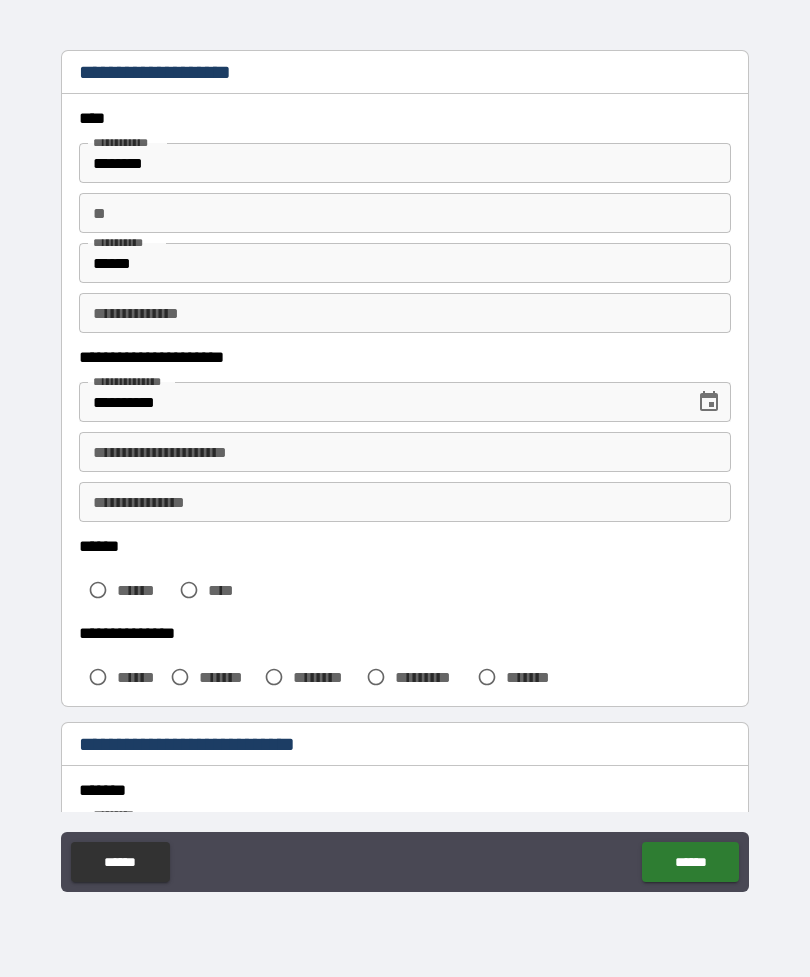 click on "**********" at bounding box center (405, 452) 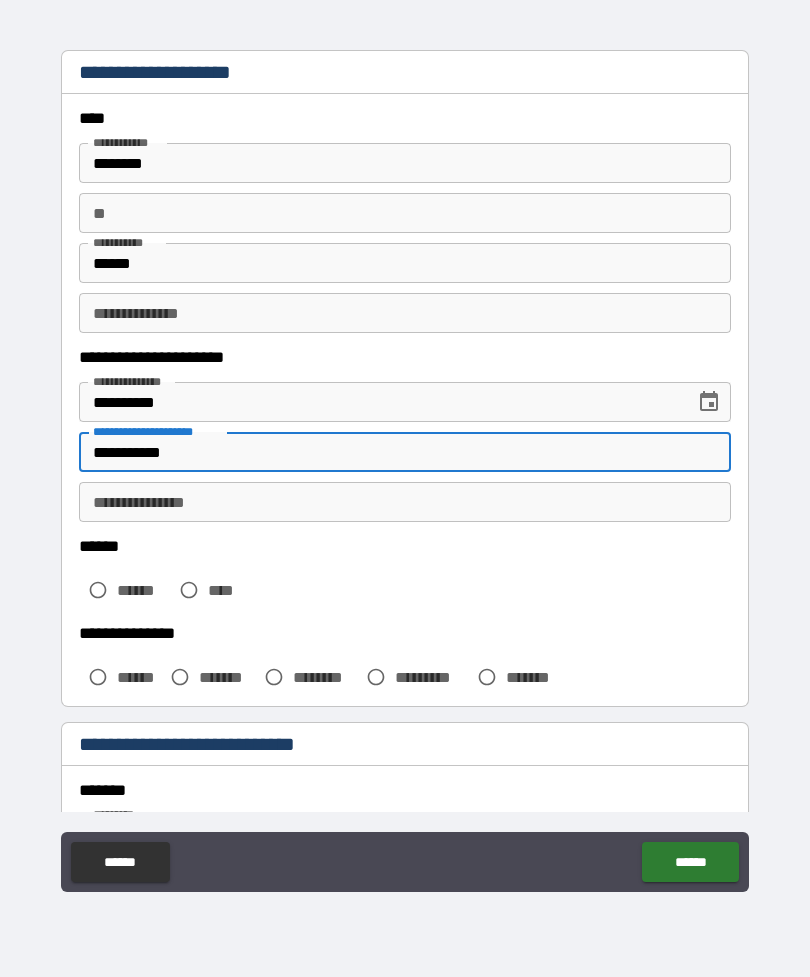 type on "**********" 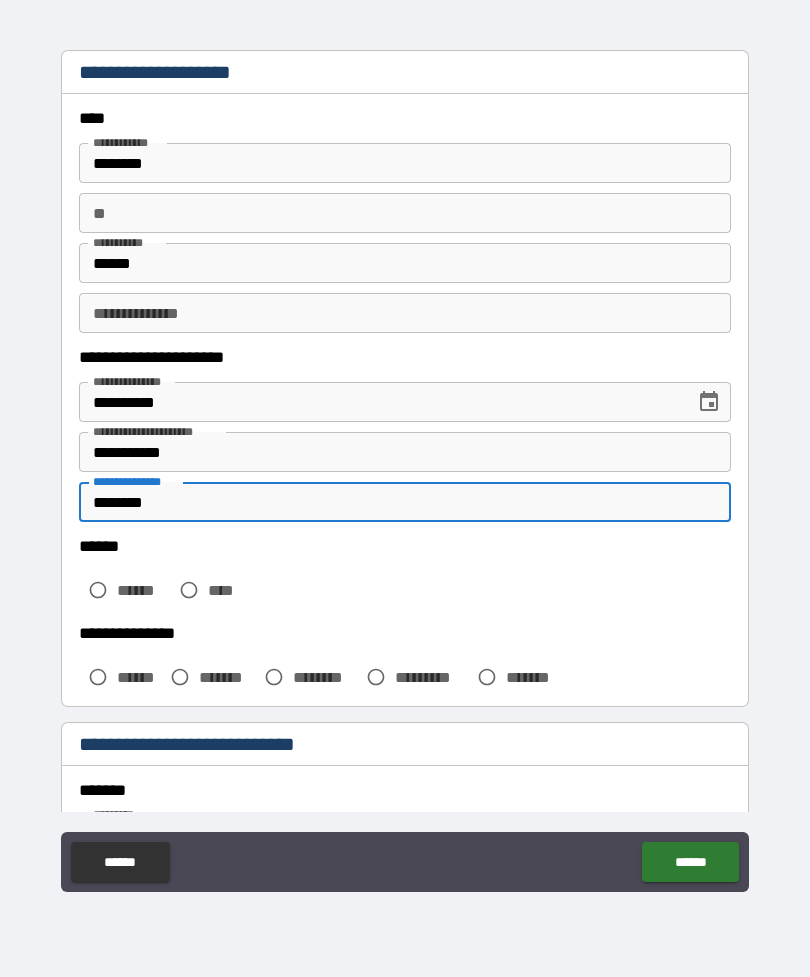 type on "********" 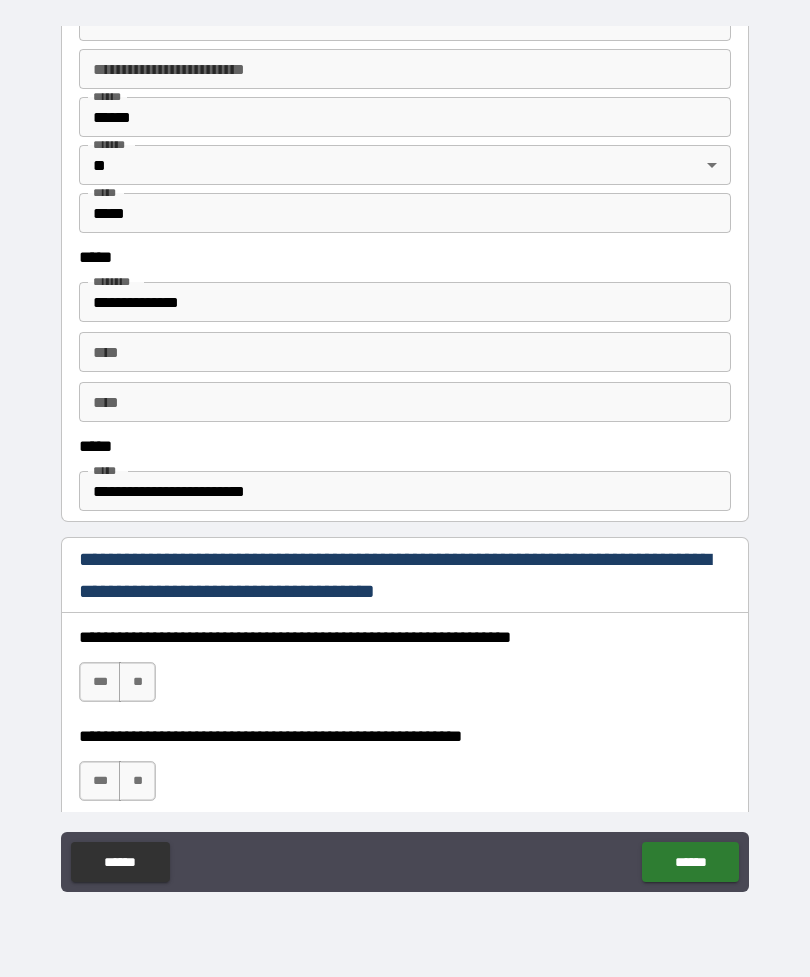 scroll, scrollTop: 877, scrollLeft: 0, axis: vertical 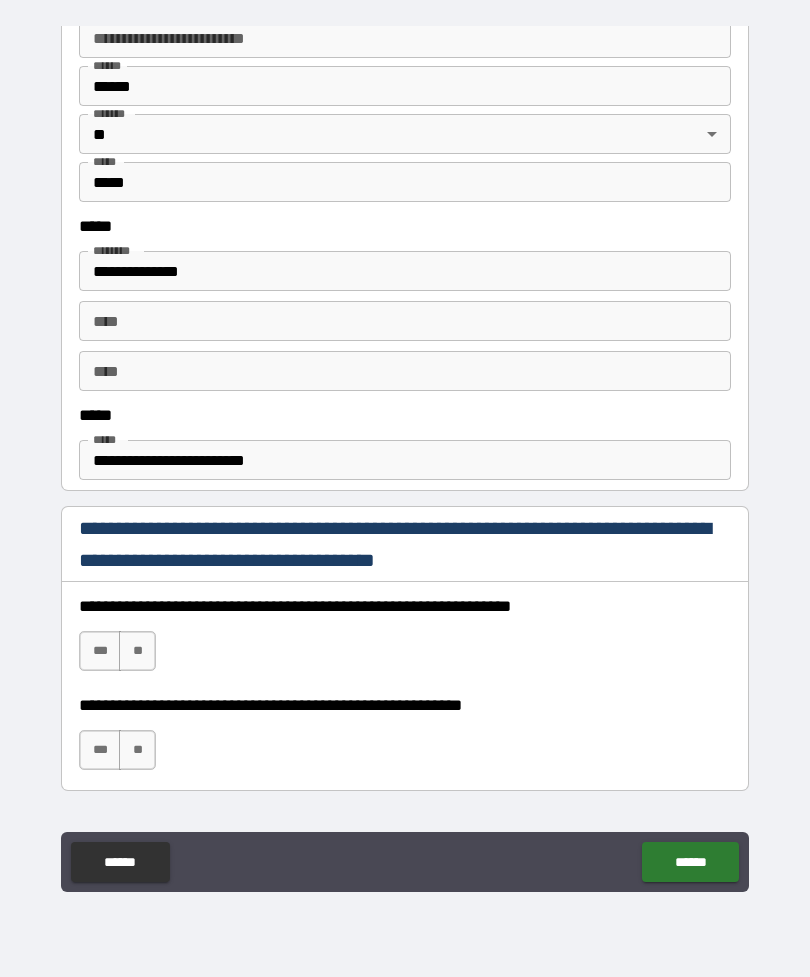 click on "***" at bounding box center (100, 651) 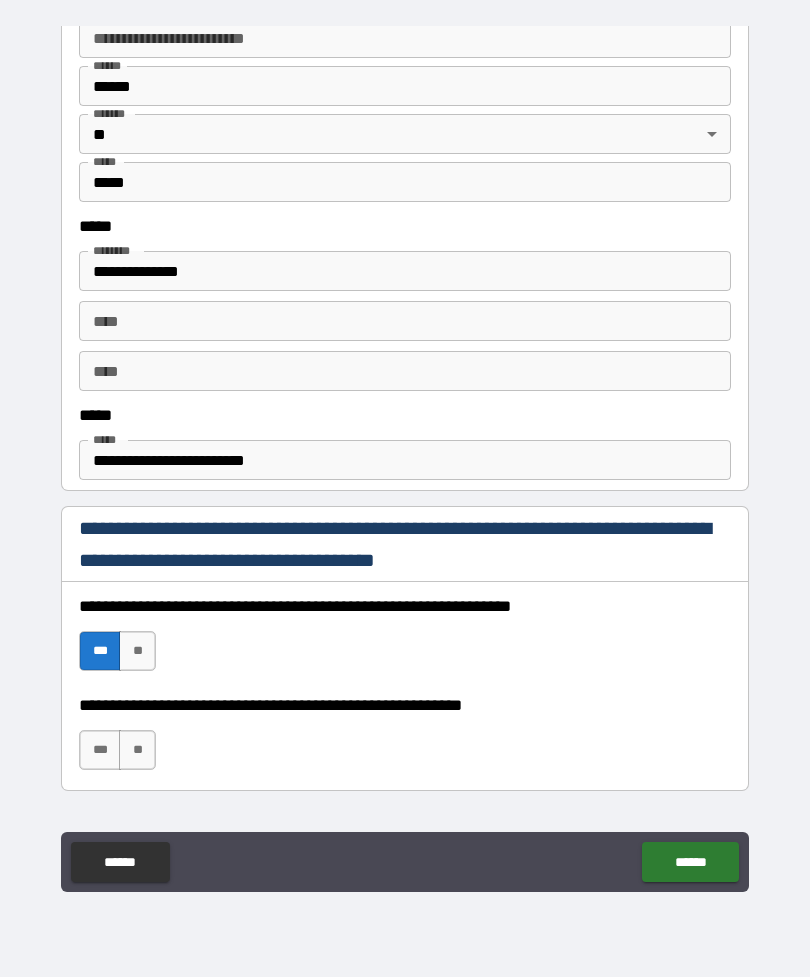 click on "***" at bounding box center (100, 750) 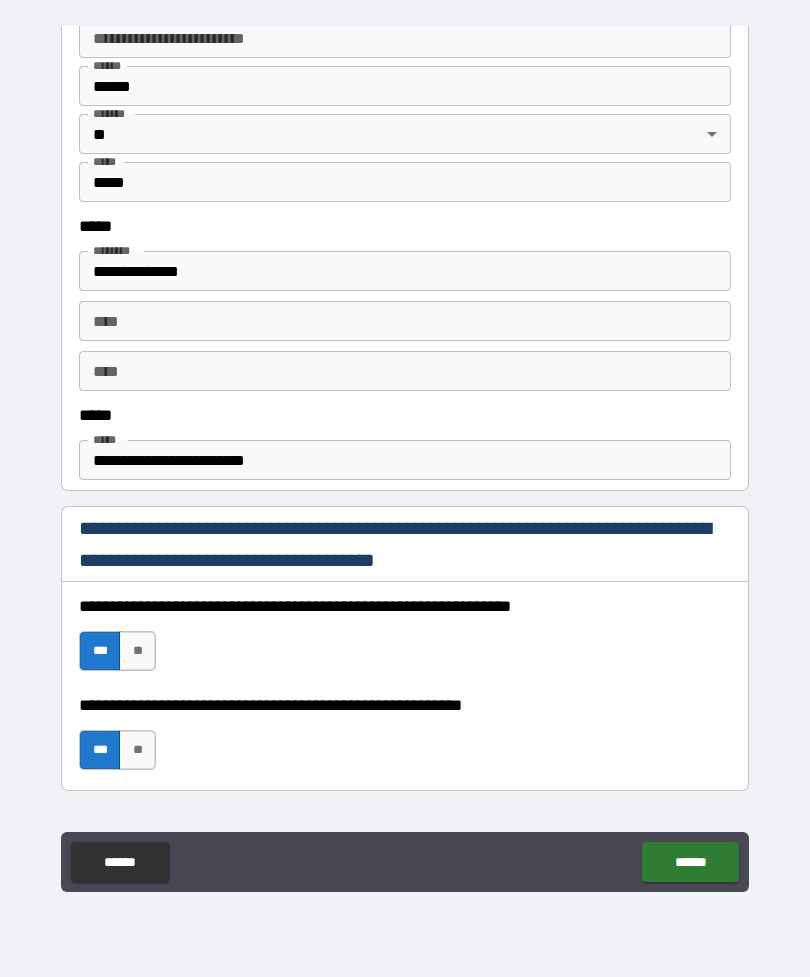 click on "******" at bounding box center (690, 862) 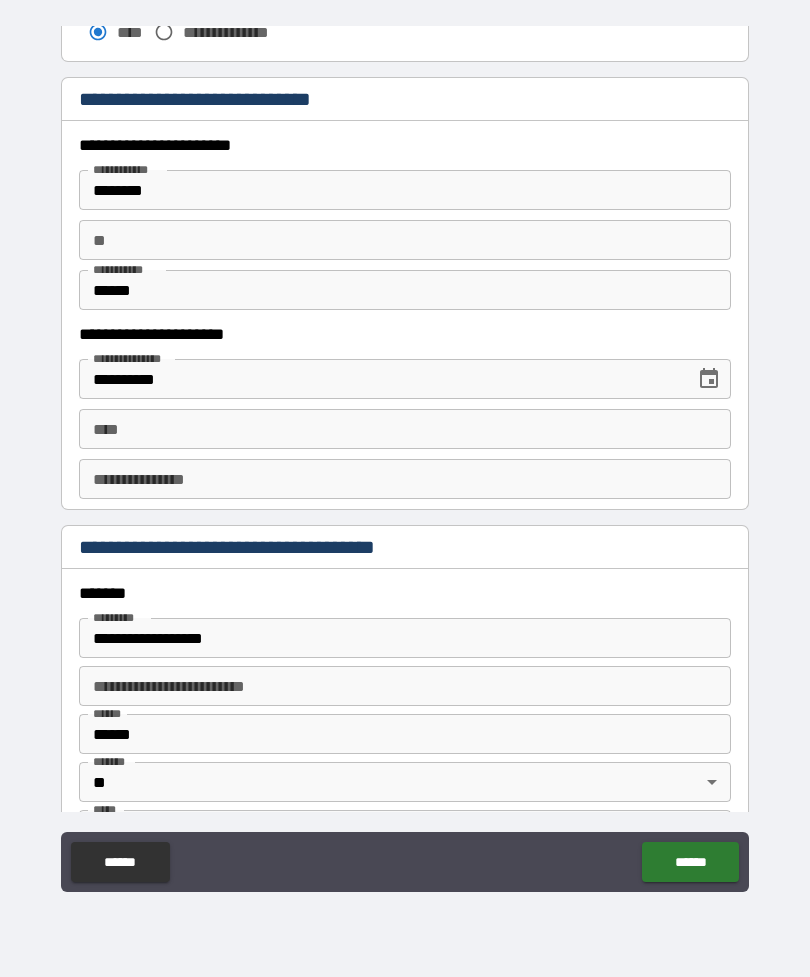 scroll, scrollTop: 1865, scrollLeft: 0, axis: vertical 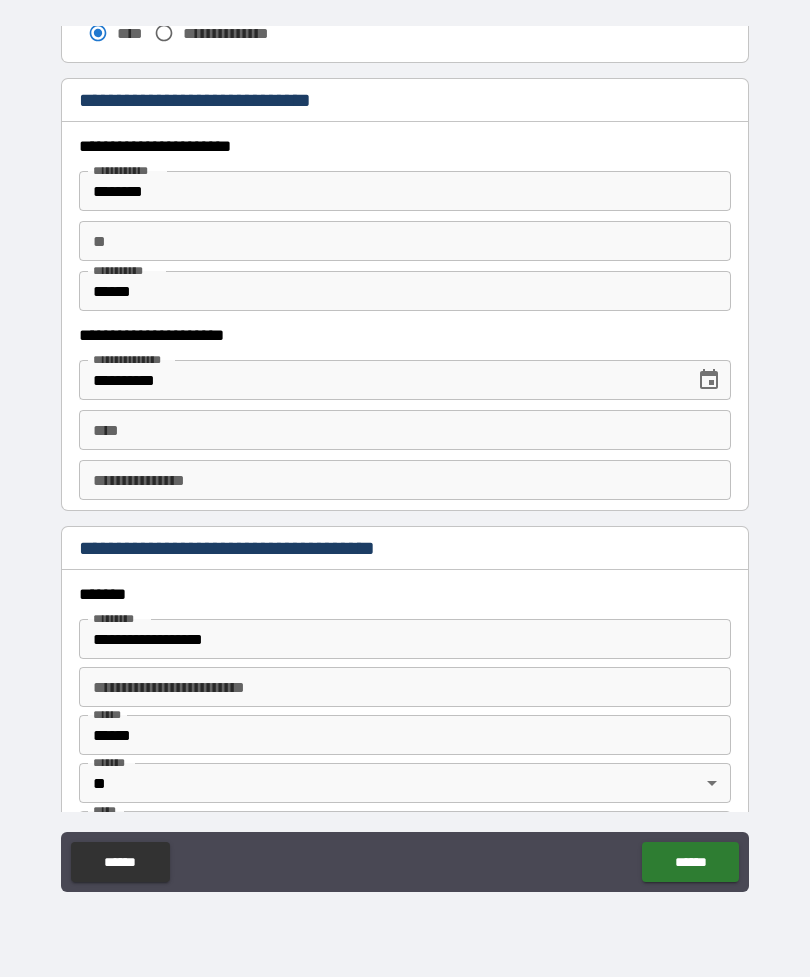 click on "**********" at bounding box center (405, 639) 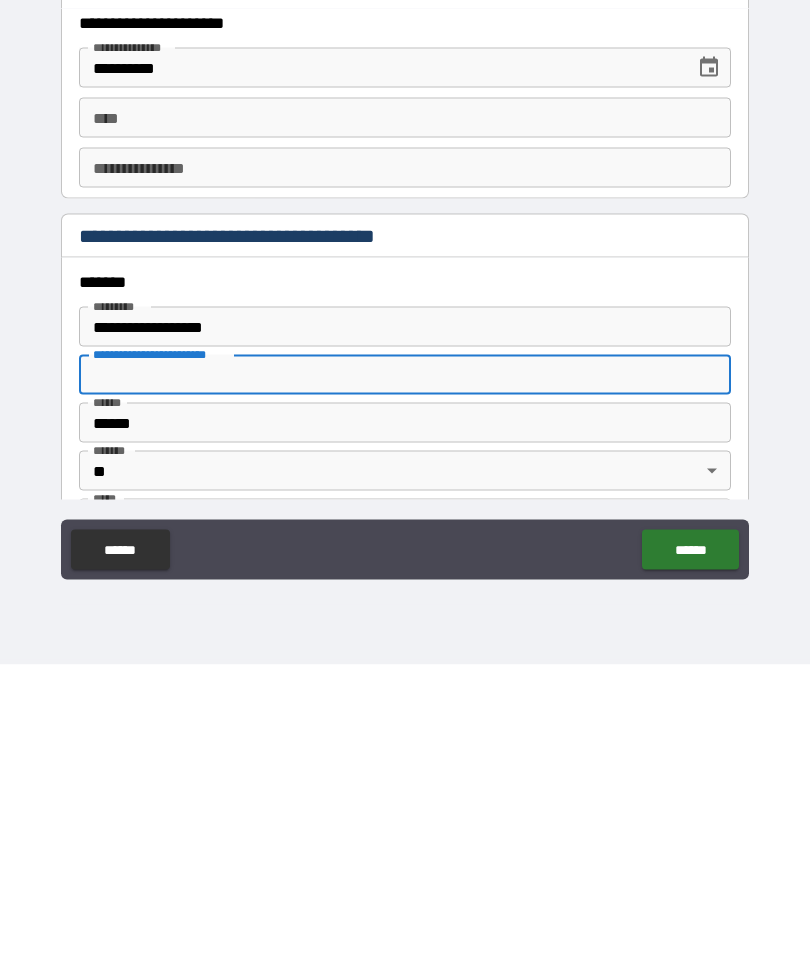 type on "**********" 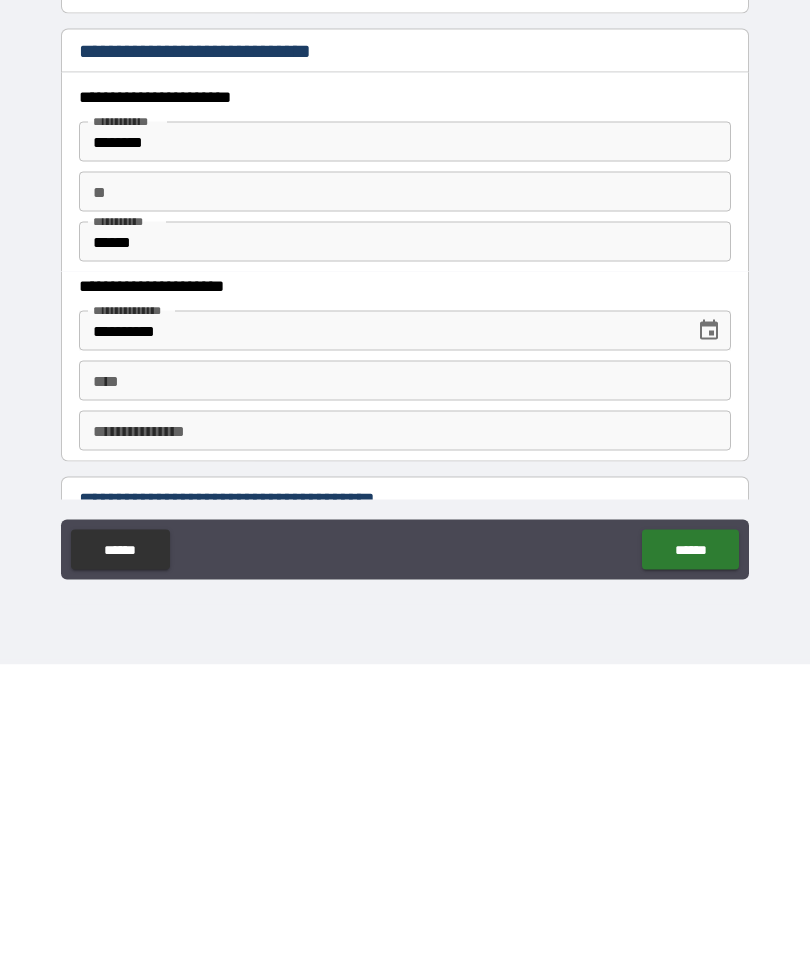 scroll, scrollTop: 1627, scrollLeft: 0, axis: vertical 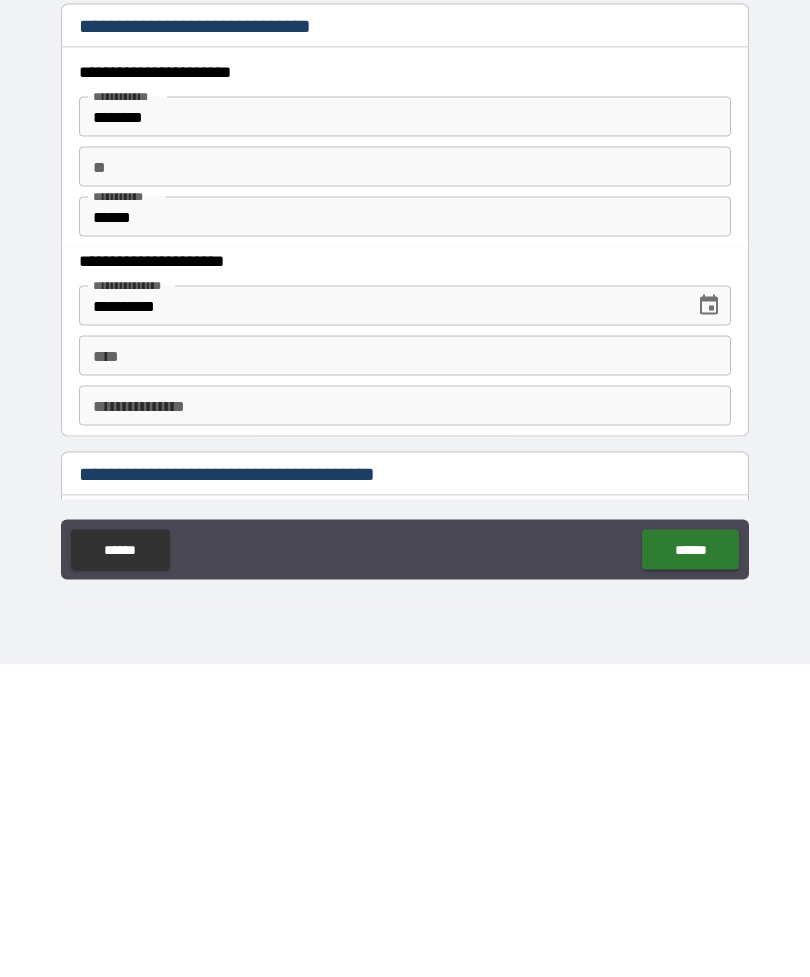 click on "**** ****" at bounding box center [405, 668] 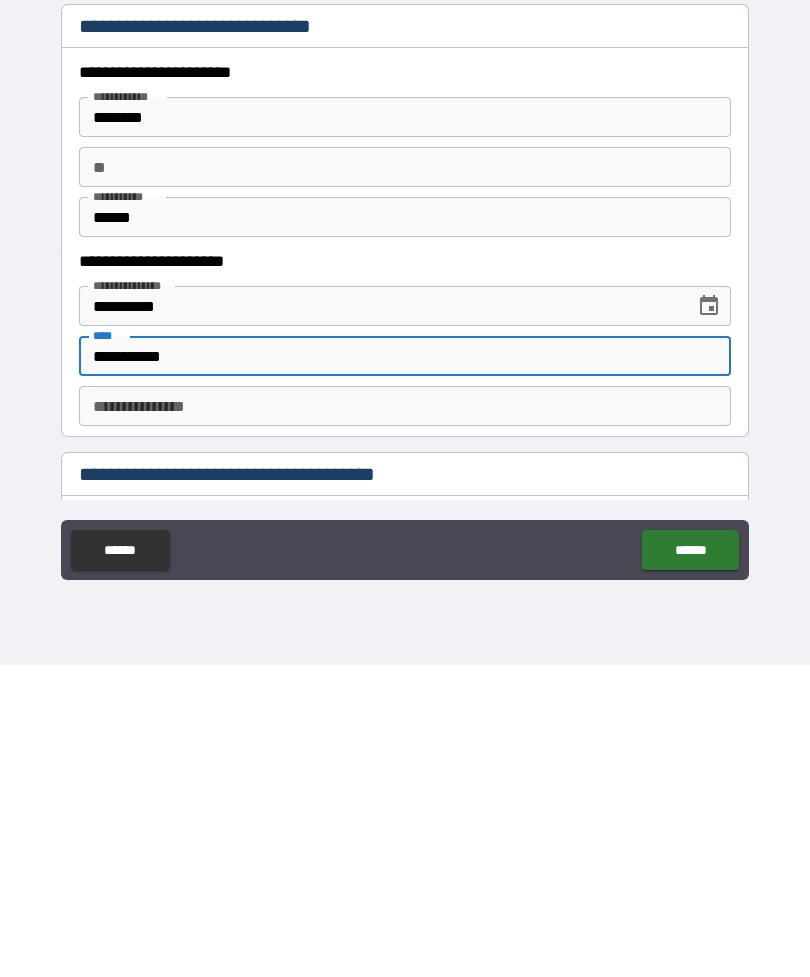 type on "**********" 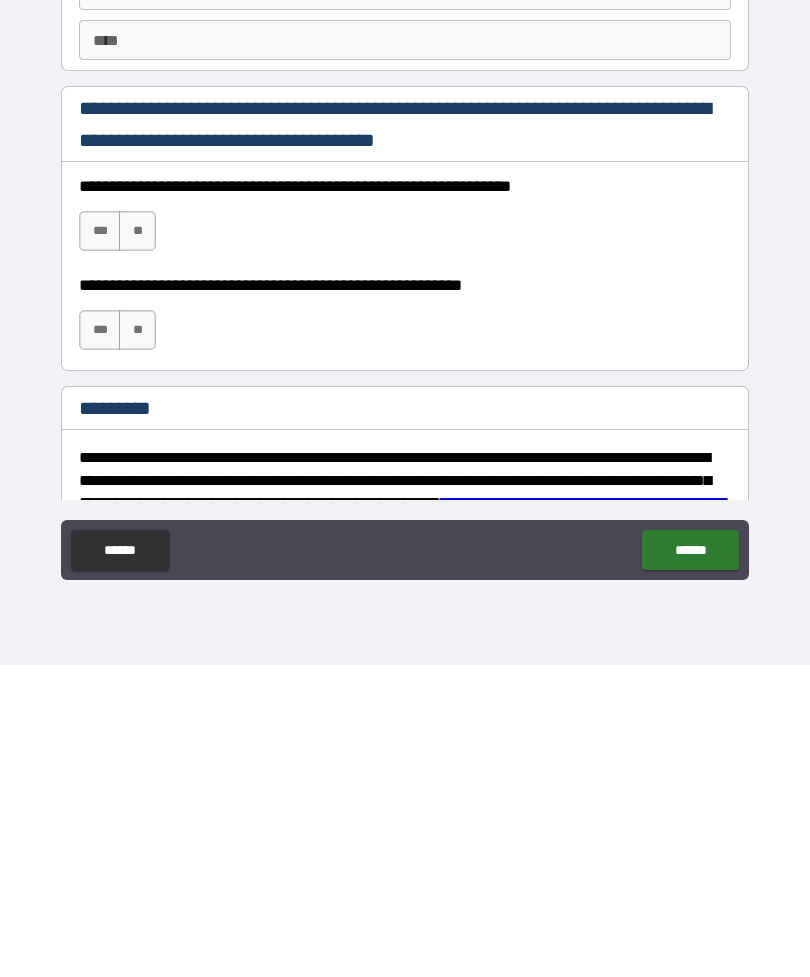 scroll, scrollTop: 2615, scrollLeft: 0, axis: vertical 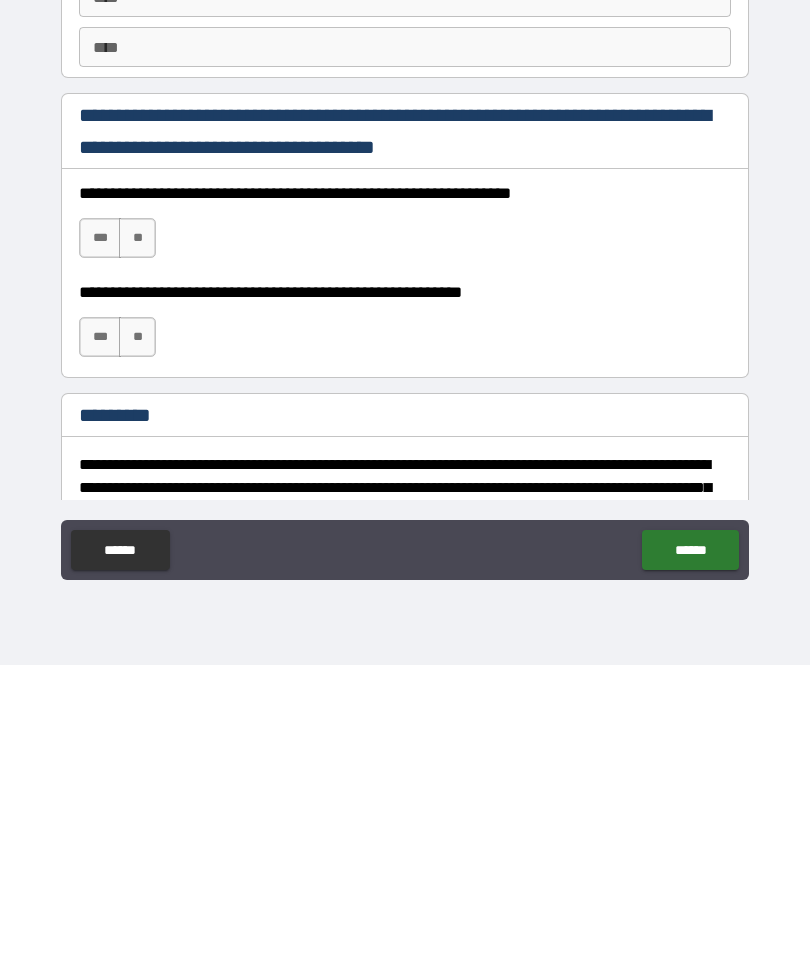 type on "********" 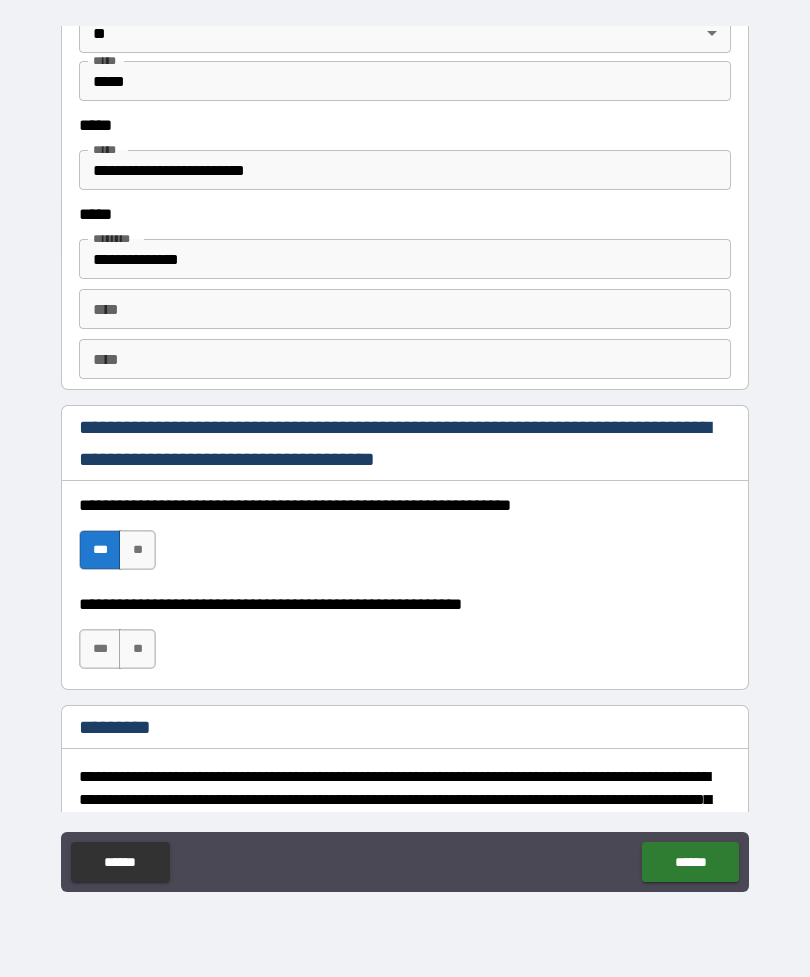 click on "***" at bounding box center (100, 649) 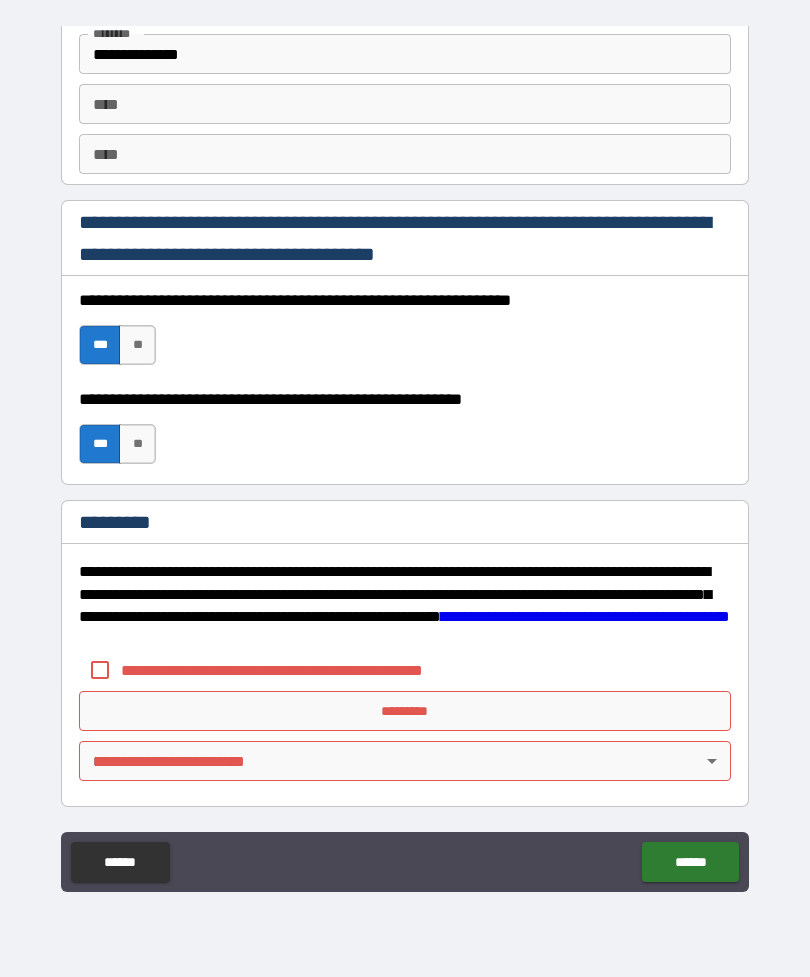 scroll, scrollTop: 2820, scrollLeft: 0, axis: vertical 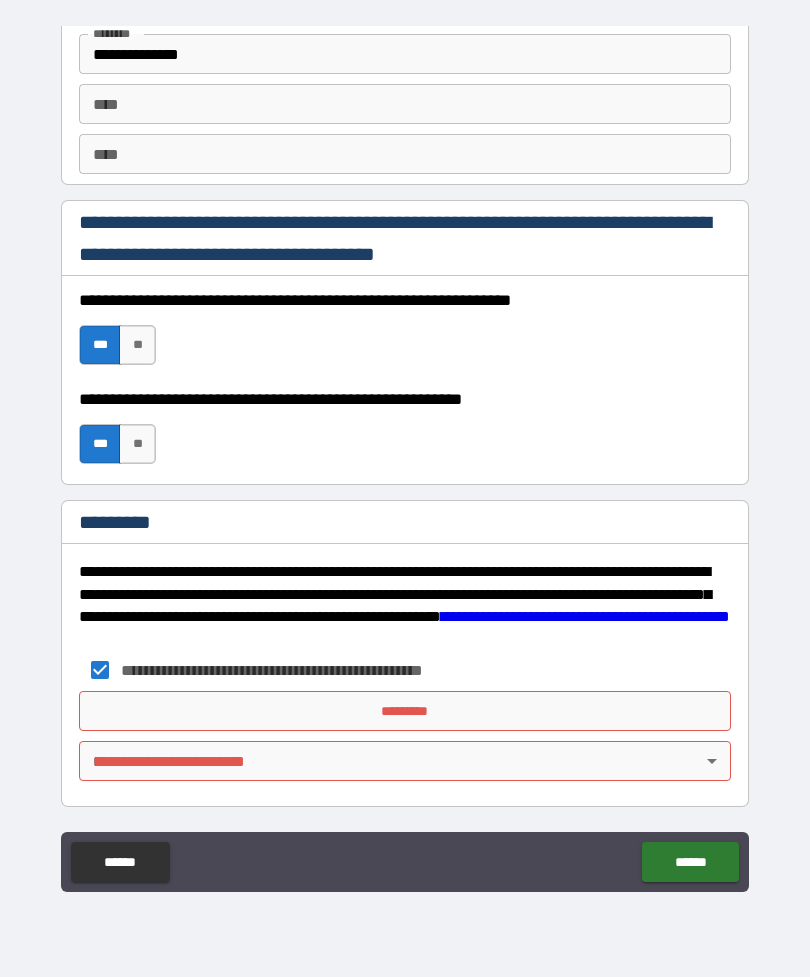 click on "*********" at bounding box center (405, 711) 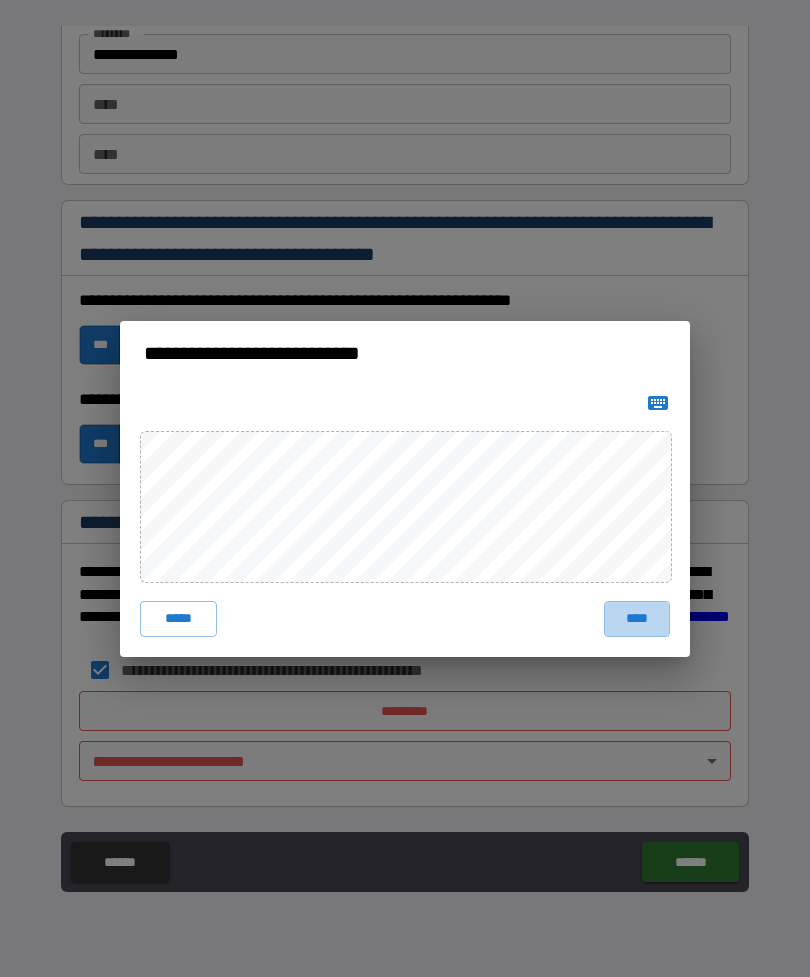 click on "****" at bounding box center (637, 619) 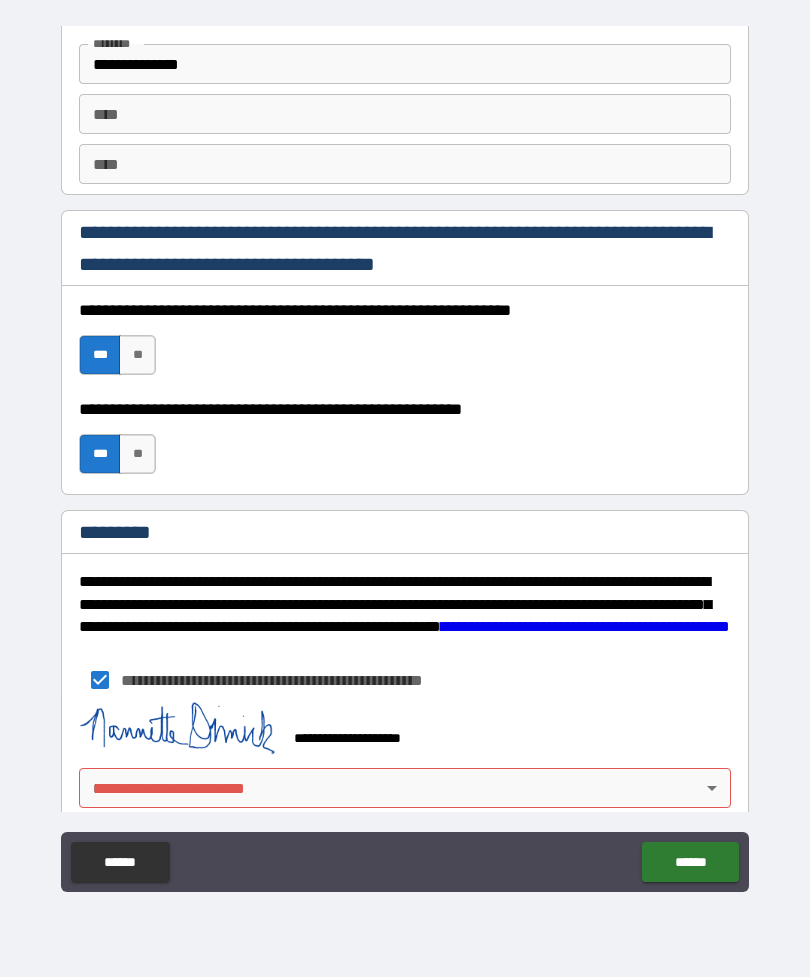 click on "**********" at bounding box center [405, 456] 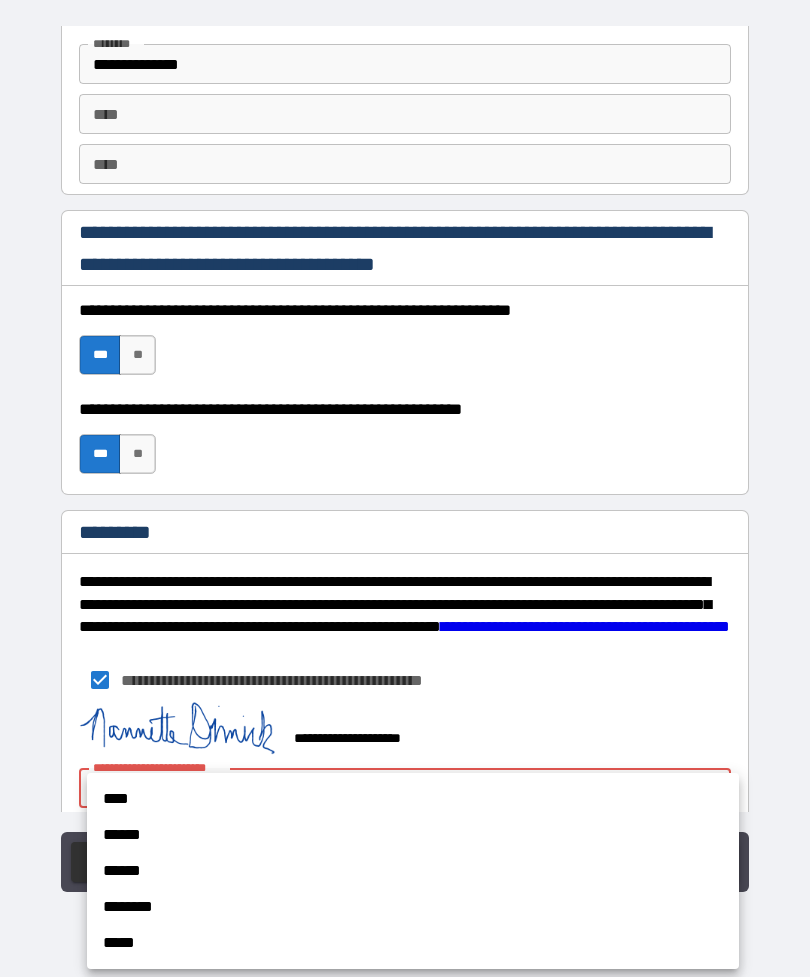 click on "****" at bounding box center (413, 799) 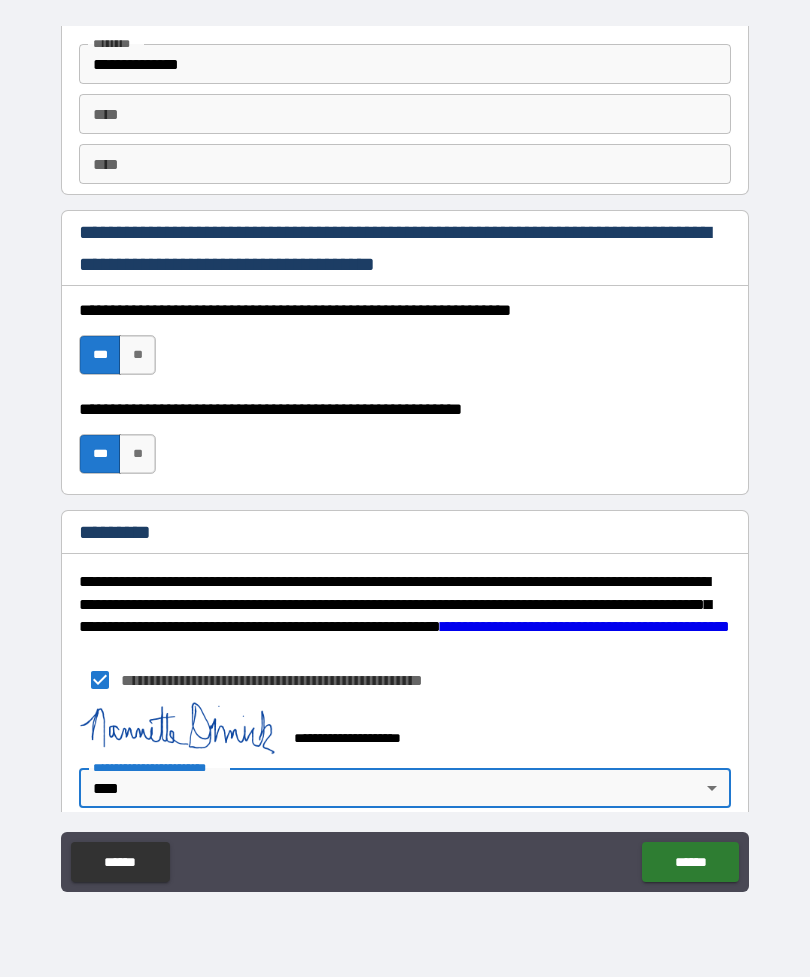 click on "******" at bounding box center (690, 862) 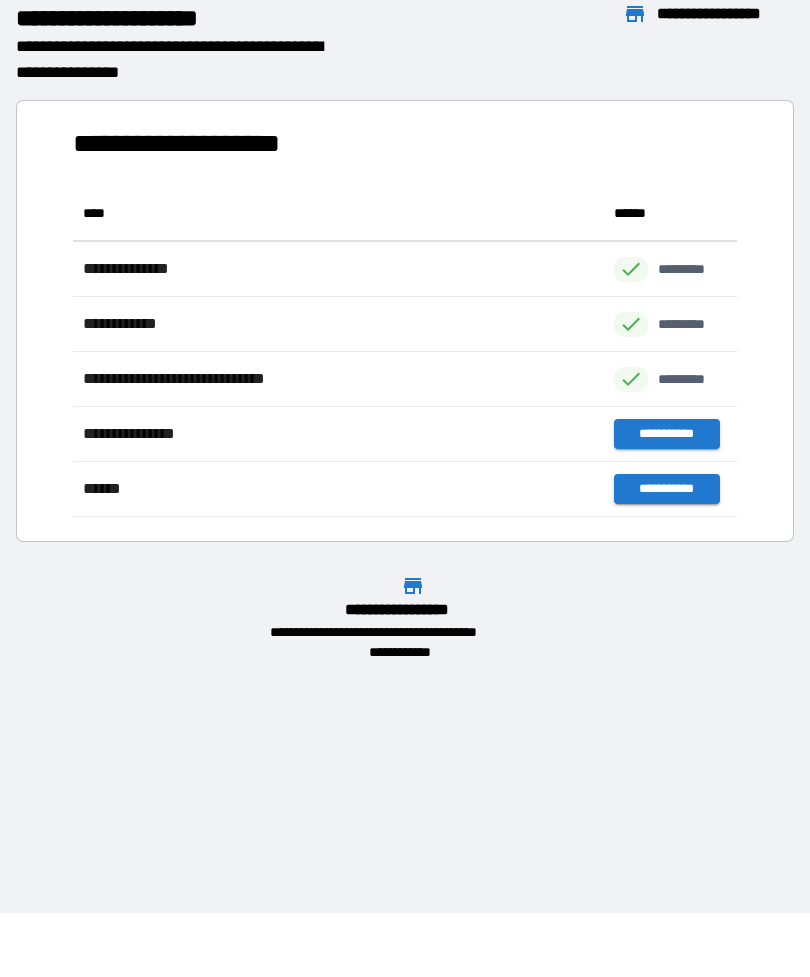 scroll, scrollTop: 331, scrollLeft: 664, axis: both 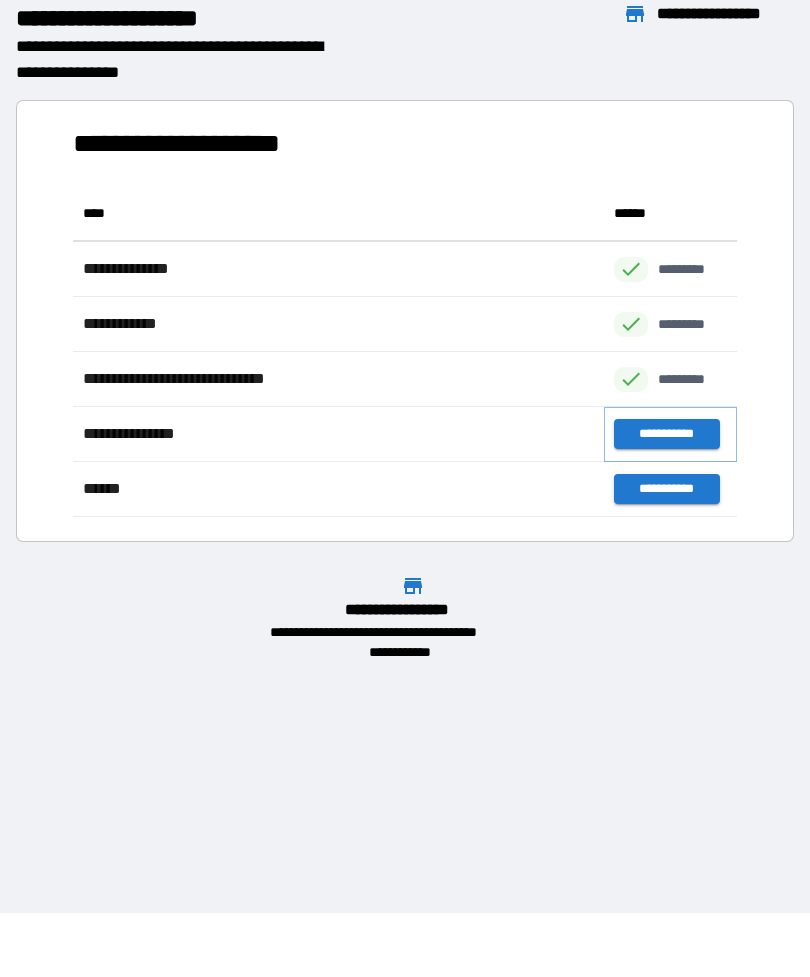 click on "**********" at bounding box center [666, 434] 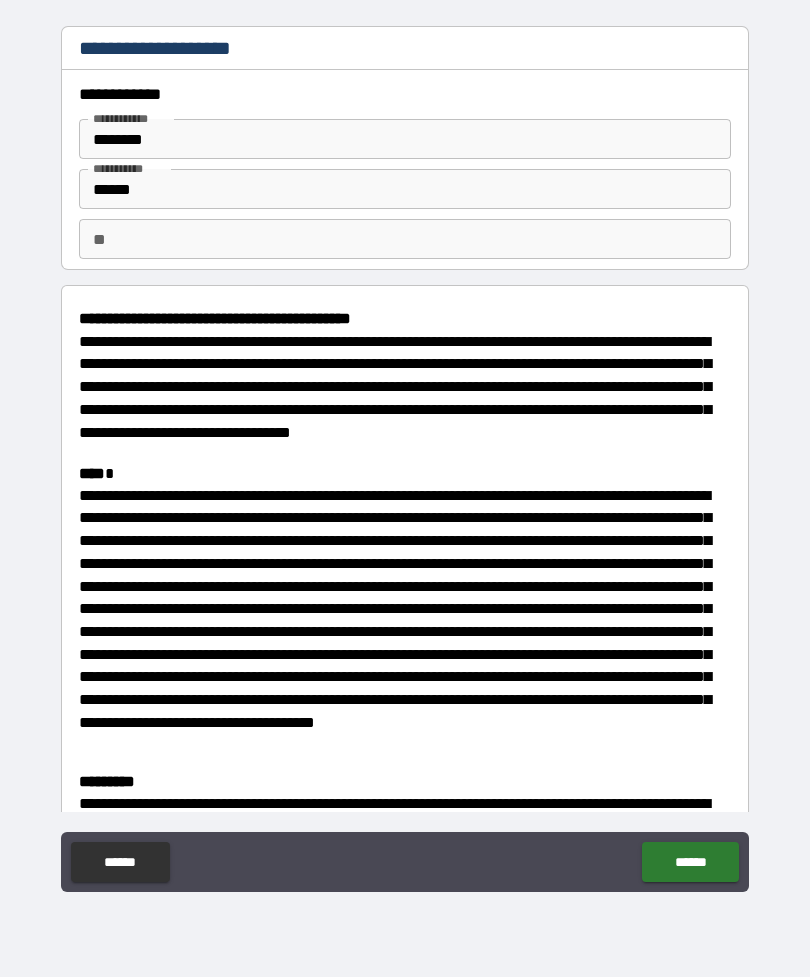 click at bounding box center (405, 628) 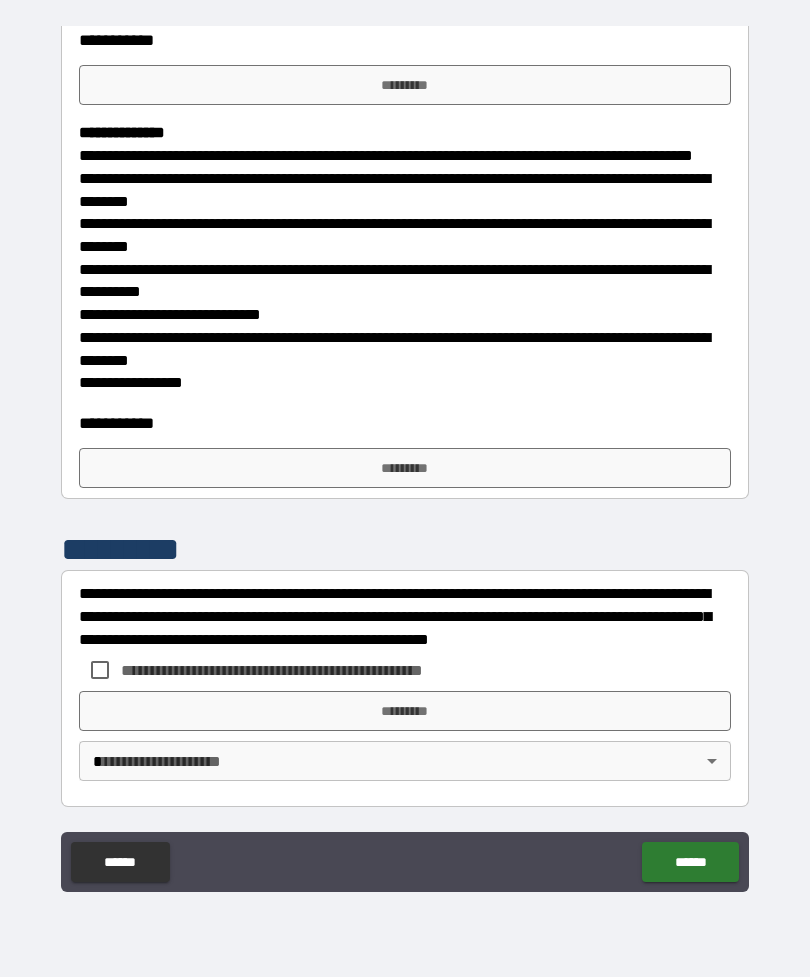 scroll, scrollTop: 2041, scrollLeft: 0, axis: vertical 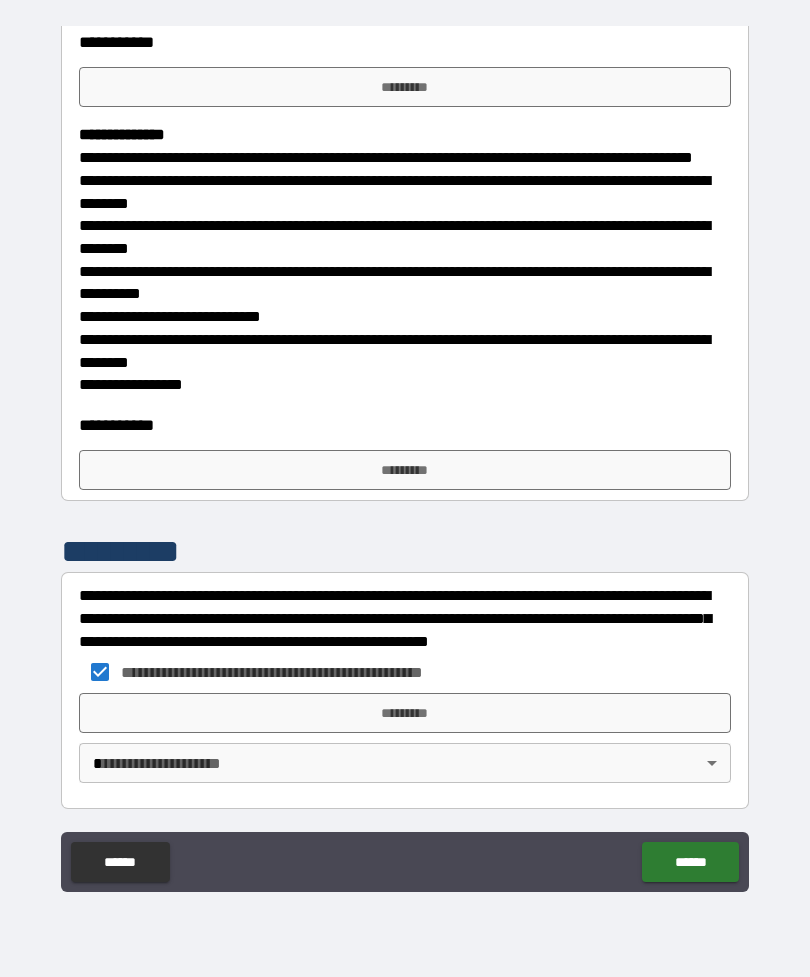 click on "*********" at bounding box center (405, 713) 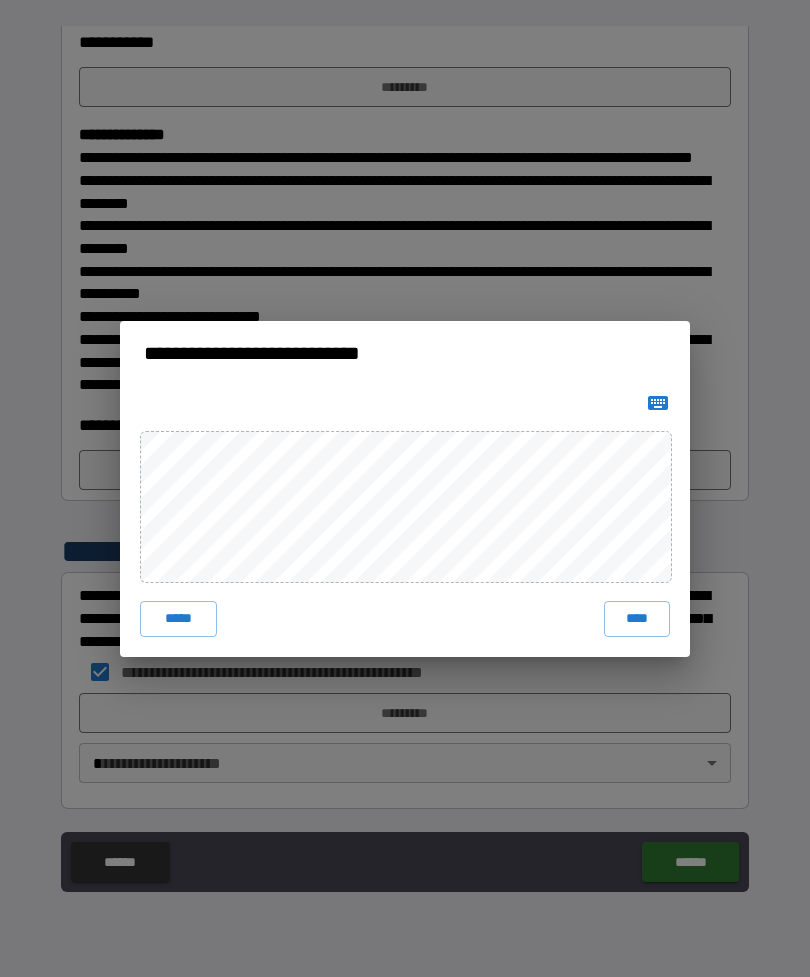 click on "****" at bounding box center (637, 619) 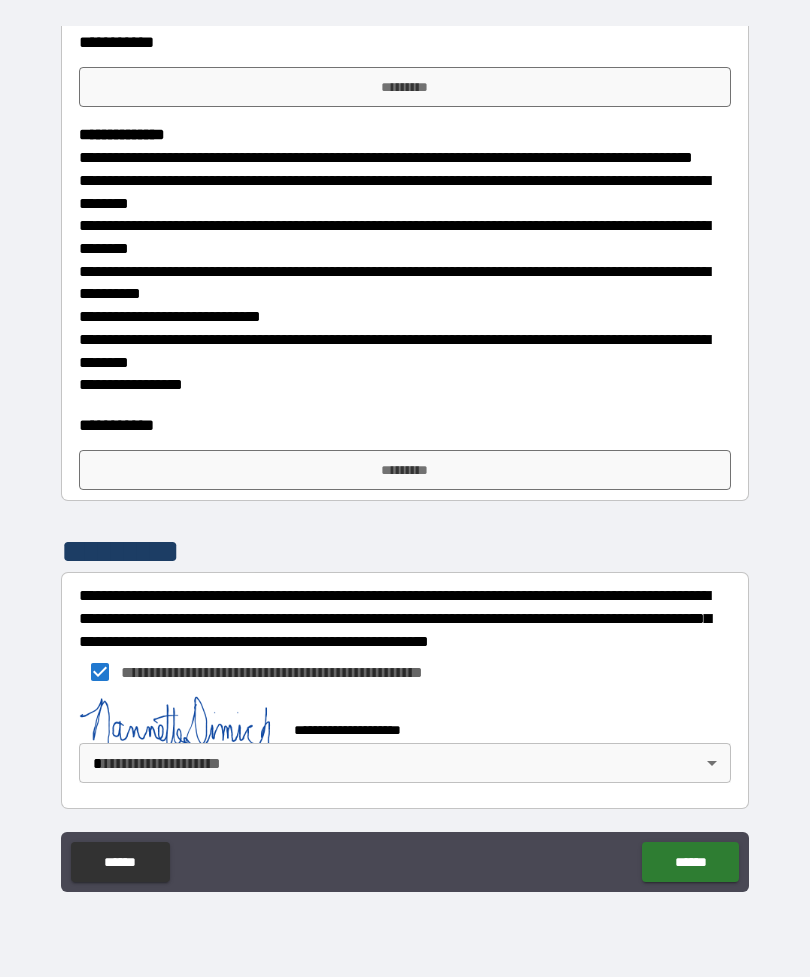 scroll, scrollTop: 2031, scrollLeft: 0, axis: vertical 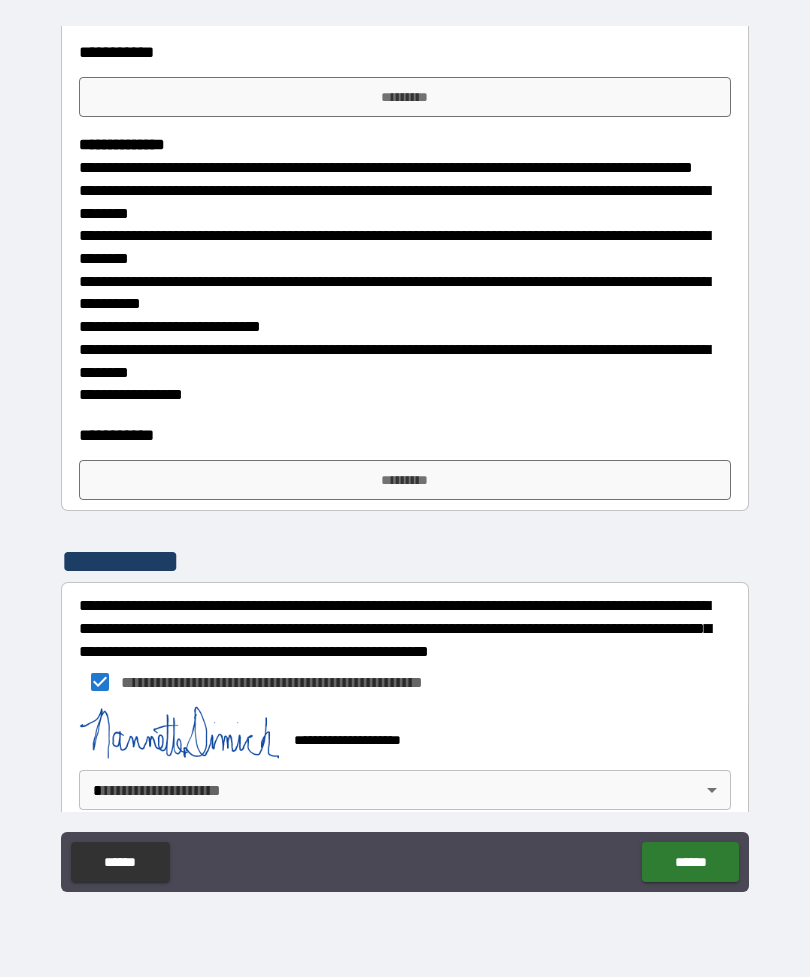 click on "**********" at bounding box center [405, 456] 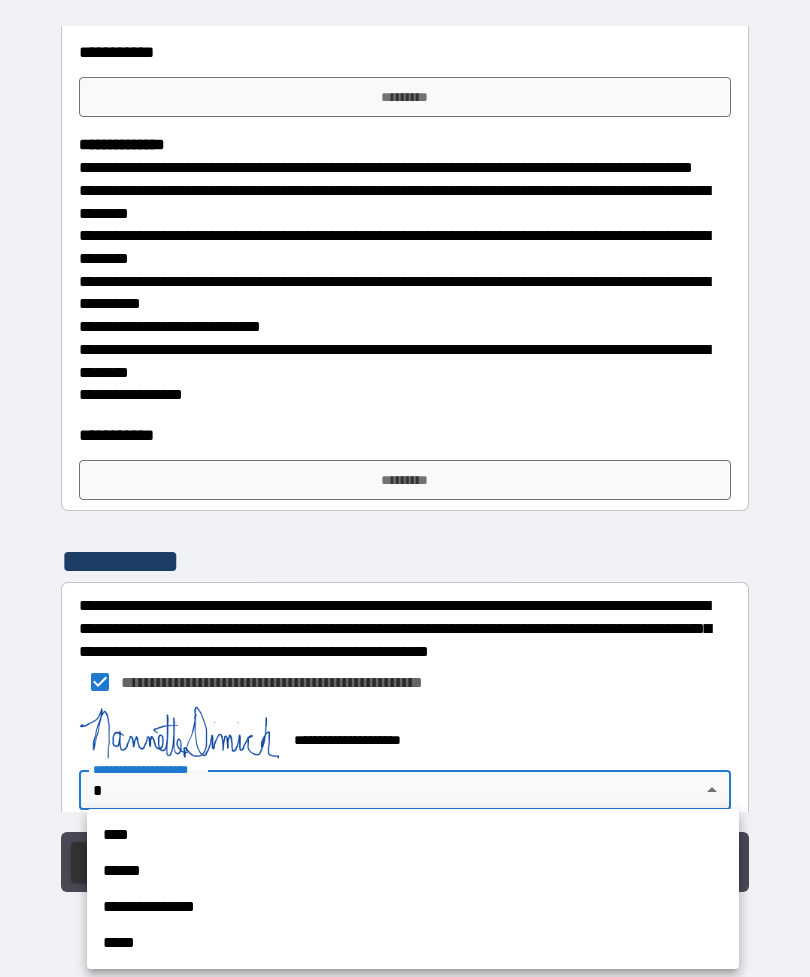 click on "****" at bounding box center [413, 835] 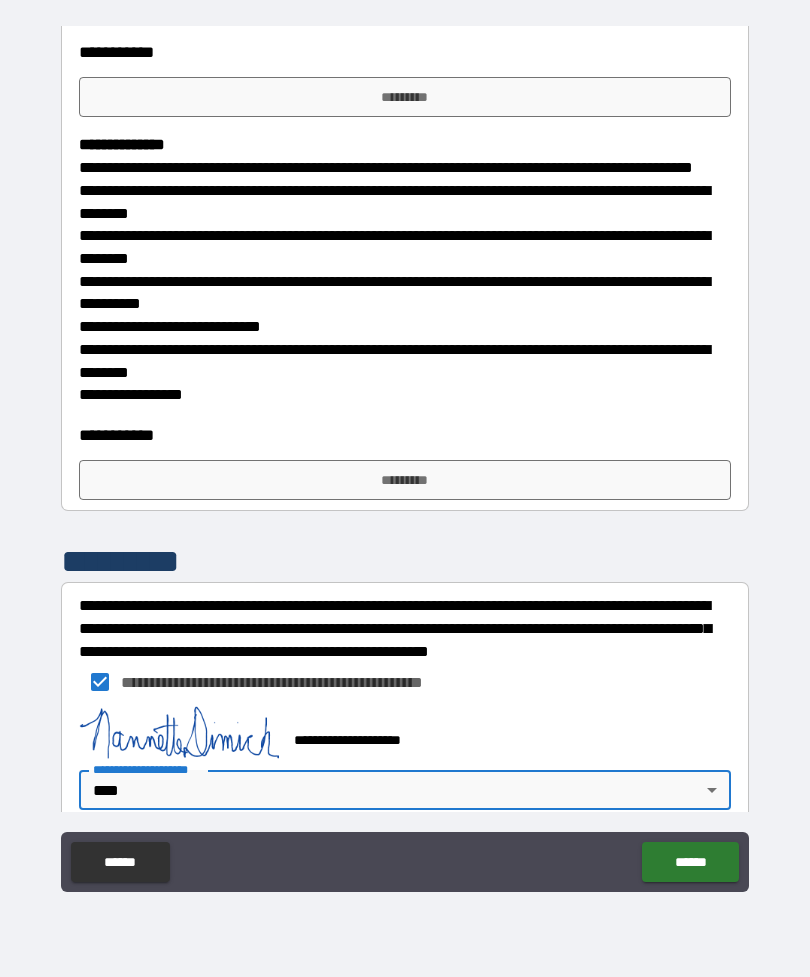click on "*********" at bounding box center (405, 480) 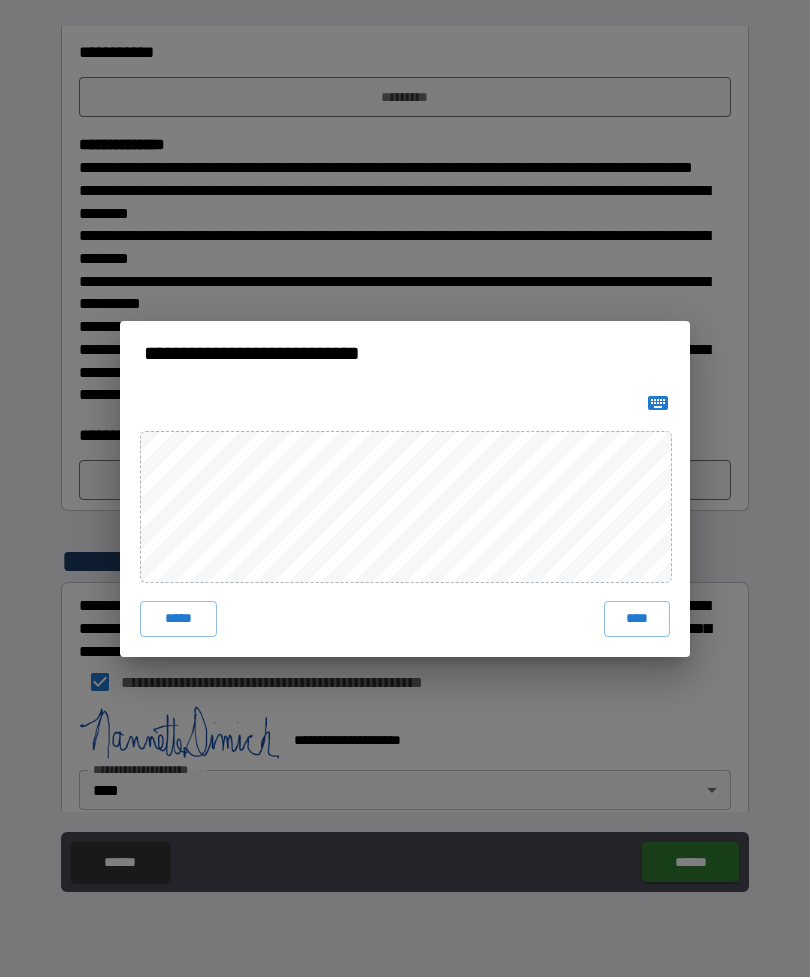click on "****" at bounding box center [637, 619] 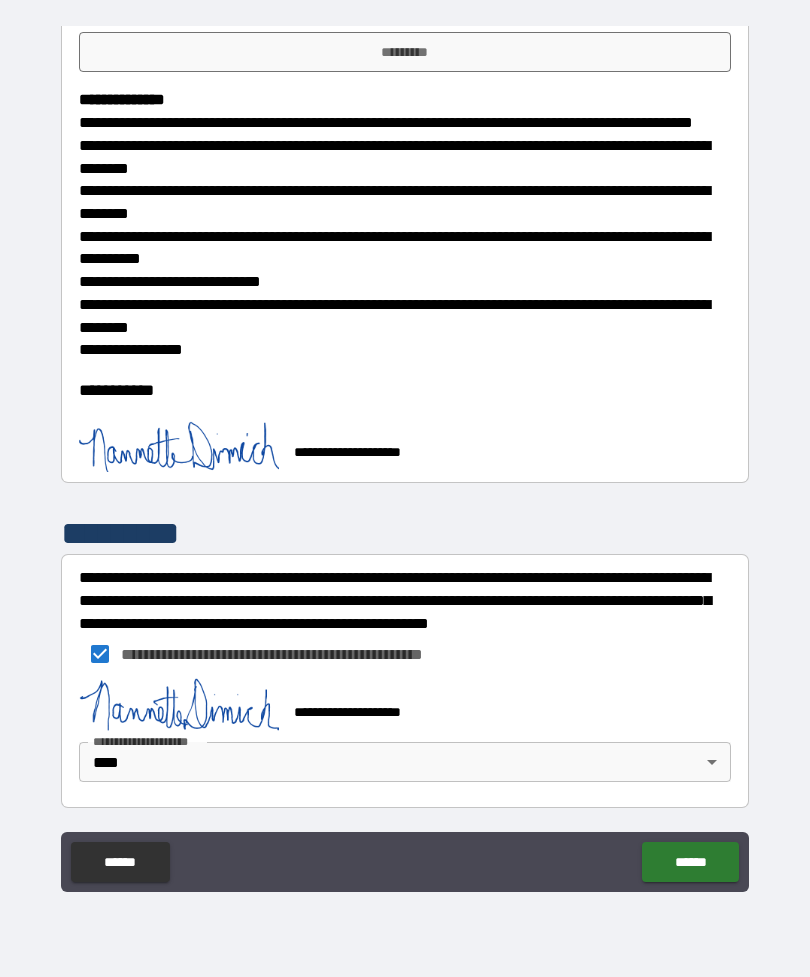 scroll, scrollTop: 2075, scrollLeft: 0, axis: vertical 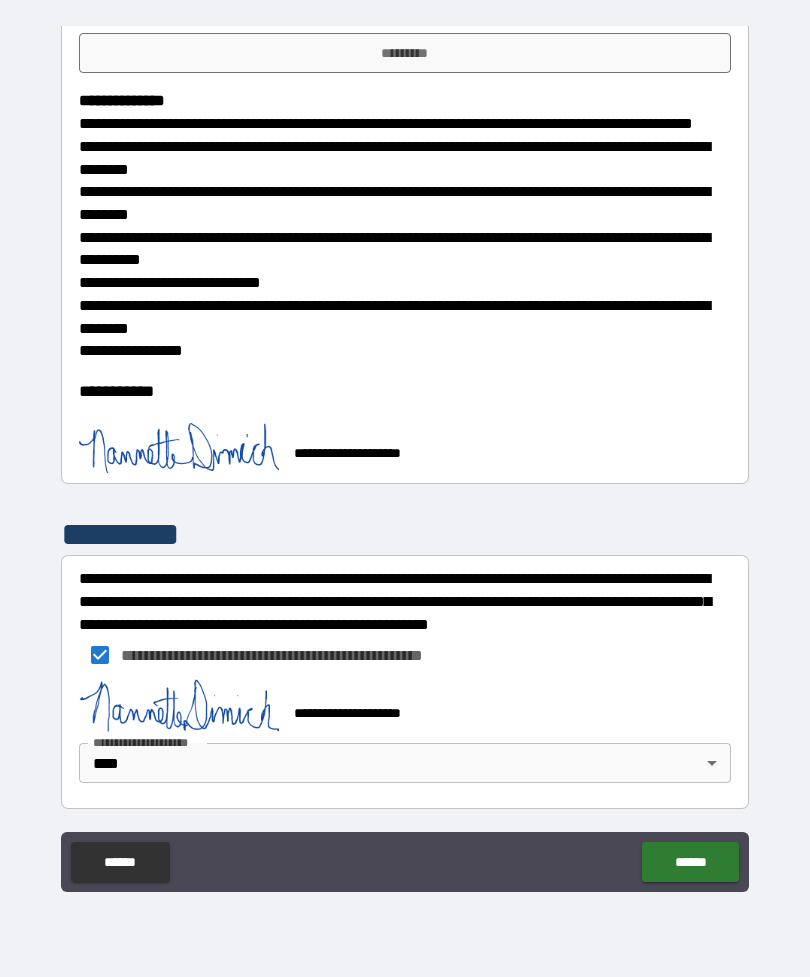 click on "******" at bounding box center (690, 862) 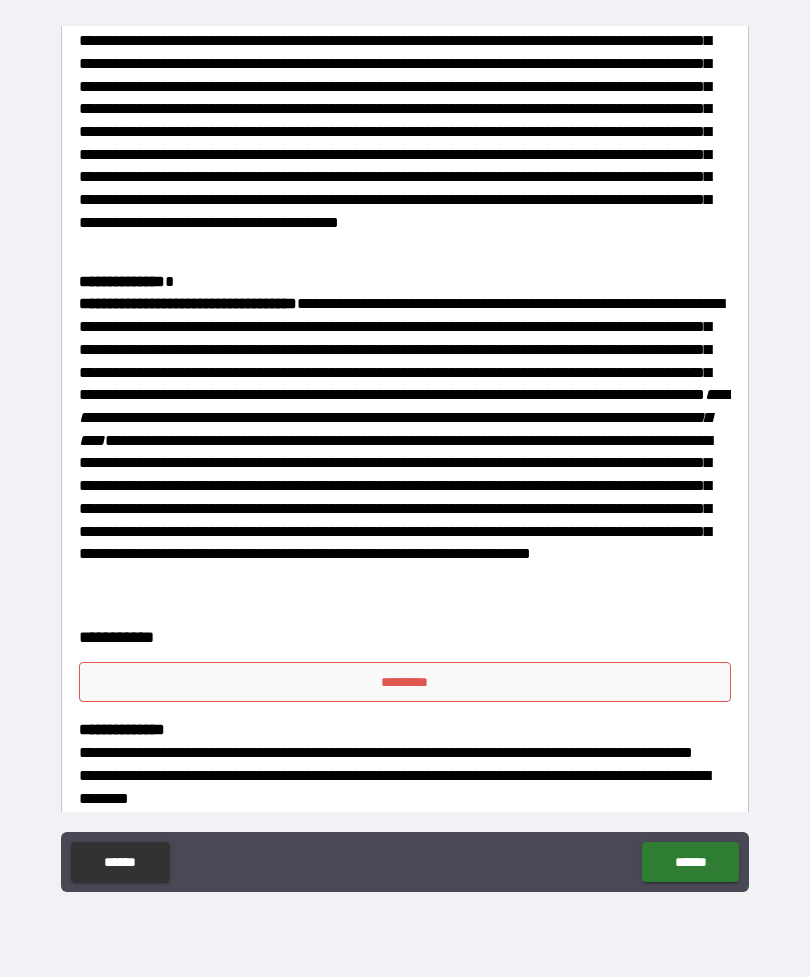 scroll, scrollTop: 1442, scrollLeft: 0, axis: vertical 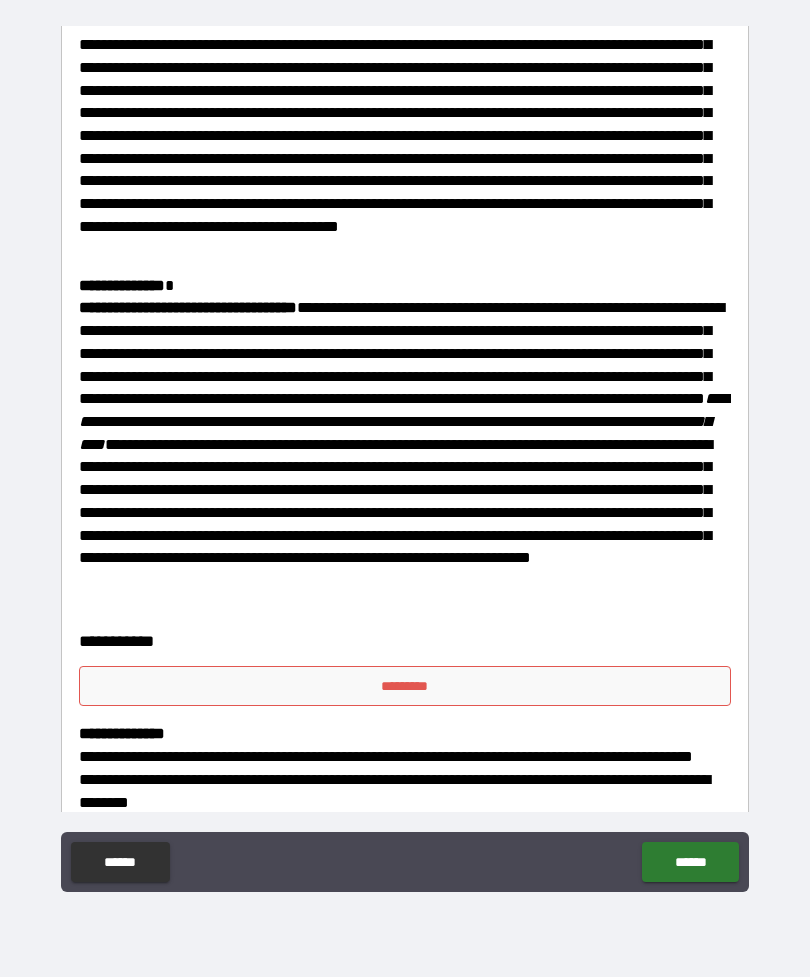 click on "*********" at bounding box center (405, 686) 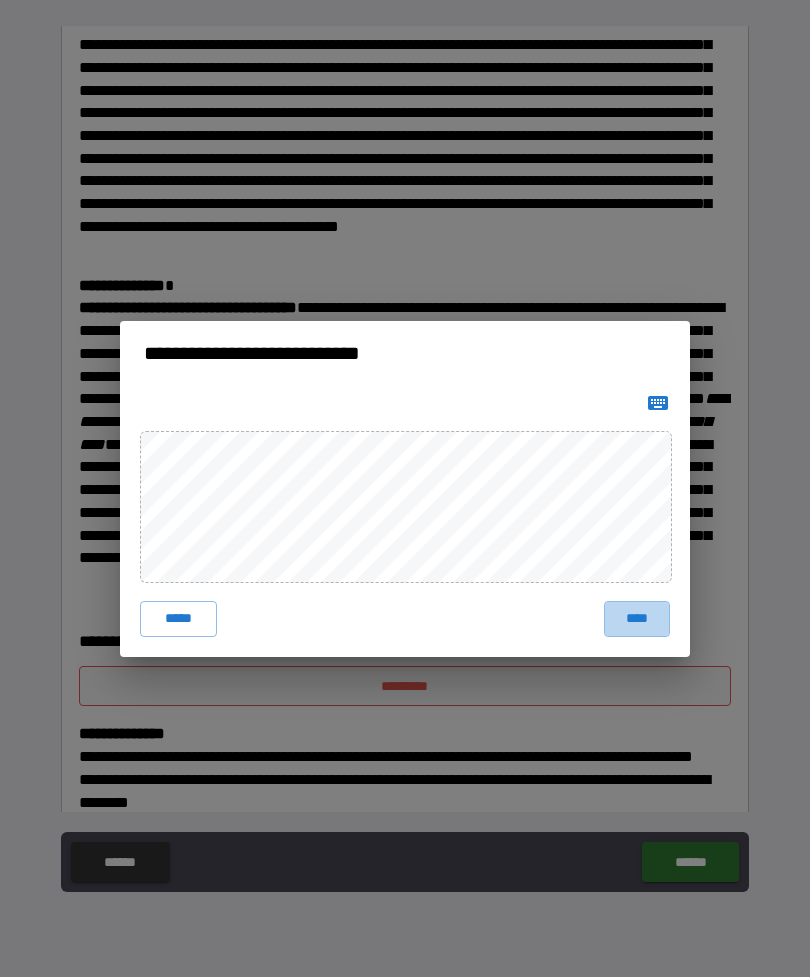 click on "****" at bounding box center [637, 619] 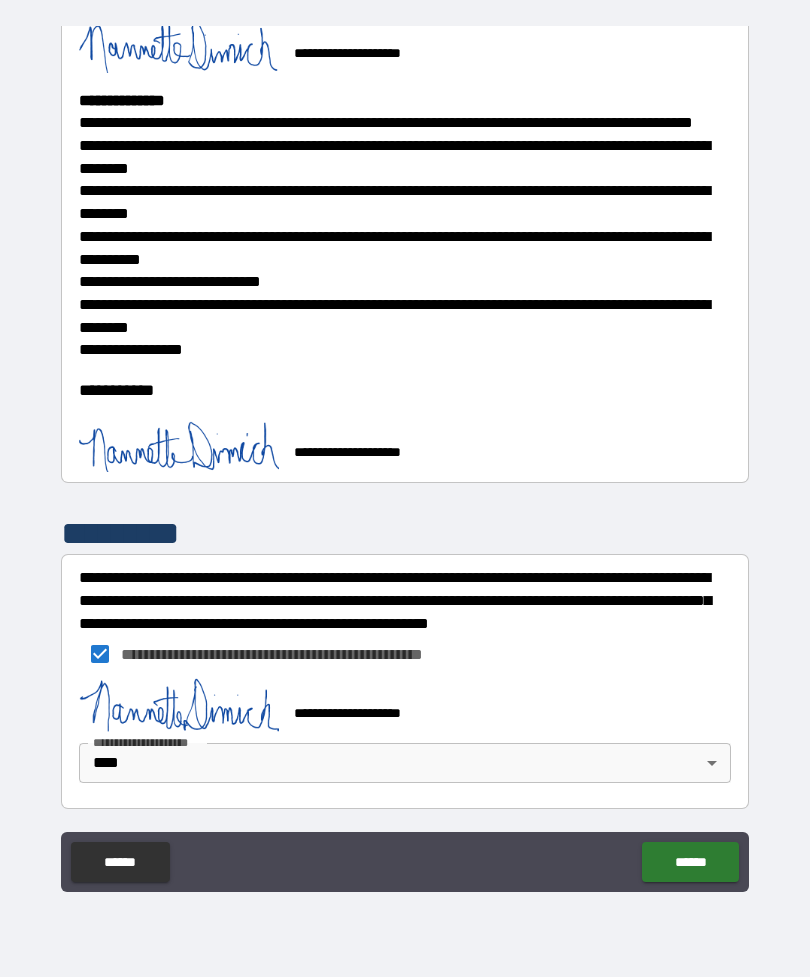 scroll, scrollTop: 2092, scrollLeft: 0, axis: vertical 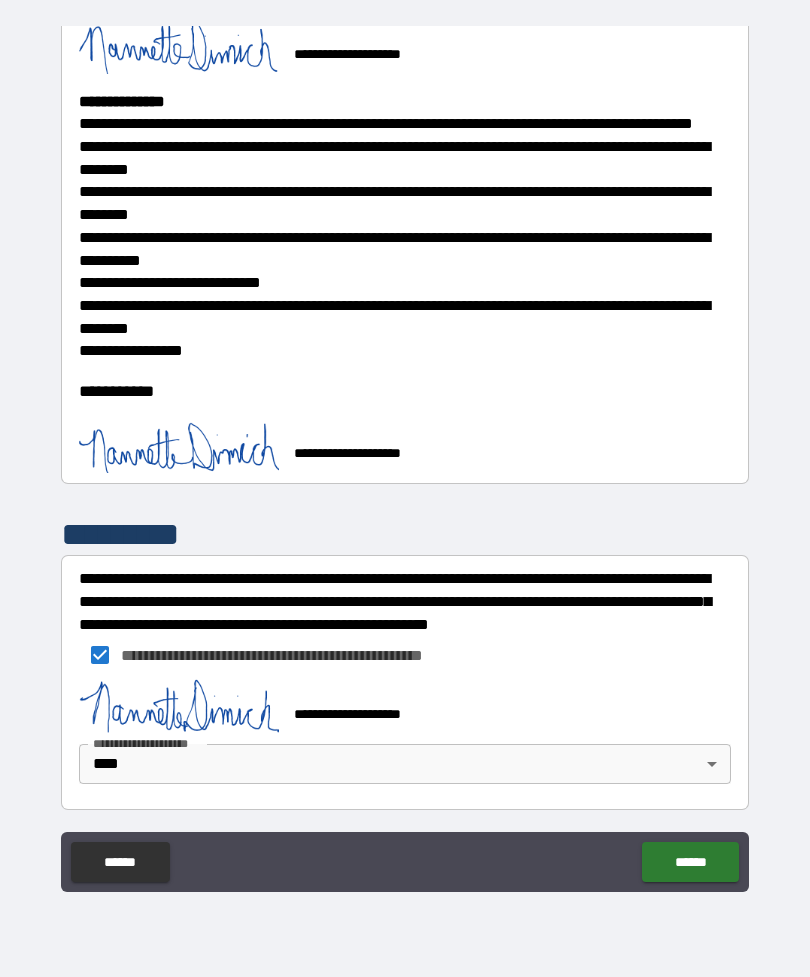 click on "******" at bounding box center (690, 862) 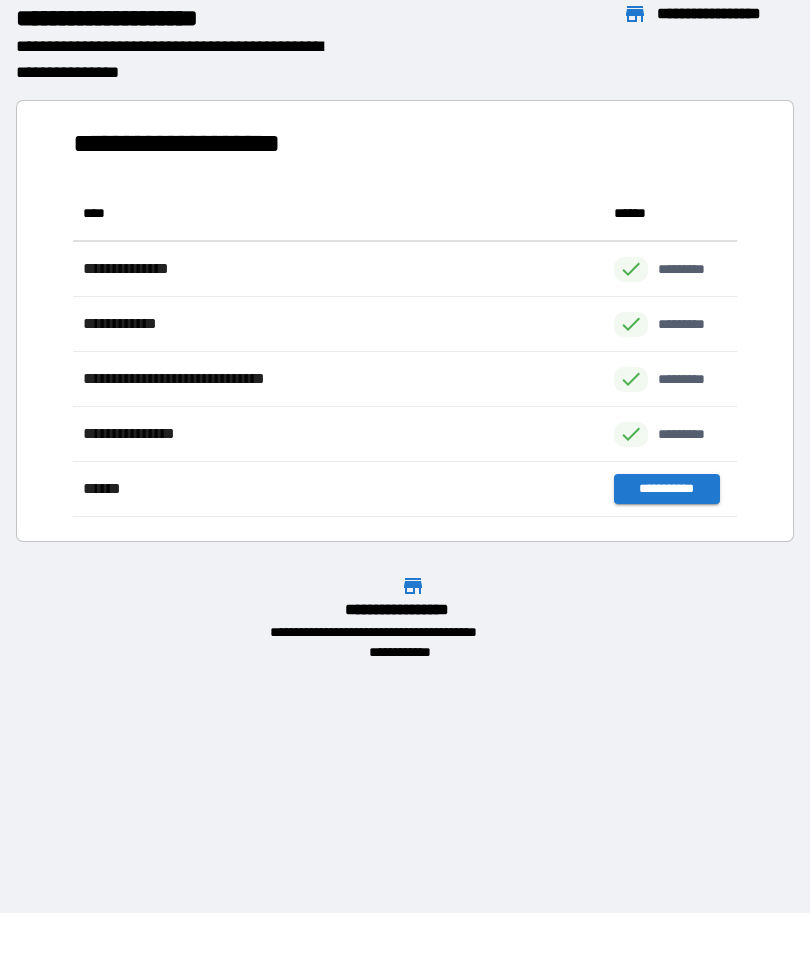 scroll, scrollTop: 1, scrollLeft: 1, axis: both 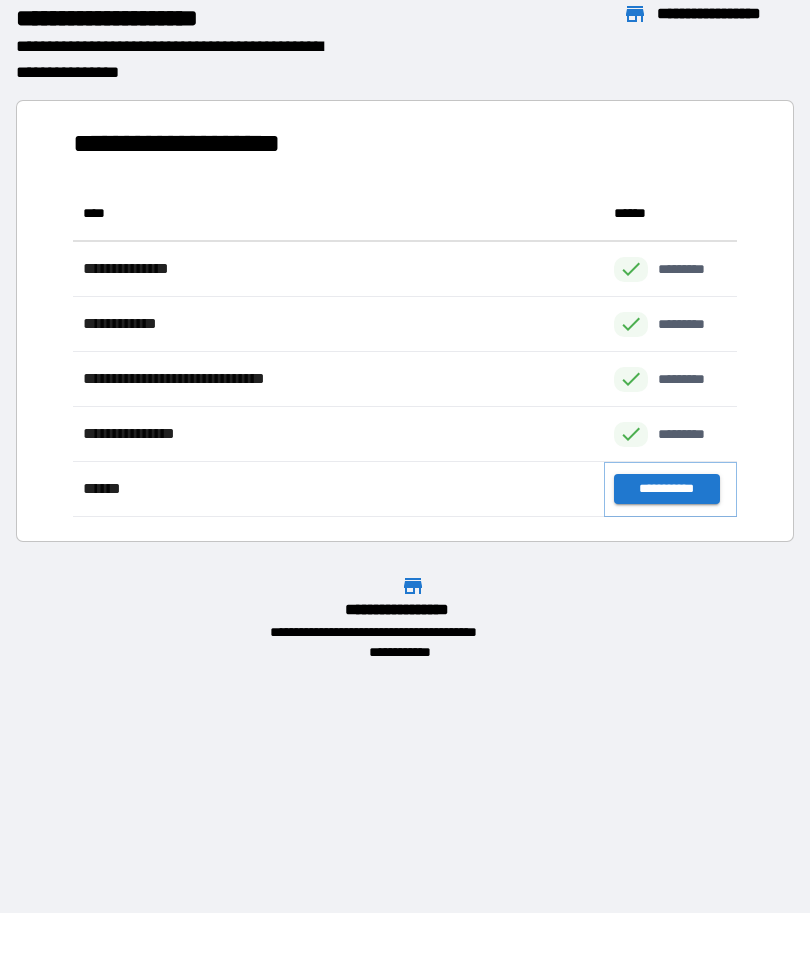 click on "**********" at bounding box center [666, 489] 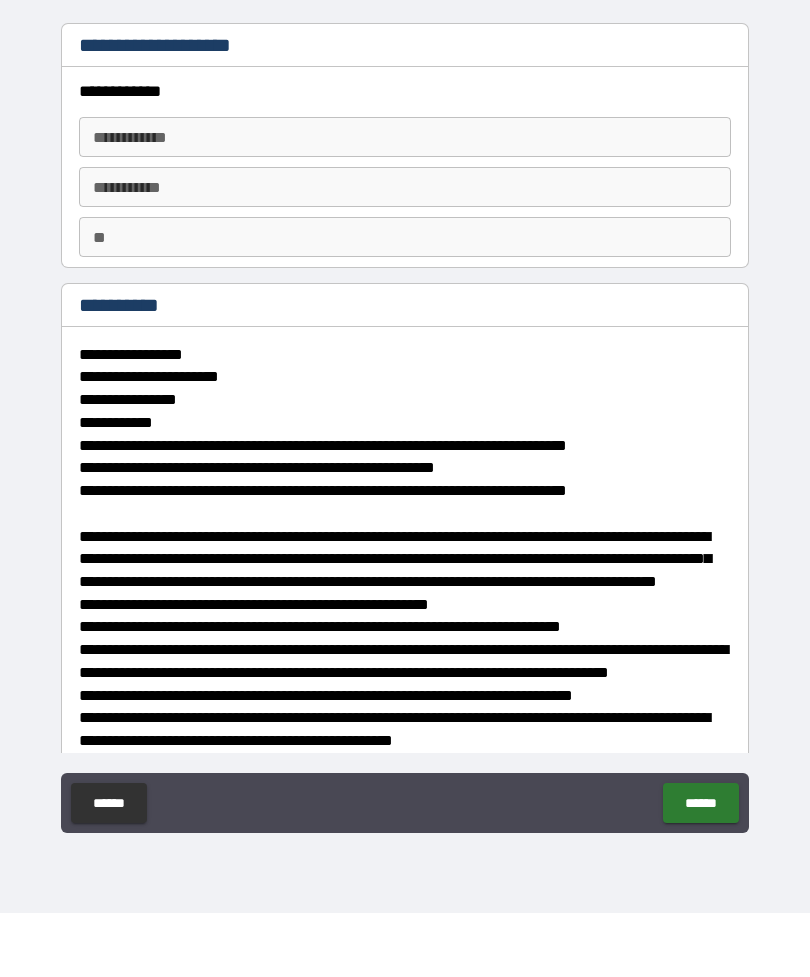 type on "*" 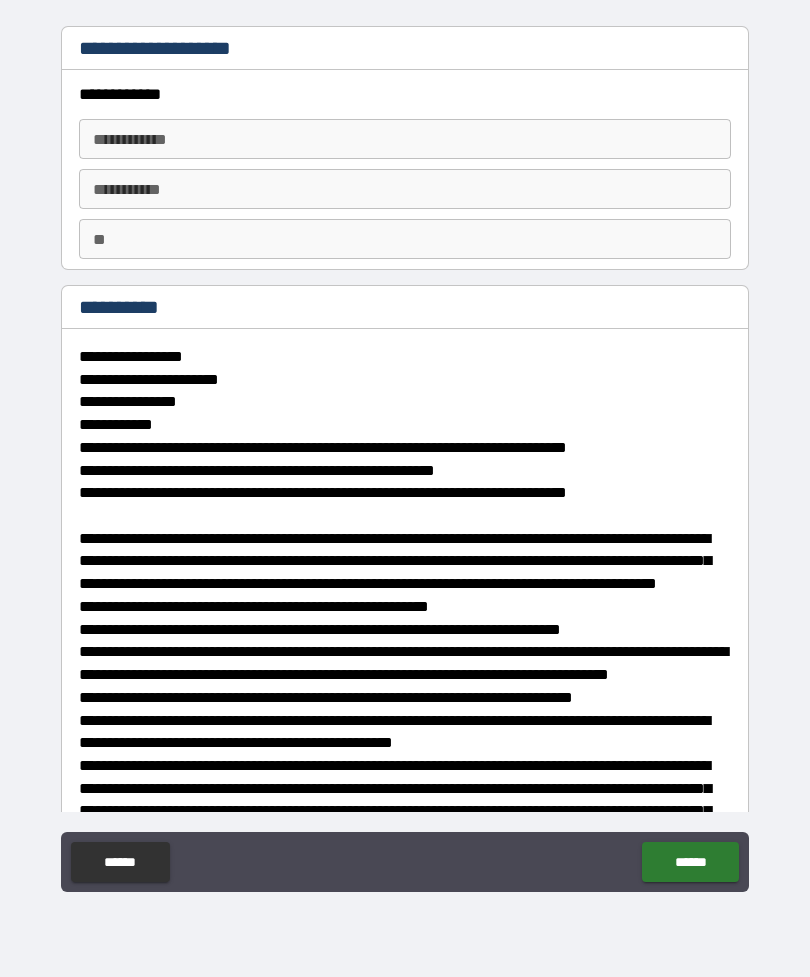 click on "**********" at bounding box center [405, 139] 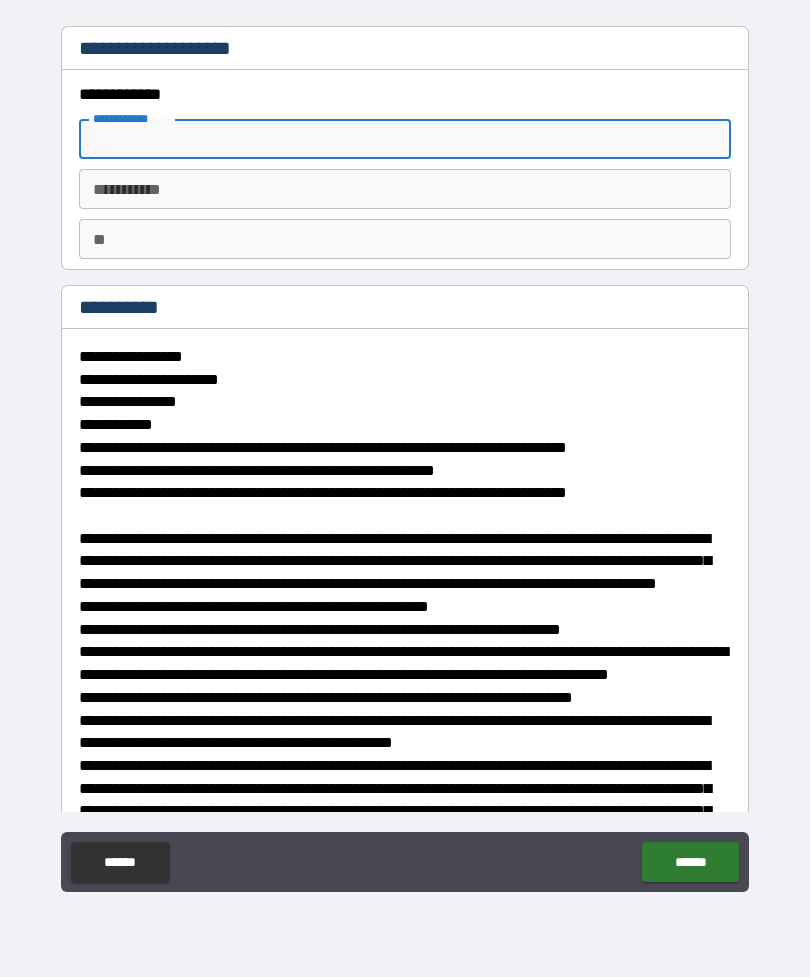 type on "*" 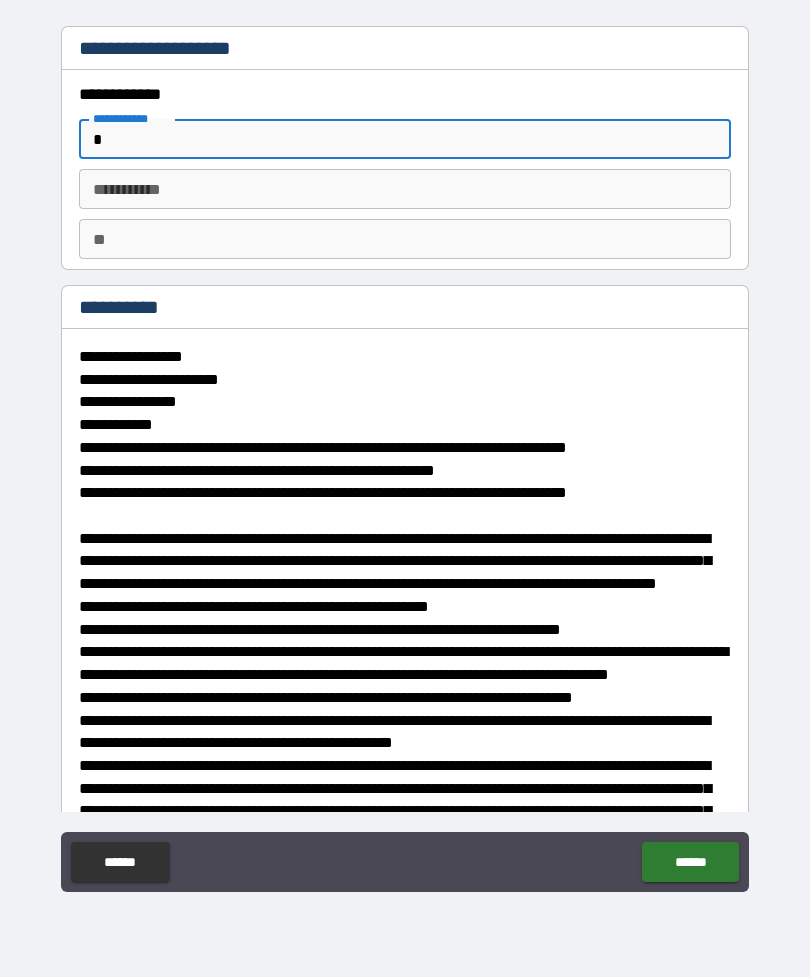 type on "*" 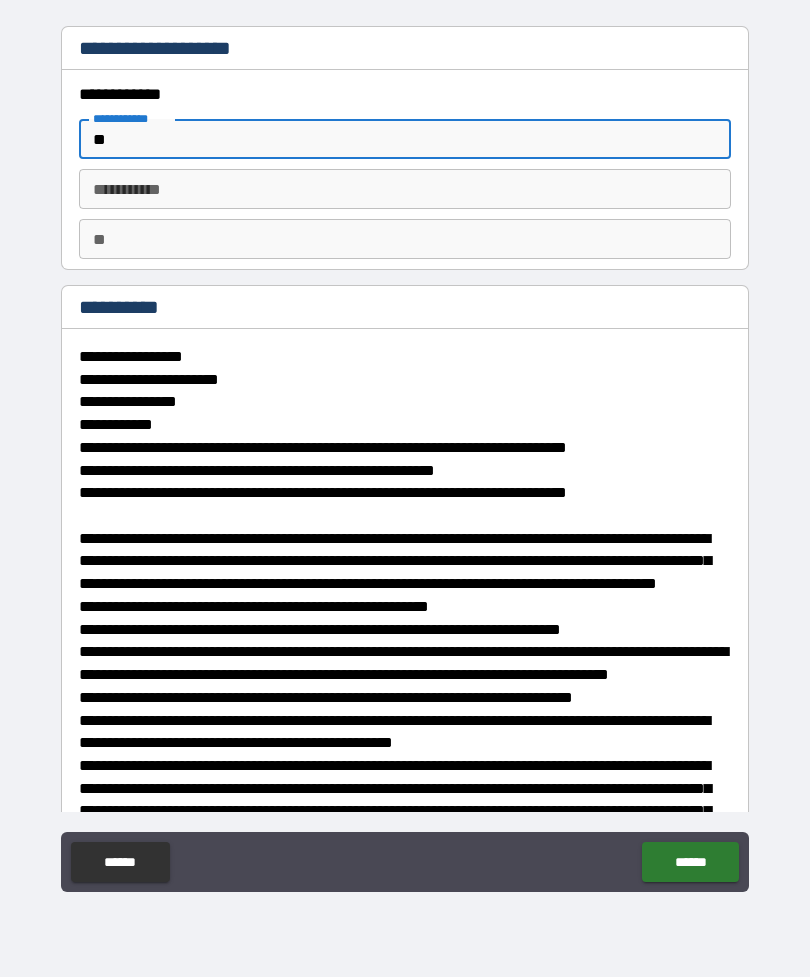 type on "*" 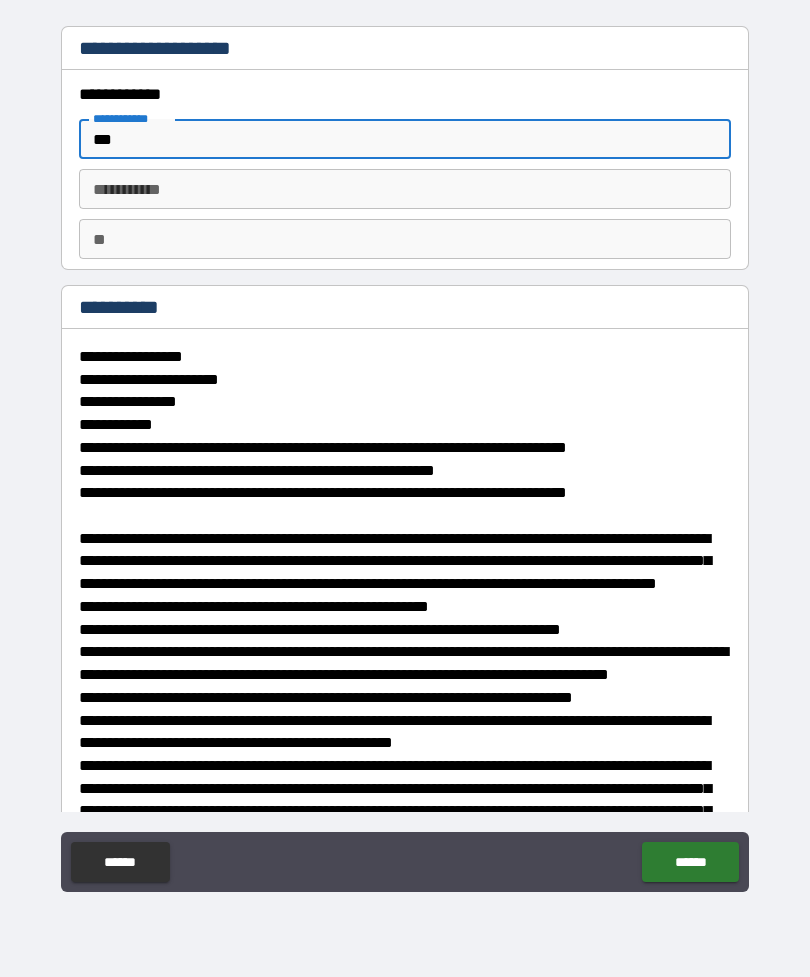 type on "*" 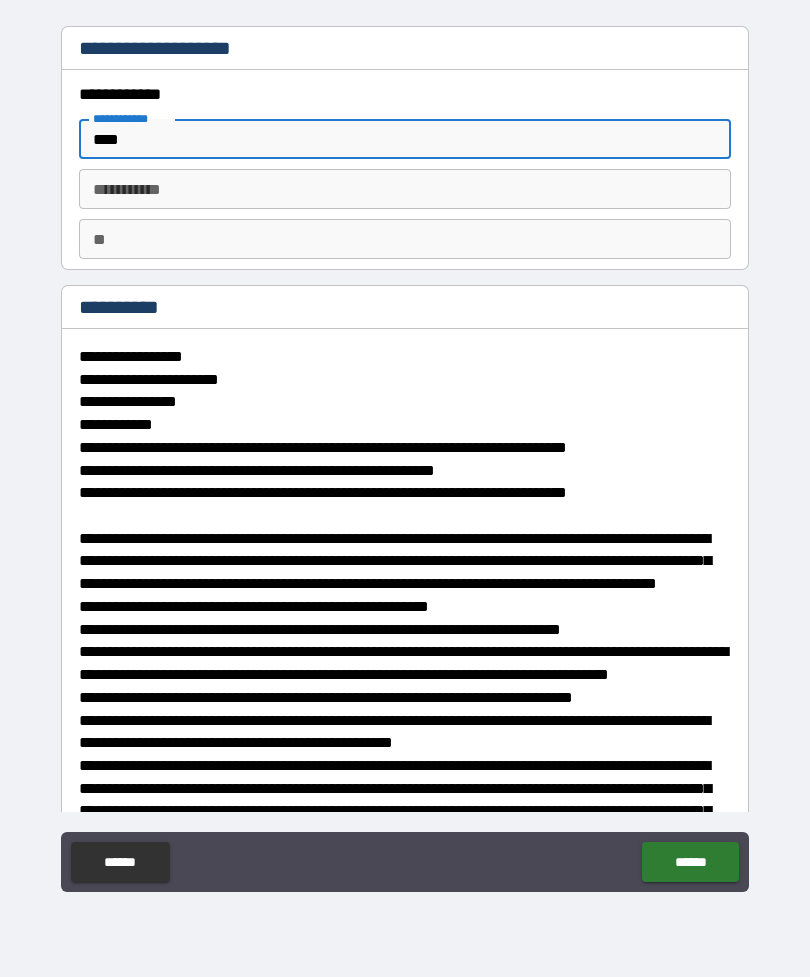 type on "*" 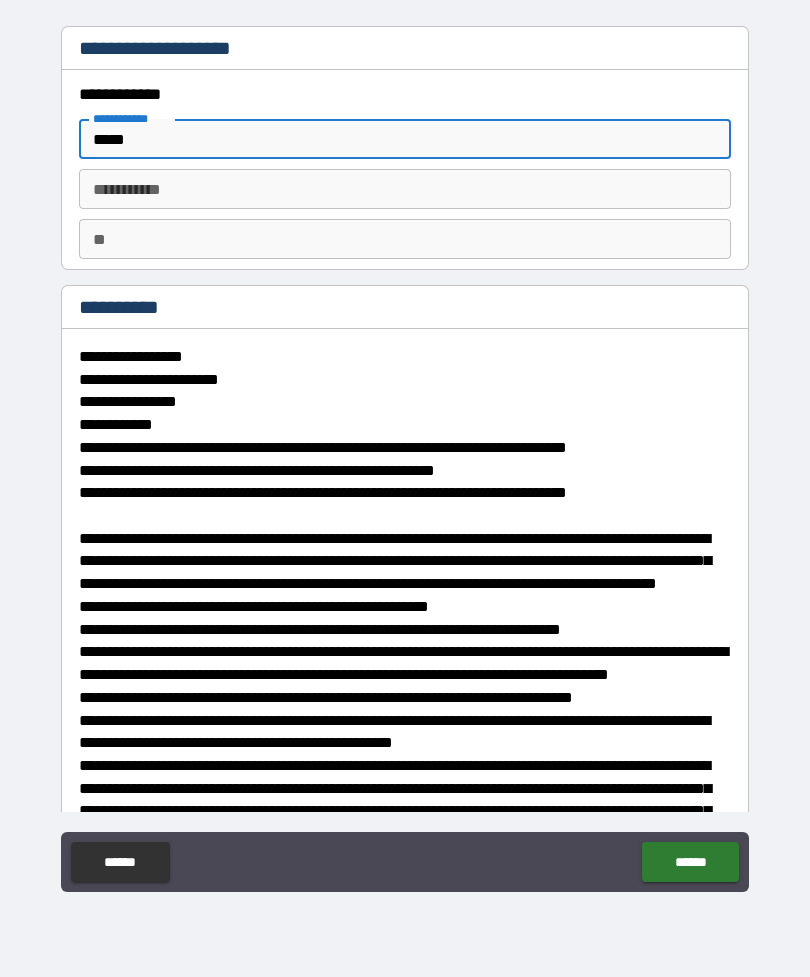 type on "*" 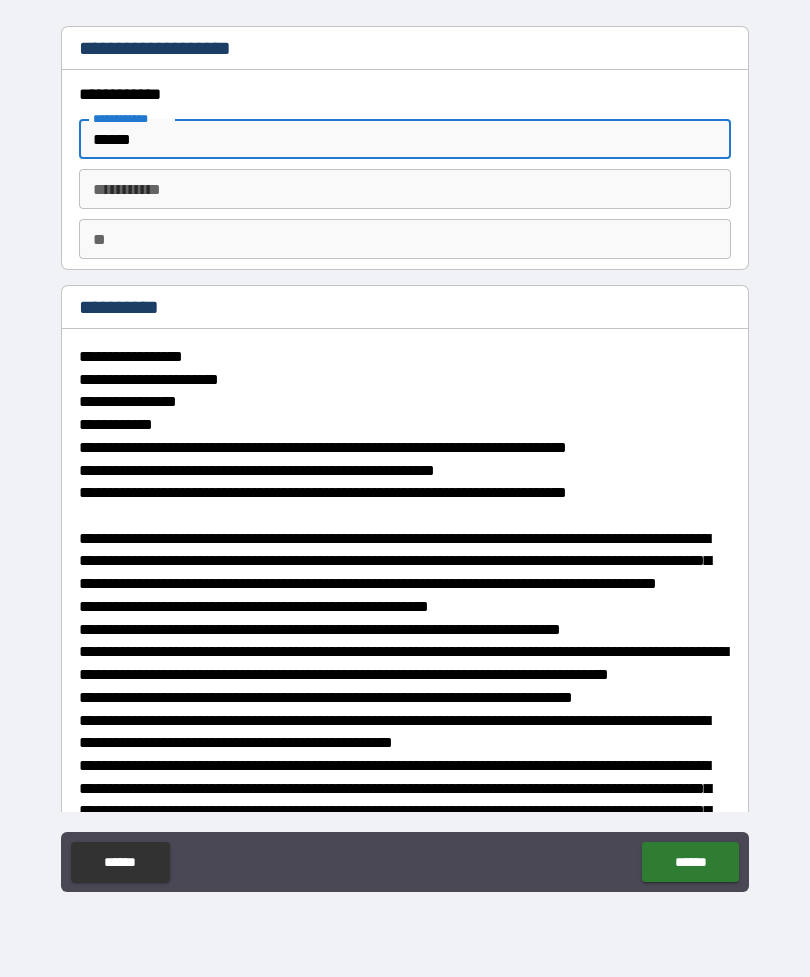 type on "*" 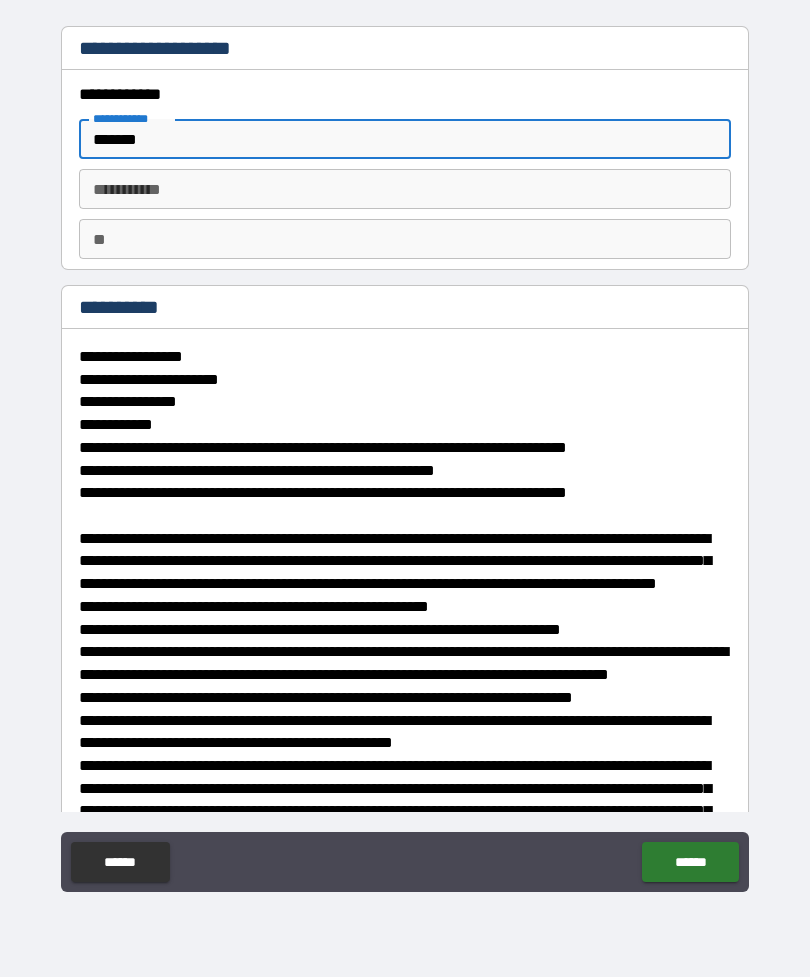 type on "*" 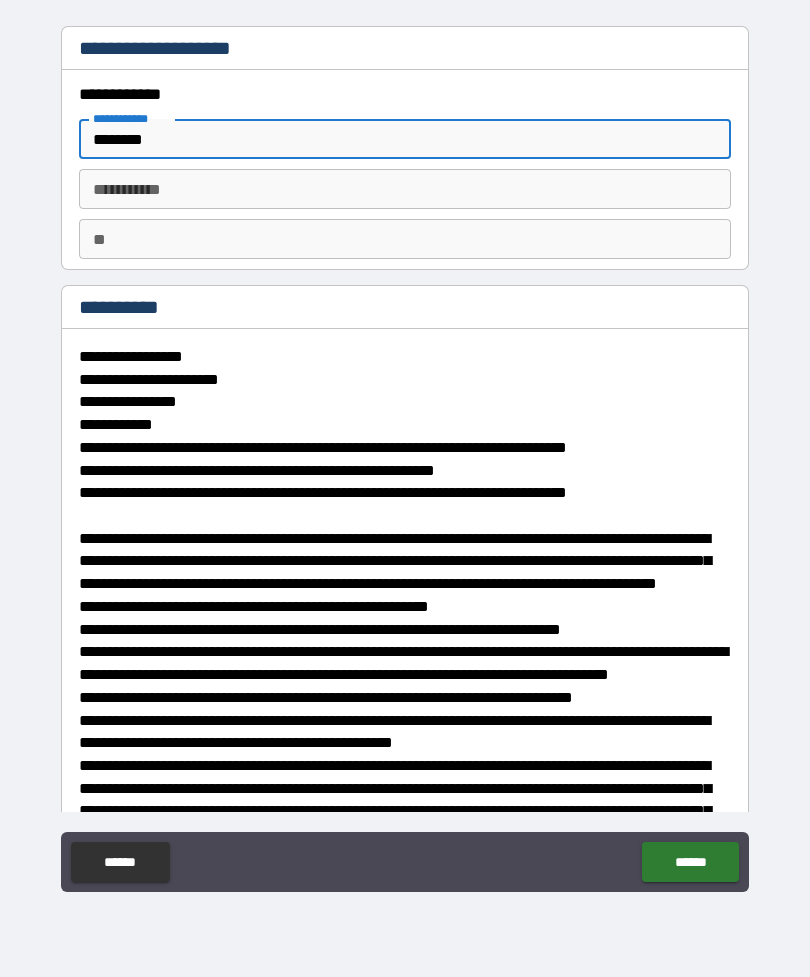 type on "*" 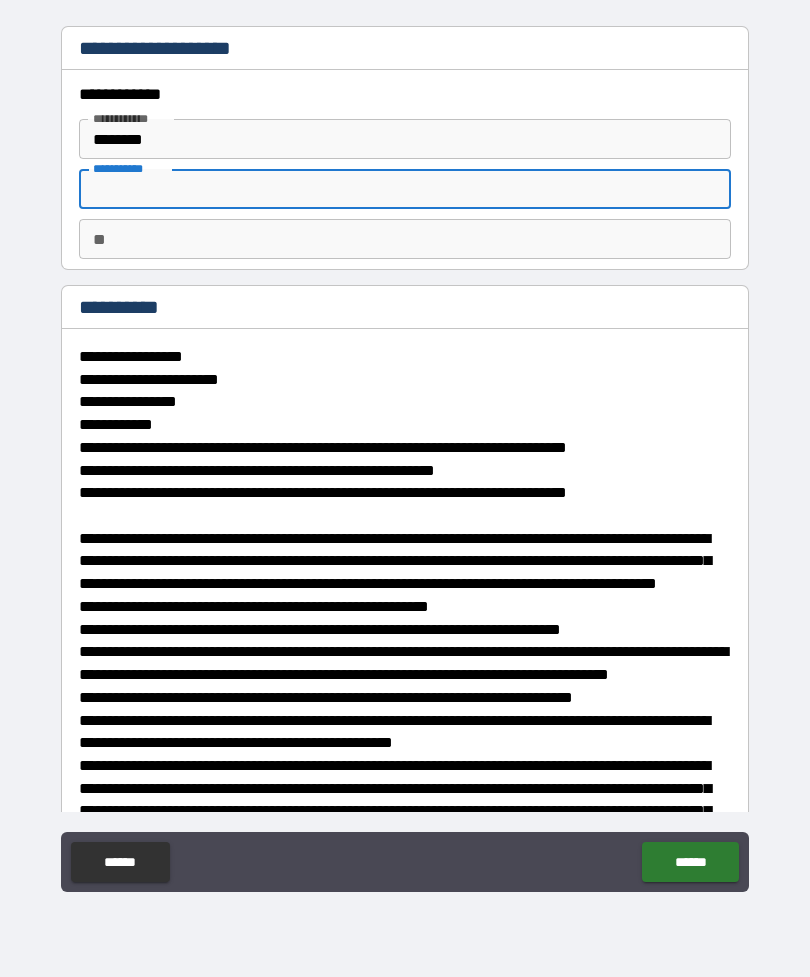 type on "*" 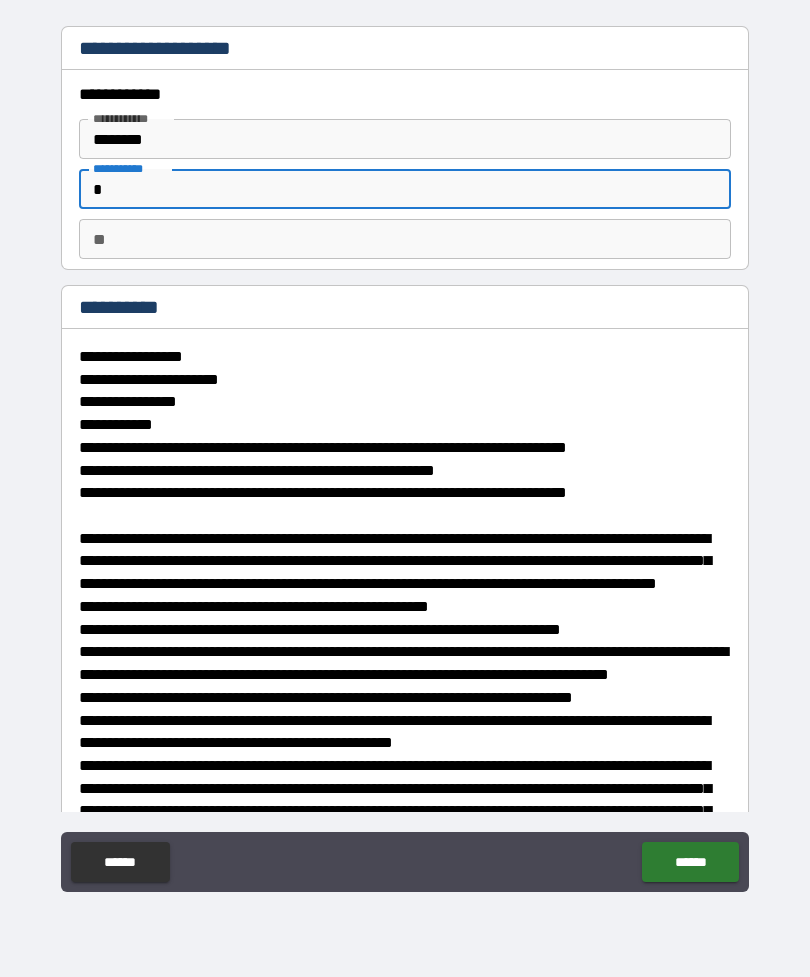 type on "*" 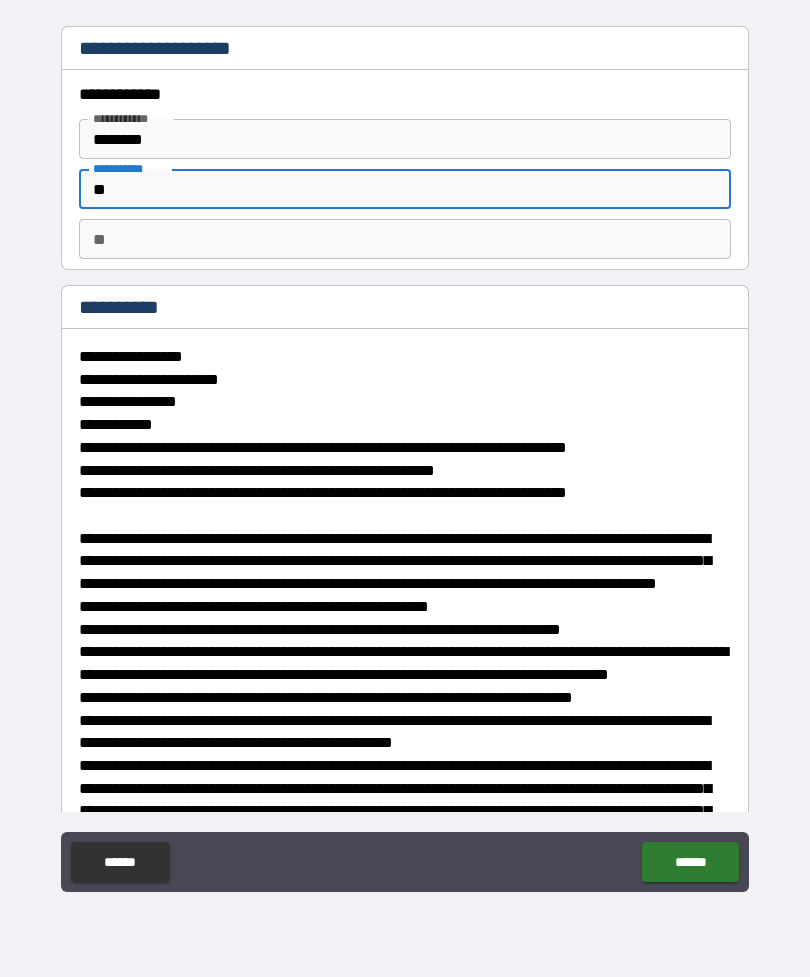 type on "*" 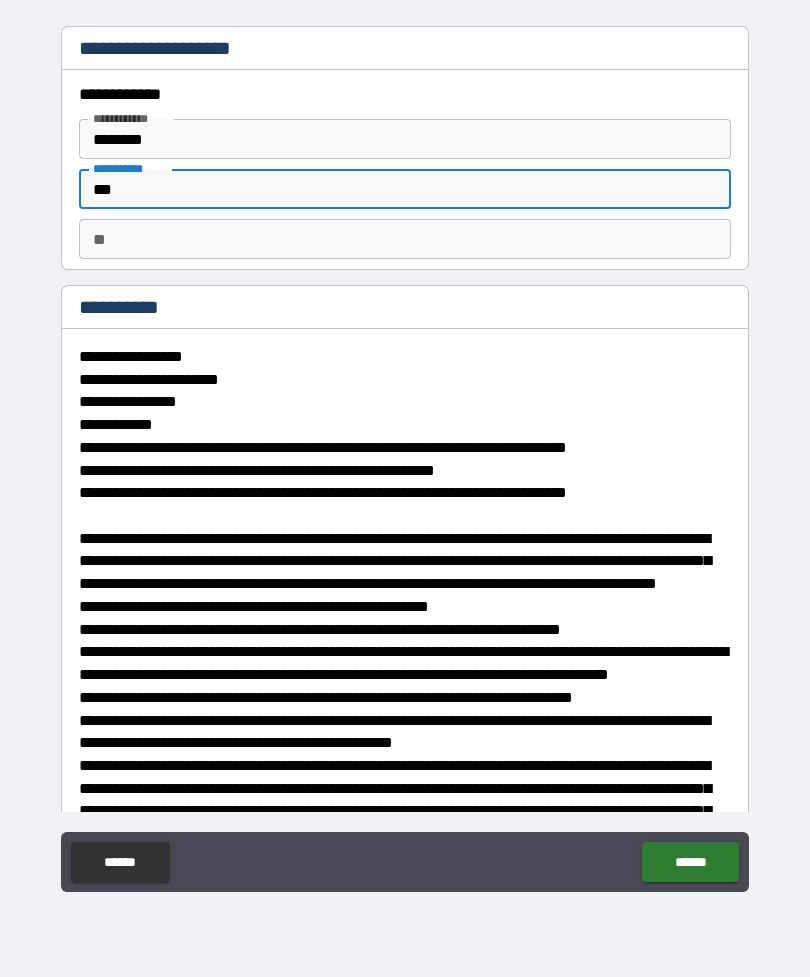 type on "*" 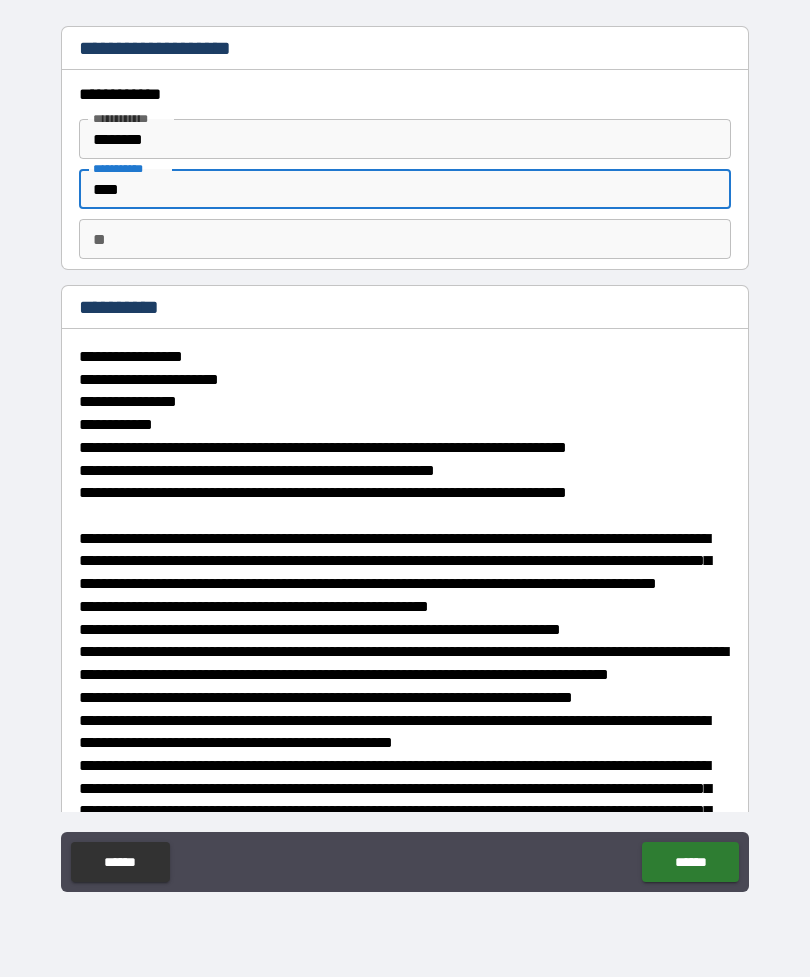 type on "*" 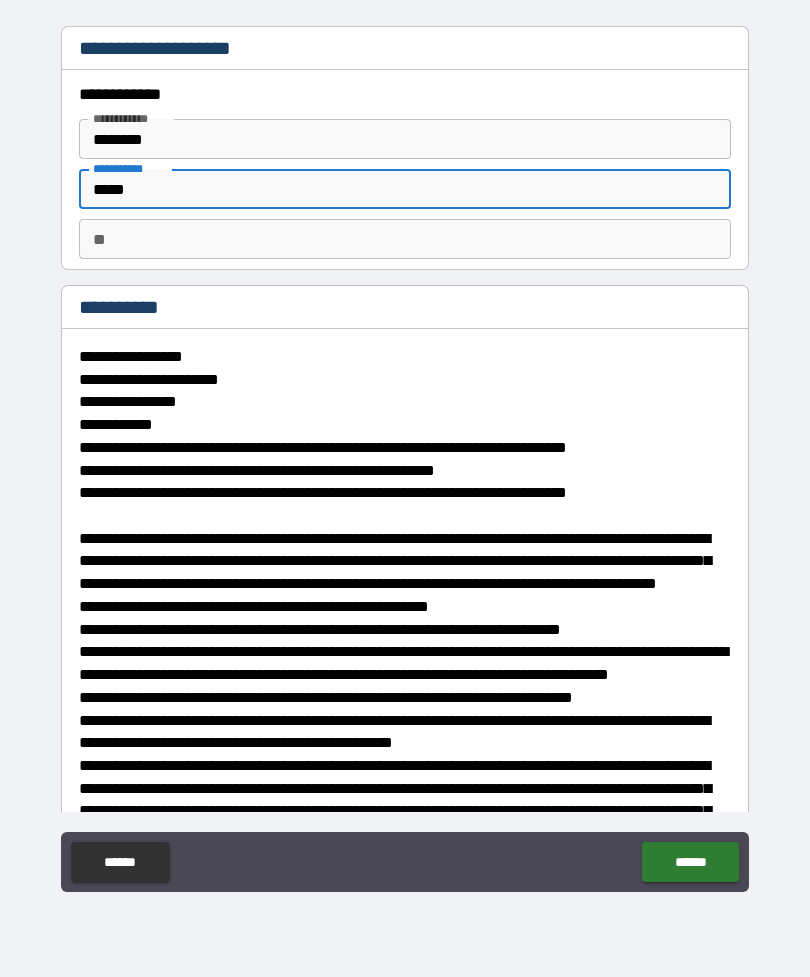 type on "*" 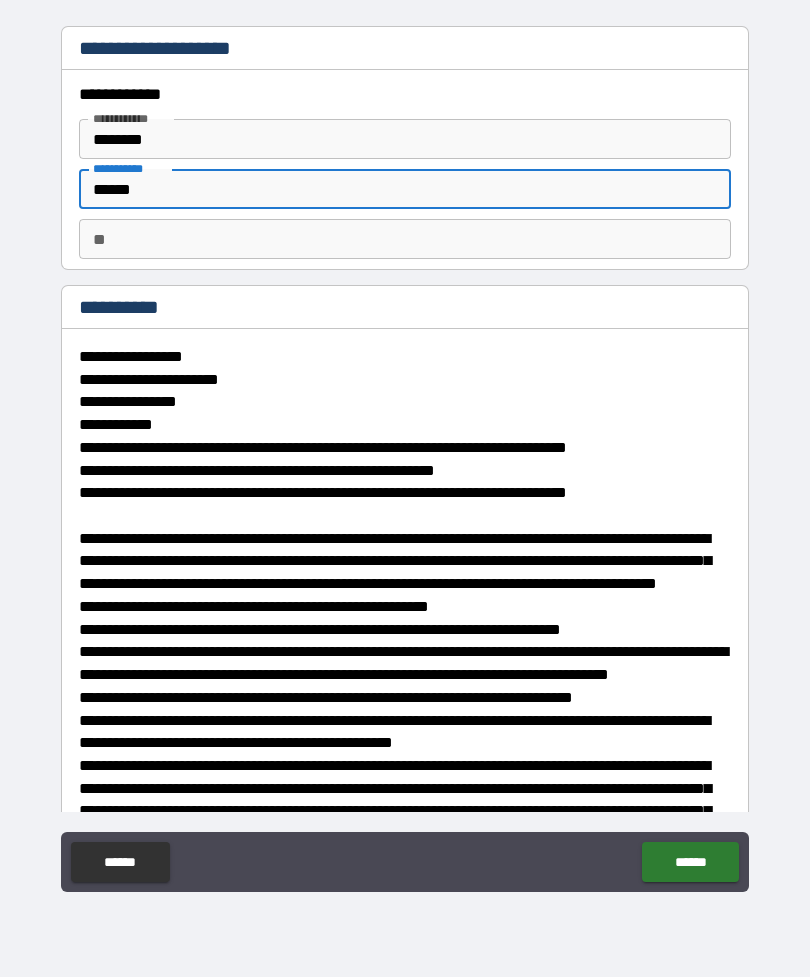 type on "*" 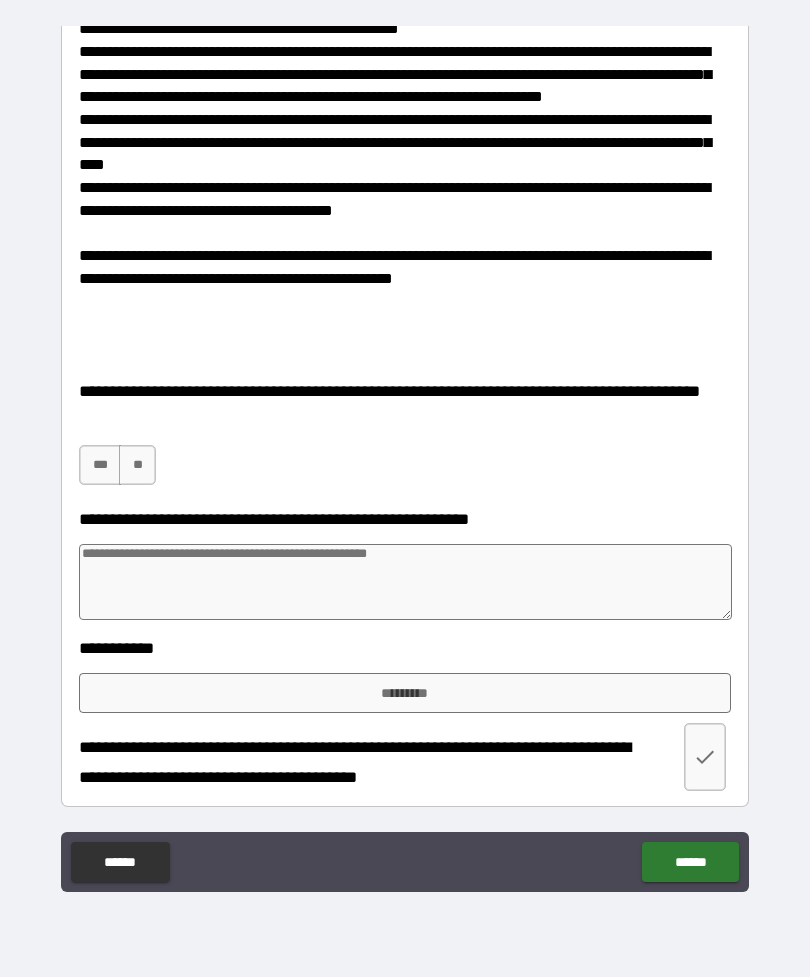 scroll, scrollTop: 805, scrollLeft: 0, axis: vertical 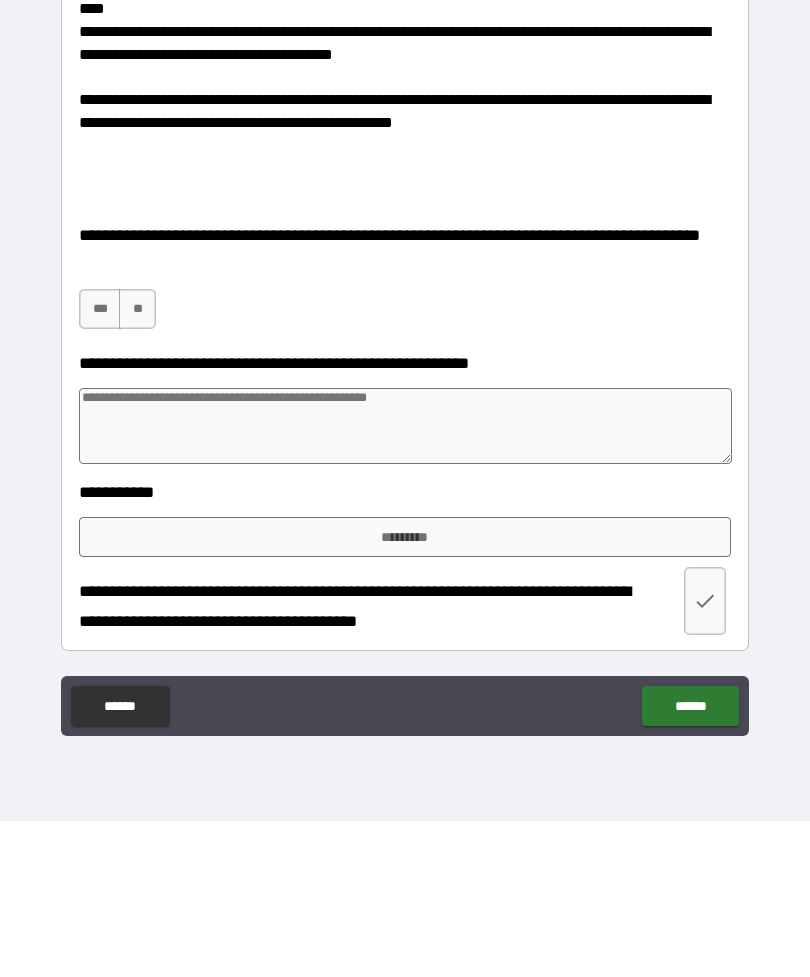type on "******" 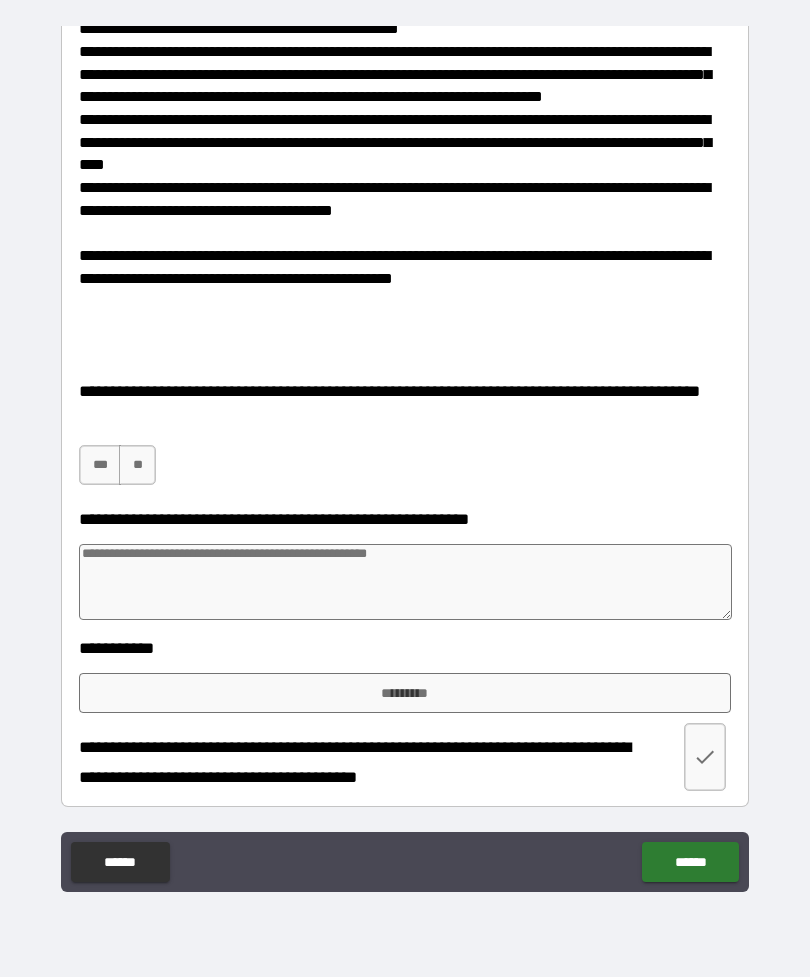 type on "*" 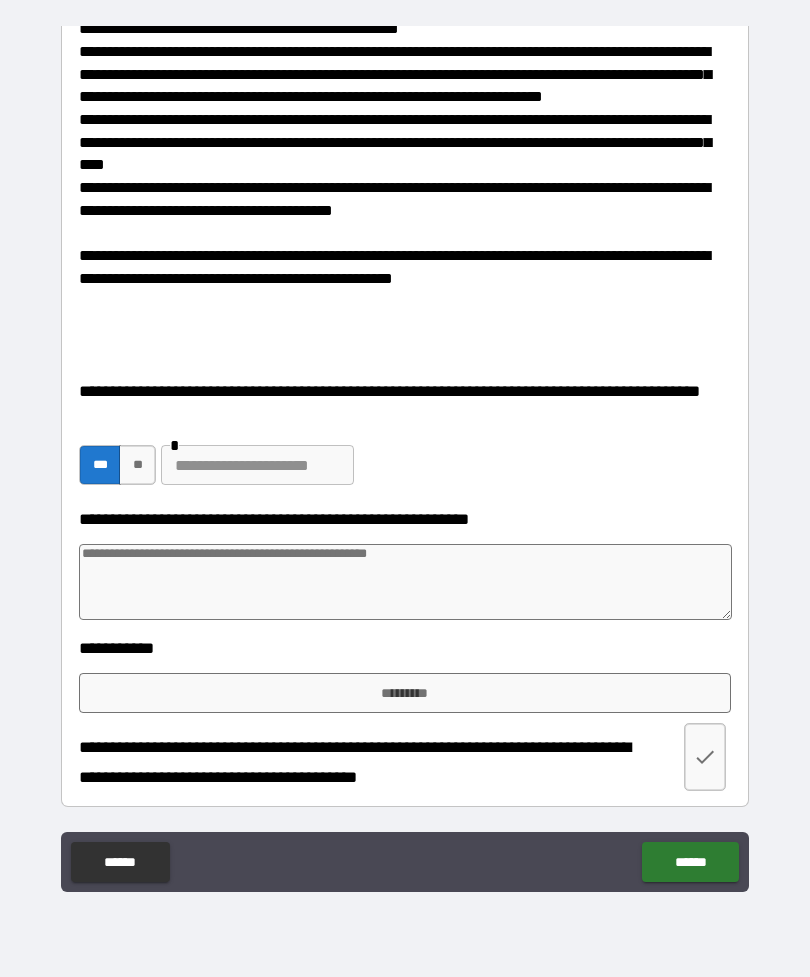 click at bounding box center [405, 582] 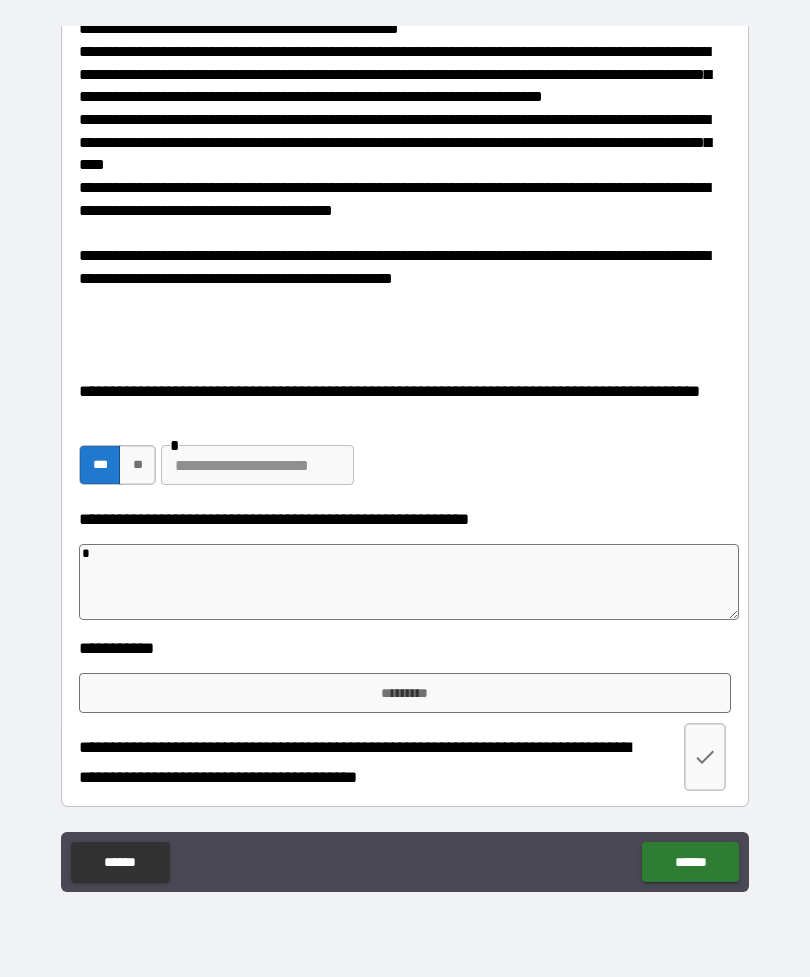 type on "*" 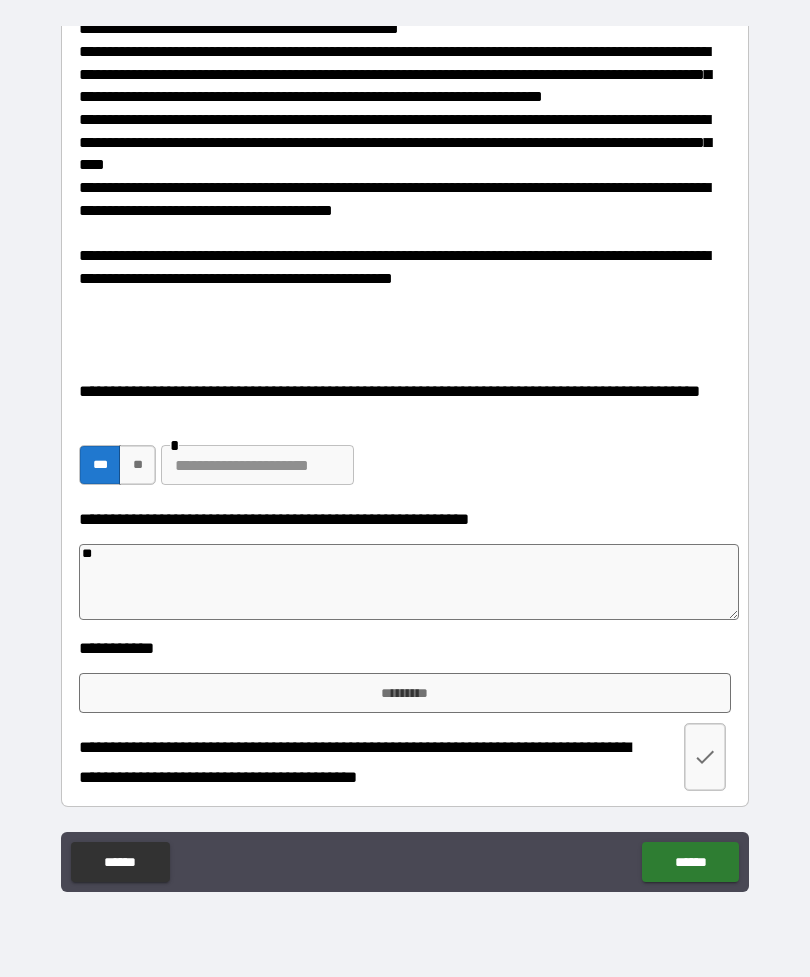type on "*" 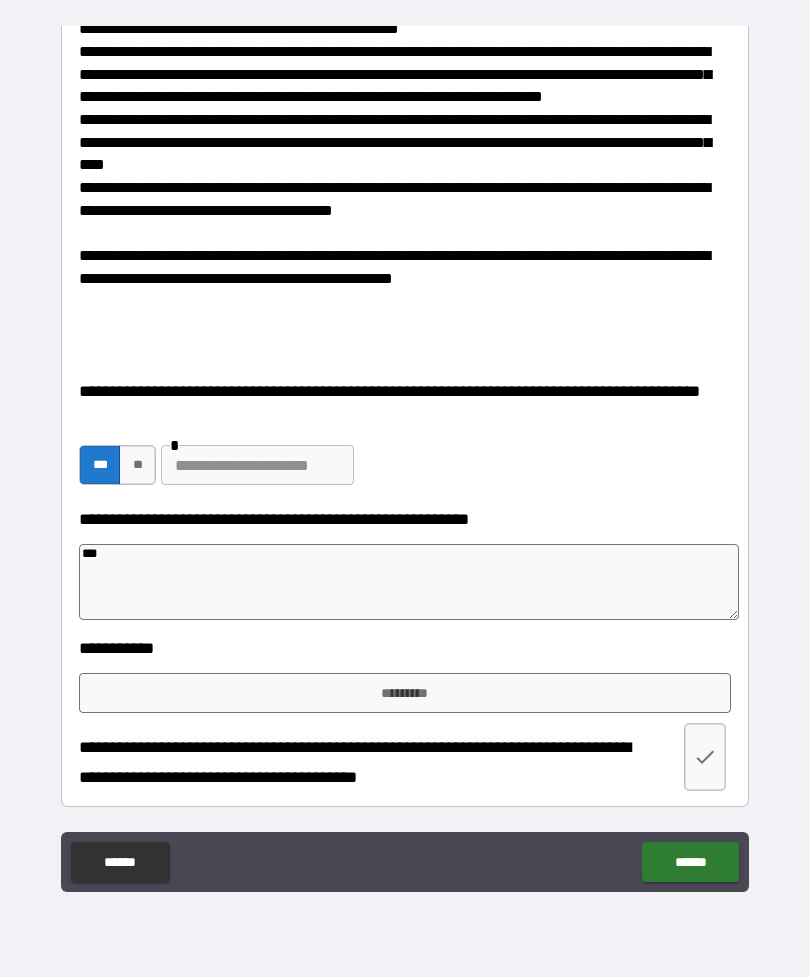 type on "*" 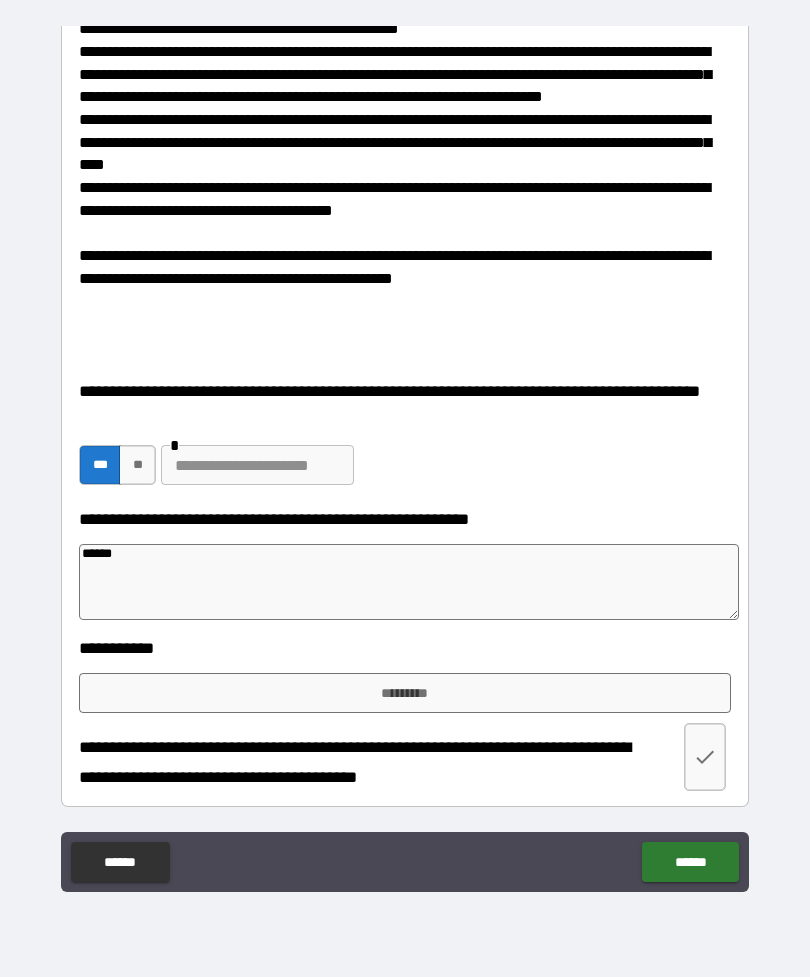 type on "******" 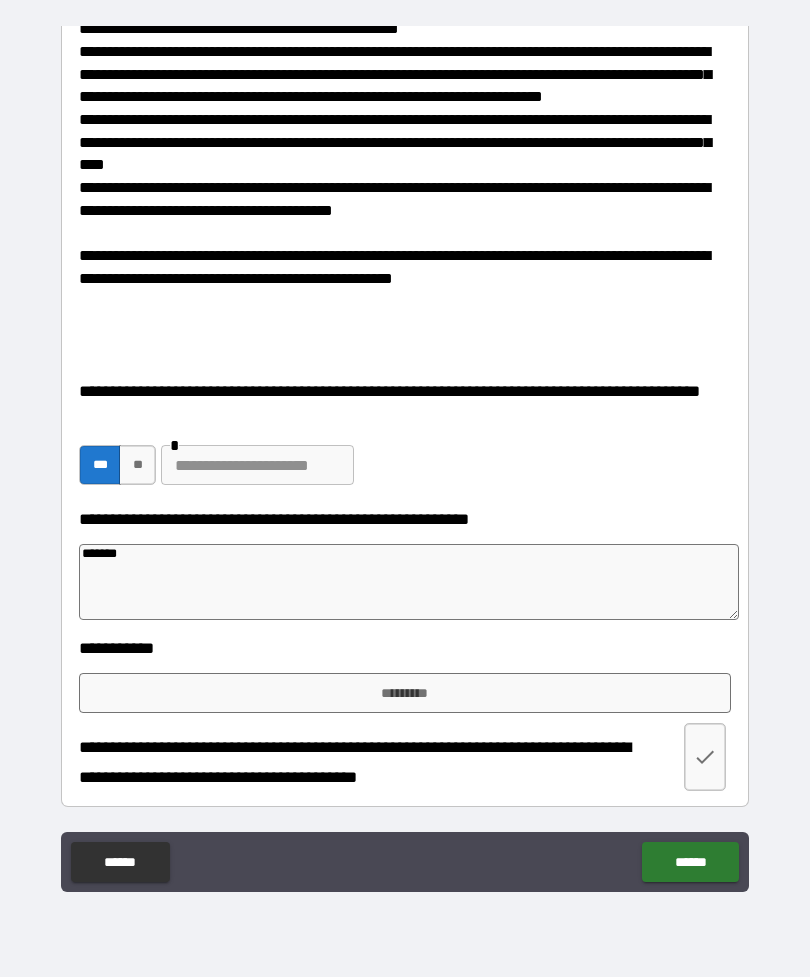 type on "*" 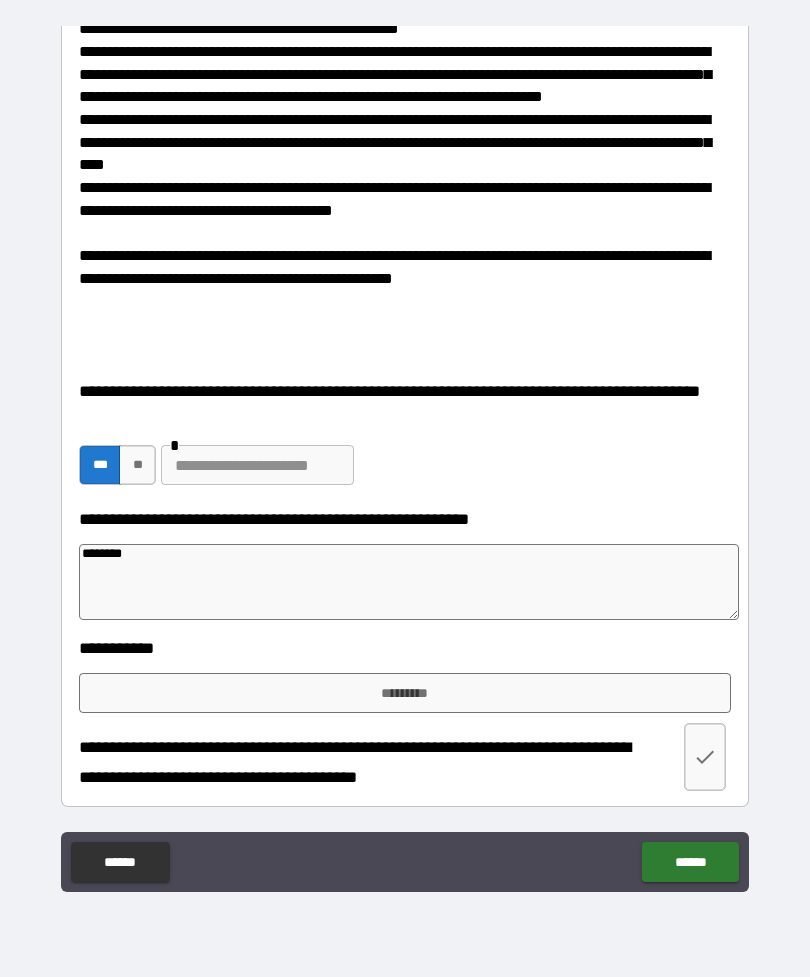 type on "*" 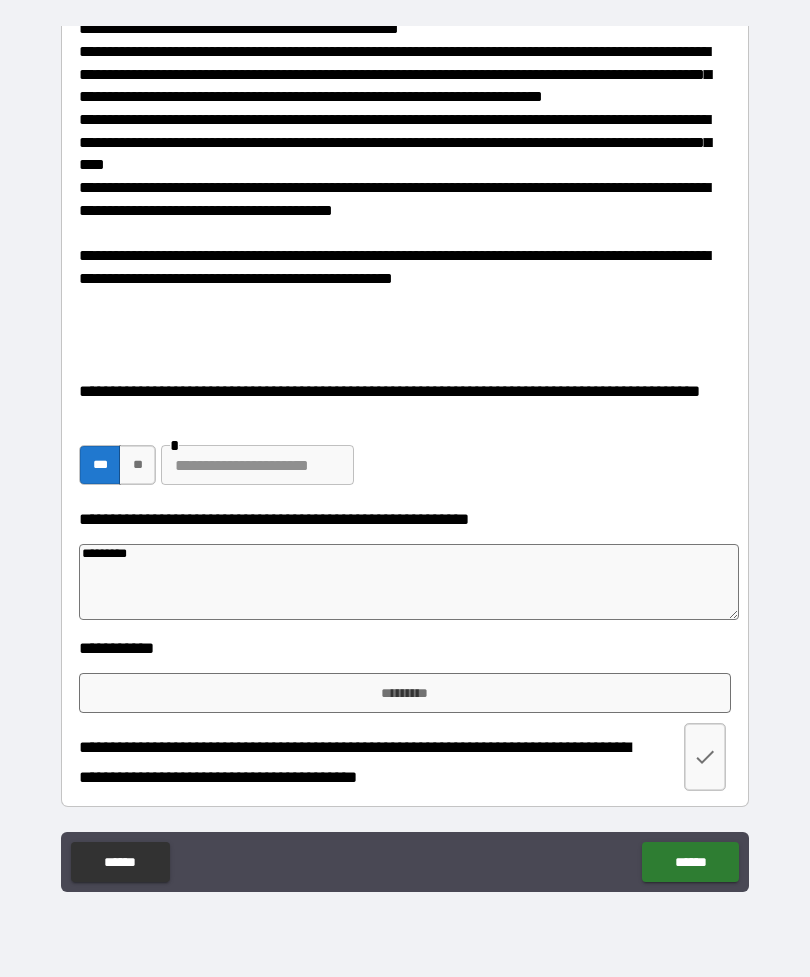 type on "*" 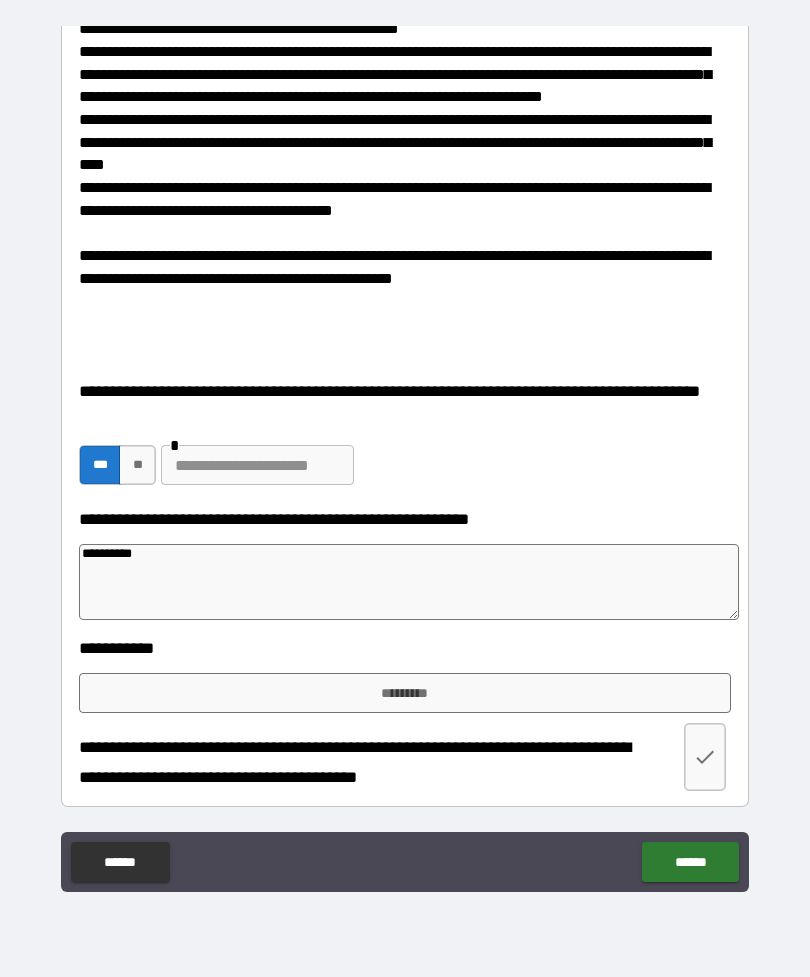 type on "*" 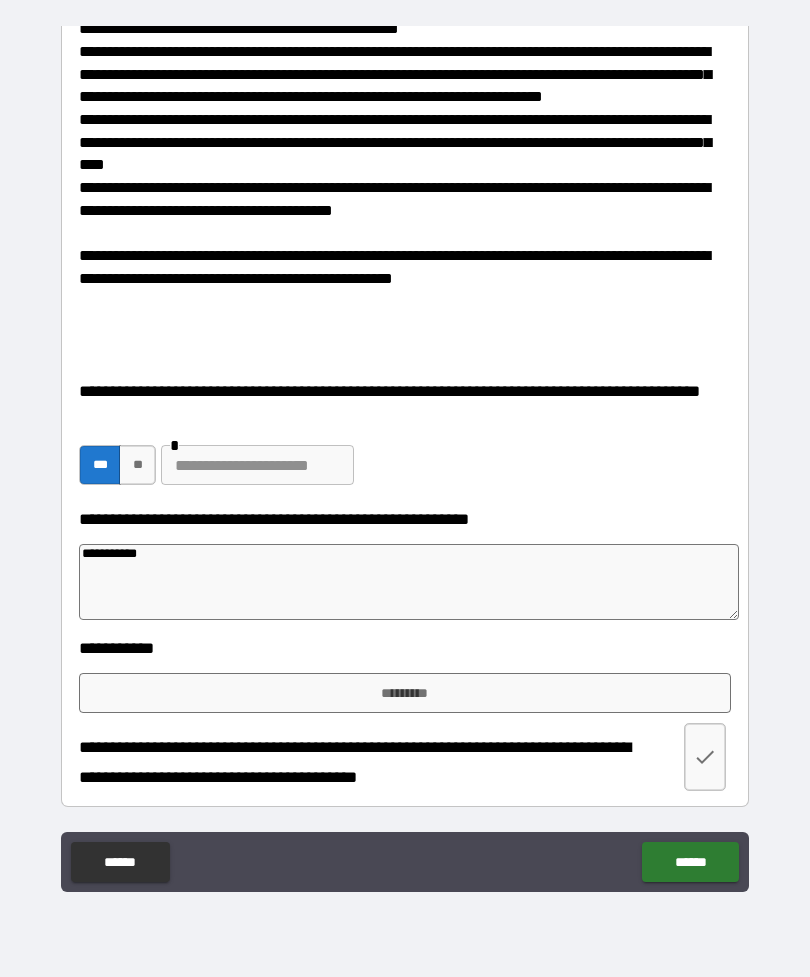 type on "*" 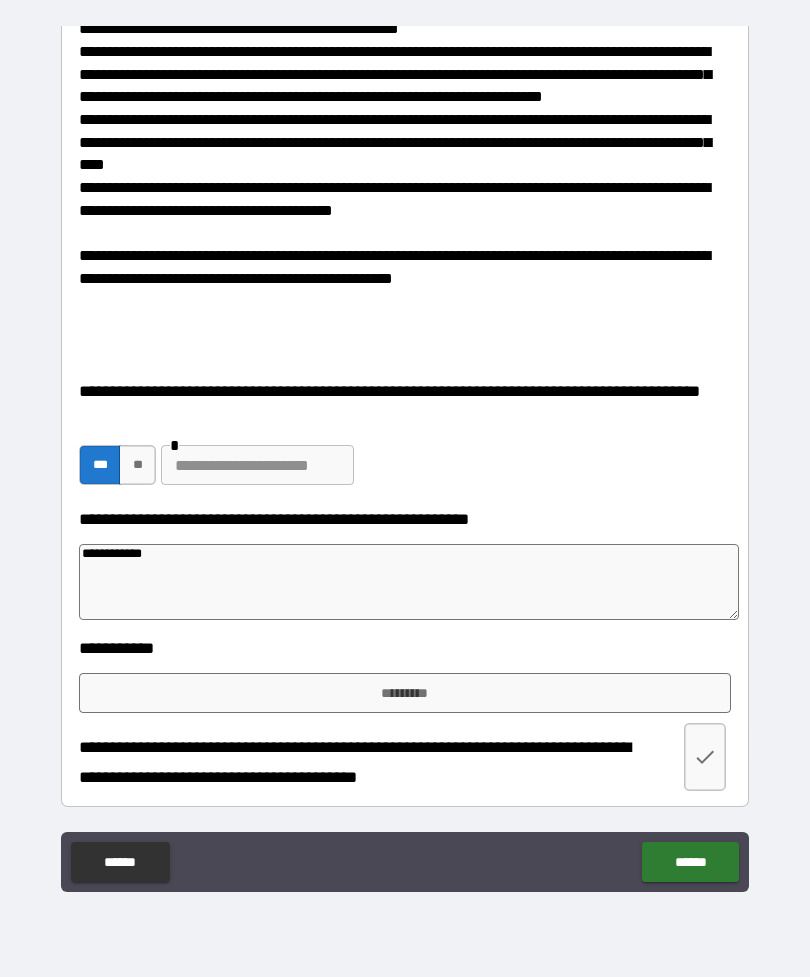 type on "*" 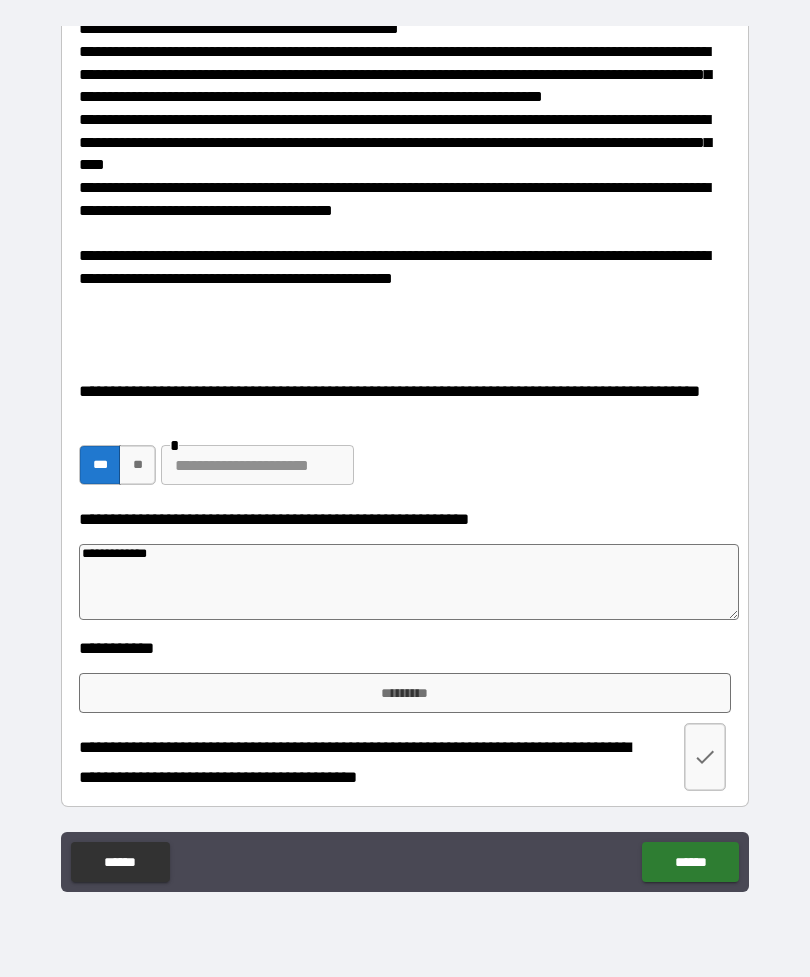 type on "*" 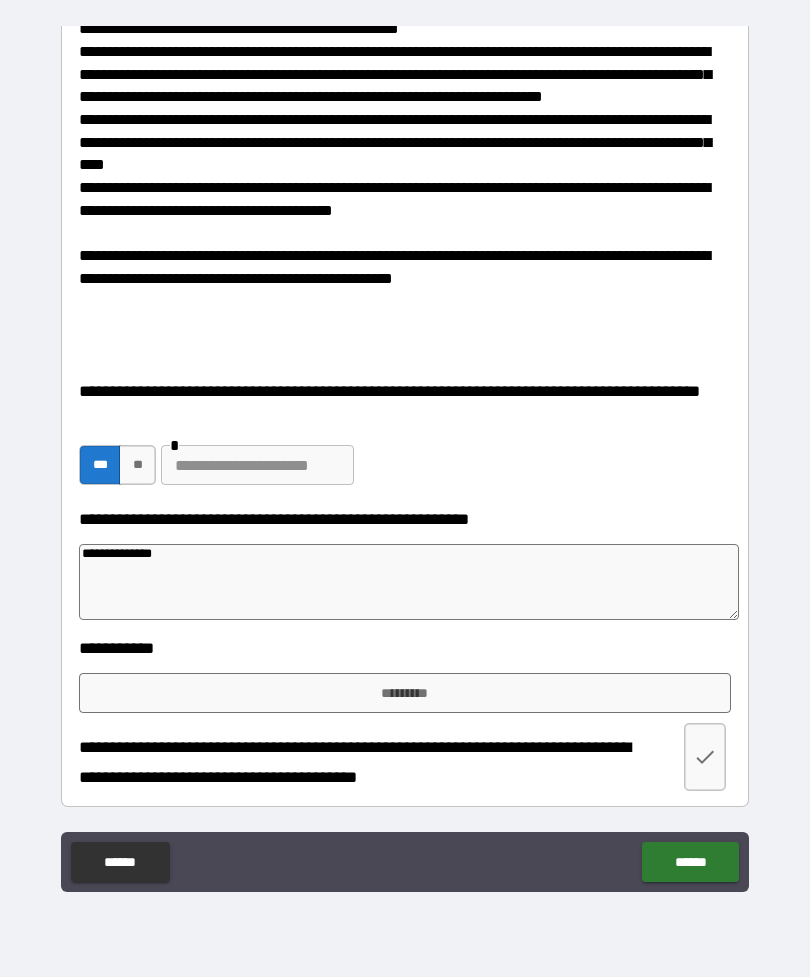 type on "*" 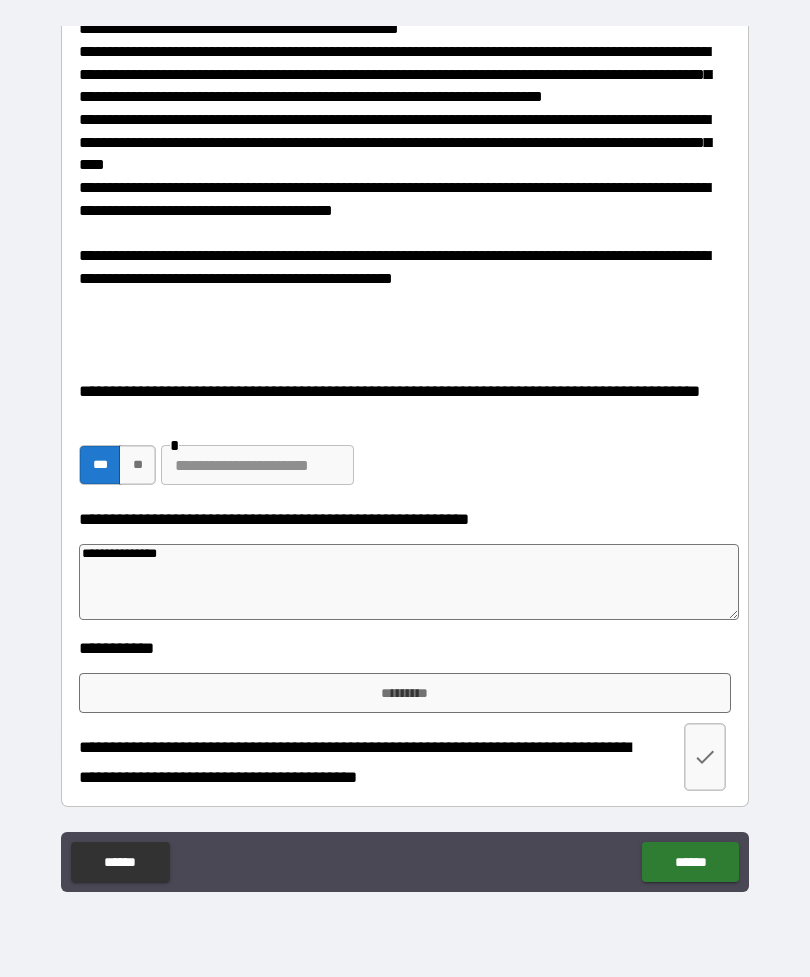 type on "*" 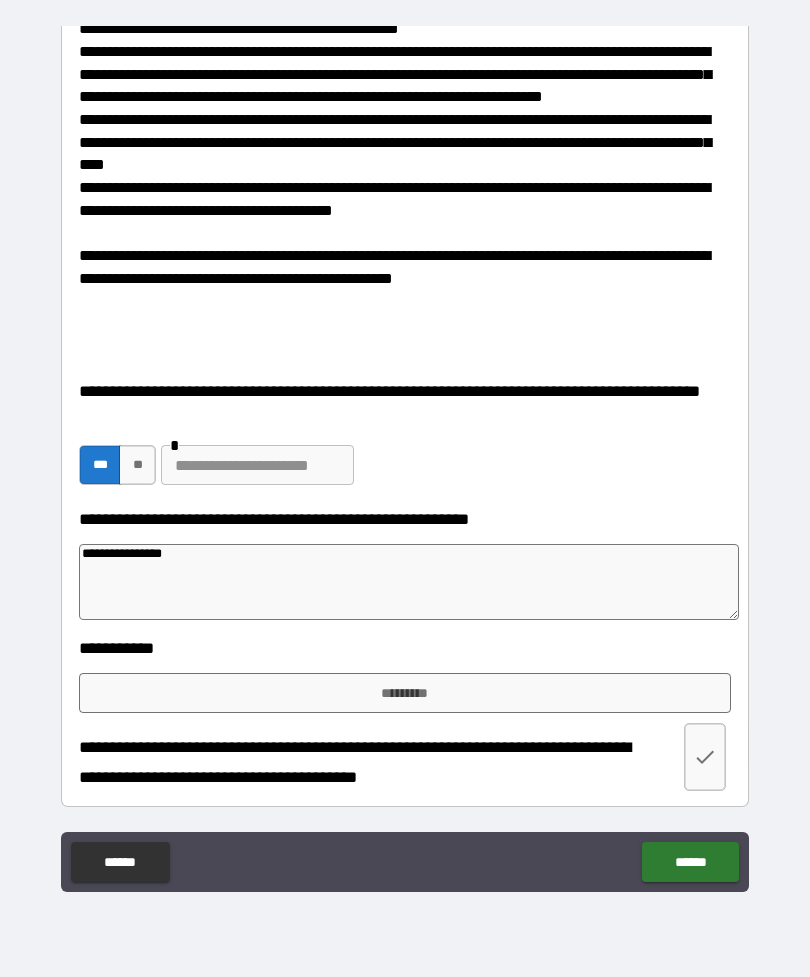 type on "*" 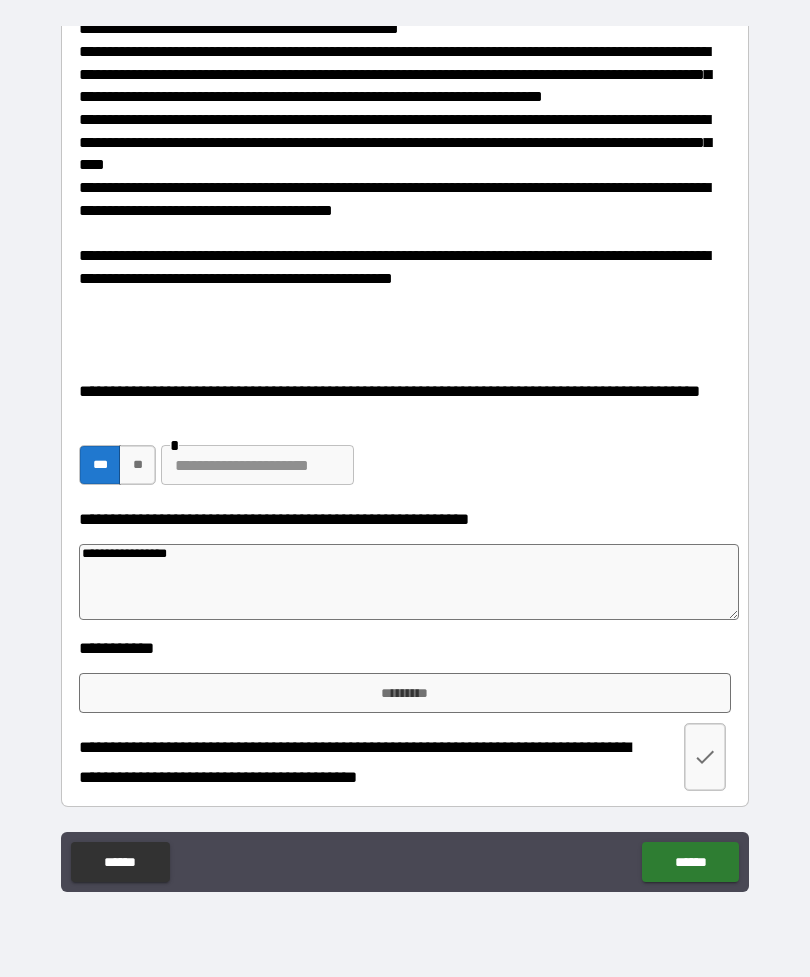type on "*" 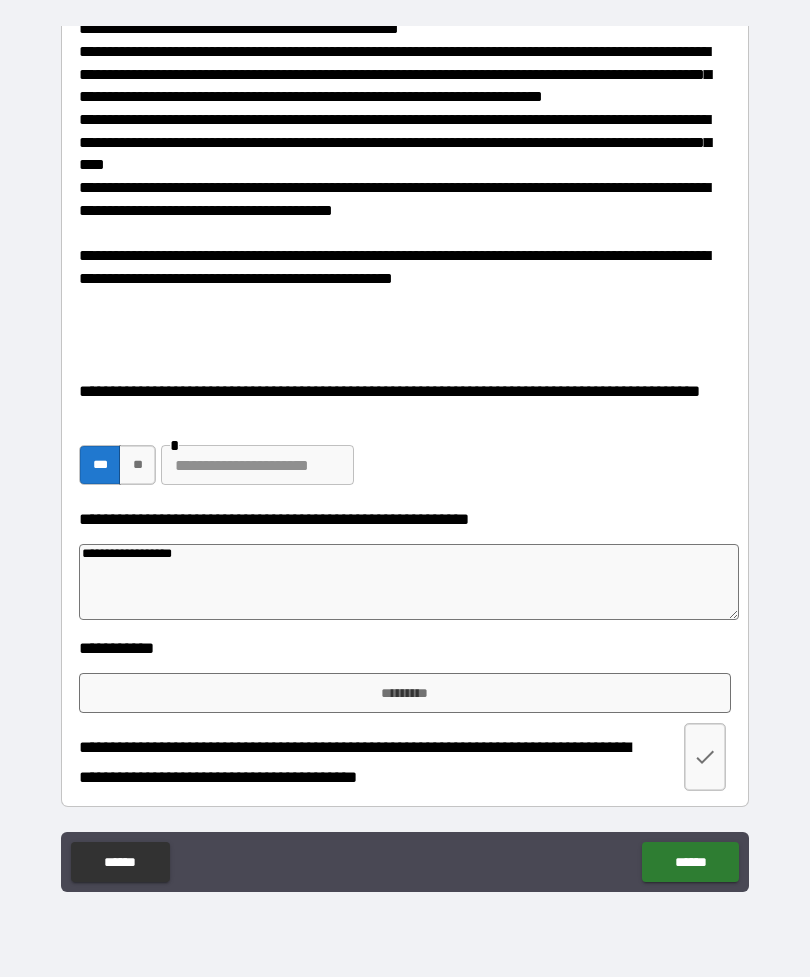 type on "*" 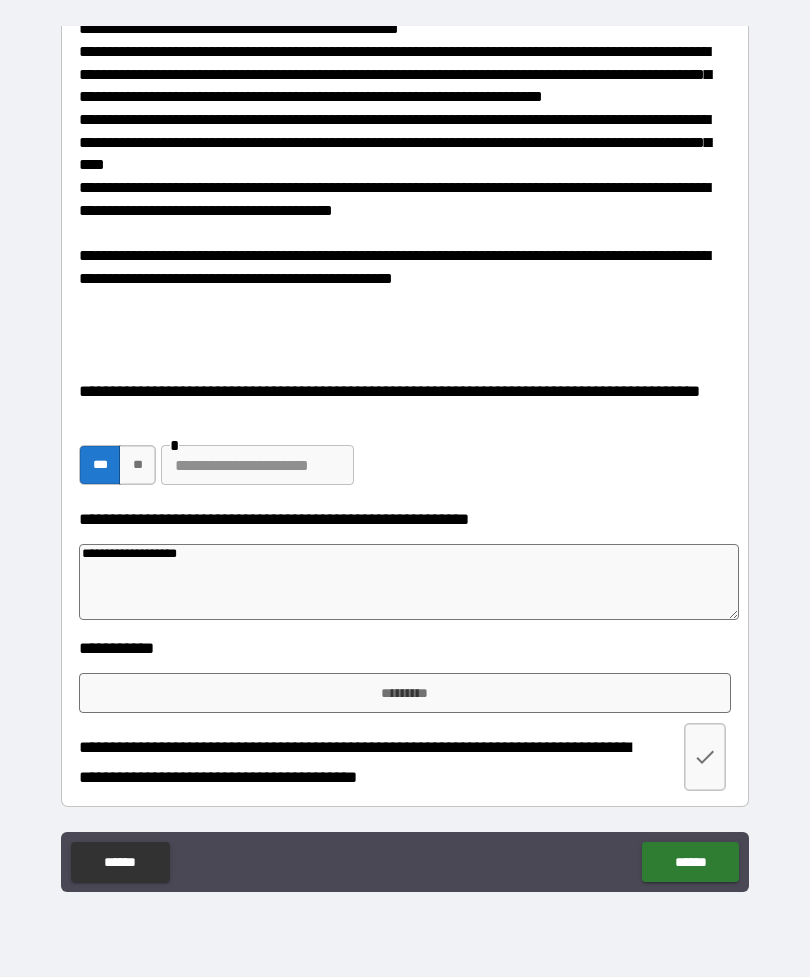 type on "*" 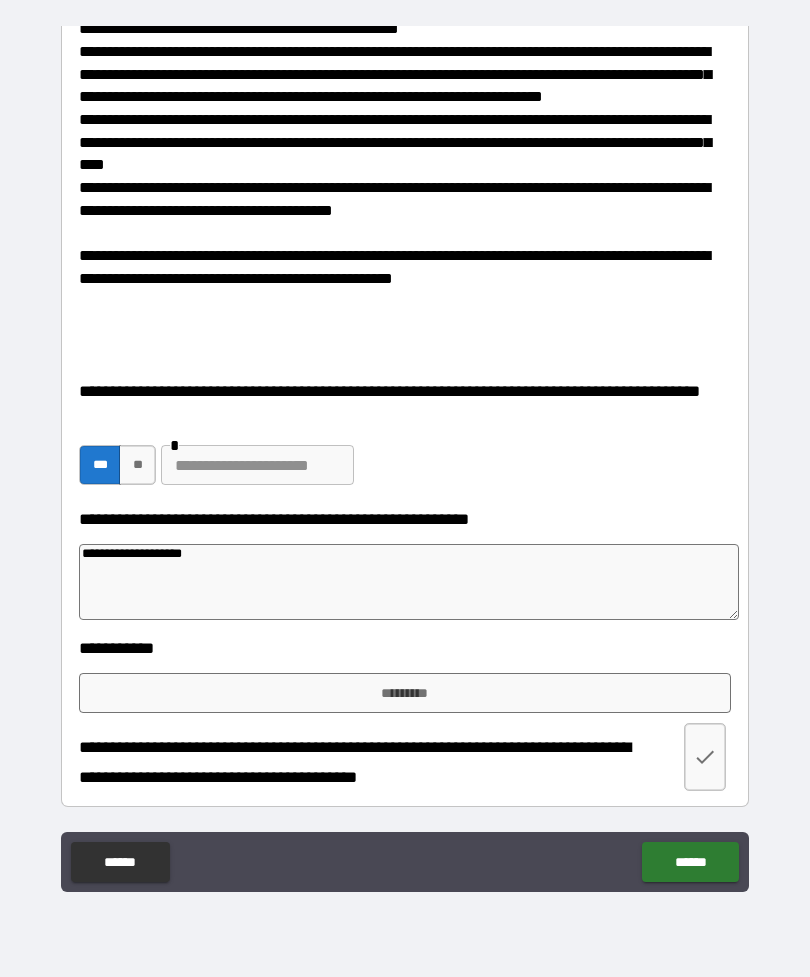 type on "*" 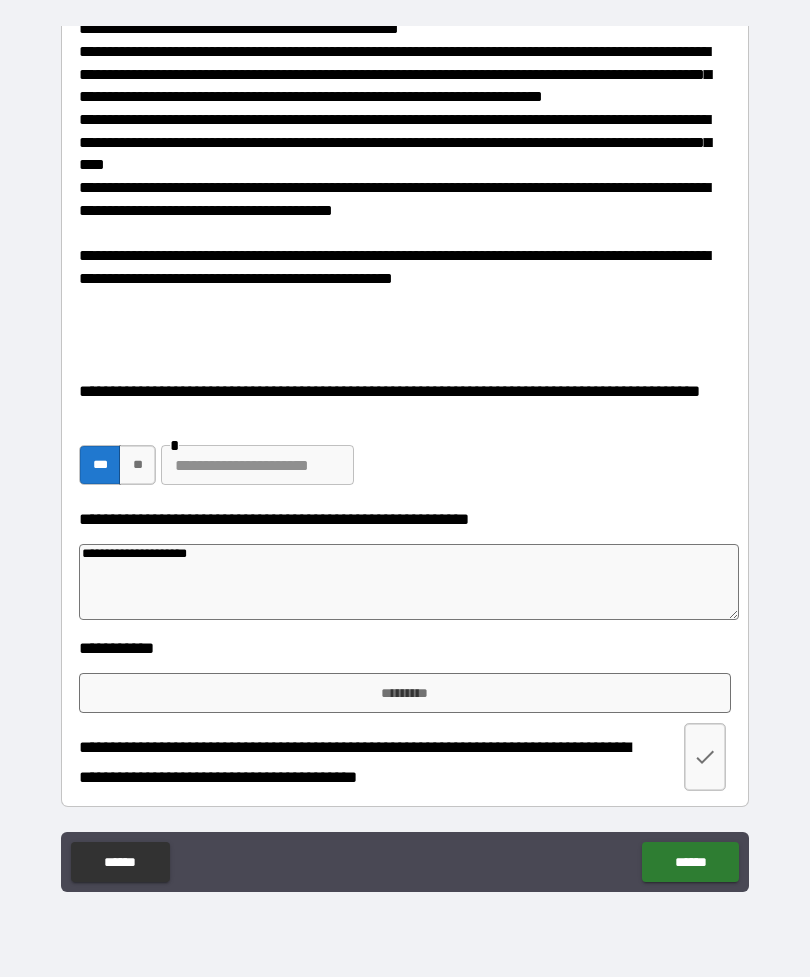type on "*" 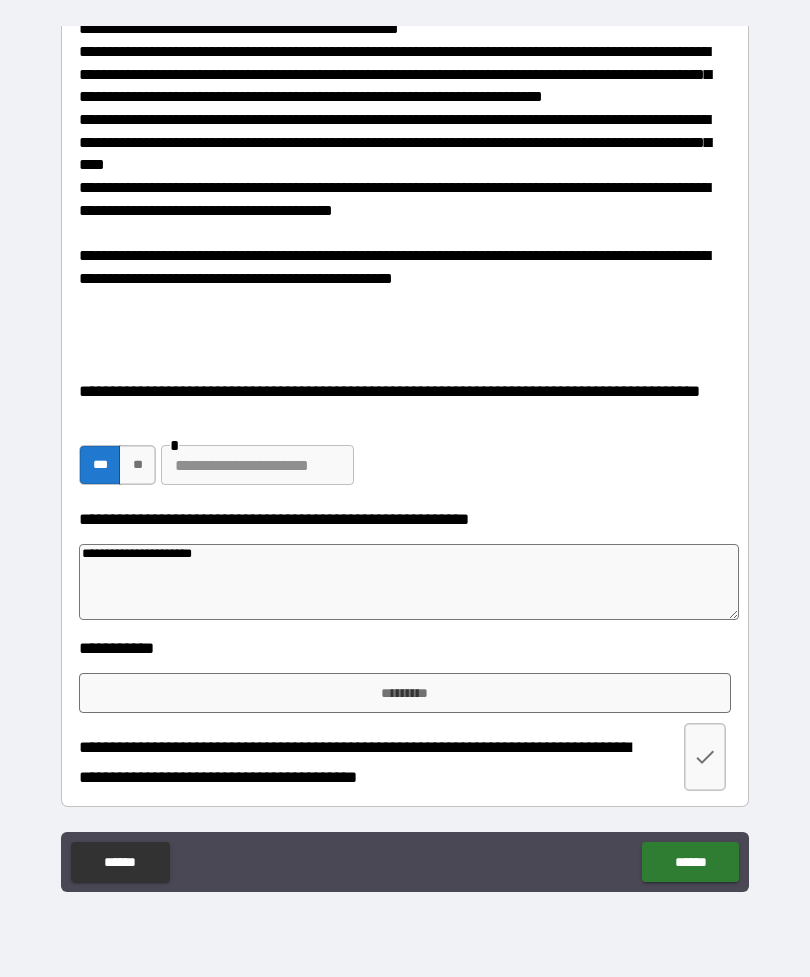 type on "*" 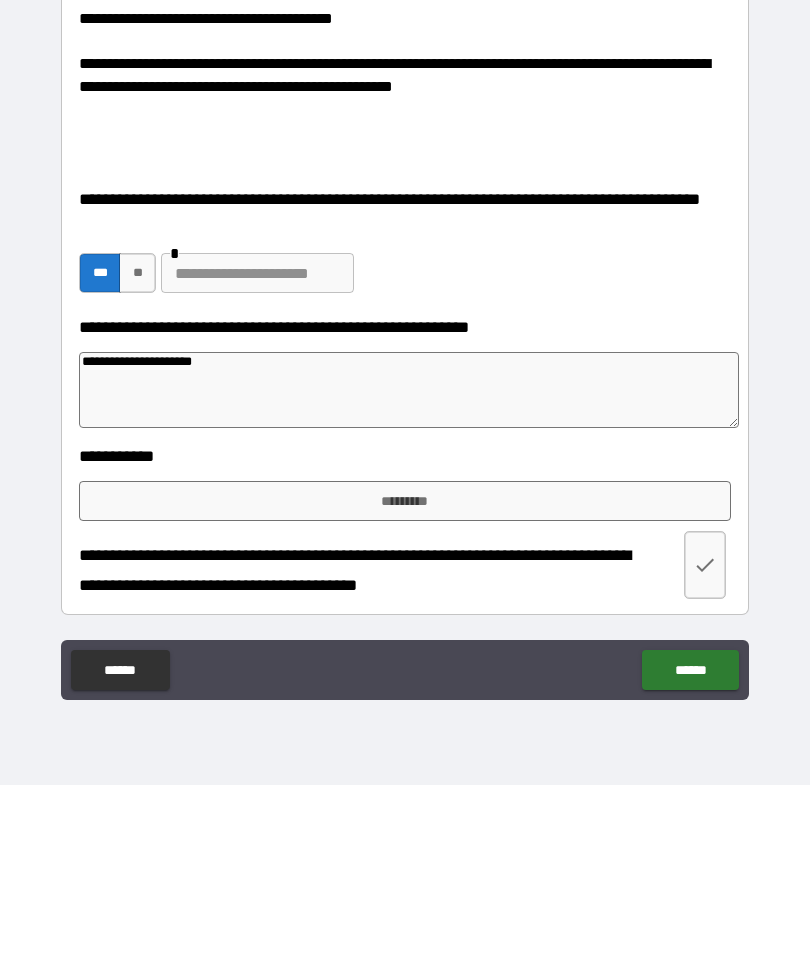 type on "**********" 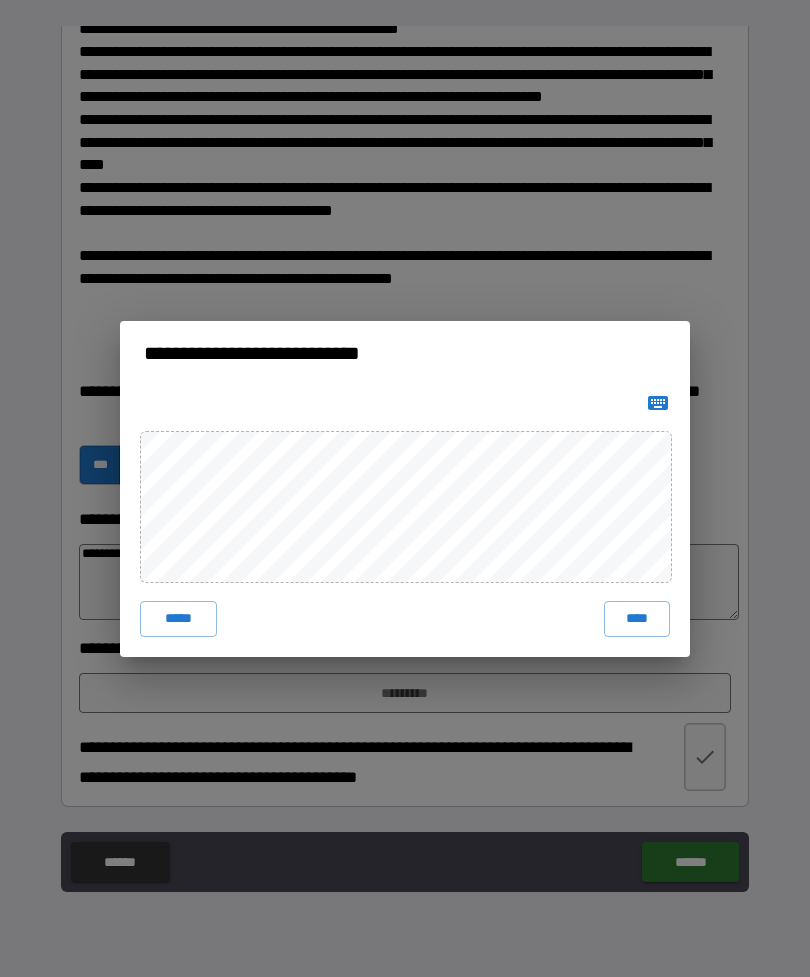 click on "****" at bounding box center (637, 619) 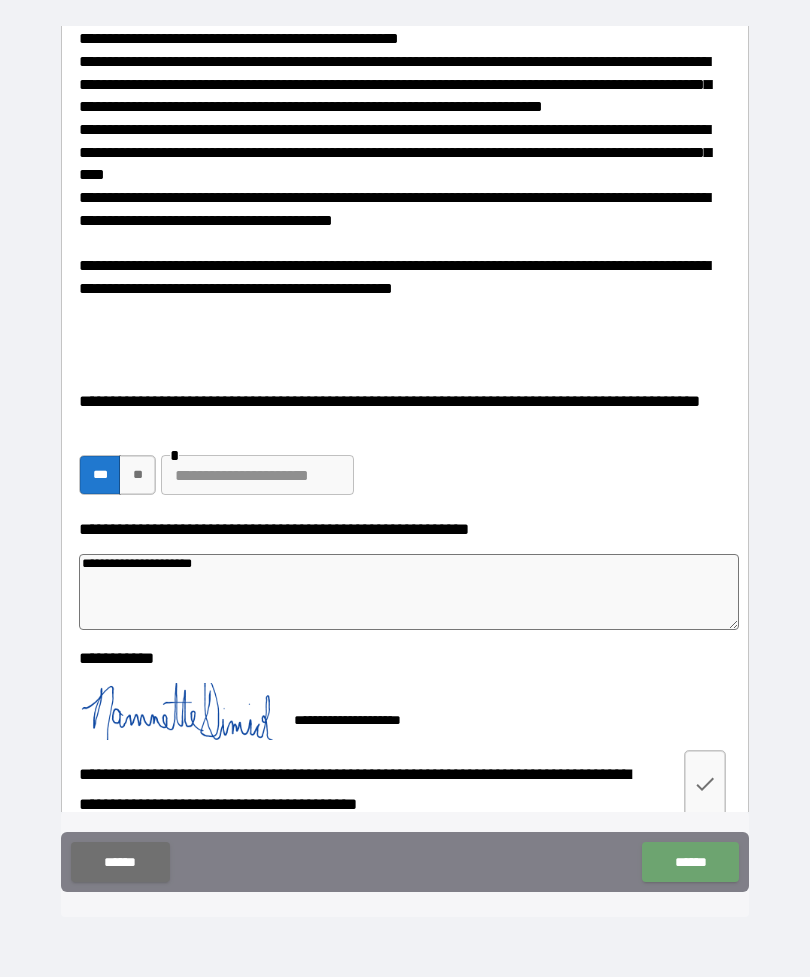 click on "******" at bounding box center [690, 862] 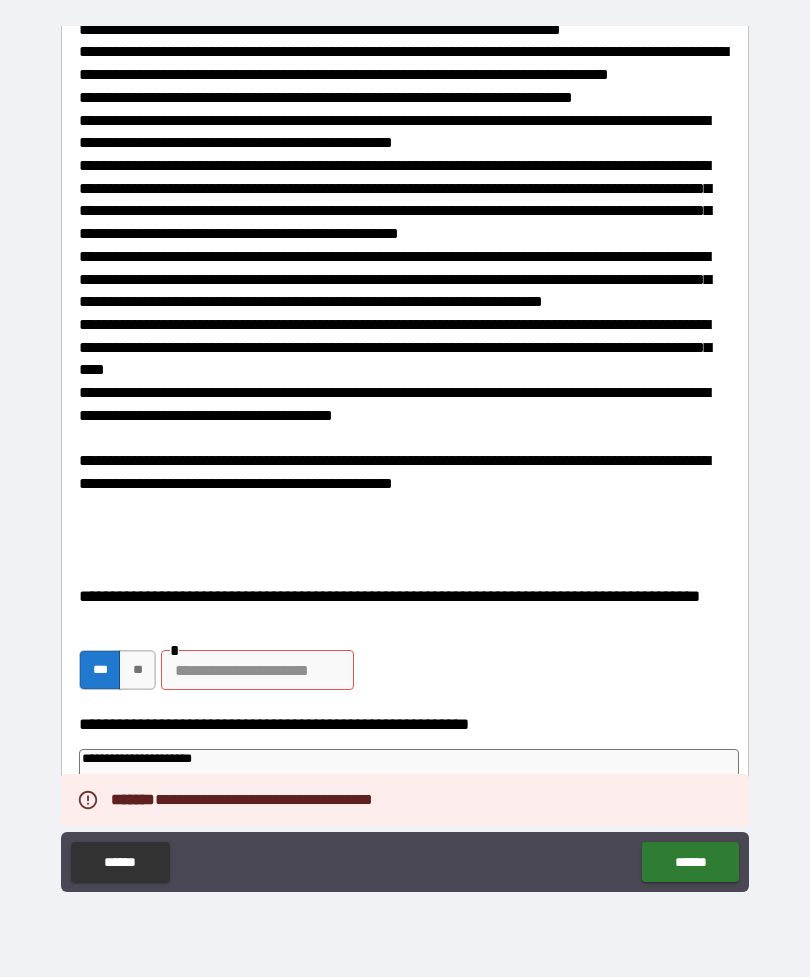 scroll, scrollTop: 605, scrollLeft: 0, axis: vertical 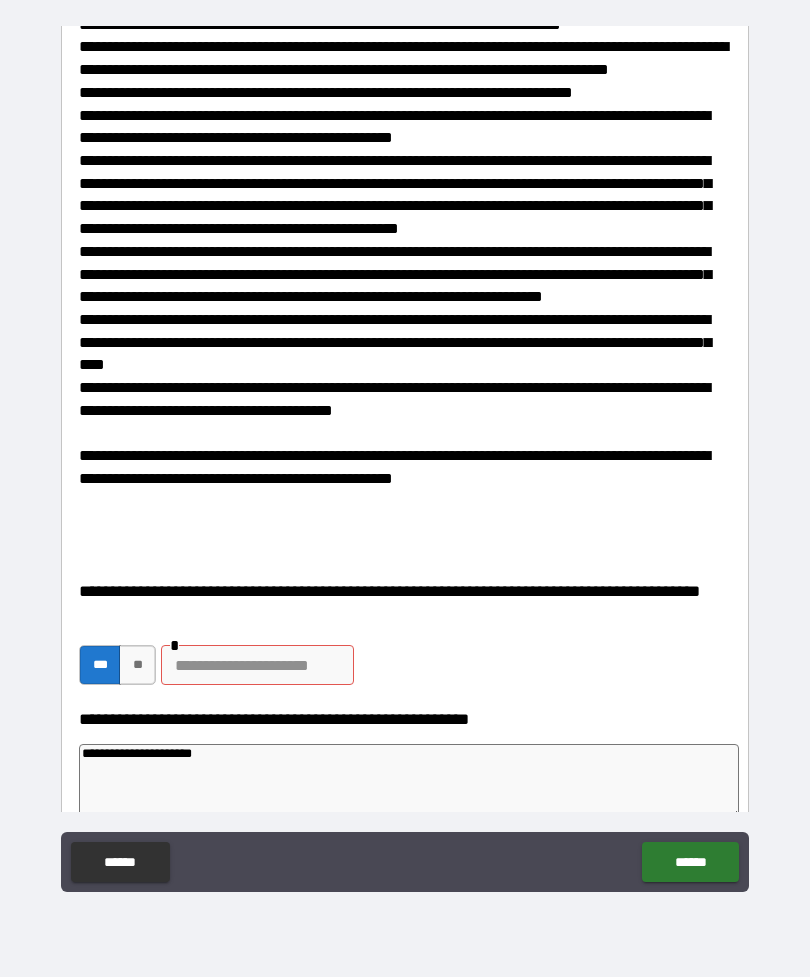 click at bounding box center (257, 665) 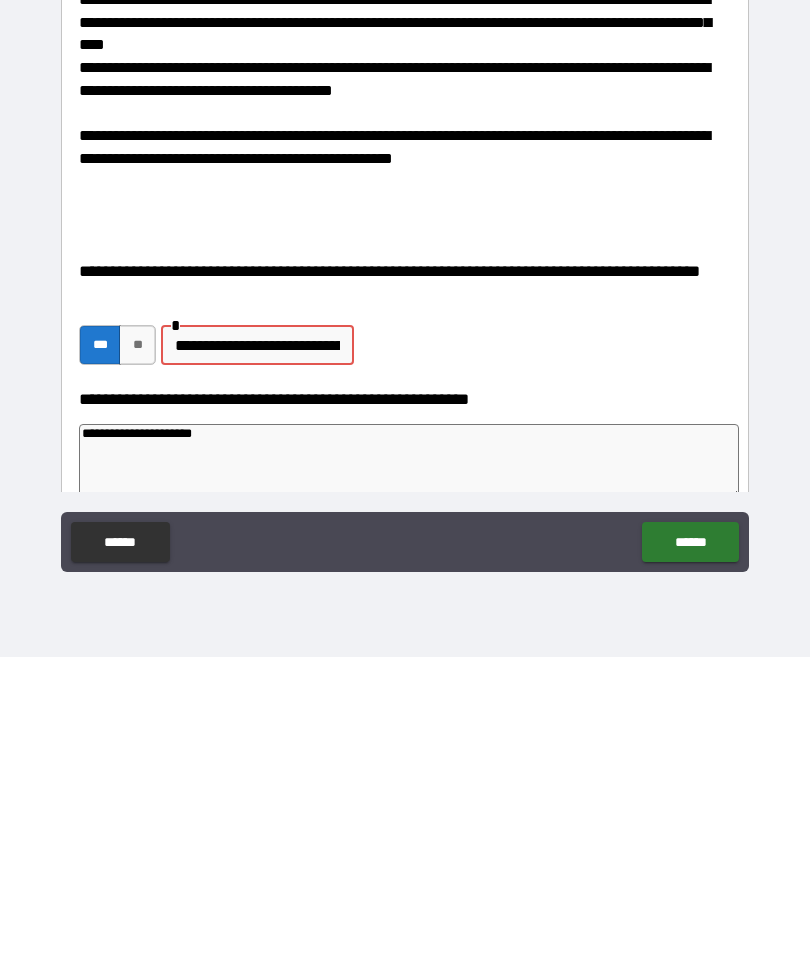 type on "**********" 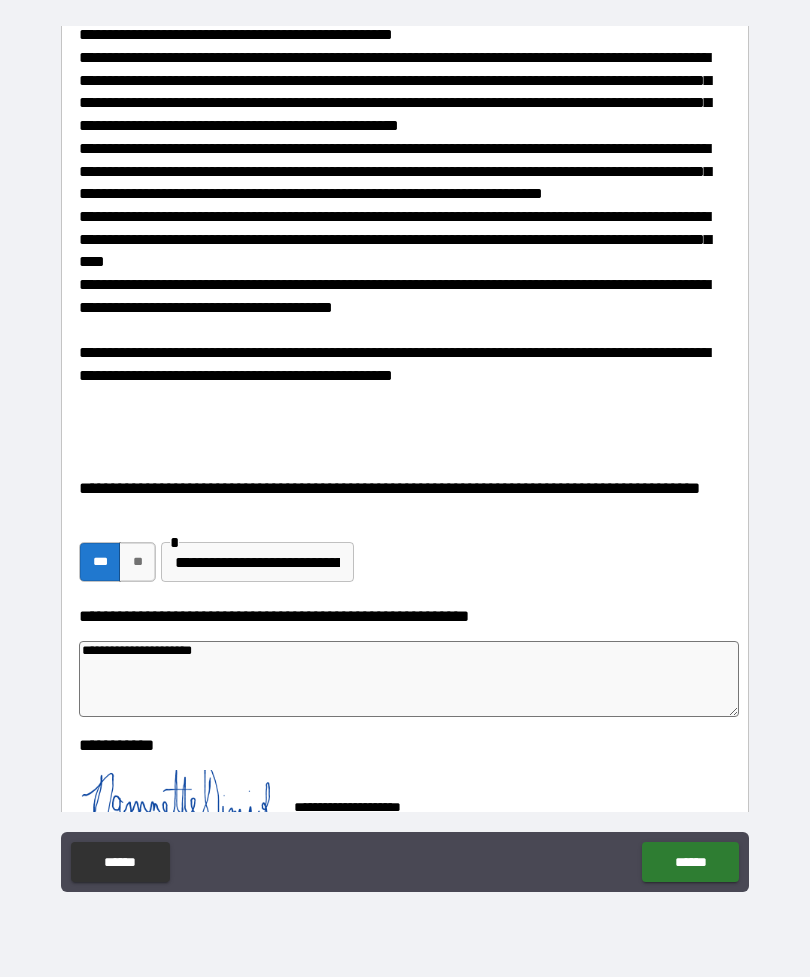 scroll, scrollTop: 718, scrollLeft: 0, axis: vertical 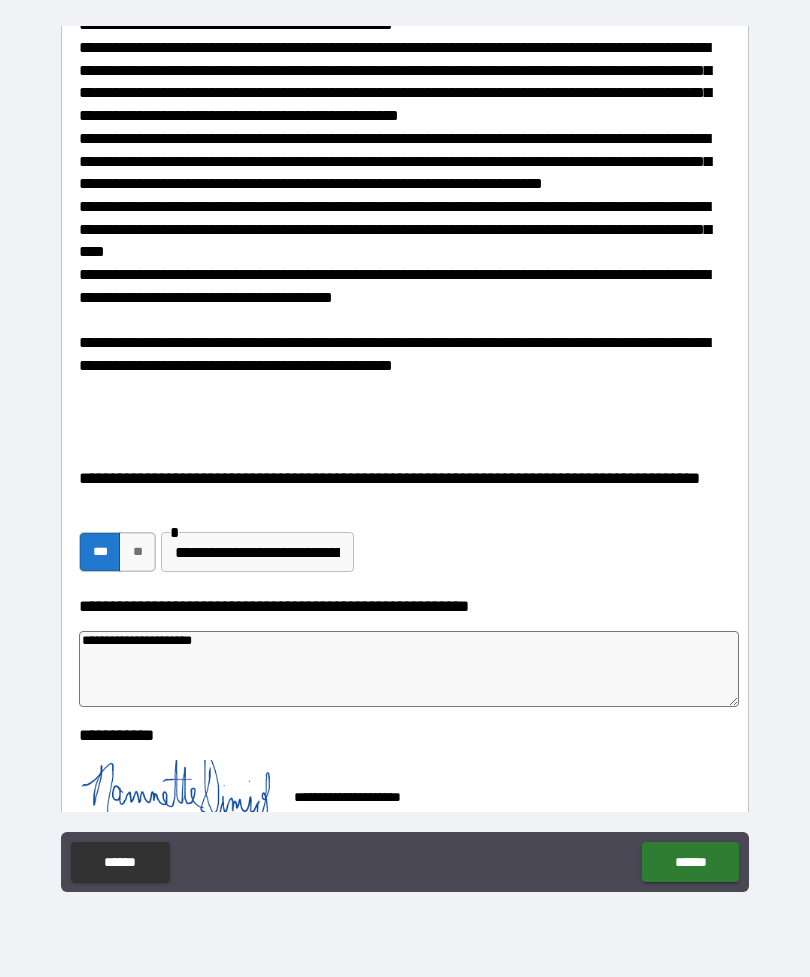 click on "**" at bounding box center [137, 552] 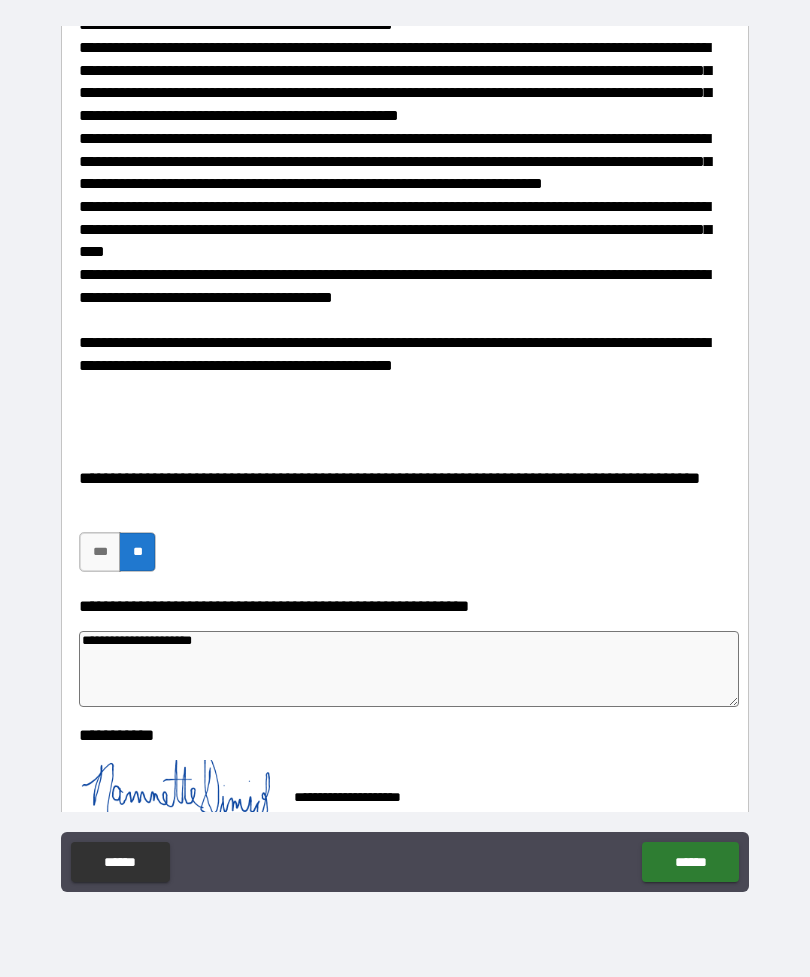 type on "*" 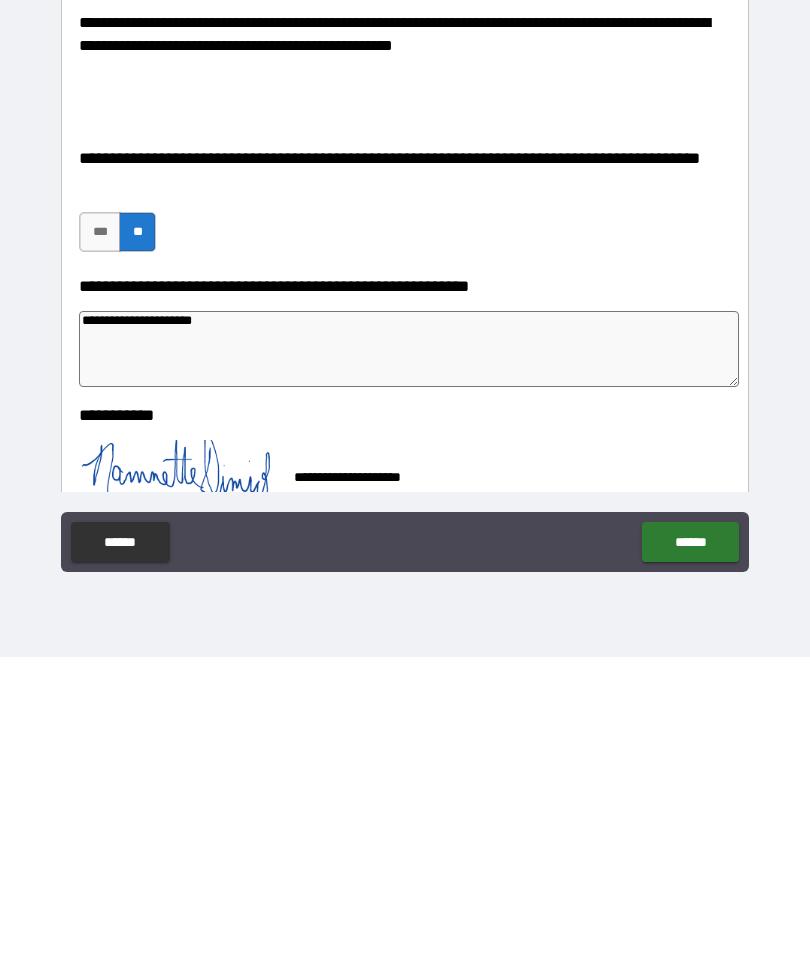 type on "**********" 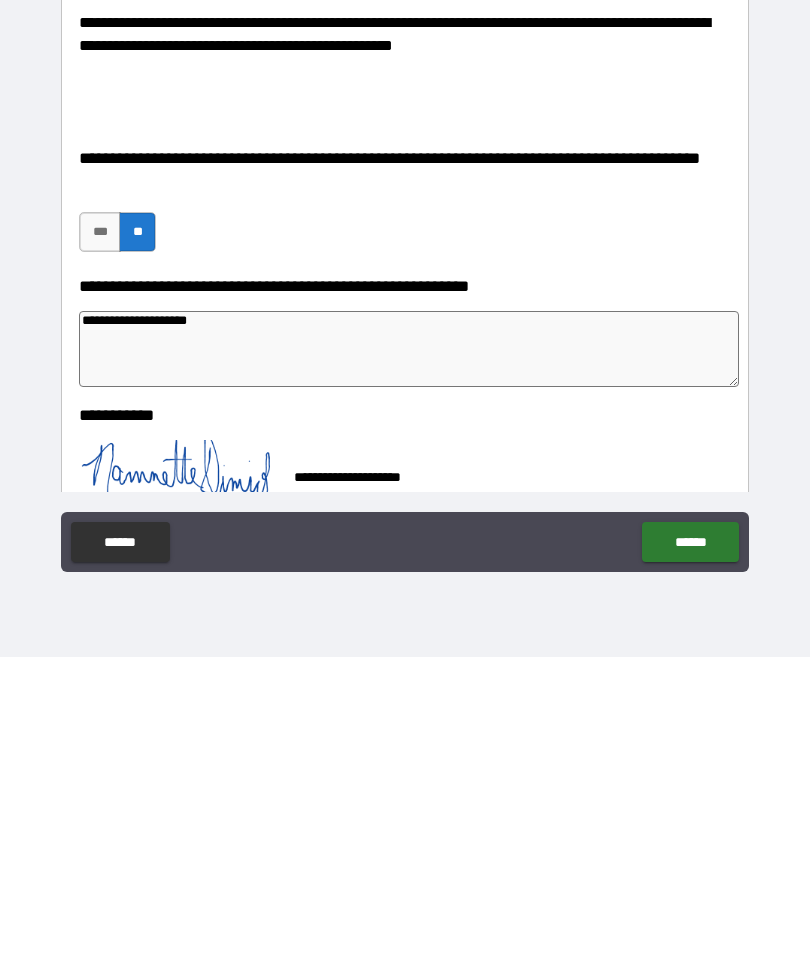 type on "*" 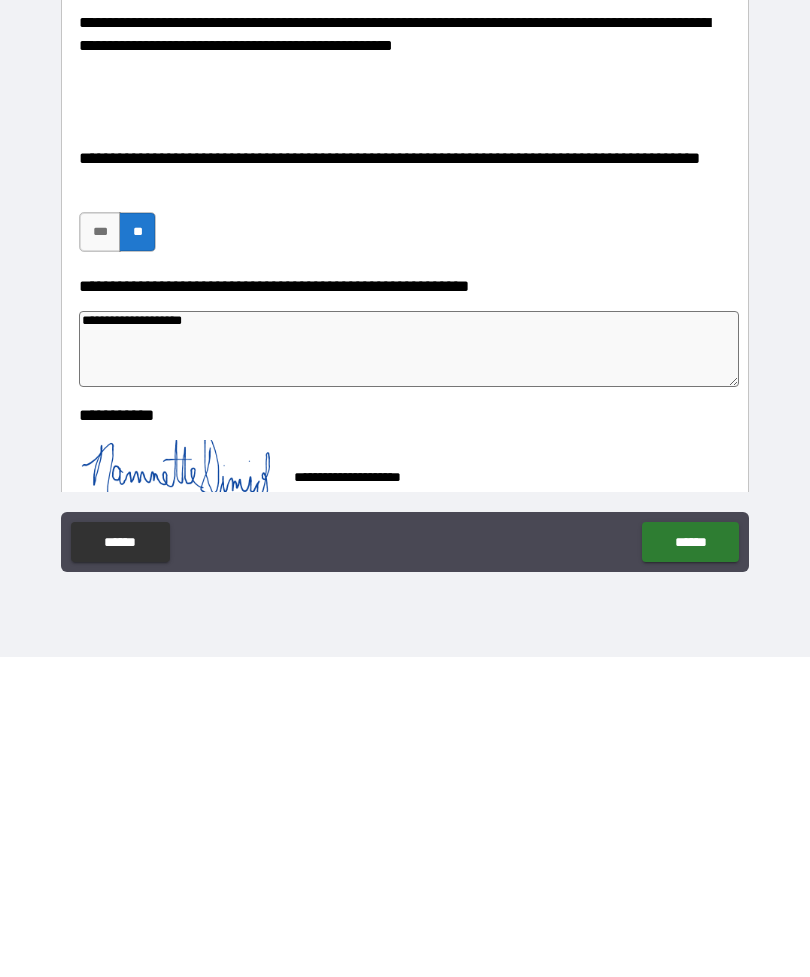 type on "*" 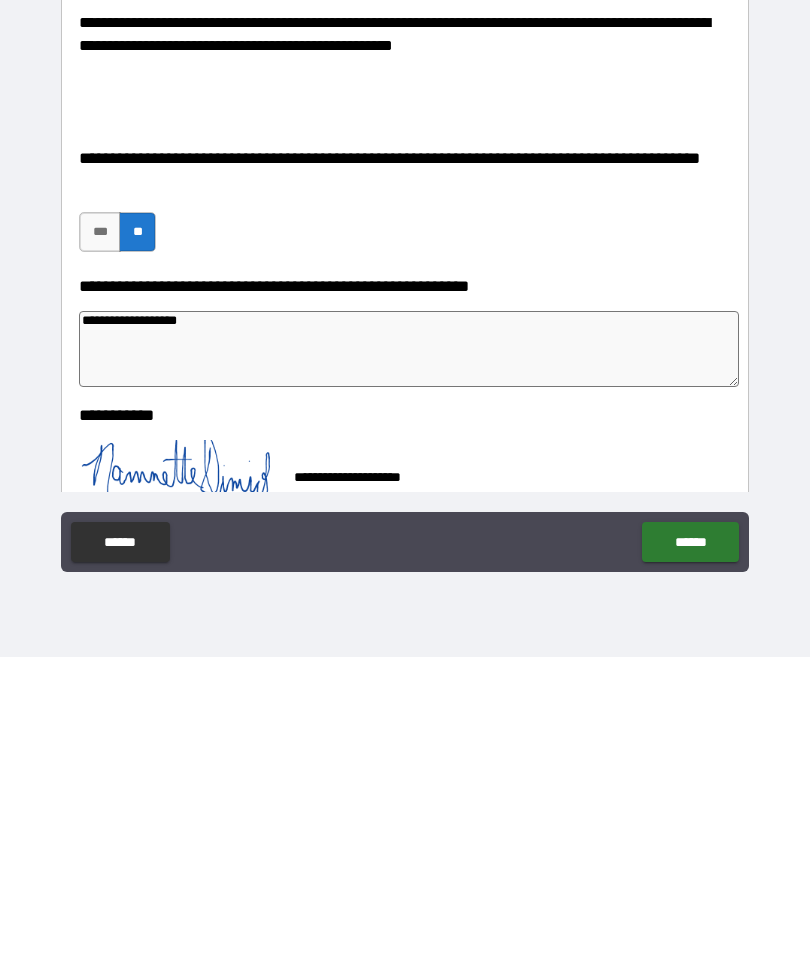 type on "**********" 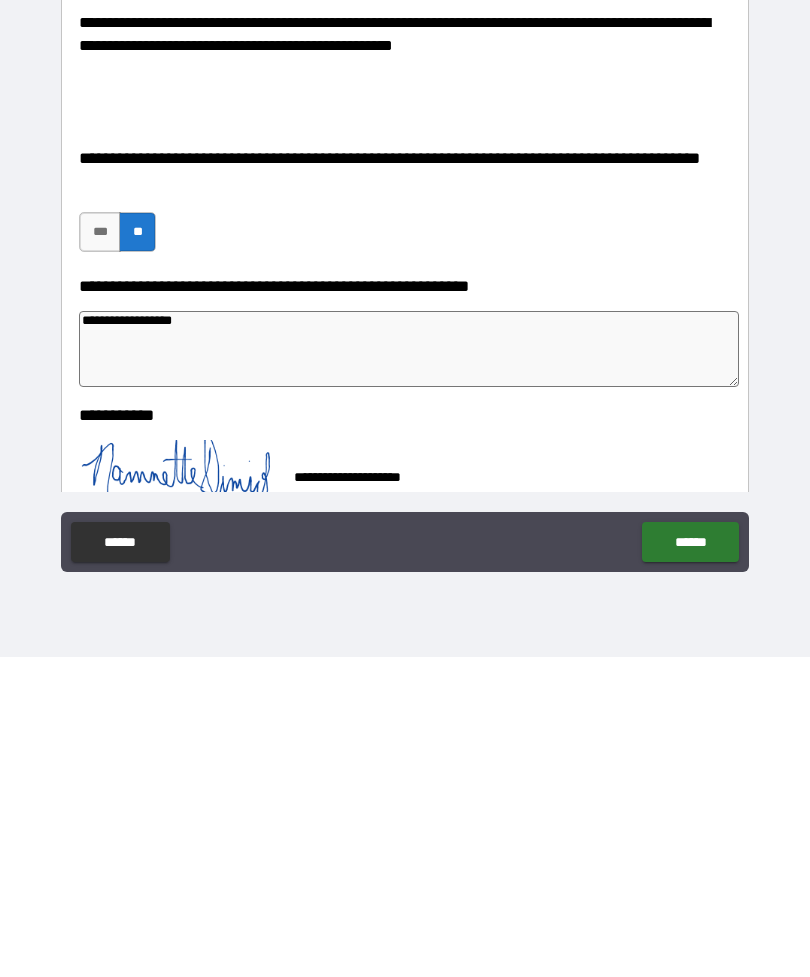 type on "*" 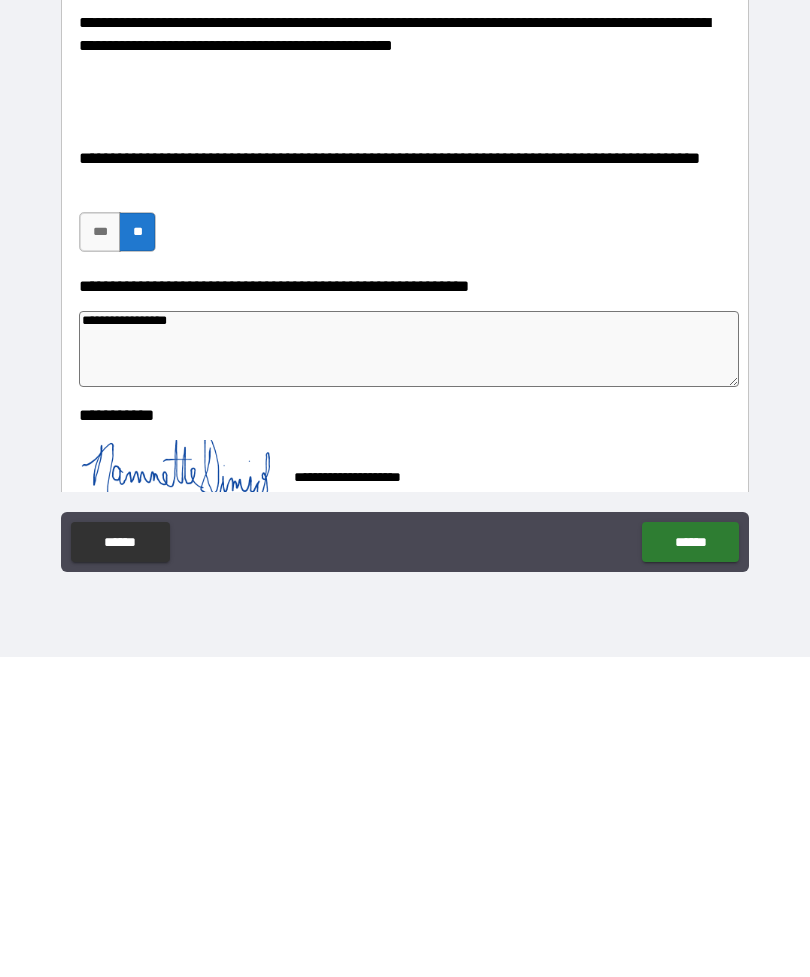 type on "**********" 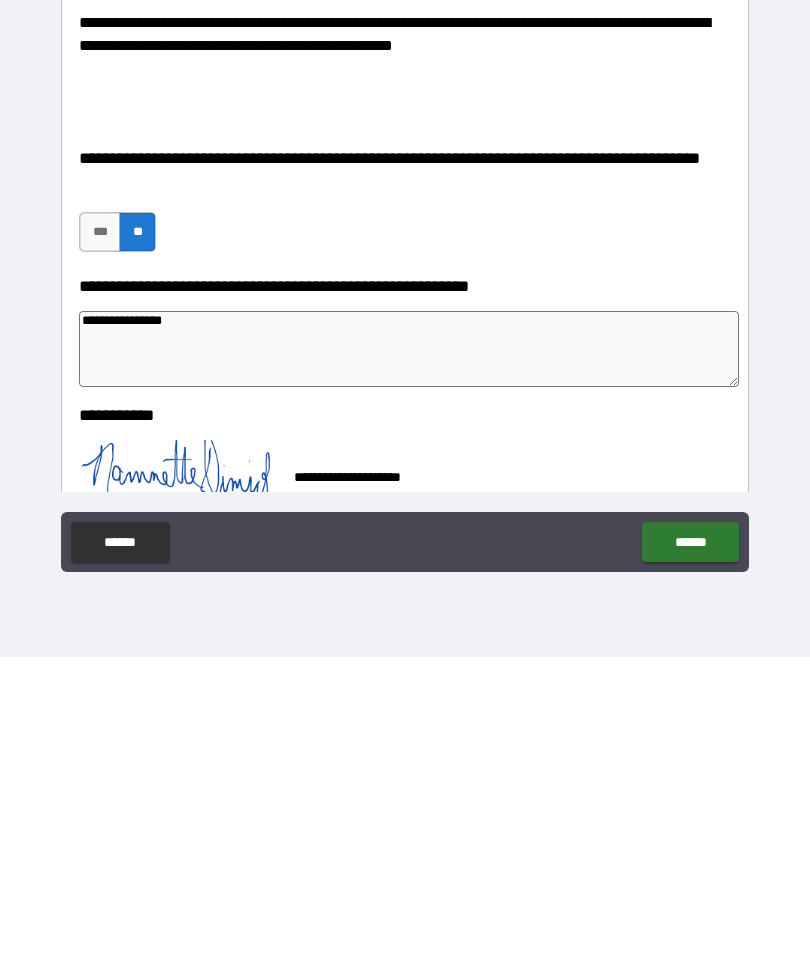 type on "*" 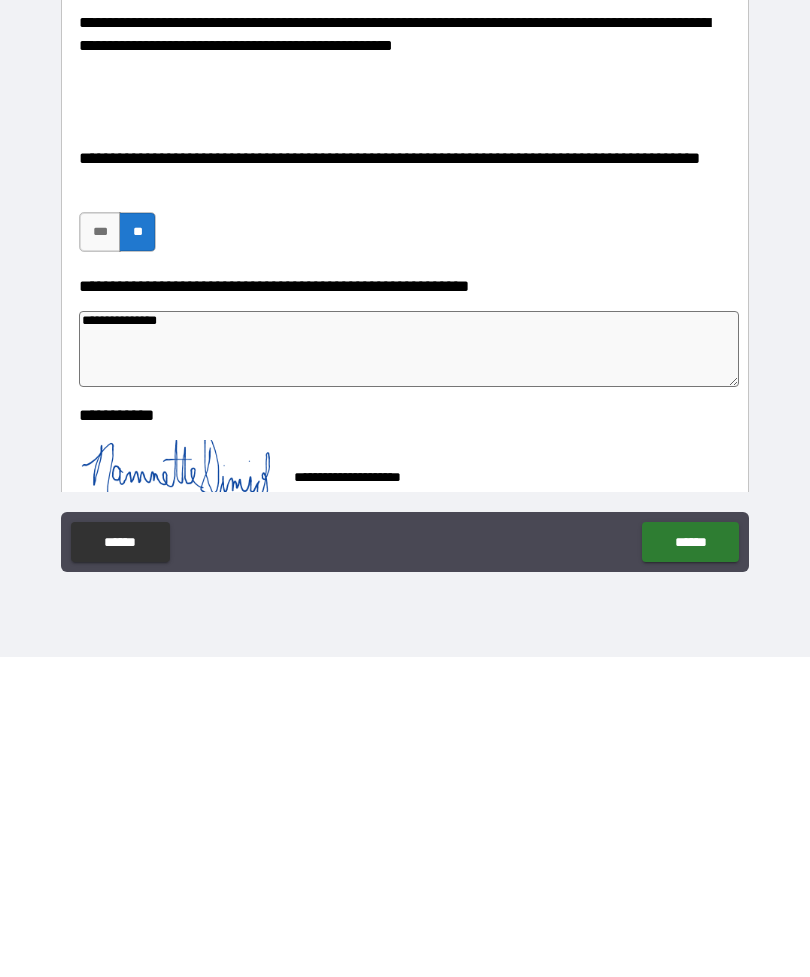 type on "**********" 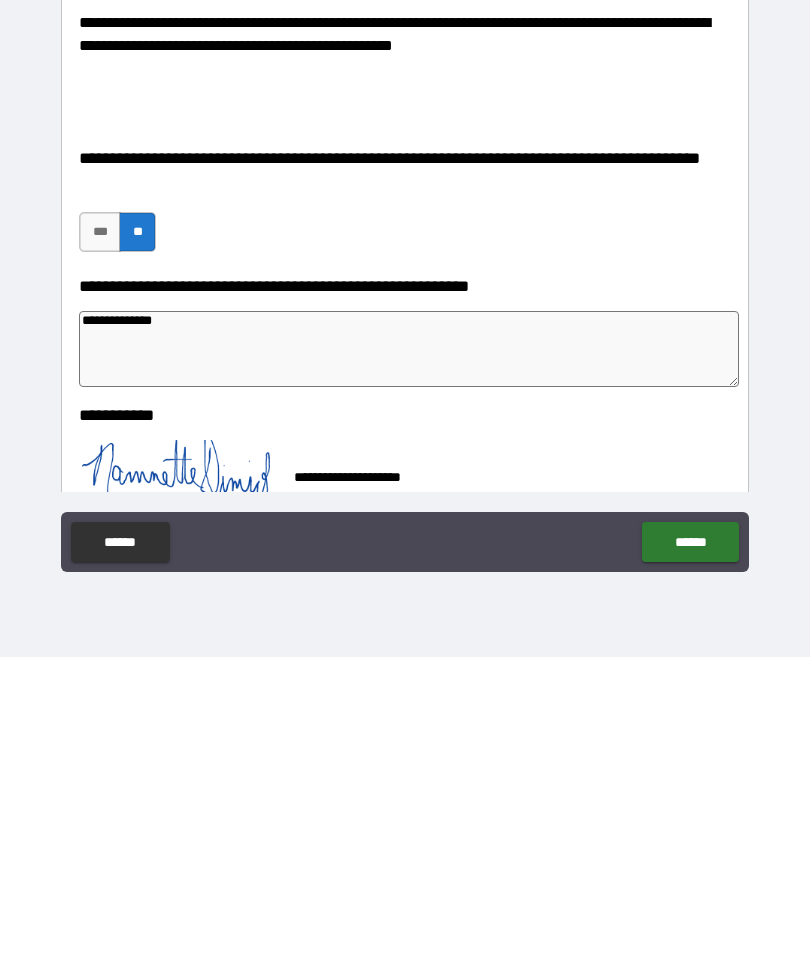 type on "**********" 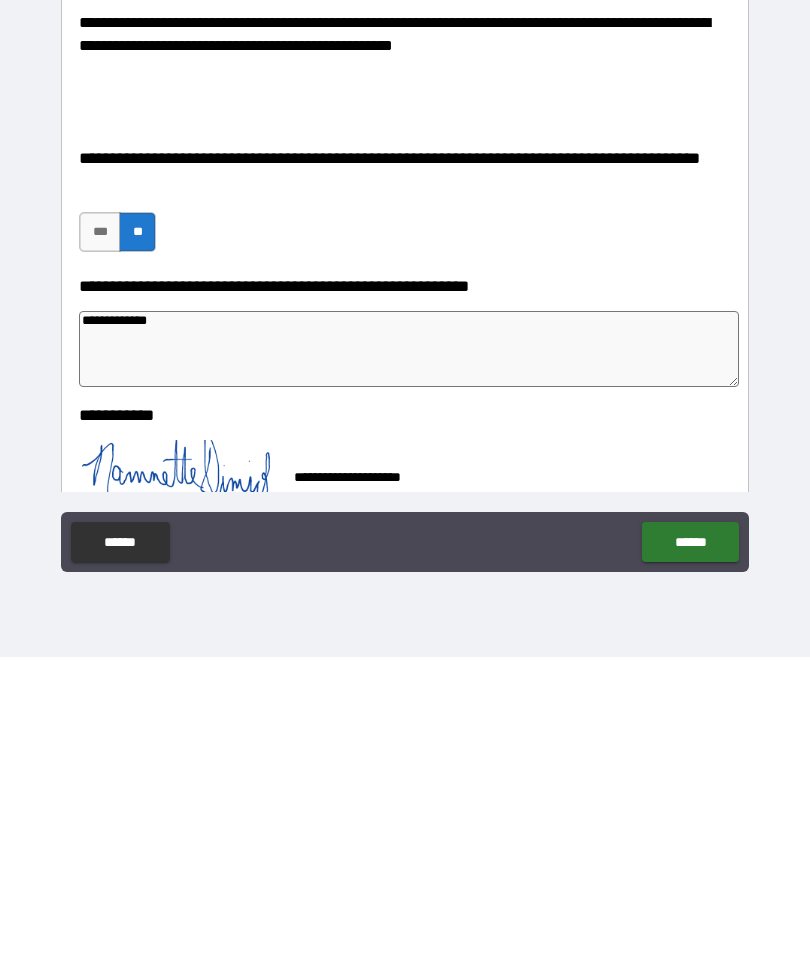 type on "**********" 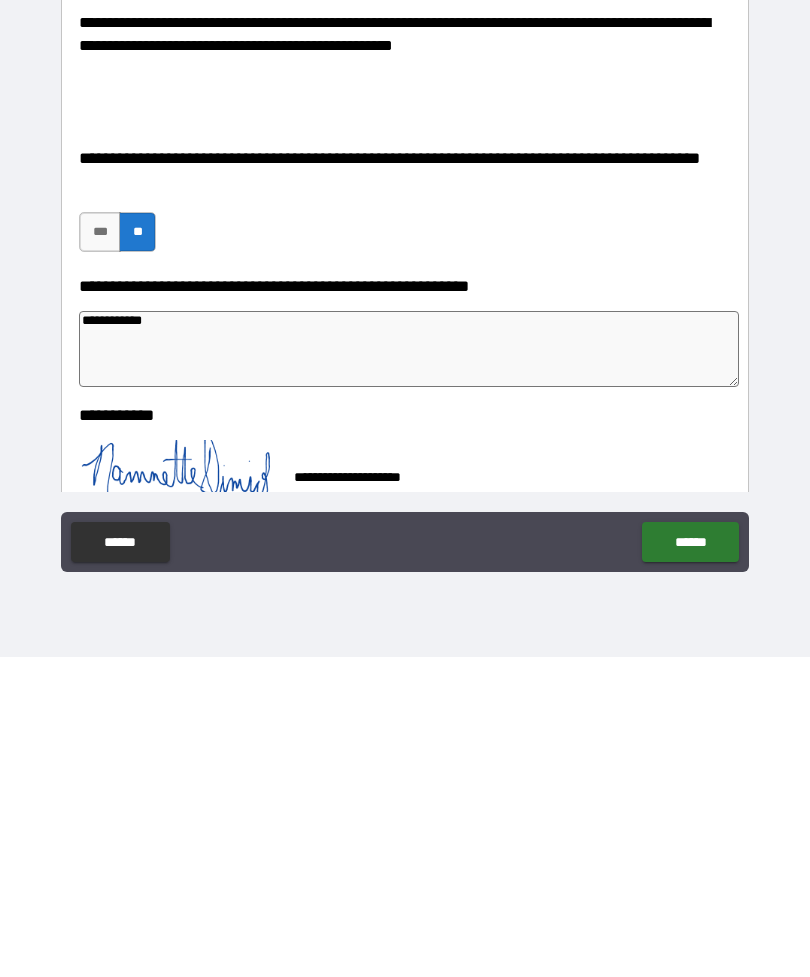 type on "*" 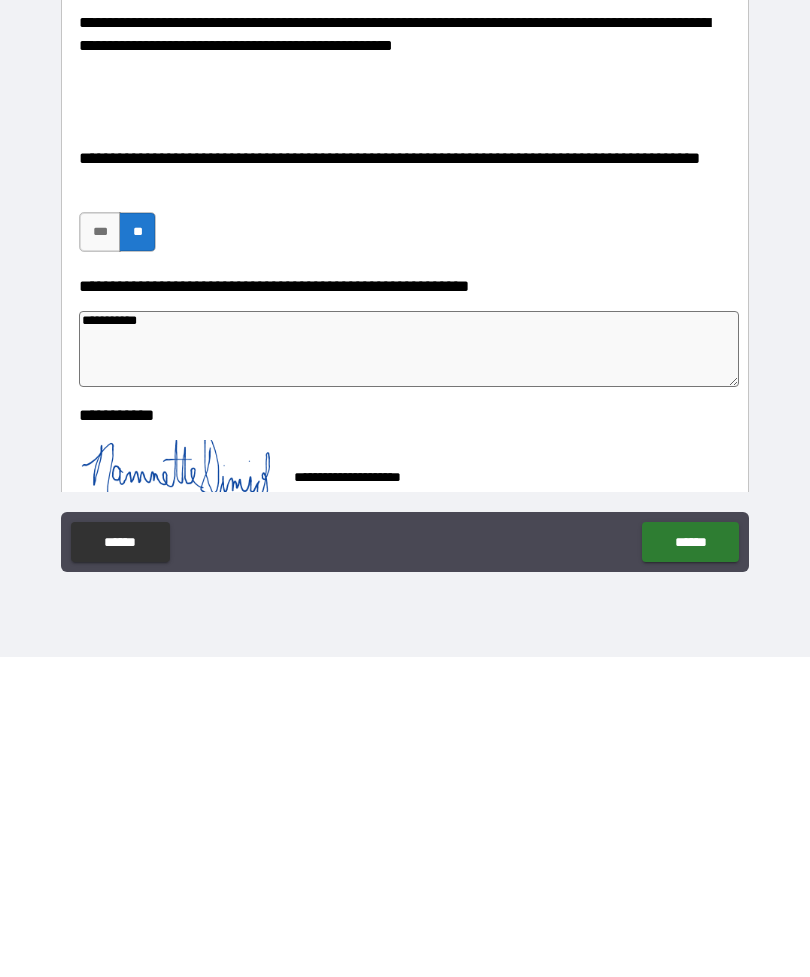 type on "**********" 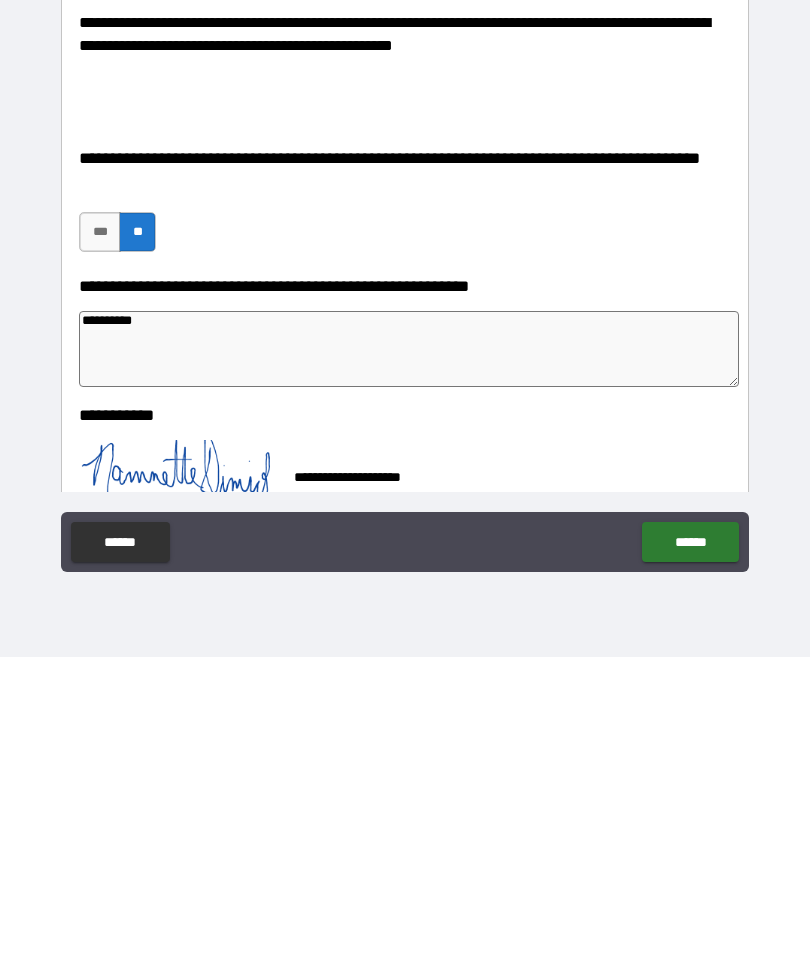 type on "*" 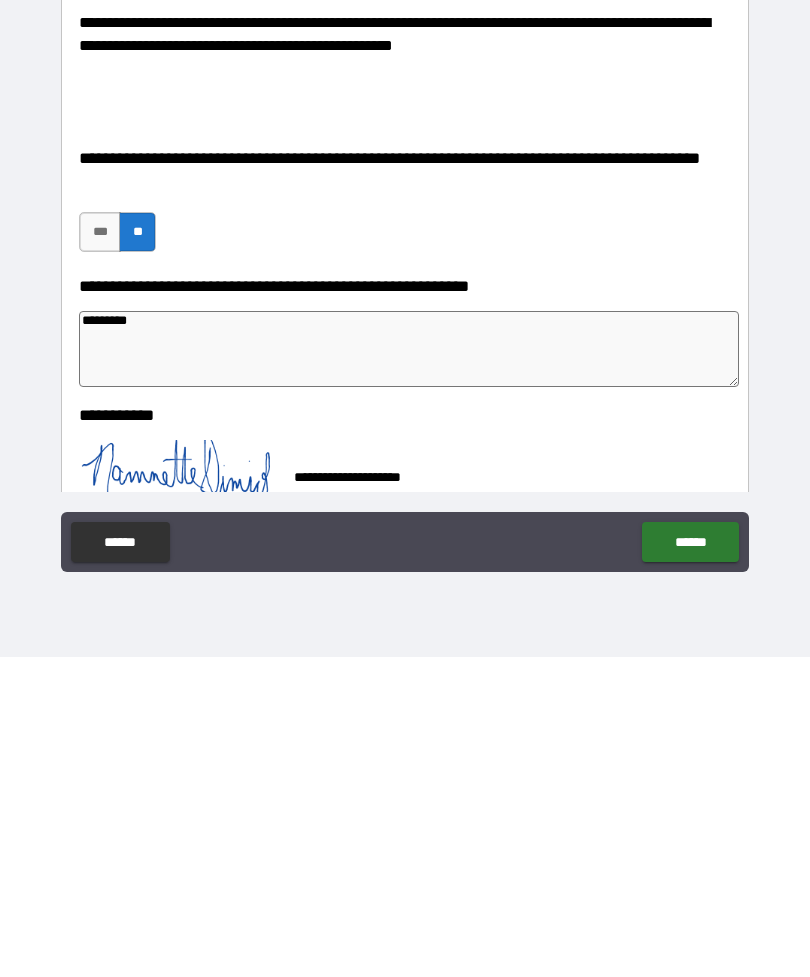 type on "*" 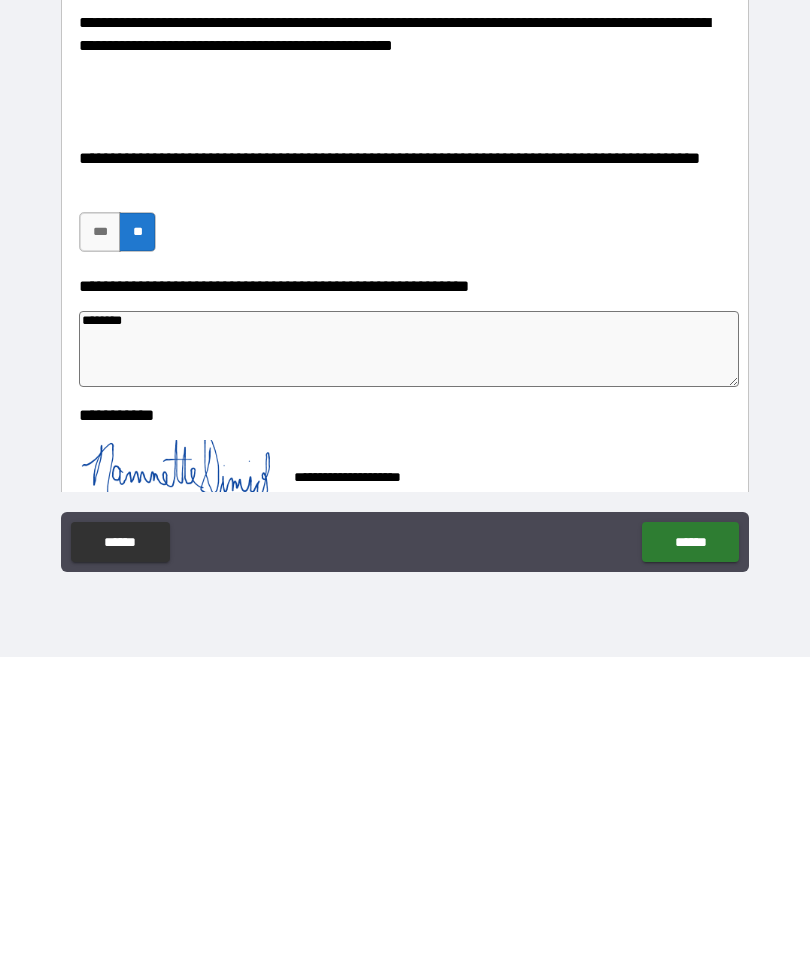 type on "******" 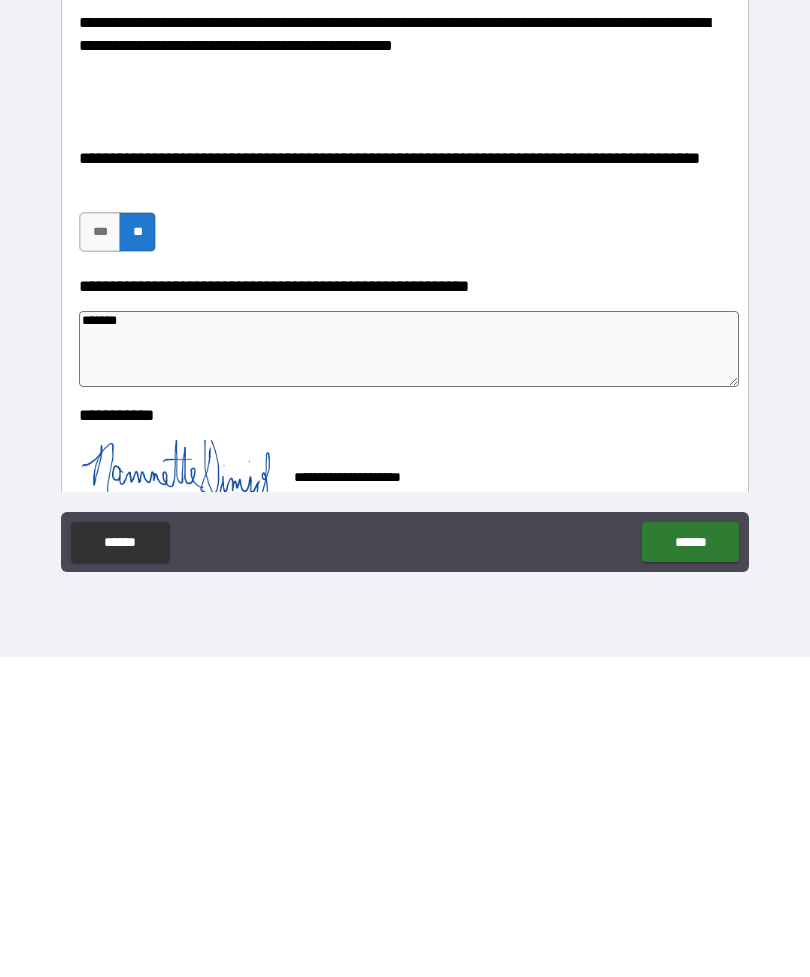 type on "*" 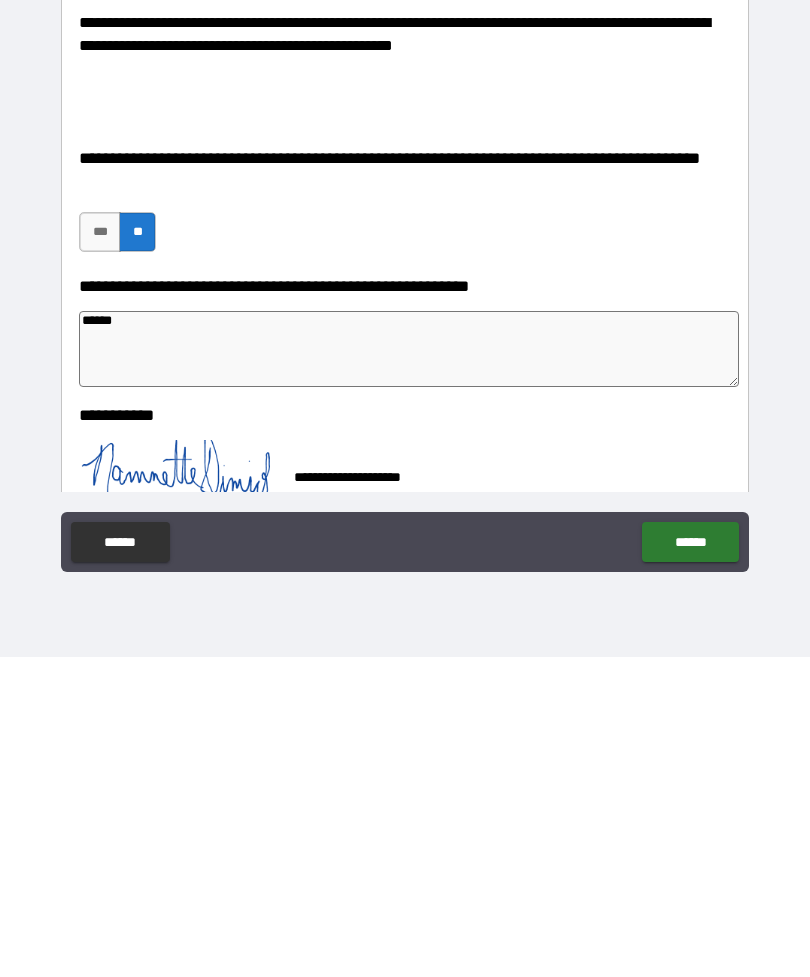 type on "*****" 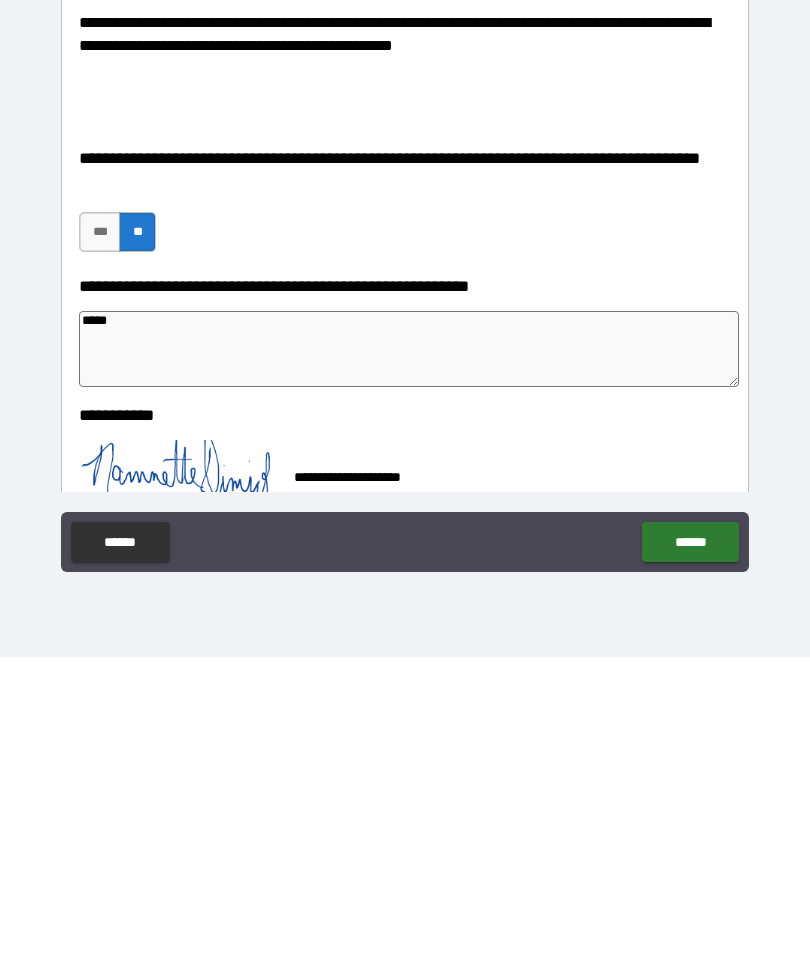 type on "****" 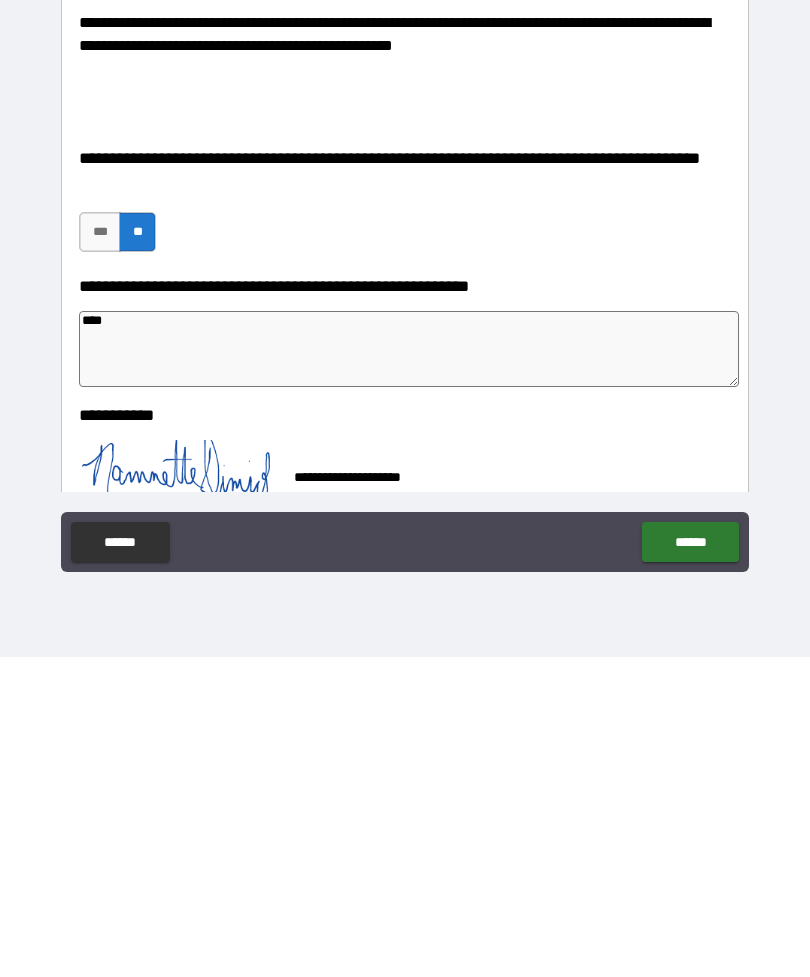 type on "*" 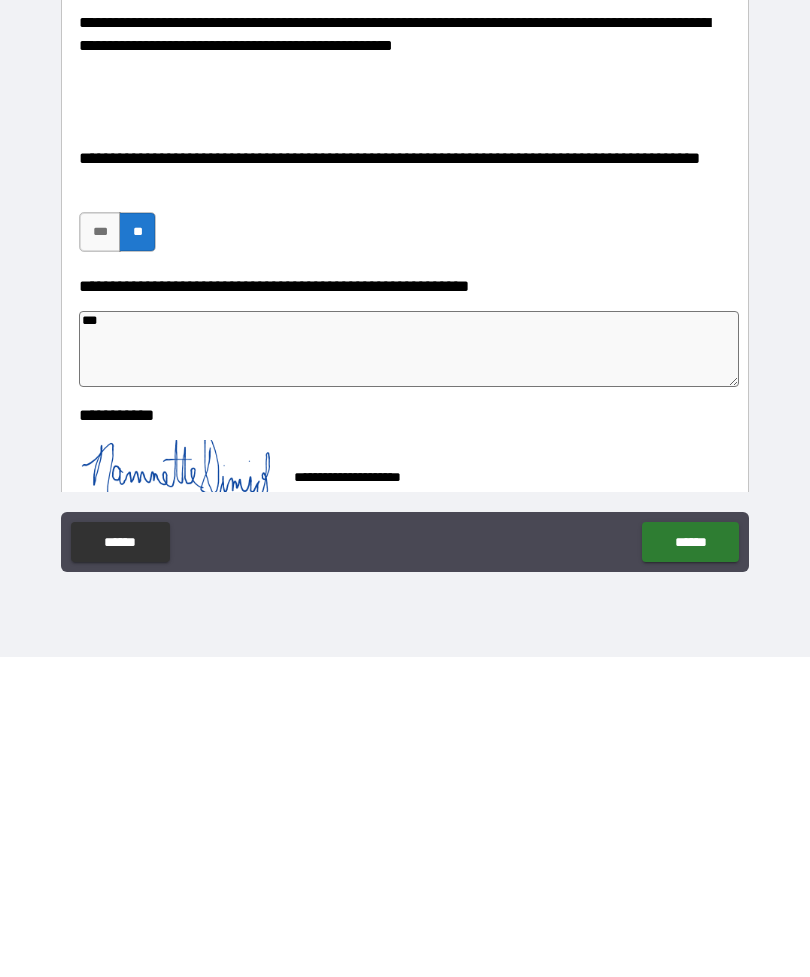 type on "*" 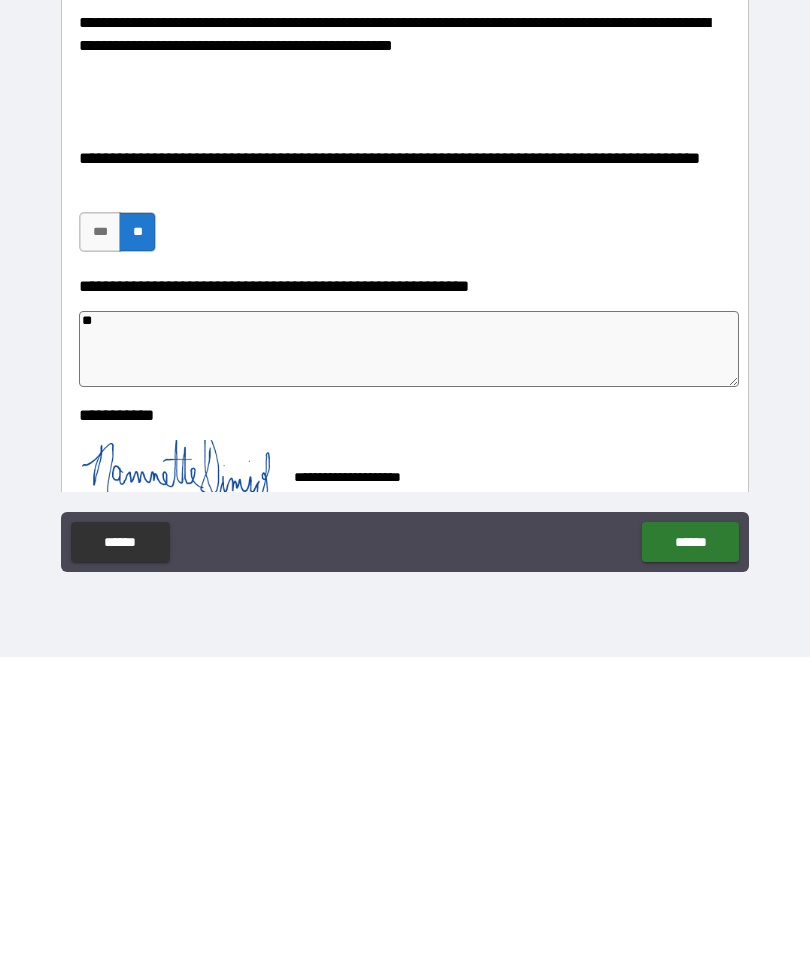 type on "*" 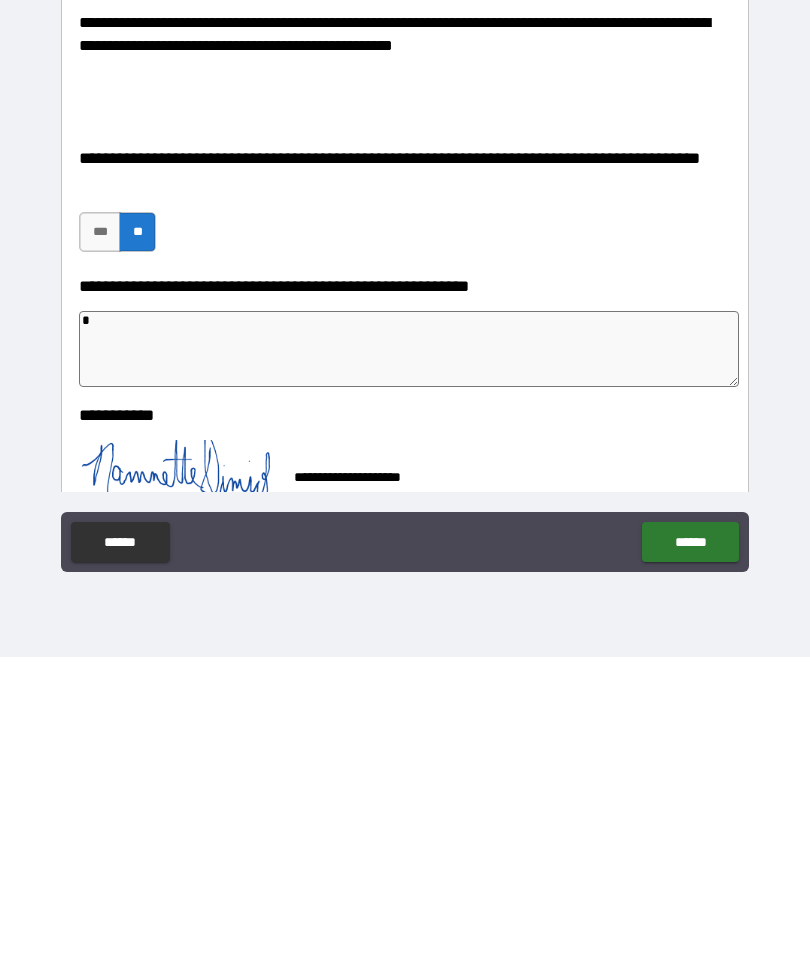 type 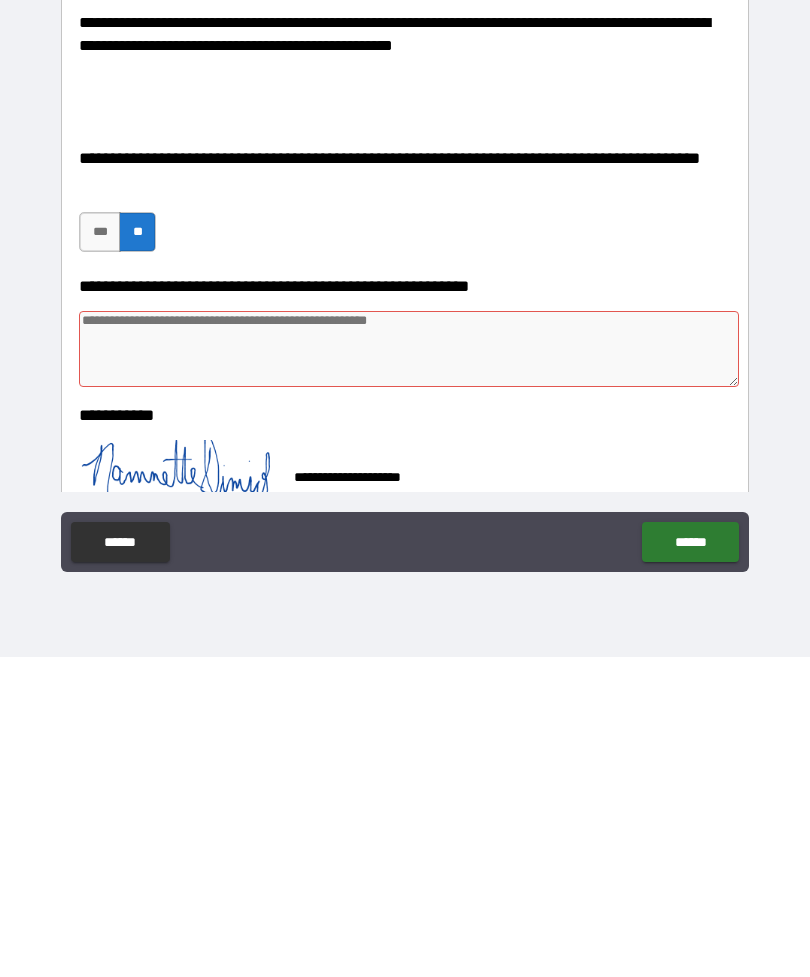 type on "*" 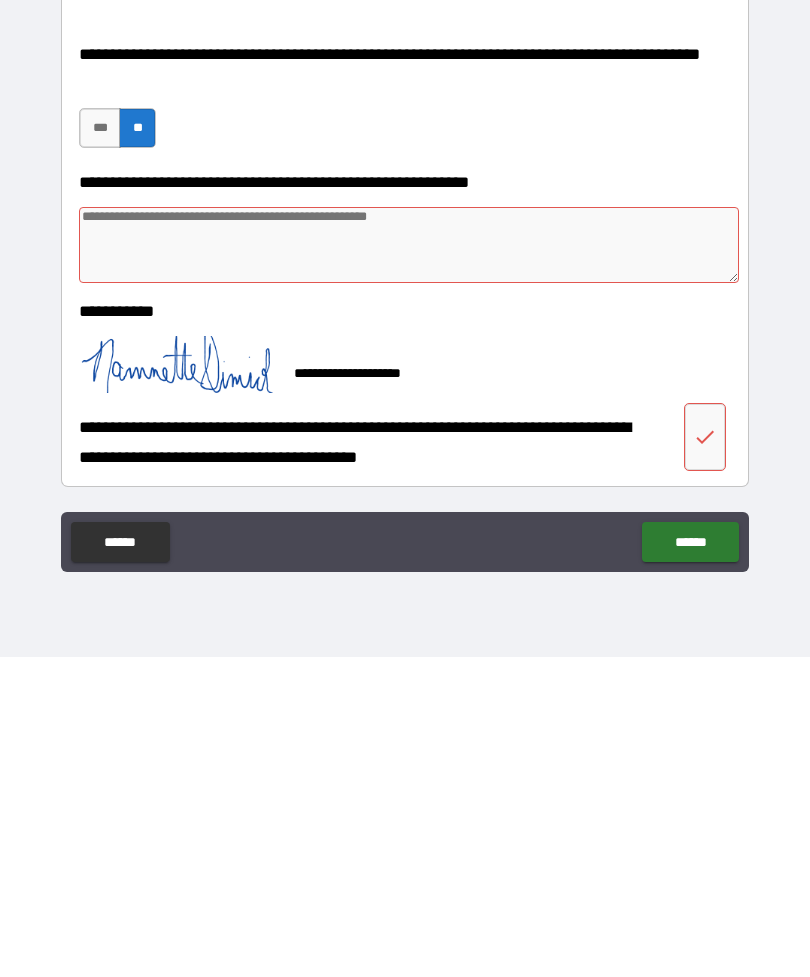 scroll, scrollTop: 822, scrollLeft: 0, axis: vertical 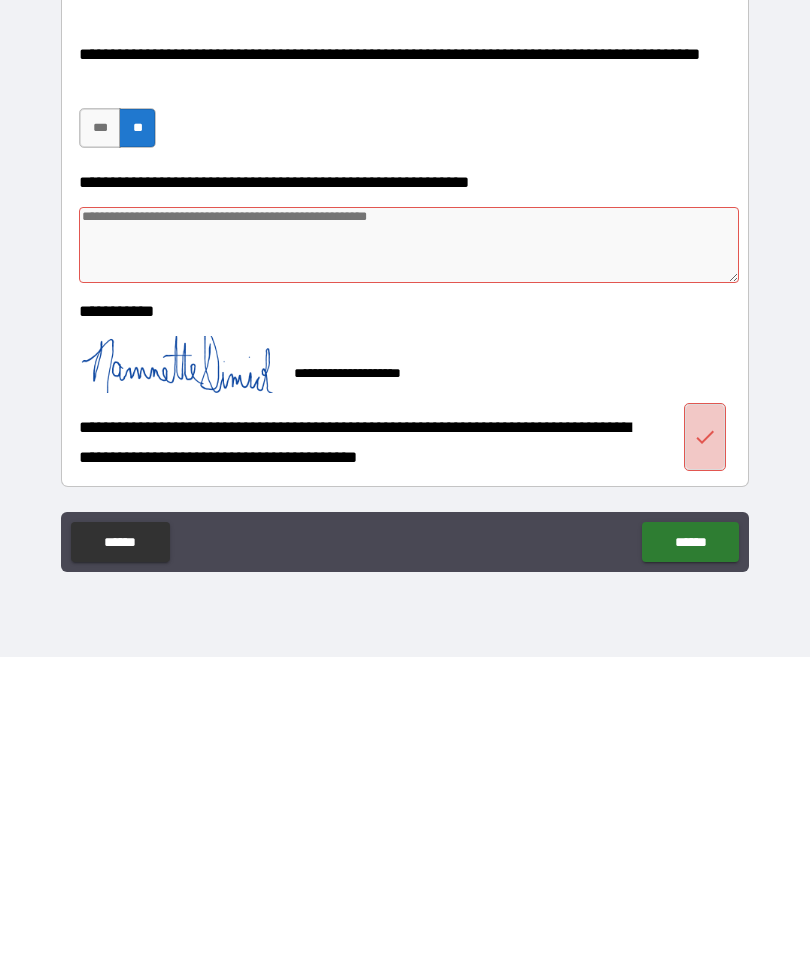 type 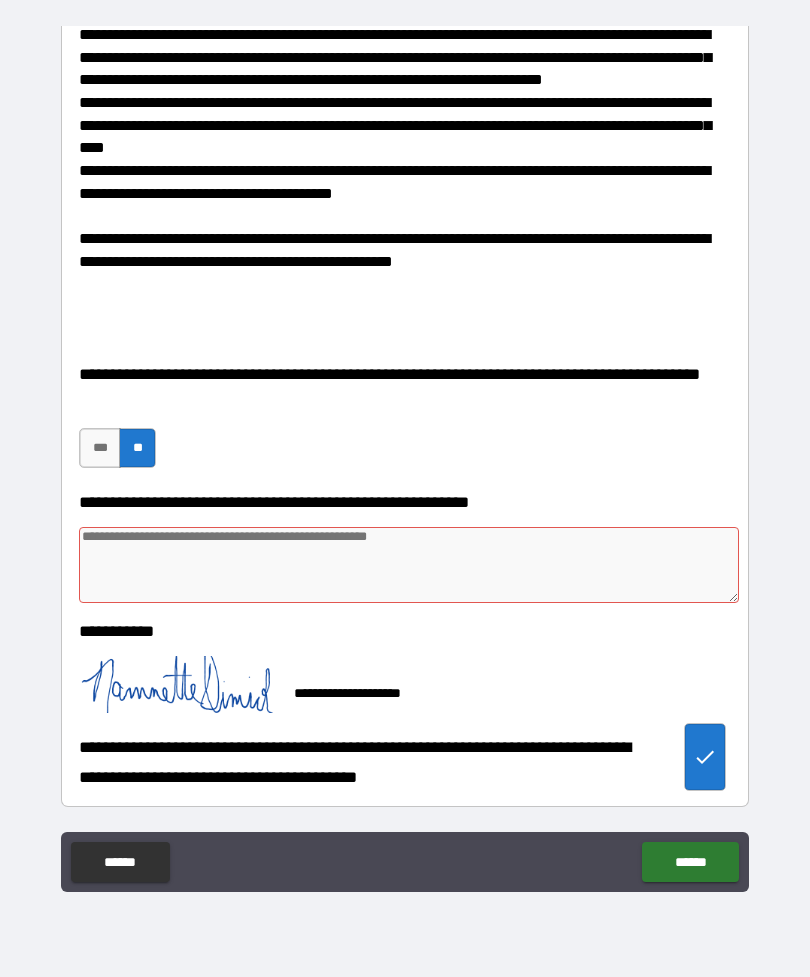 click on "***" at bounding box center (100, 448) 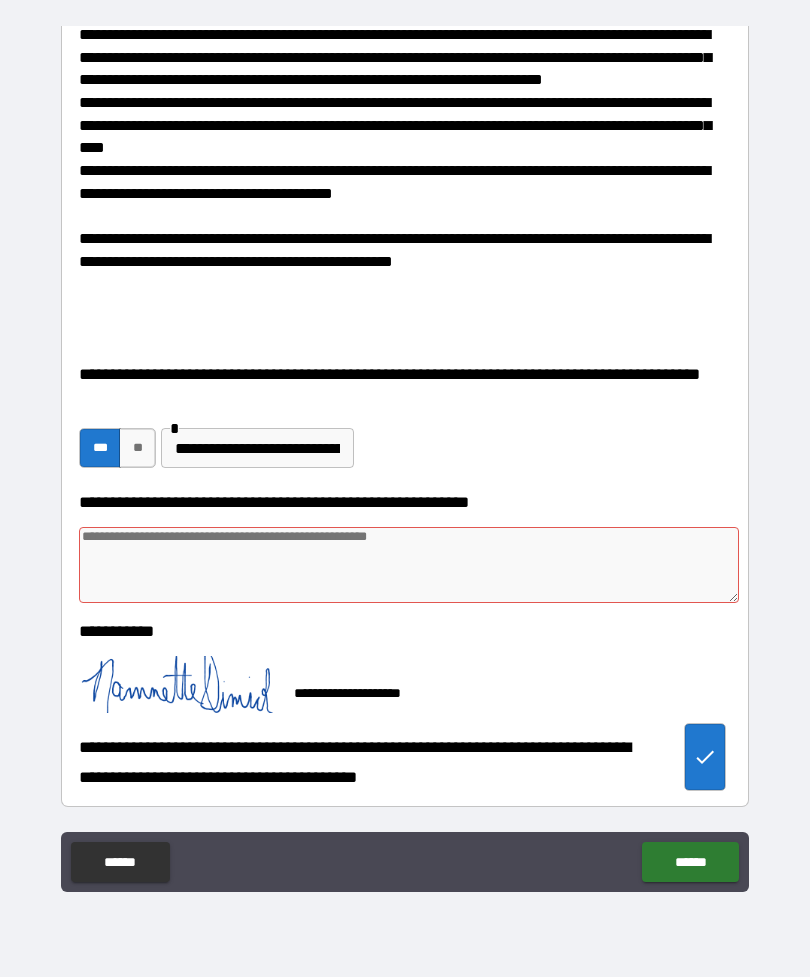 click at bounding box center [409, 565] 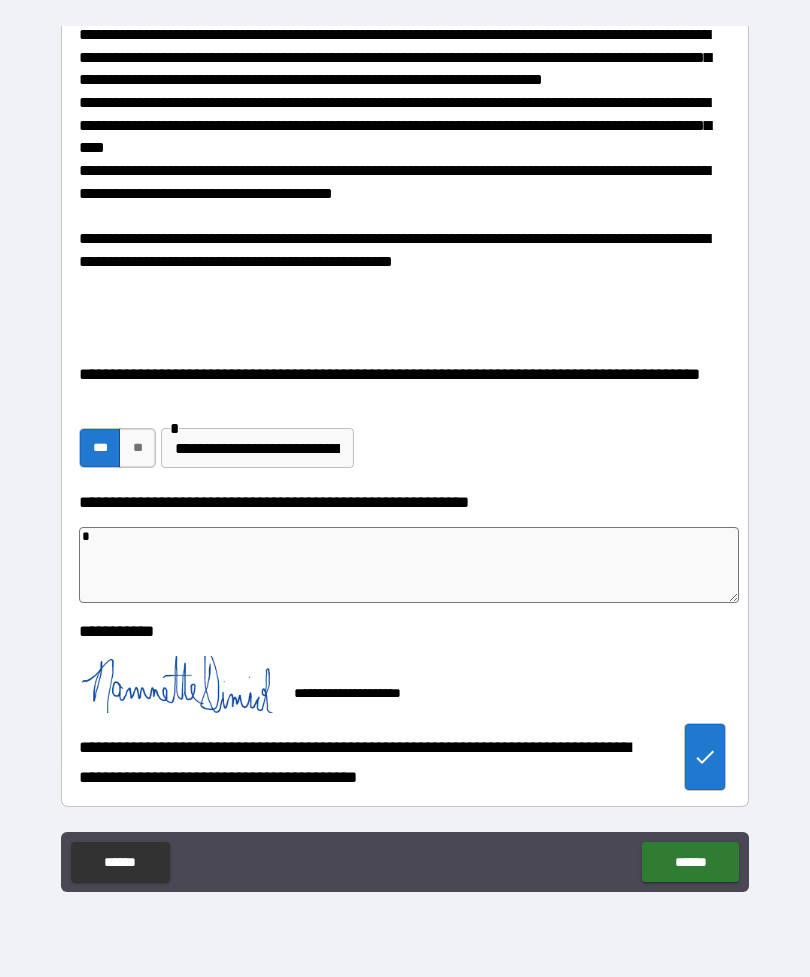 type on "*" 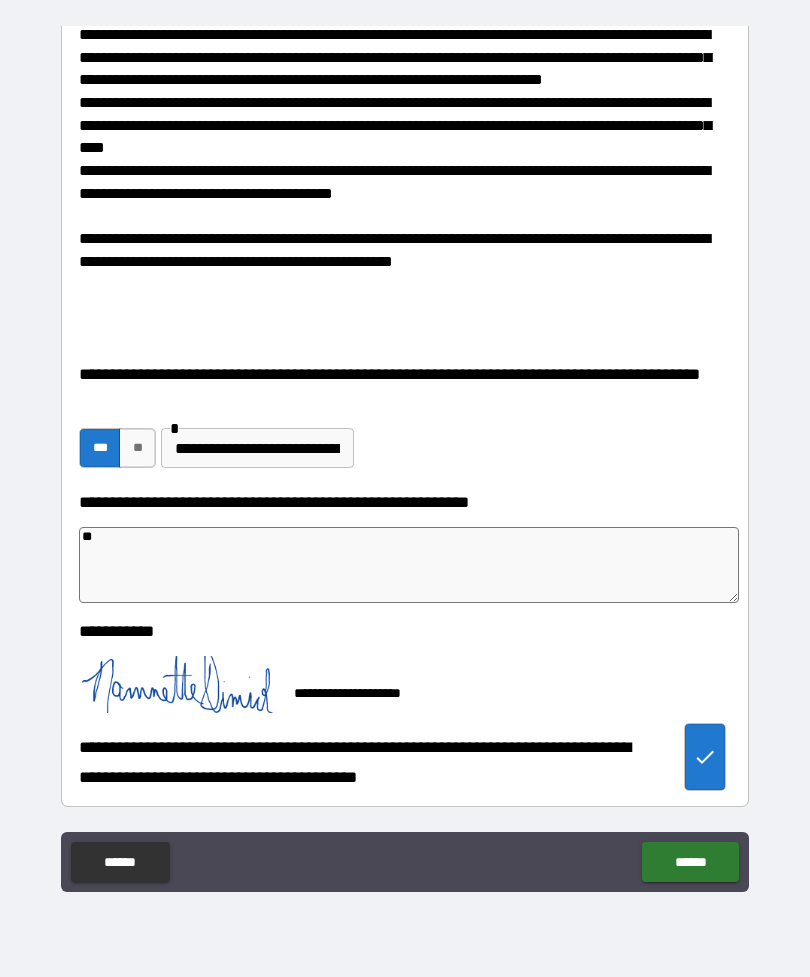 type on "*" 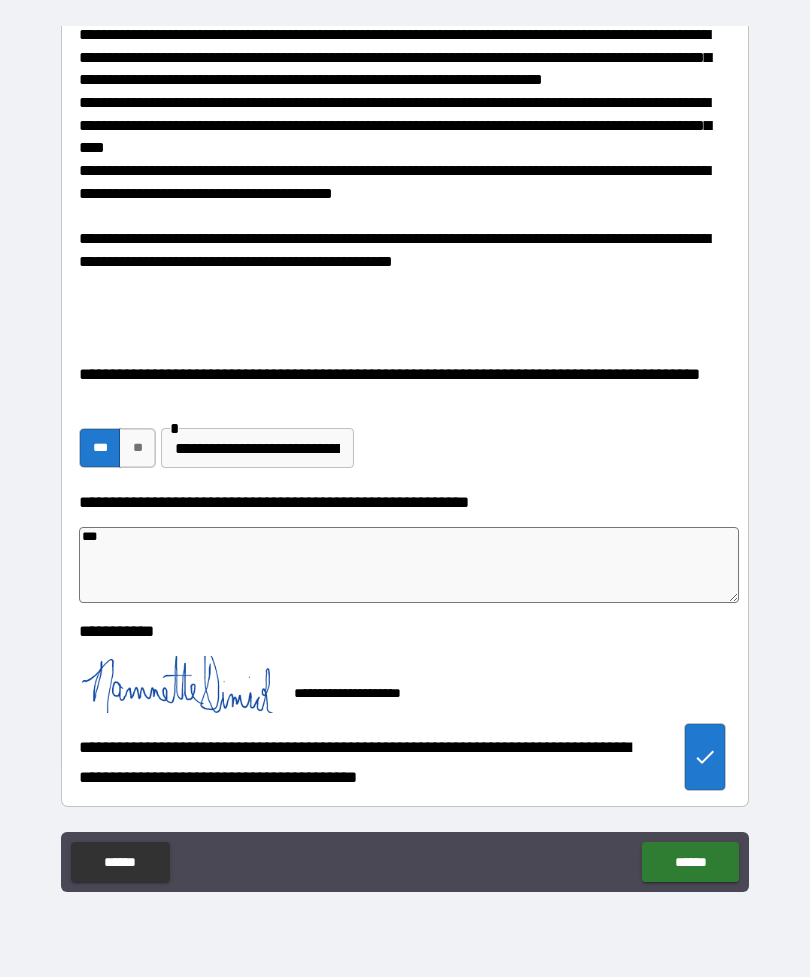 type on "*" 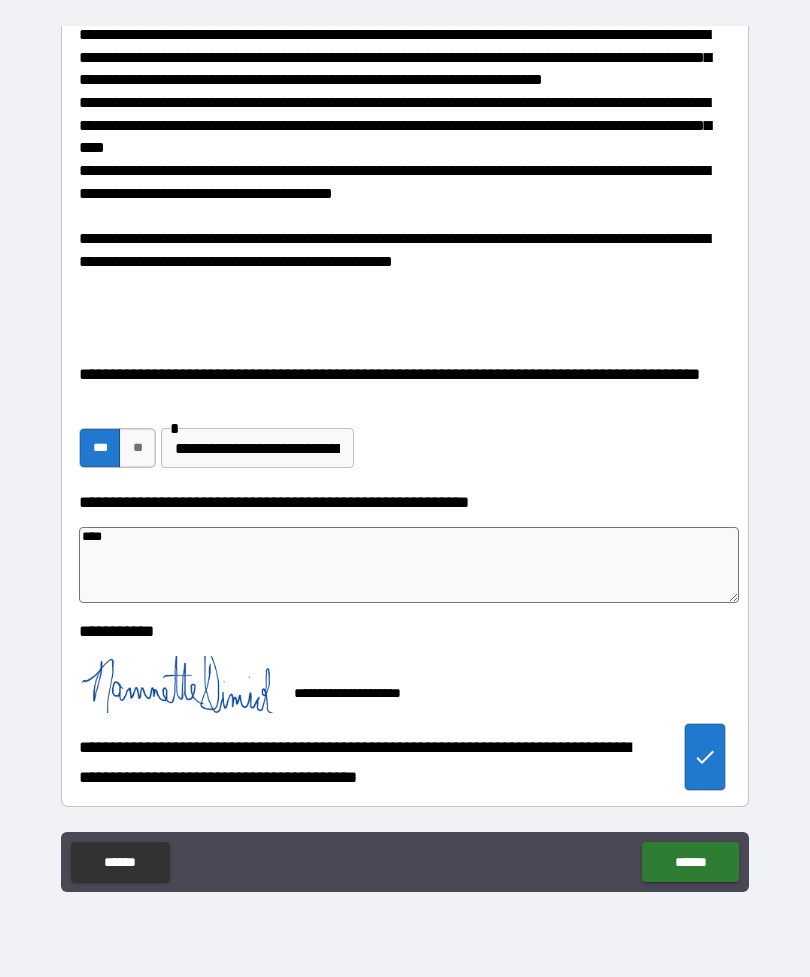 type on "*" 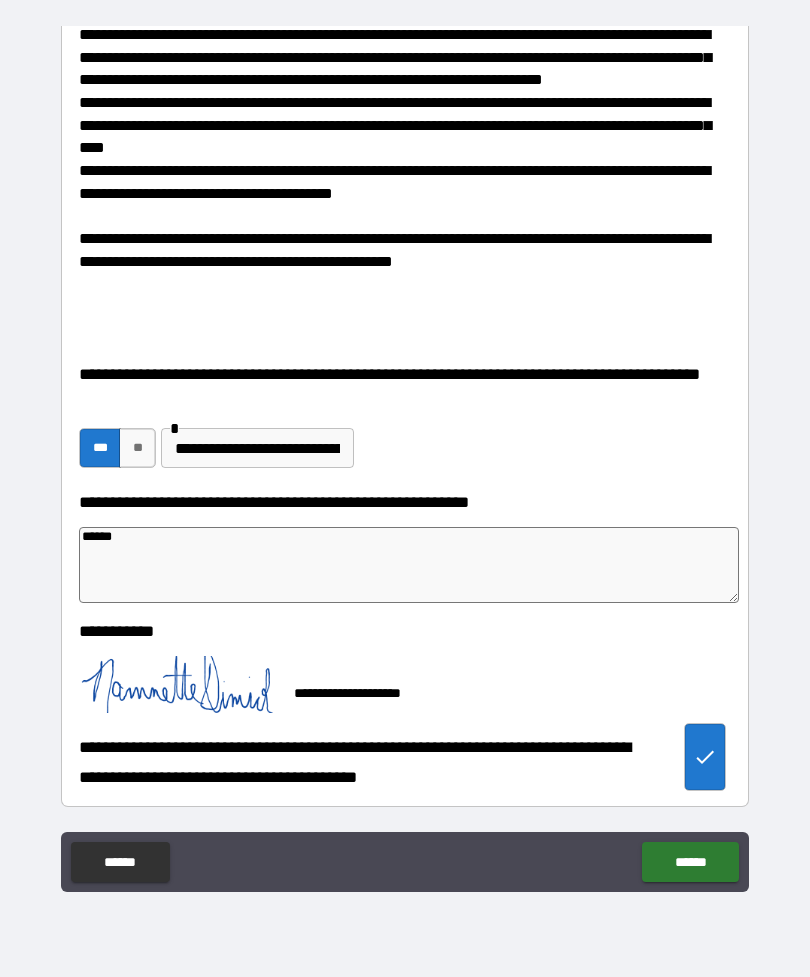 type on "******" 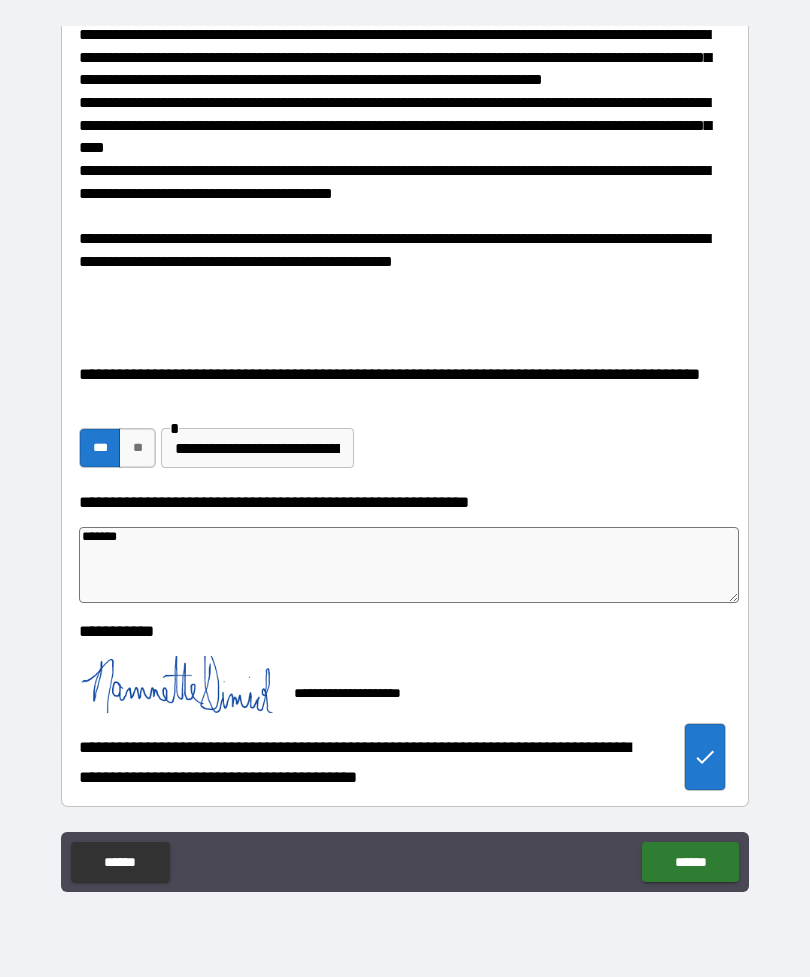 type on "*" 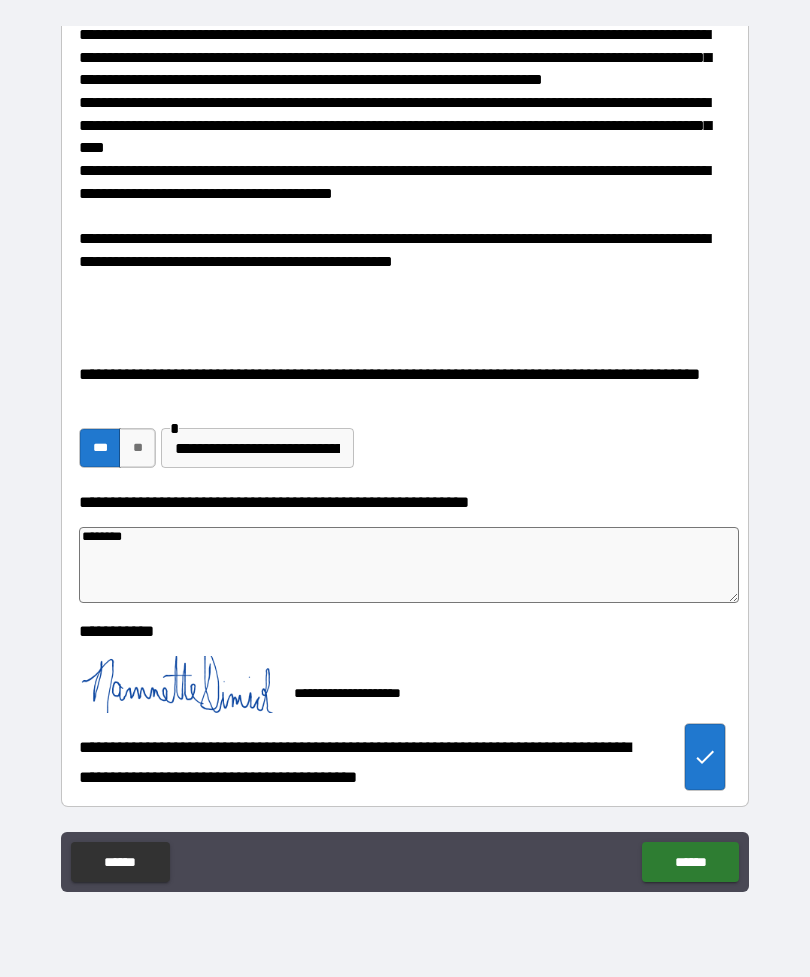 type on "*" 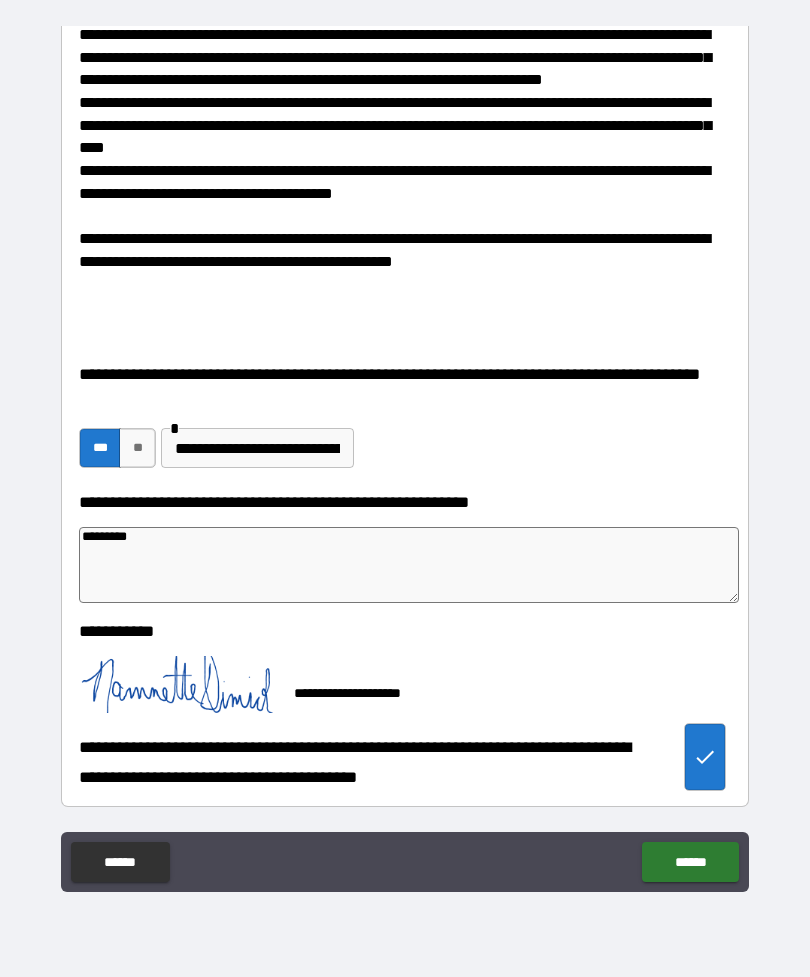 type on "*" 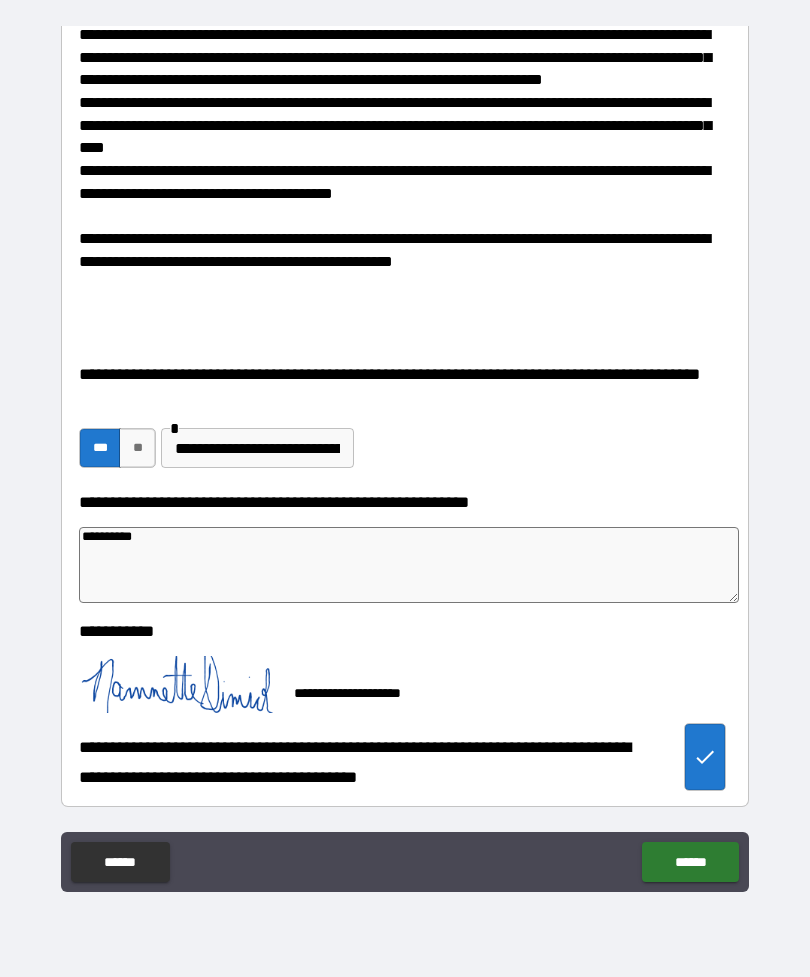 type on "*" 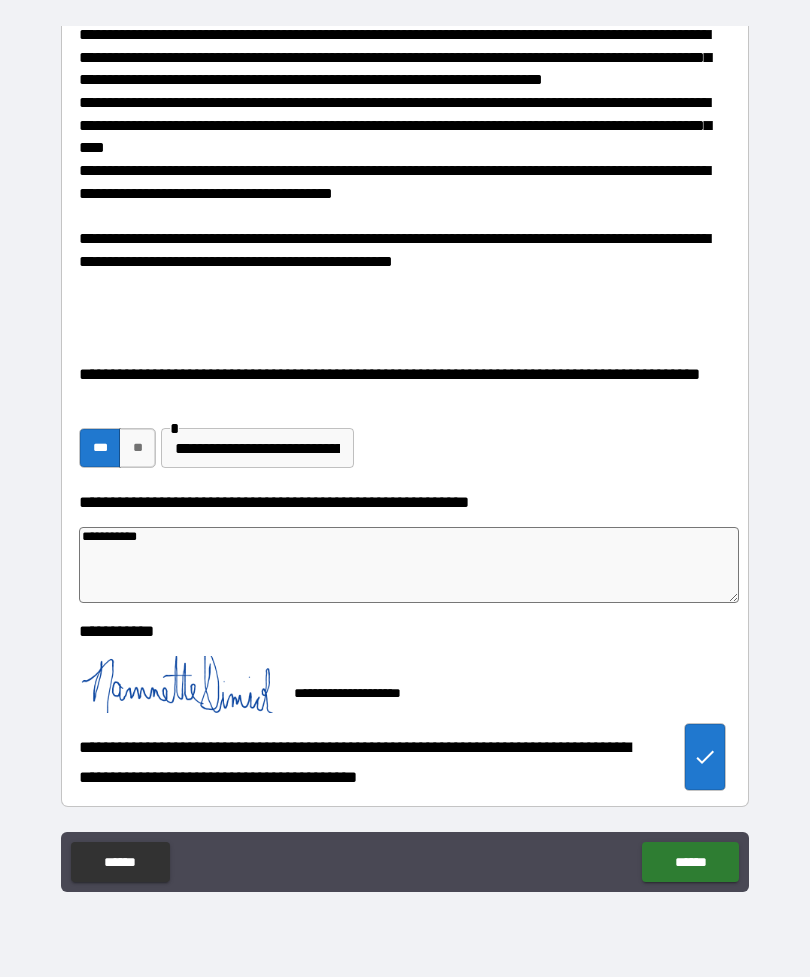type on "*" 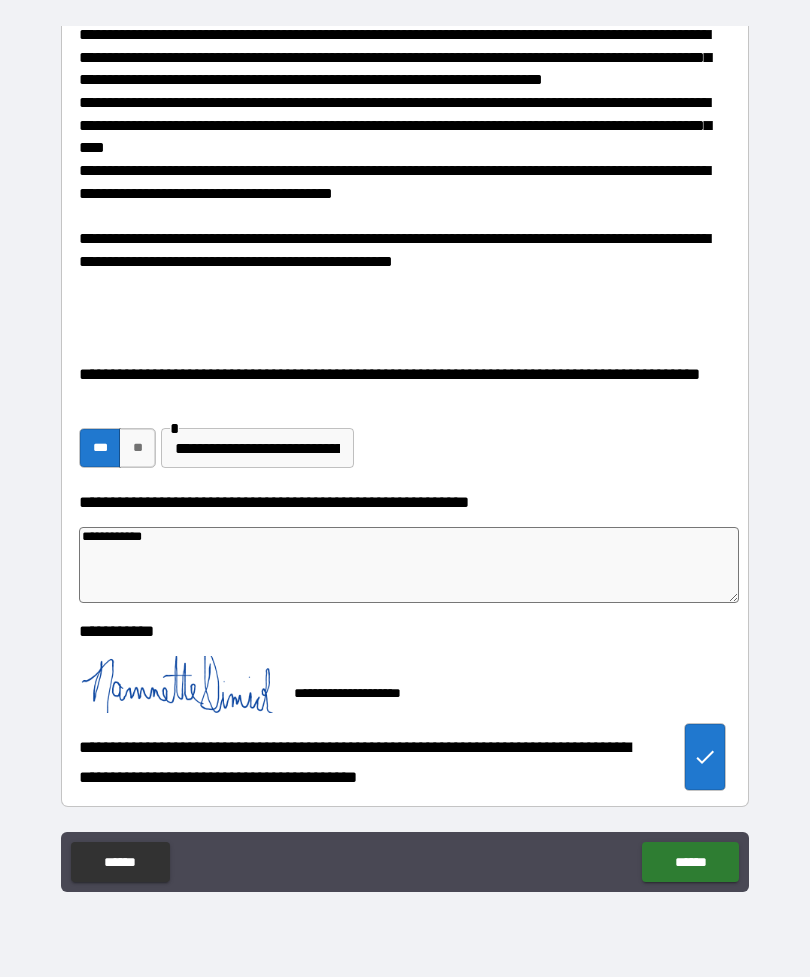 type on "*" 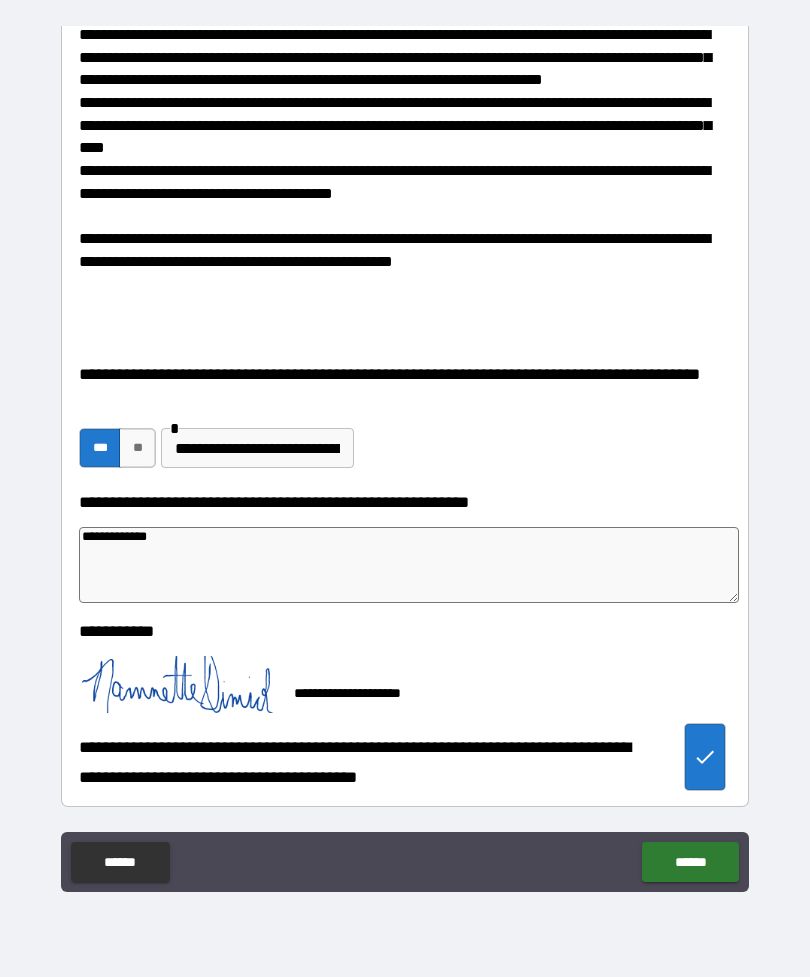 type on "*" 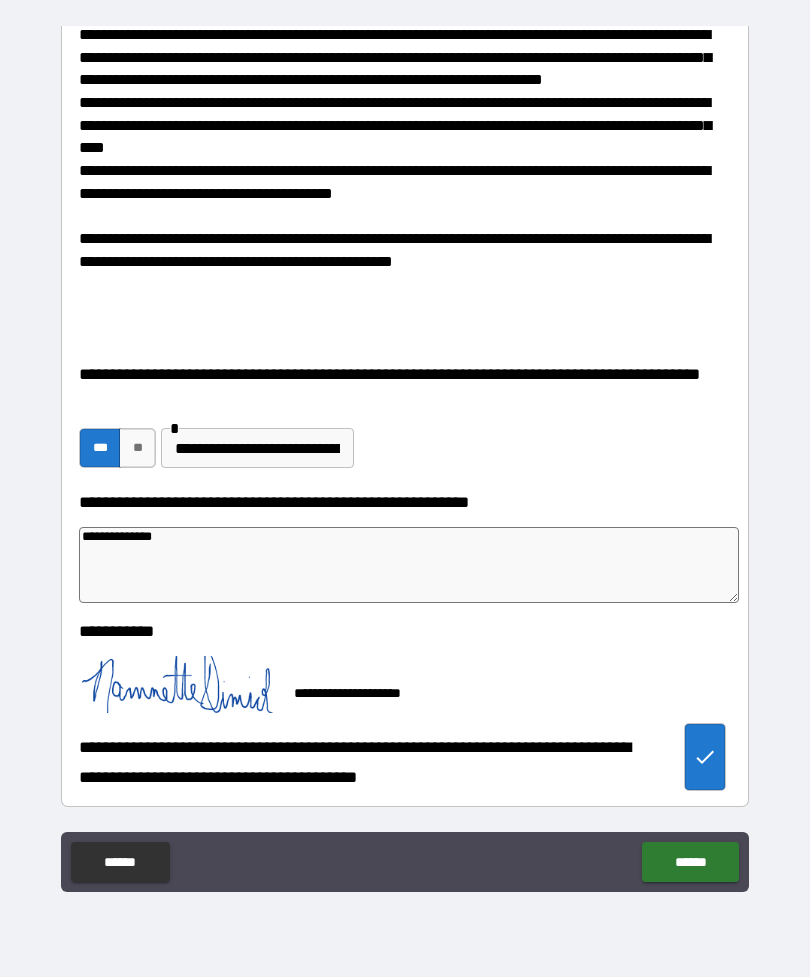type on "*" 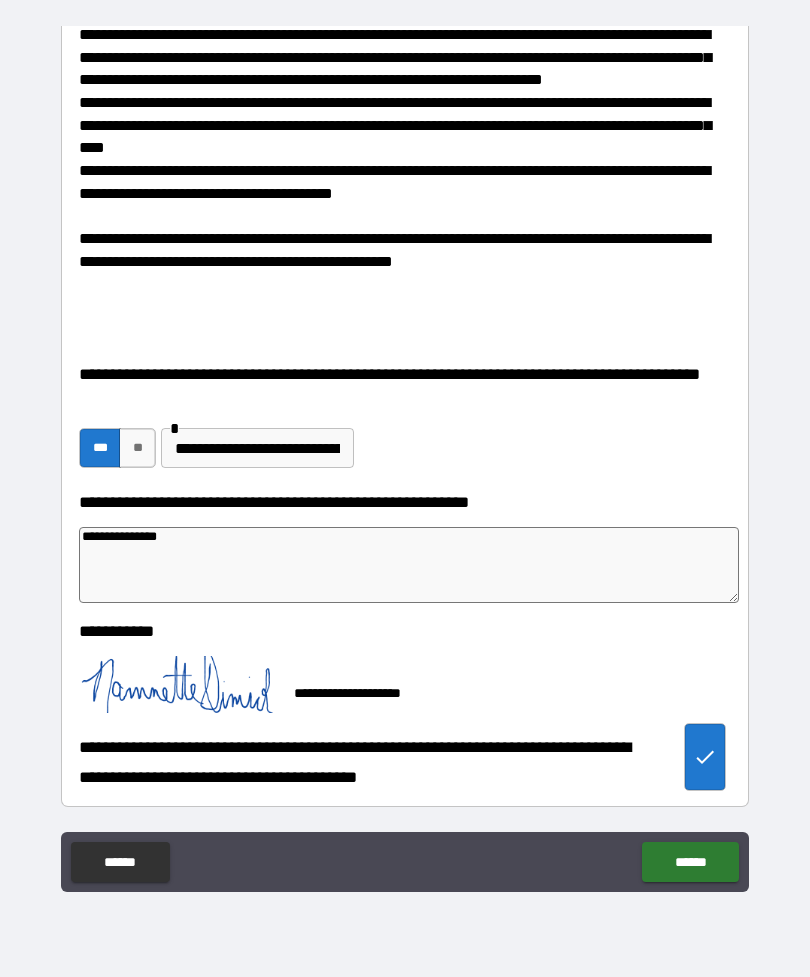 type on "*" 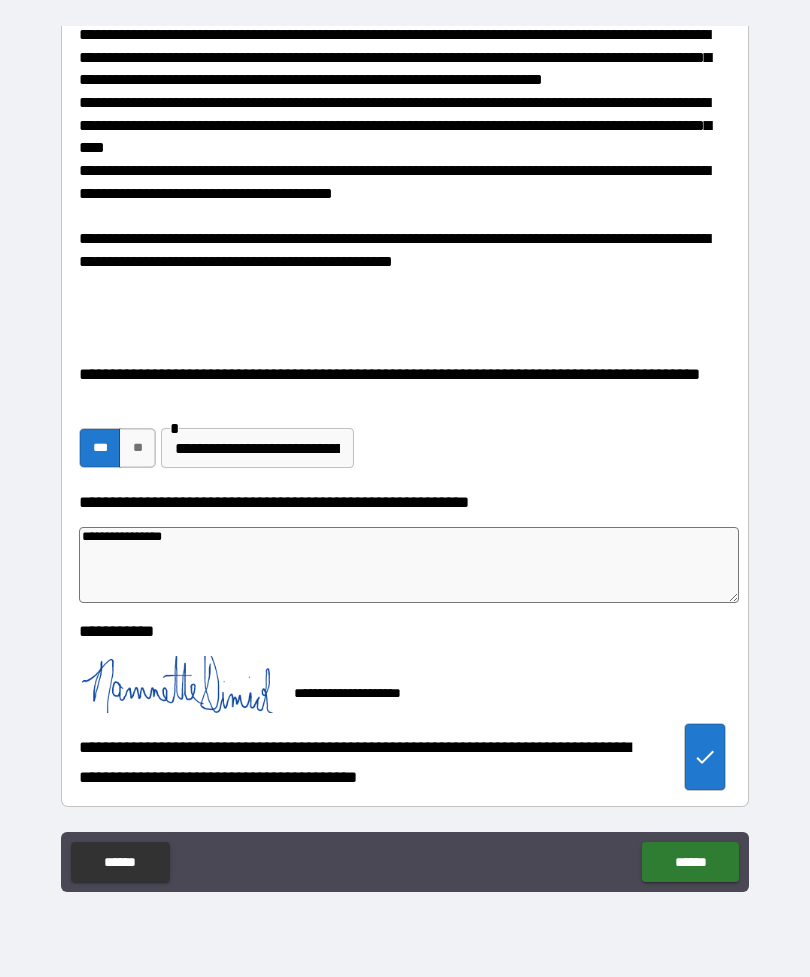 type on "*" 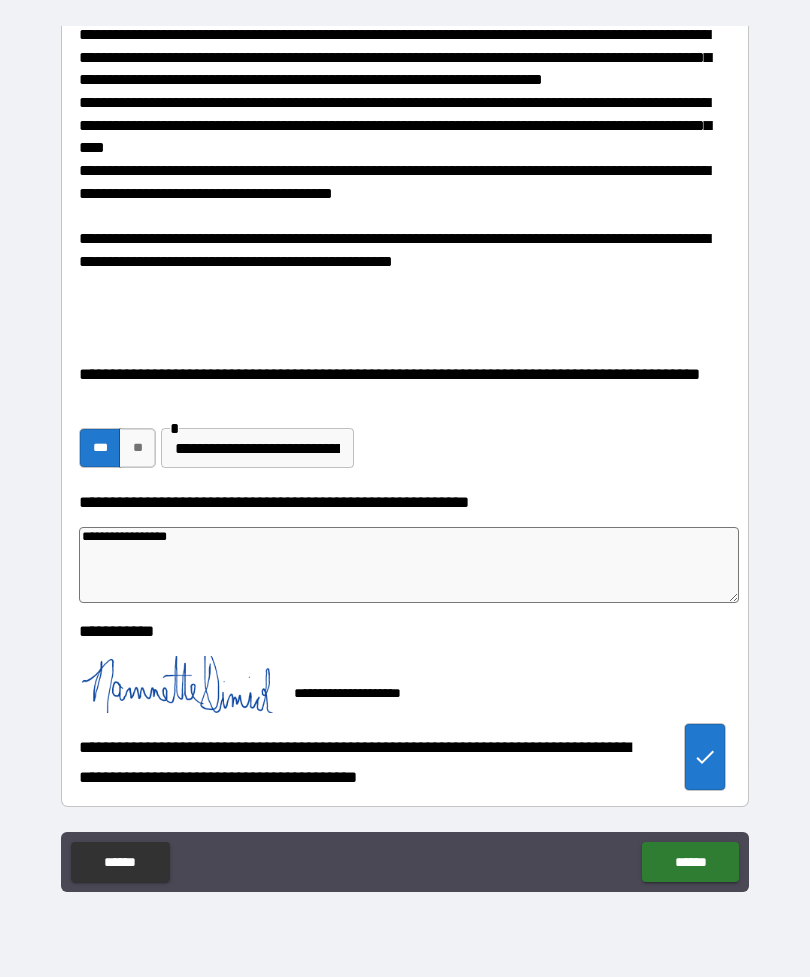 type on "*" 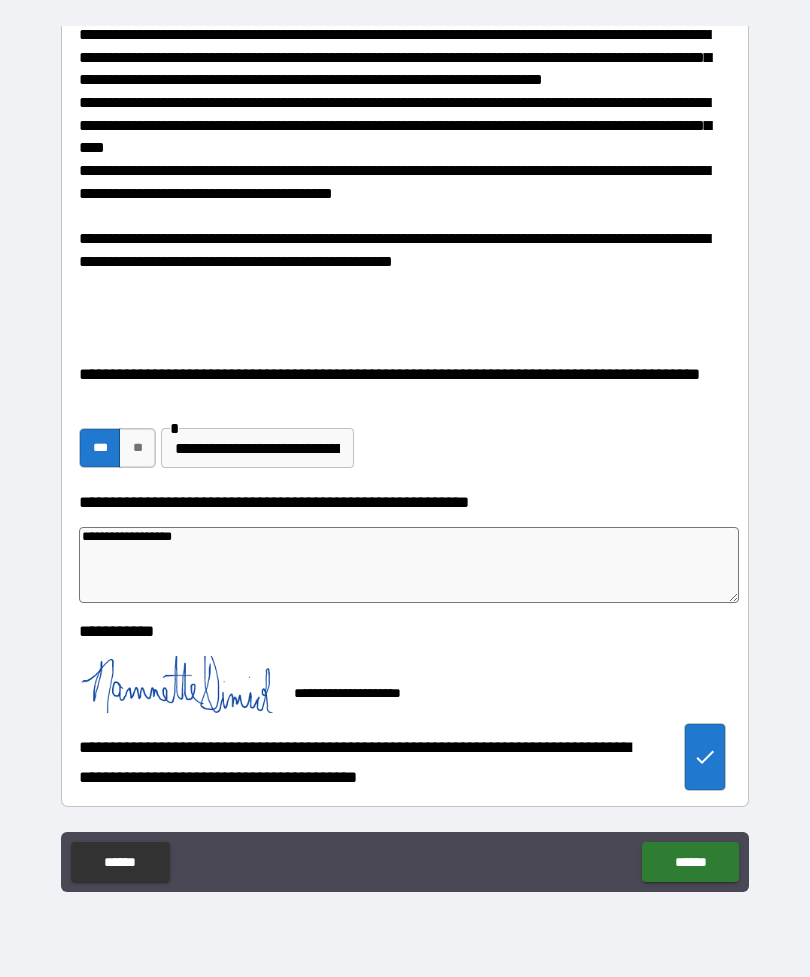 type on "*" 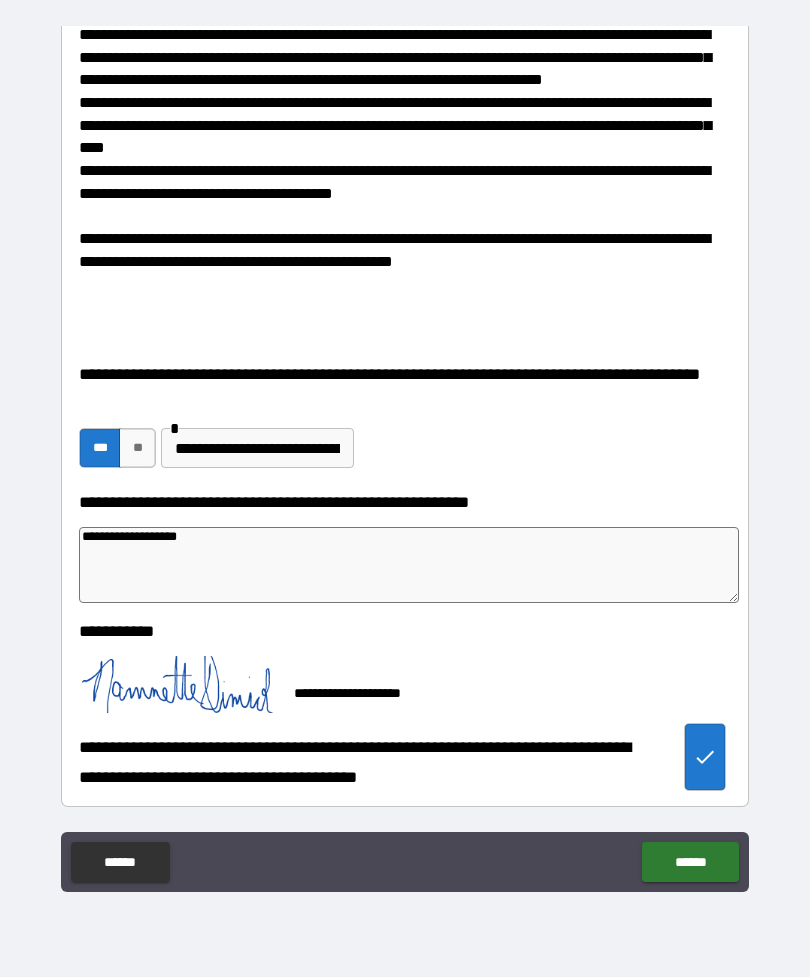 type on "*" 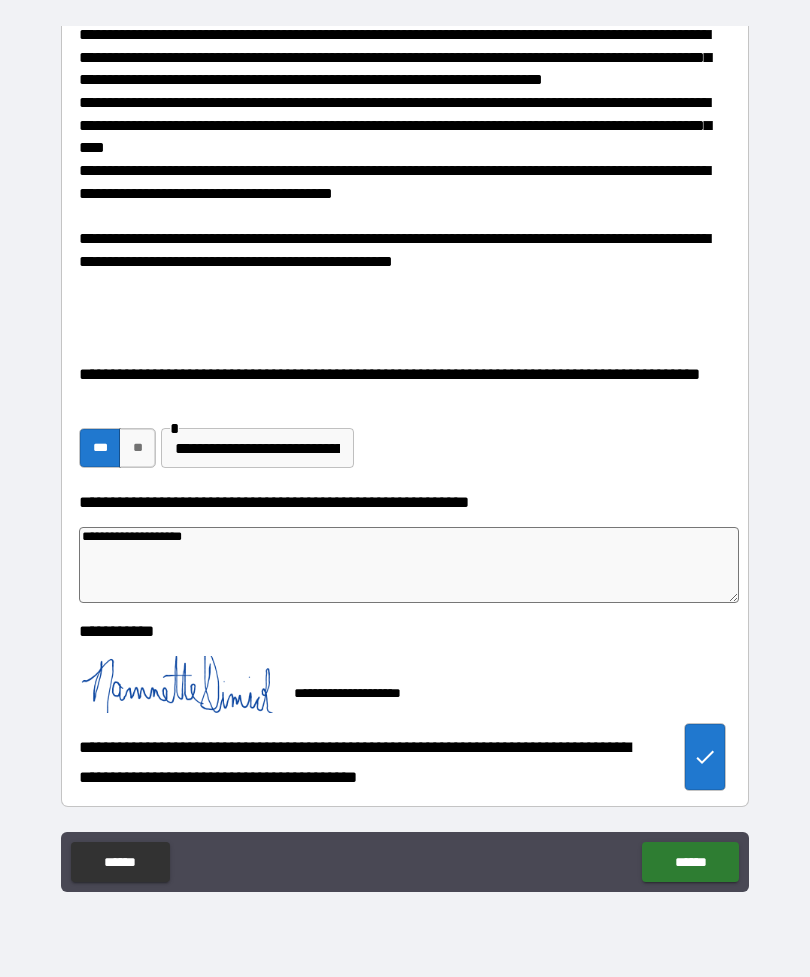 type on "*" 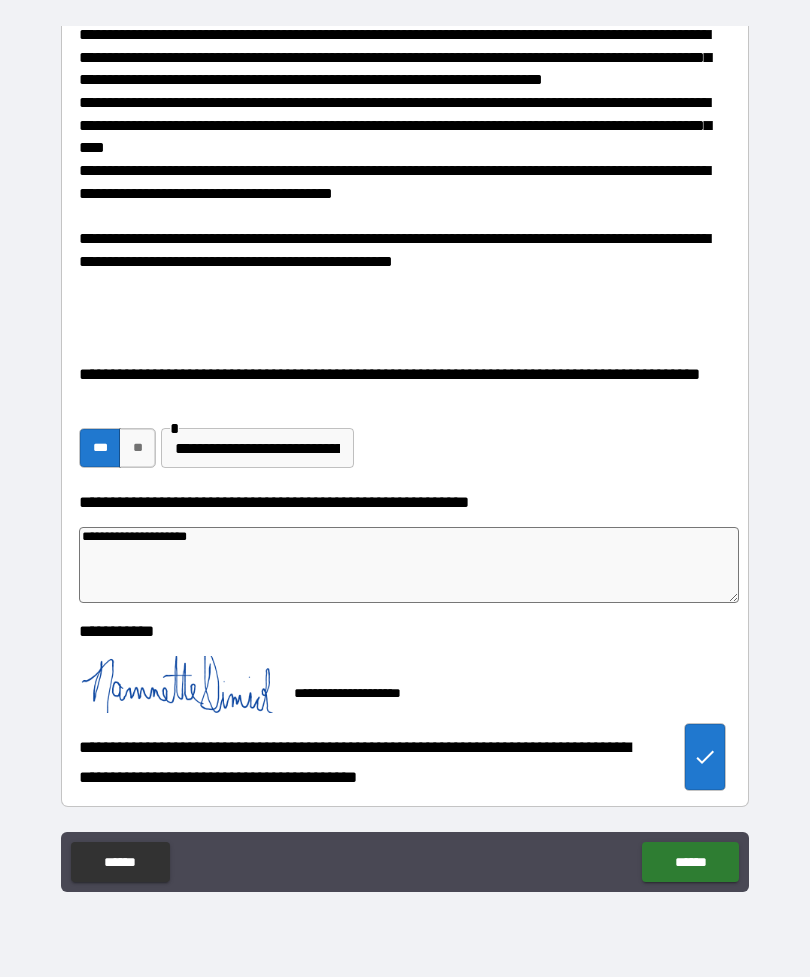 type on "*" 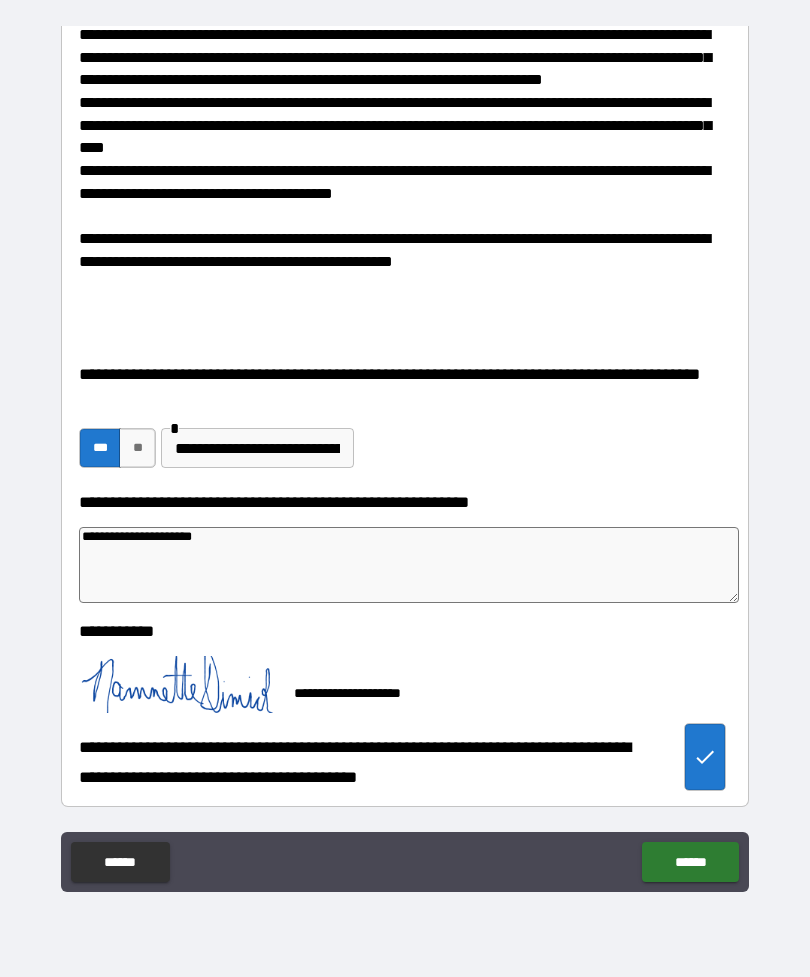 type 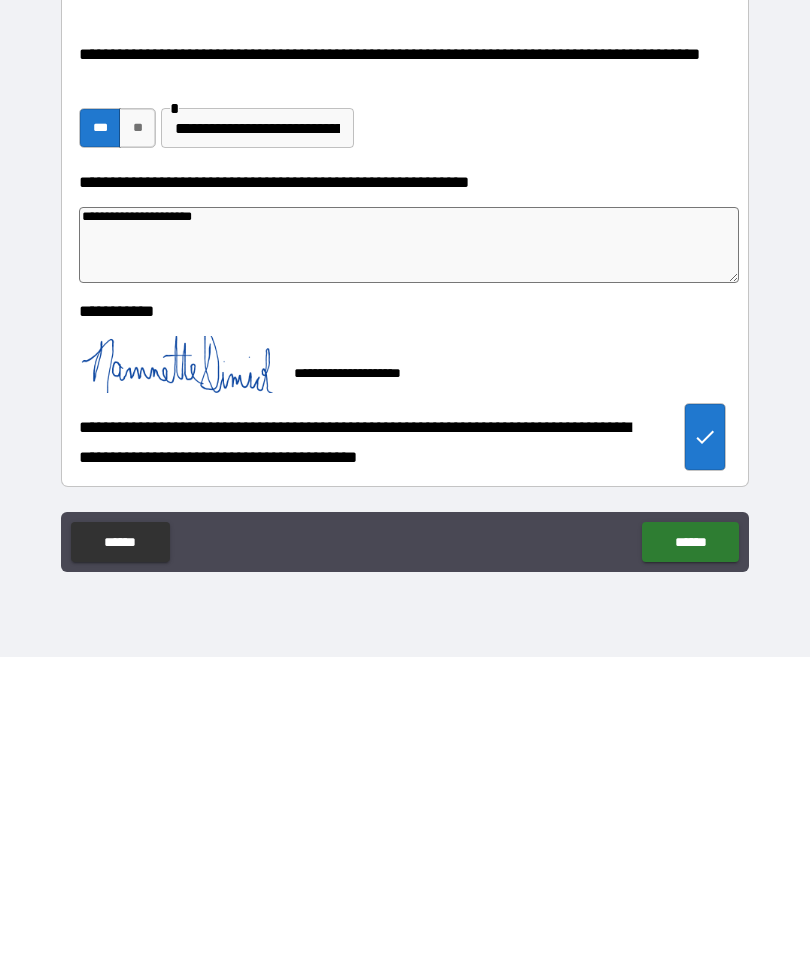 click on "******" at bounding box center (690, 862) 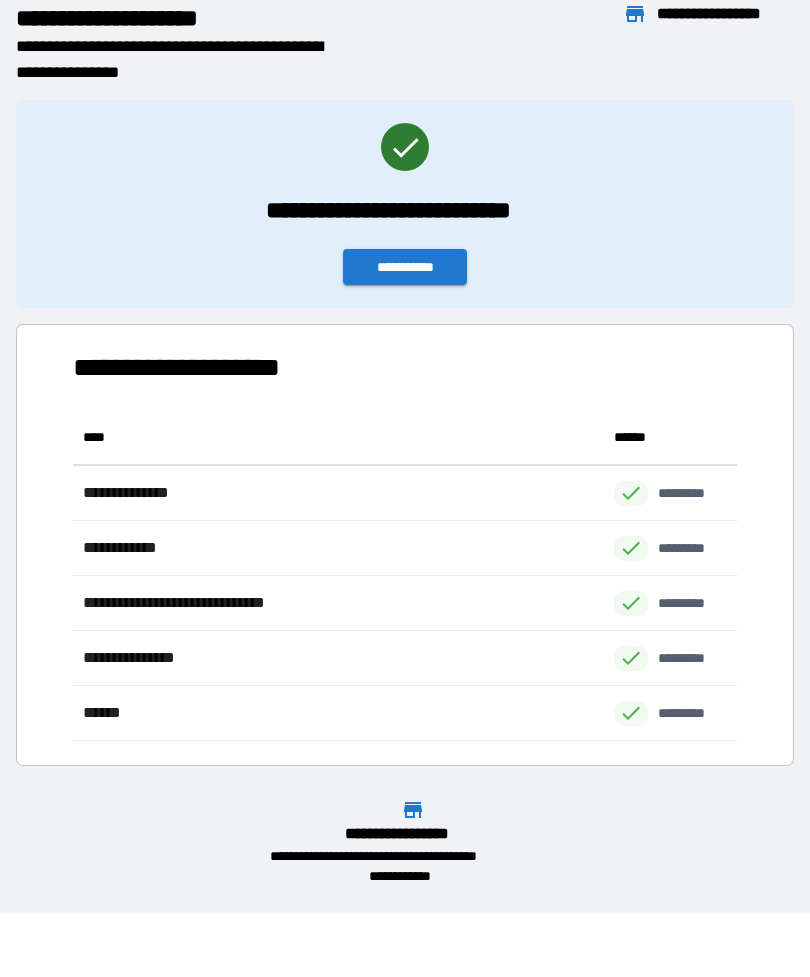 scroll, scrollTop: 331, scrollLeft: 664, axis: both 